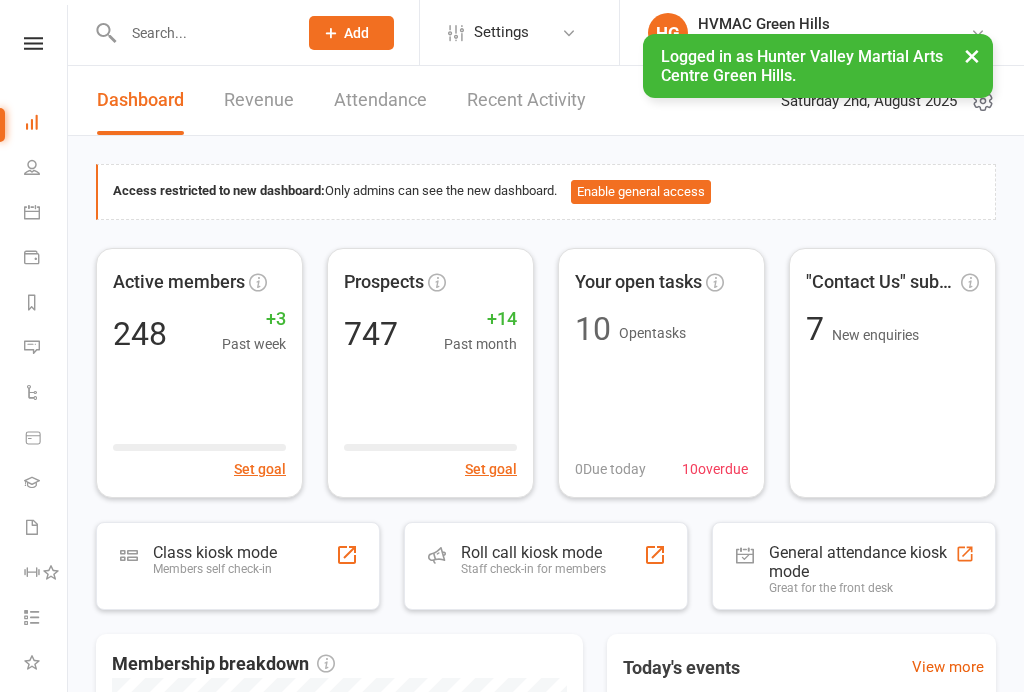 scroll, scrollTop: 0, scrollLeft: 0, axis: both 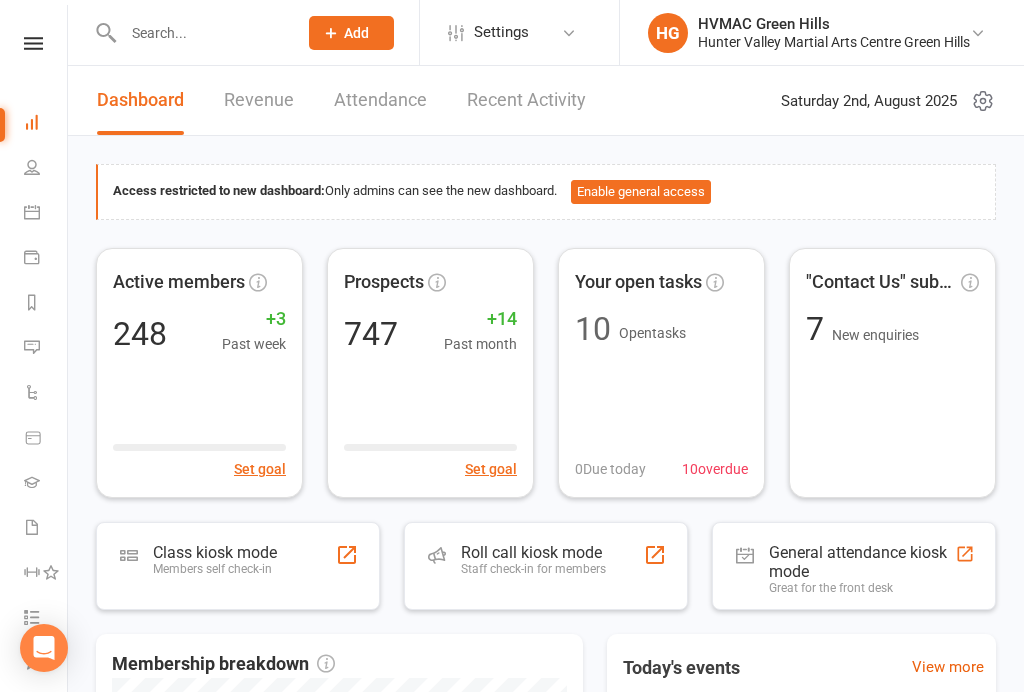 click on "Class kiosk mode" at bounding box center [215, 552] 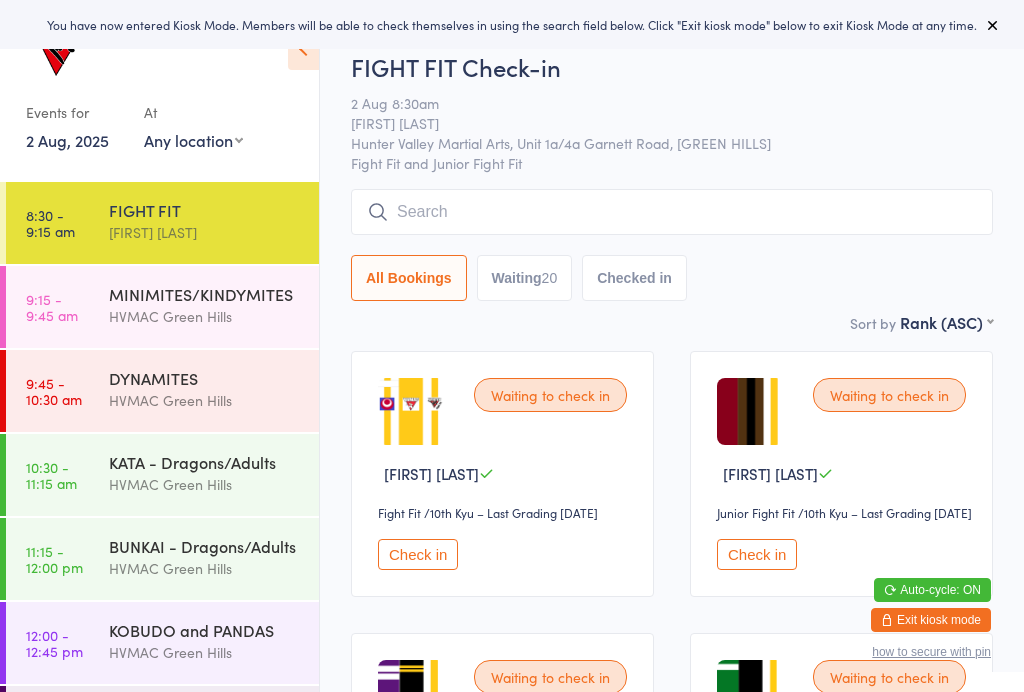 scroll, scrollTop: 0, scrollLeft: 0, axis: both 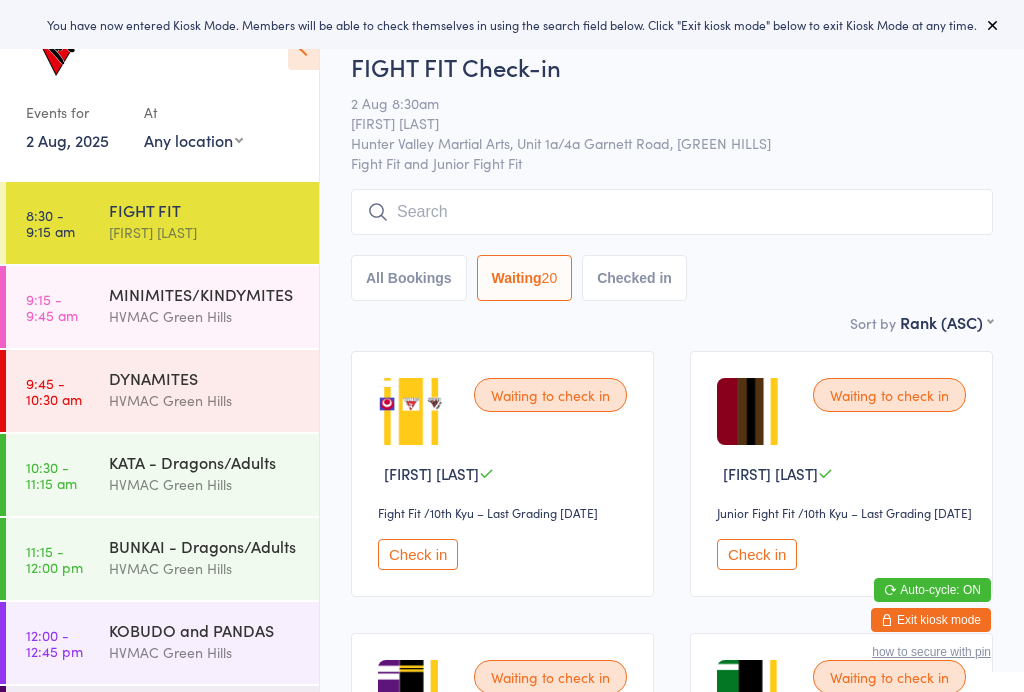 click on "MINIMITES/KINDYMITES" at bounding box center (205, 294) 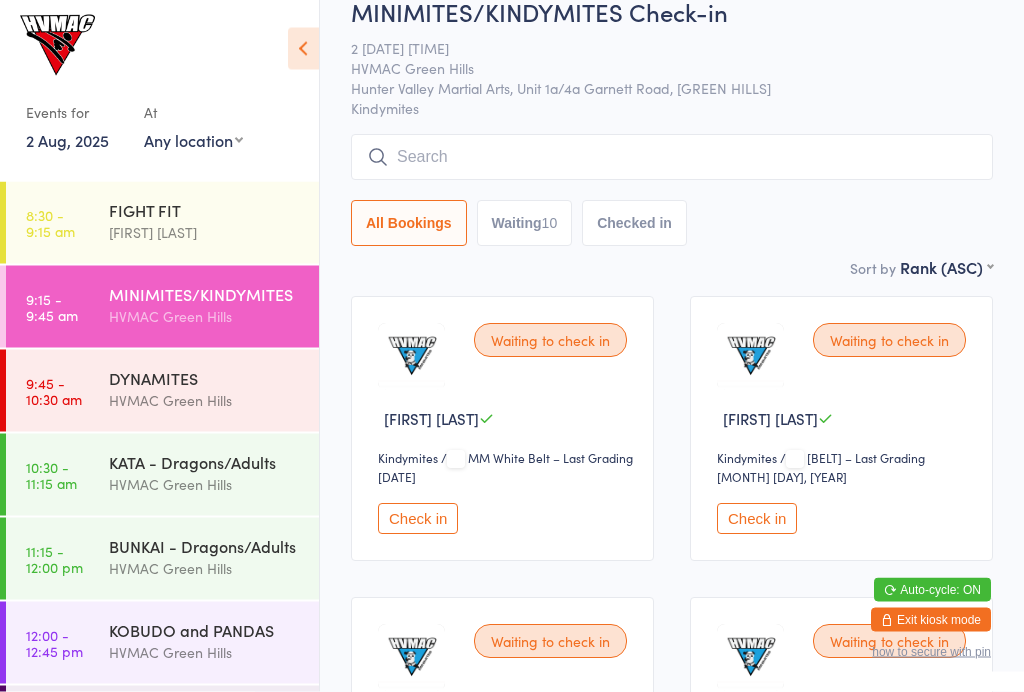 scroll, scrollTop: 0, scrollLeft: 0, axis: both 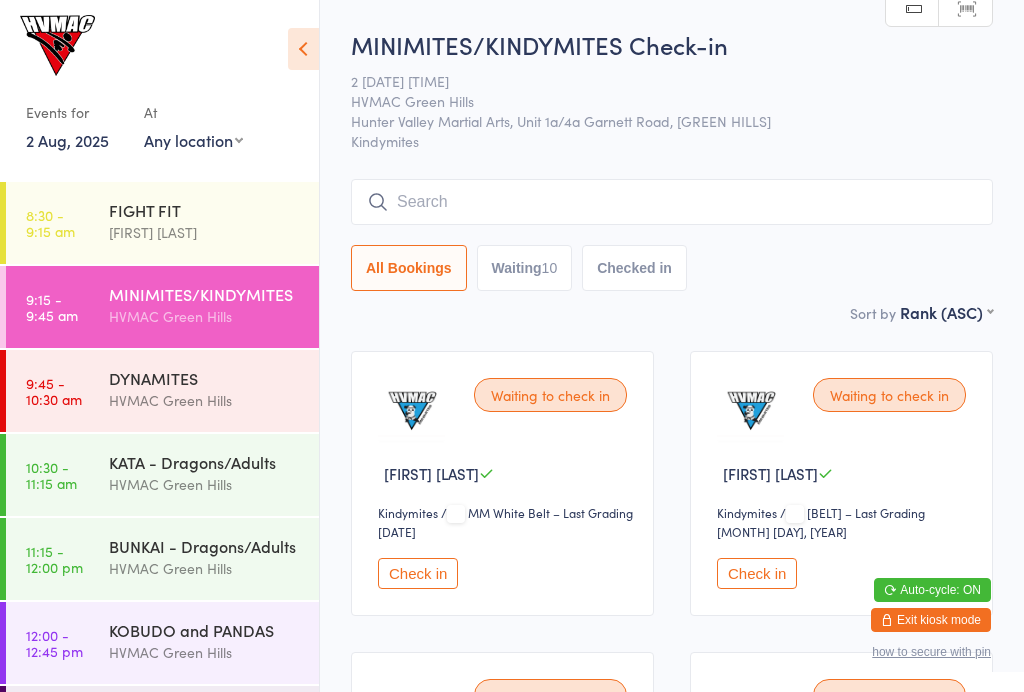 click on "FIGHT FIT" at bounding box center (205, 210) 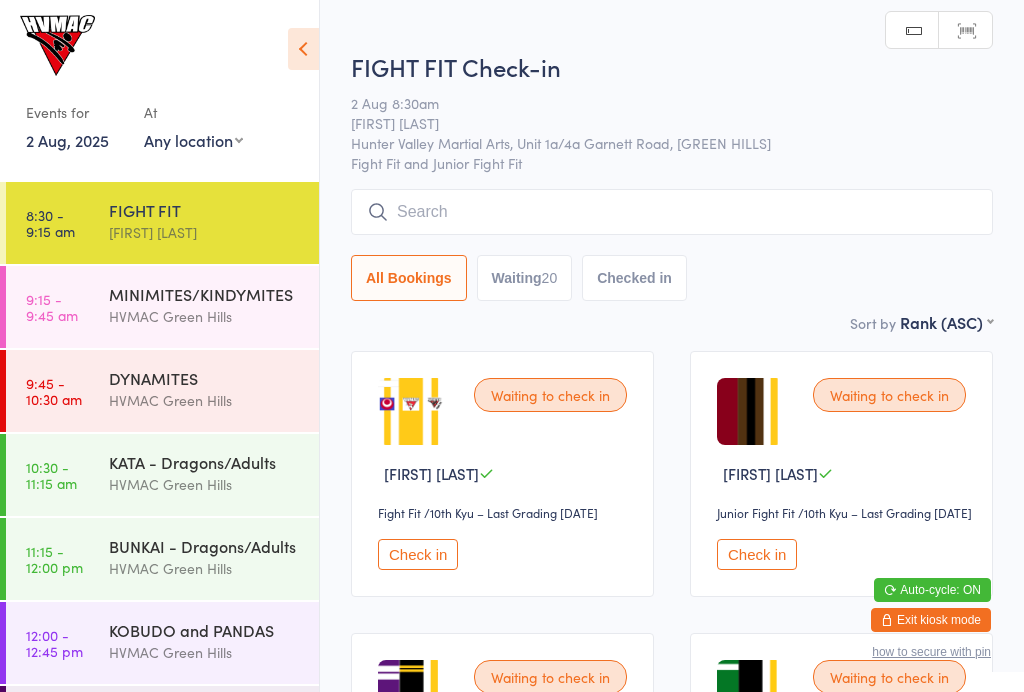 click on "Waiting  20" at bounding box center [525, 278] 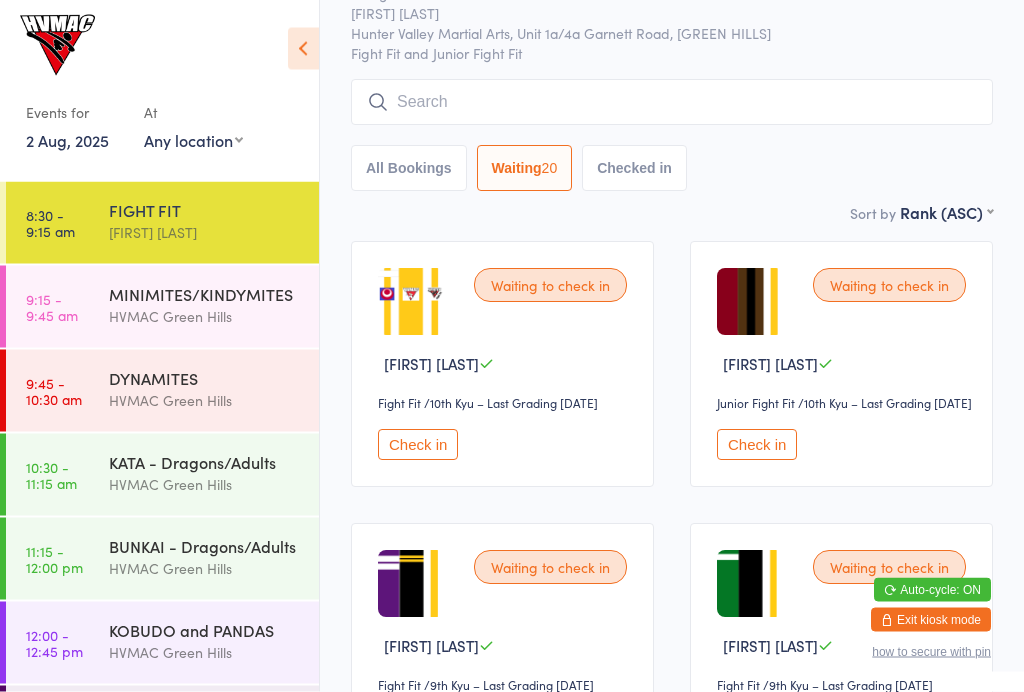 scroll, scrollTop: 0, scrollLeft: 0, axis: both 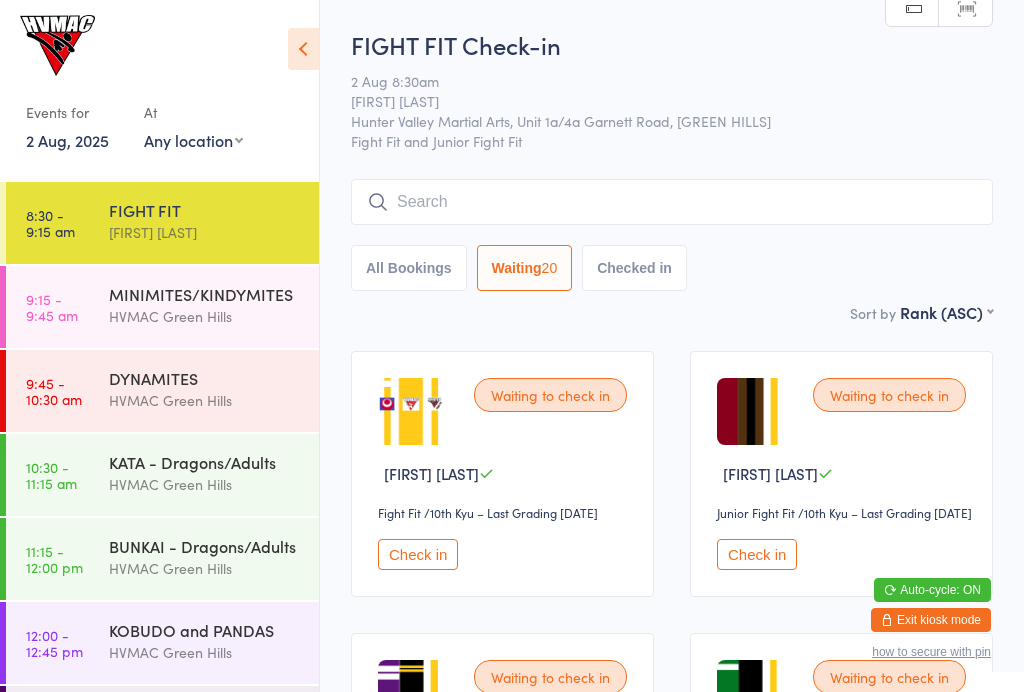 click at bounding box center [672, 202] 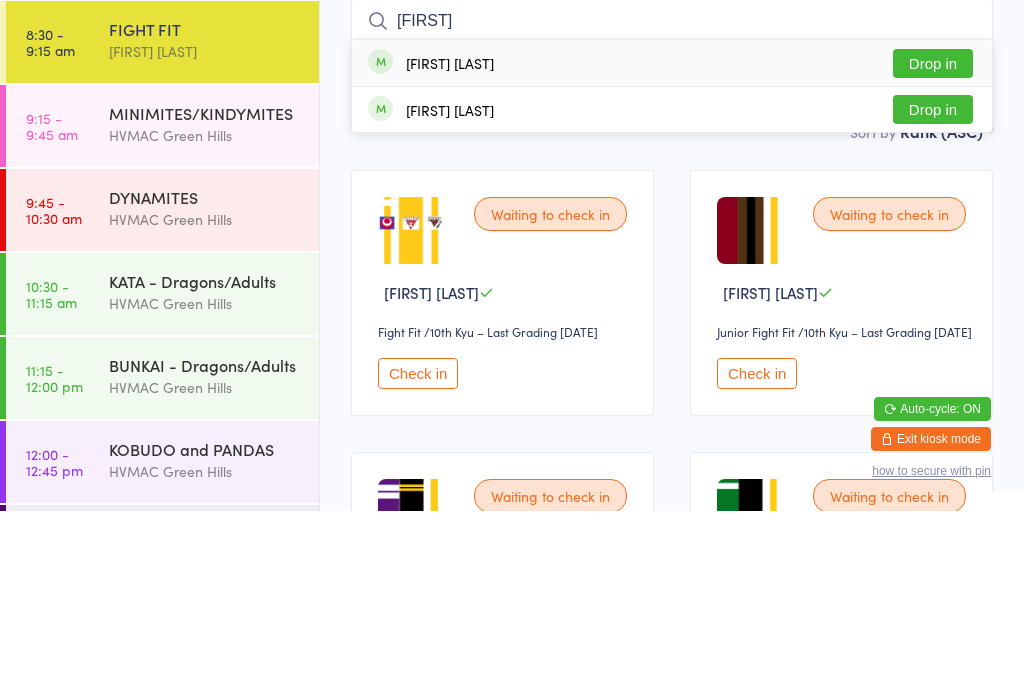 type on "[FIRST]" 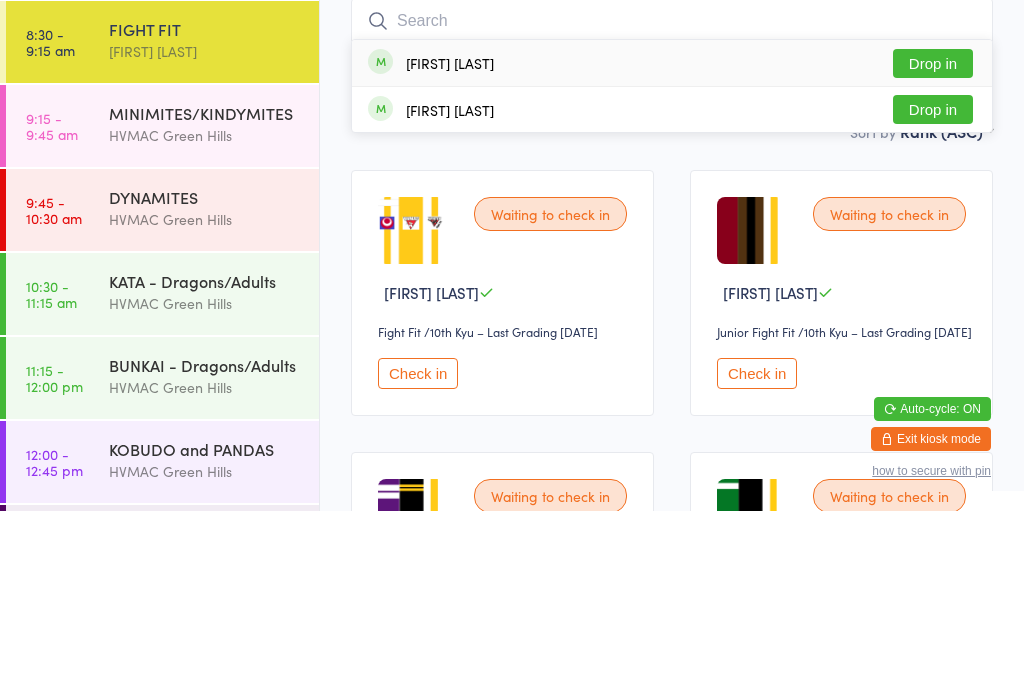 scroll, scrollTop: 181, scrollLeft: 0, axis: vertical 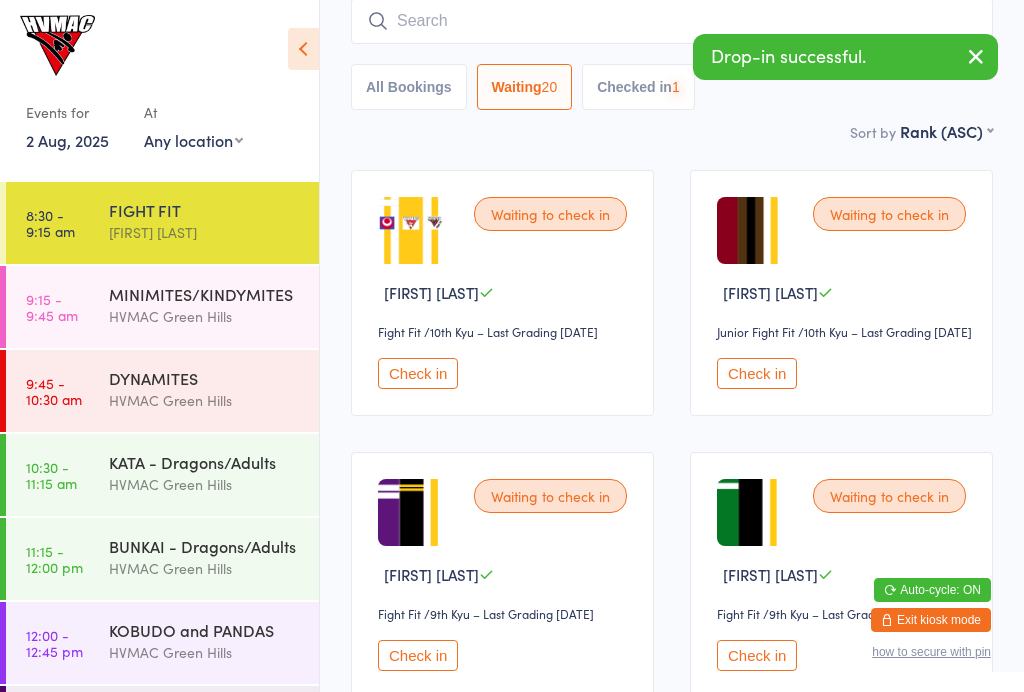 click at bounding box center [672, 21] 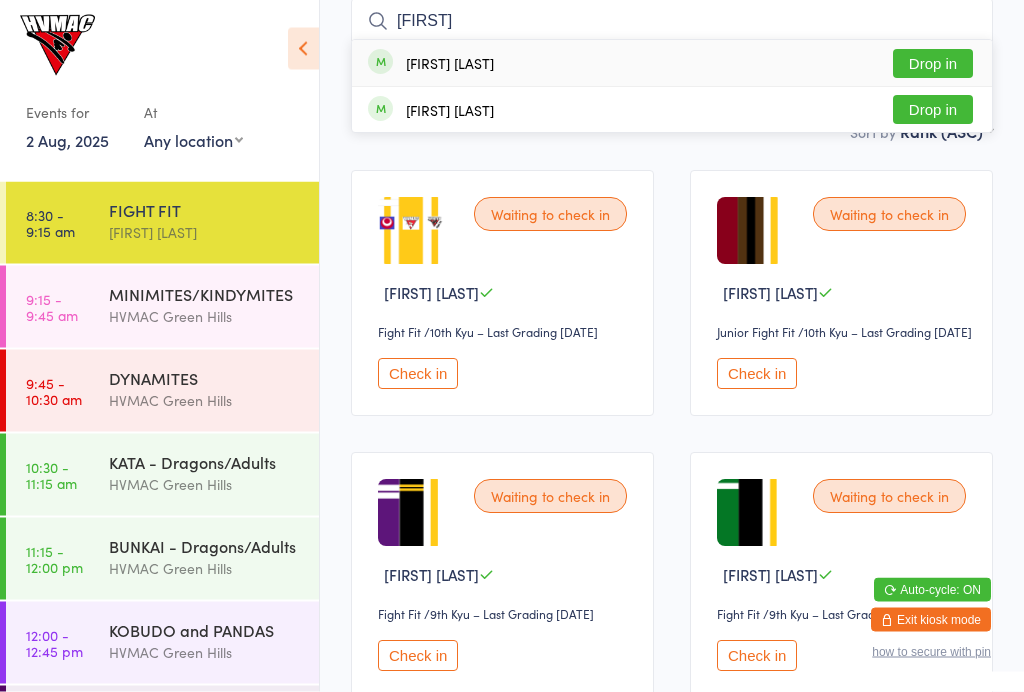 type on "[FIRST]" 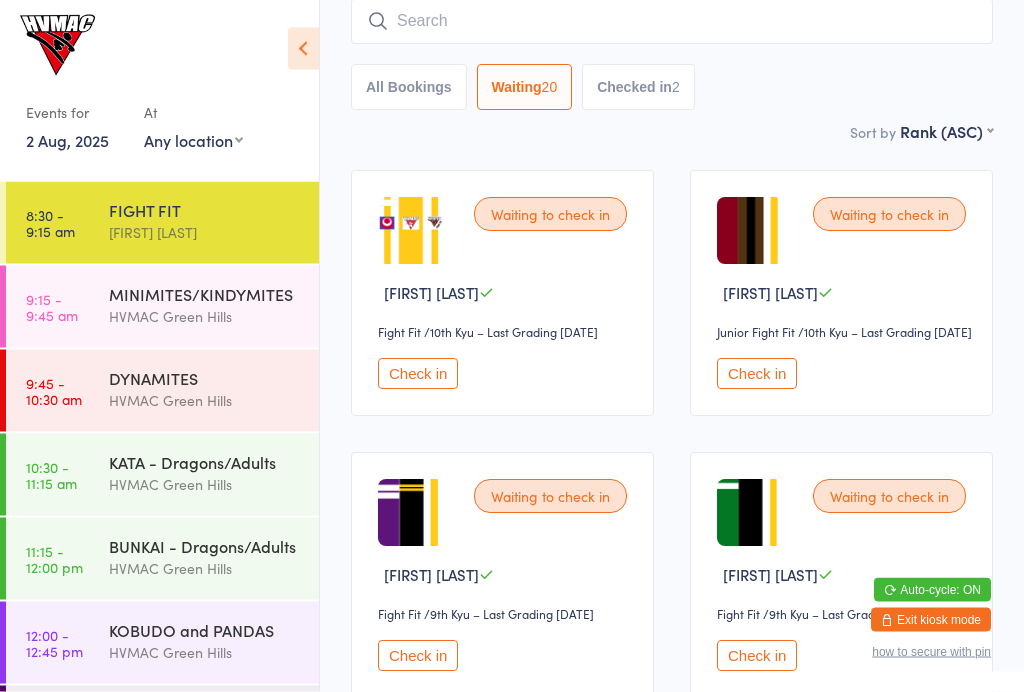 click at bounding box center (303, 49) 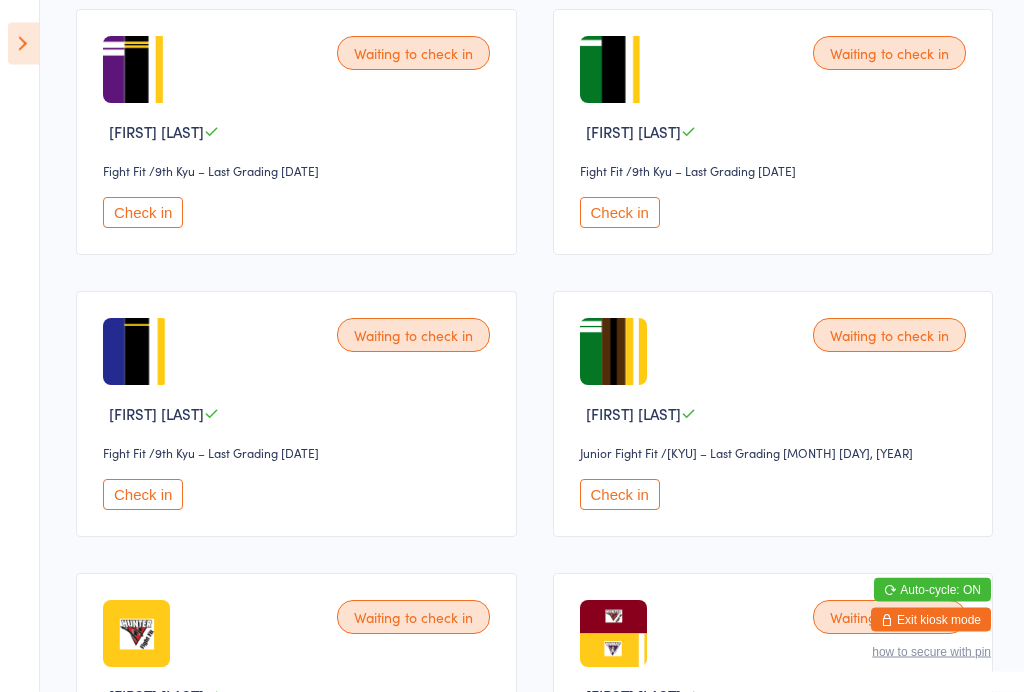 scroll, scrollTop: 596, scrollLeft: 0, axis: vertical 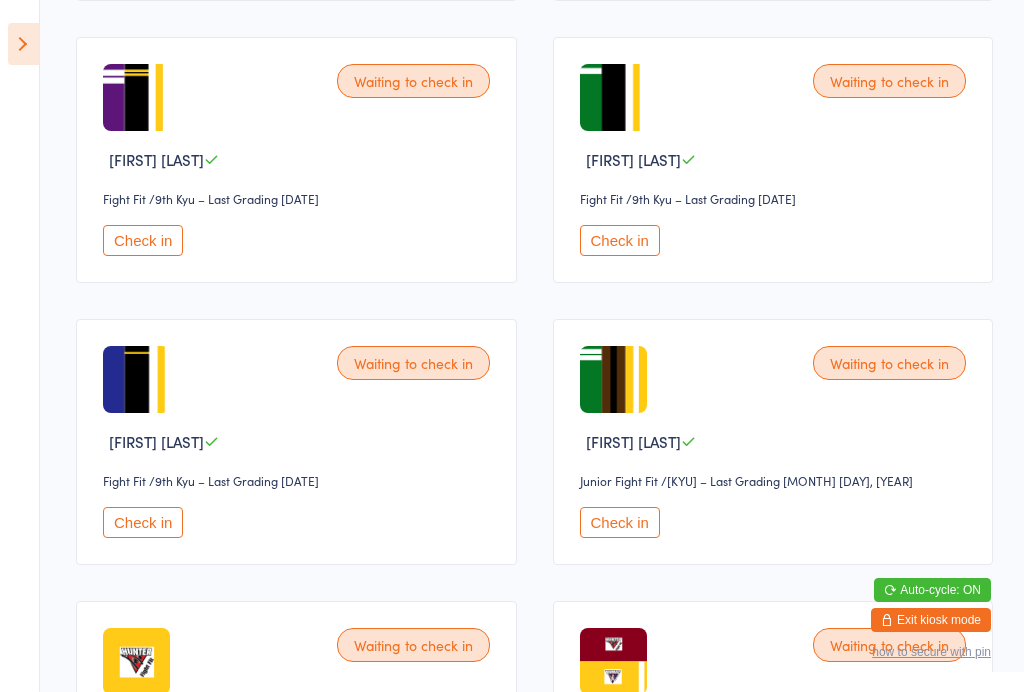 click on "Waiting to check in [FIRST] [LAST]  Fight Fit  Fight Fit   /  9th Kyu – Last Grading [DATE]   Check in" at bounding box center (296, 160) 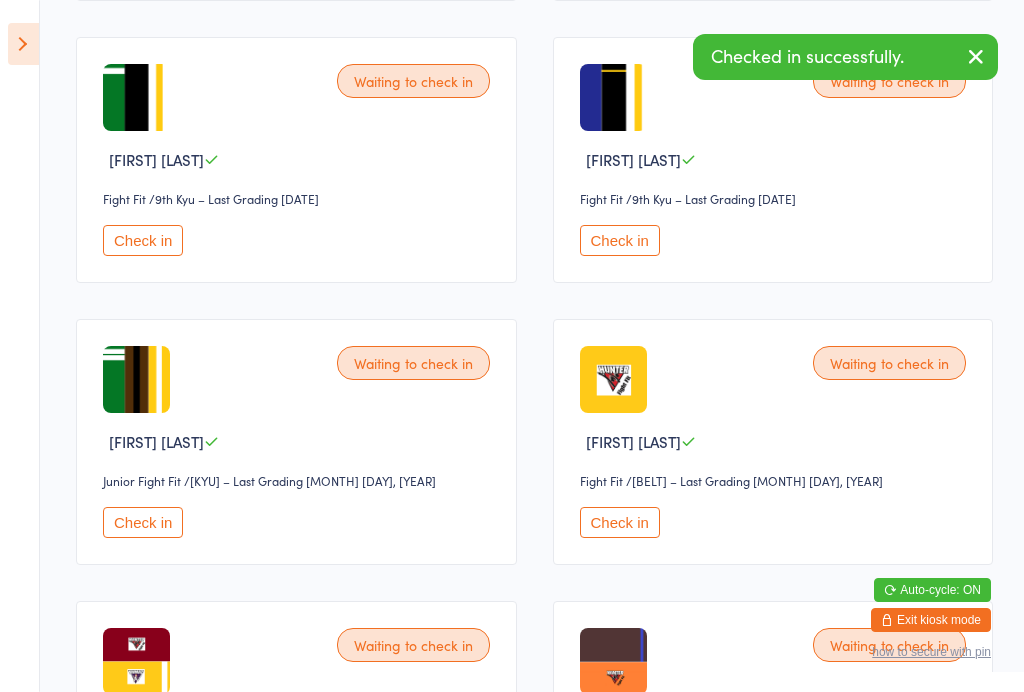 click on "Check in" at bounding box center [620, 240] 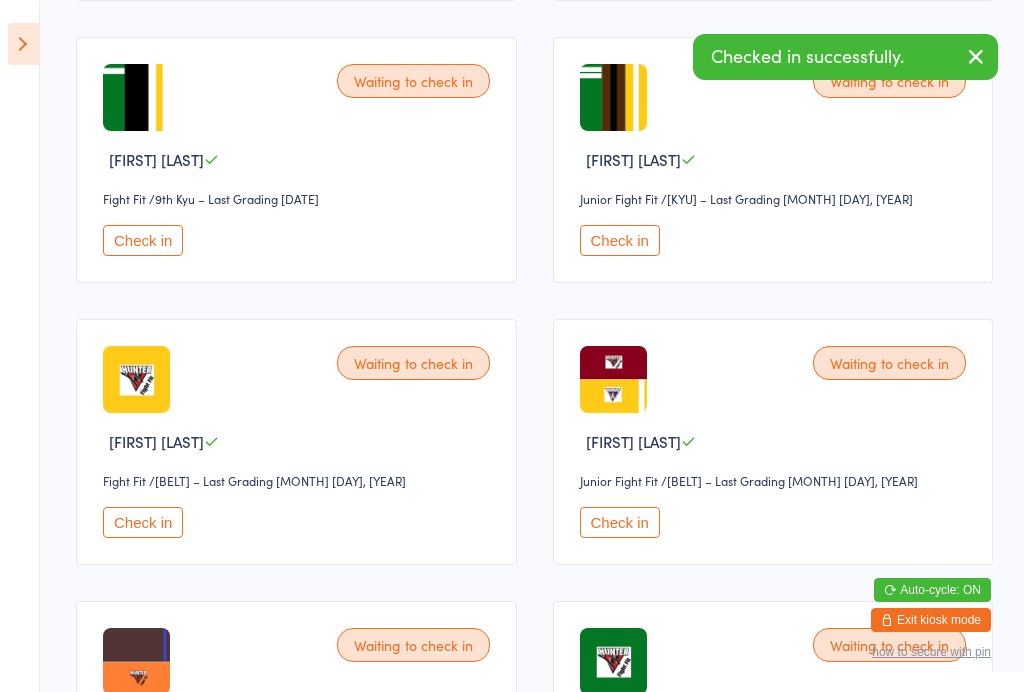 click on "Check in" at bounding box center [143, 240] 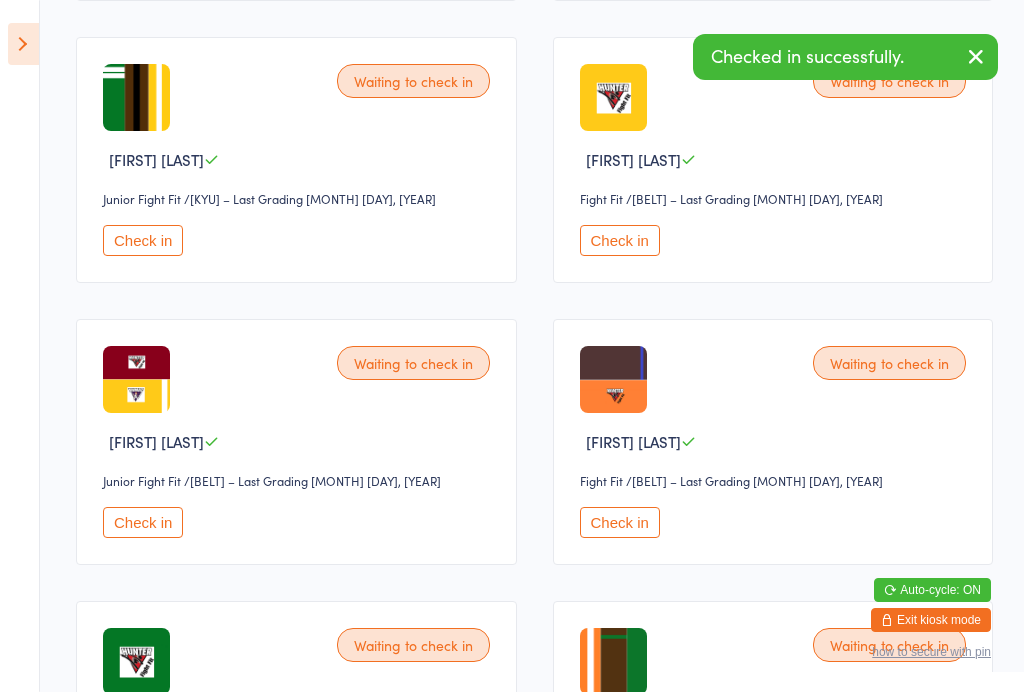 click on "Events for 2 Aug, 2025 2 Aug, 2025
August 2025
Sun Mon Tue Wed Thu Fri Sat
31
27
28
29
30
31
01
02
32
03
04
05
06
07
08
09
33
10
11
12
13
14
15
16
34
17
18
19
20
21
22
23
35
24
25
26
27
28
29
30" at bounding box center [20, 346] 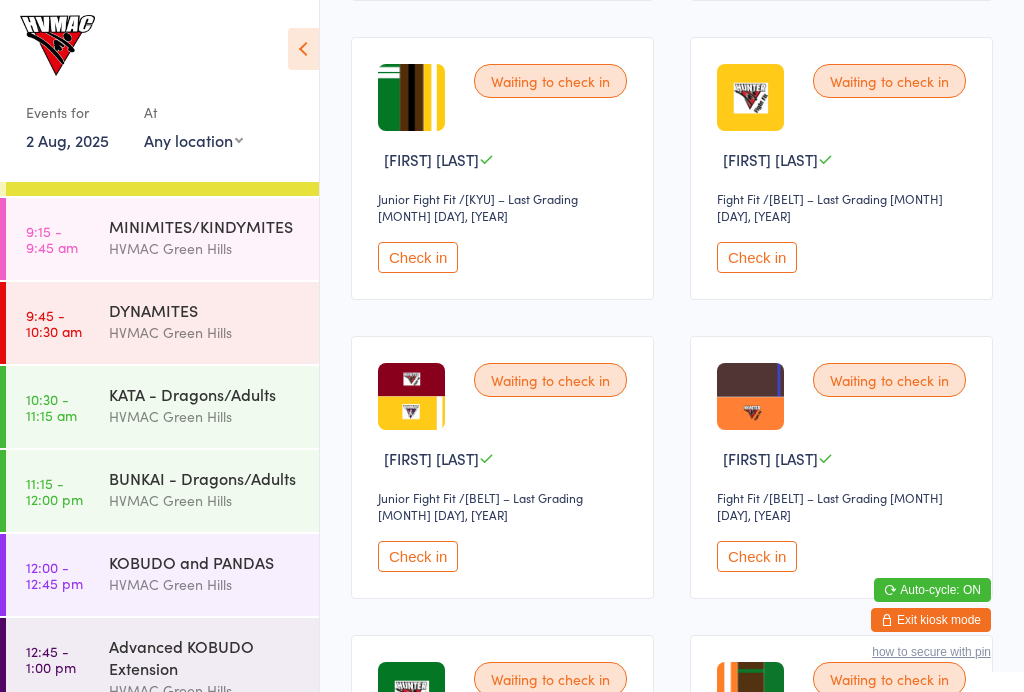 scroll, scrollTop: 67, scrollLeft: 0, axis: vertical 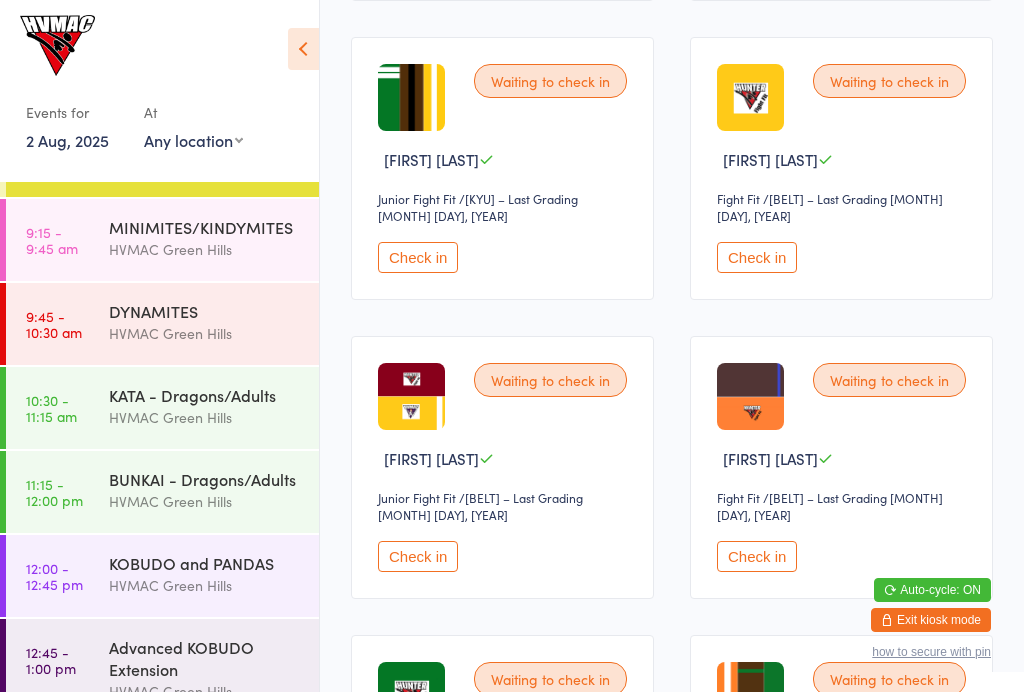 click on "Advanced KOBUDO Extension" at bounding box center (205, 658) 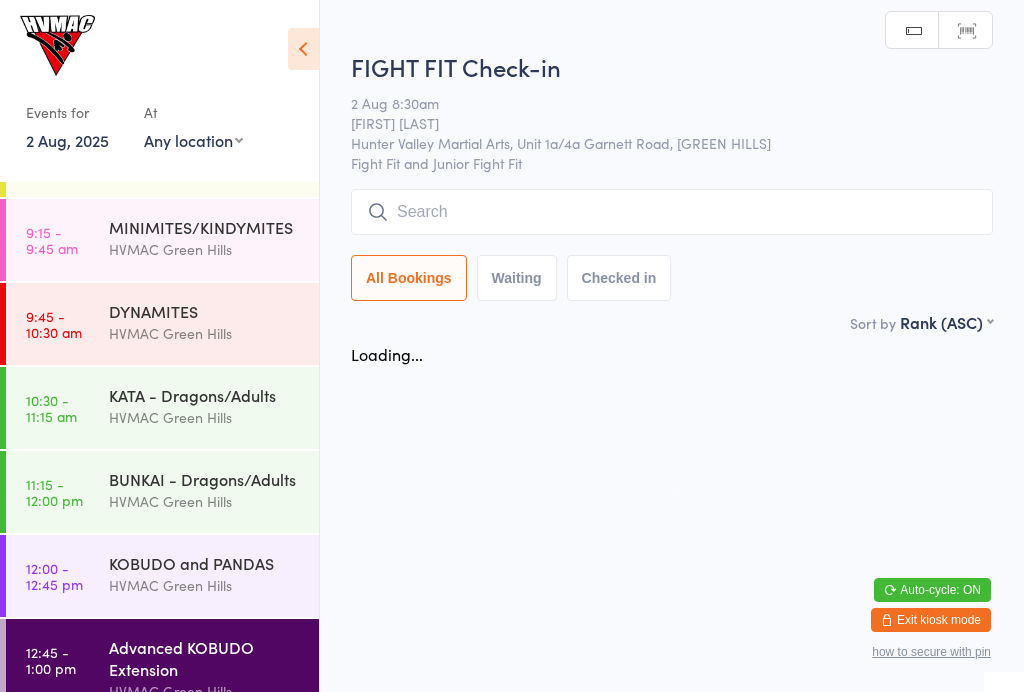 scroll, scrollTop: 0, scrollLeft: 0, axis: both 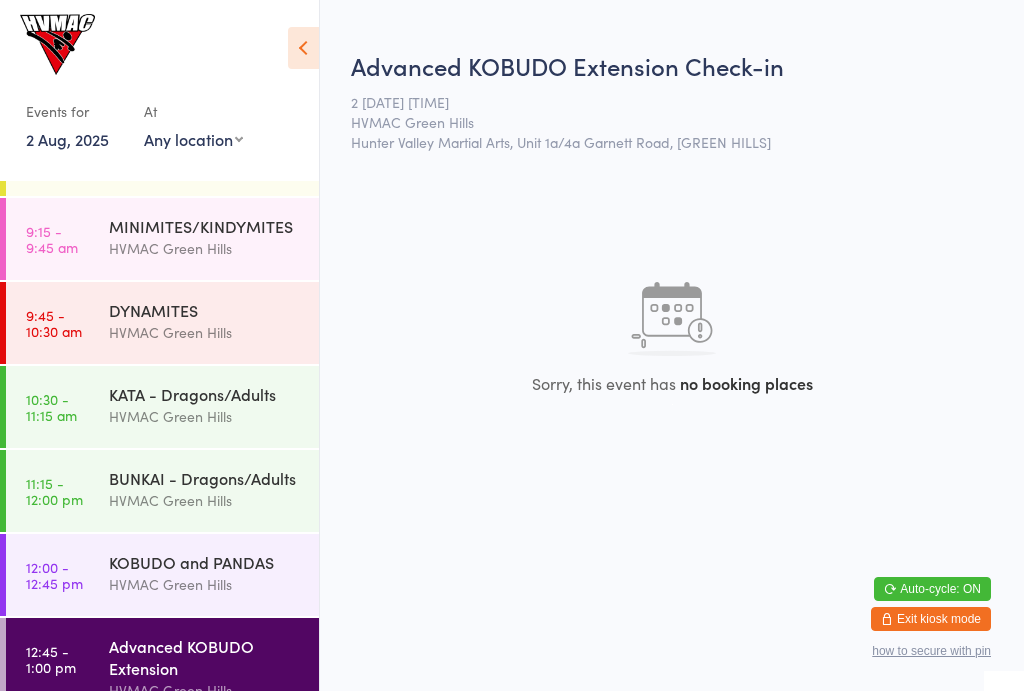 click on "KOBUDO and PANDAS" at bounding box center (205, 563) 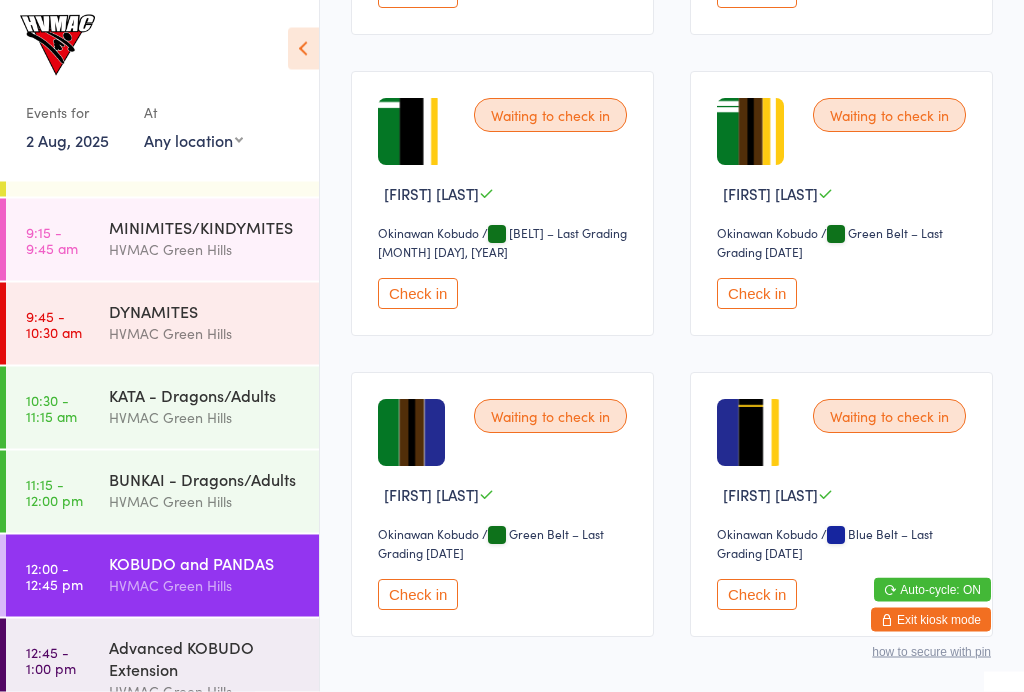 scroll, scrollTop: 1485, scrollLeft: 0, axis: vertical 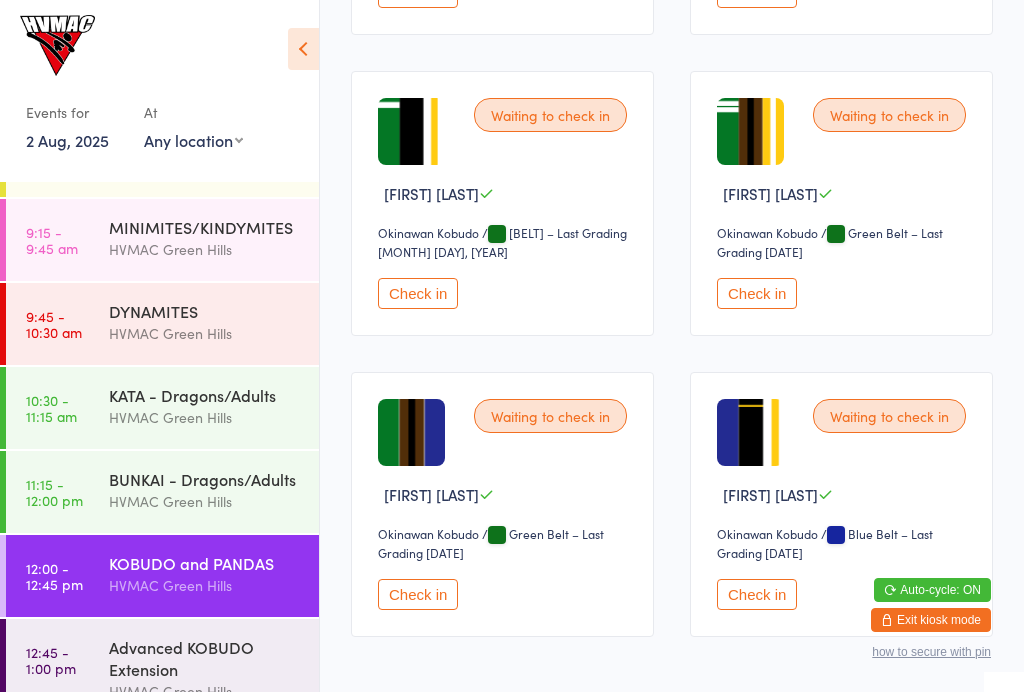 click on "Check in" at bounding box center (418, 293) 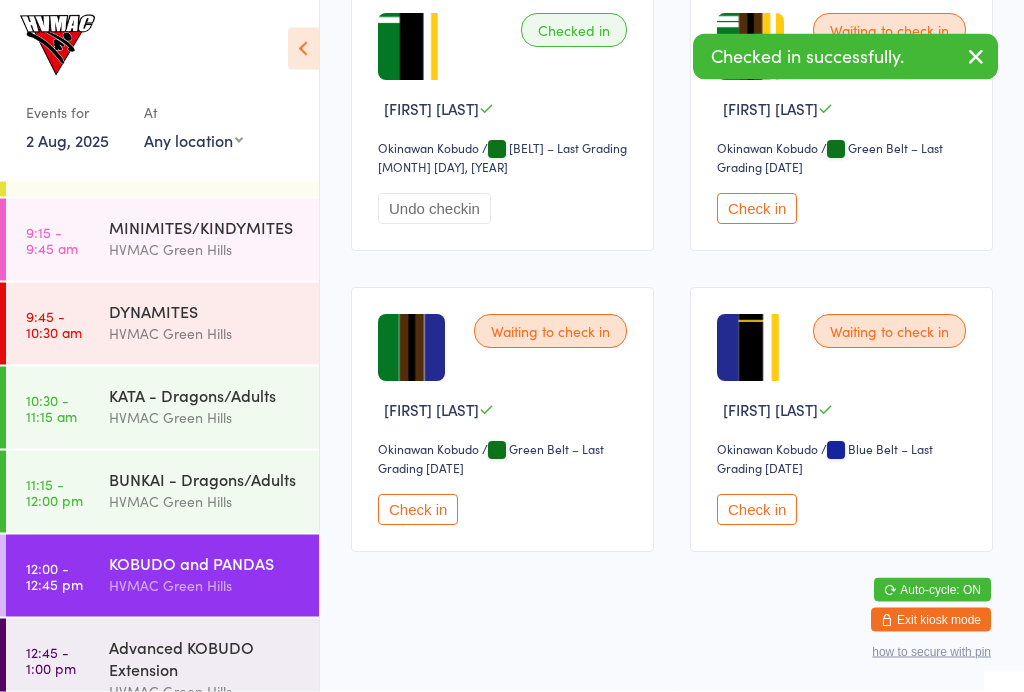 click on "Check in" at bounding box center (757, 510) 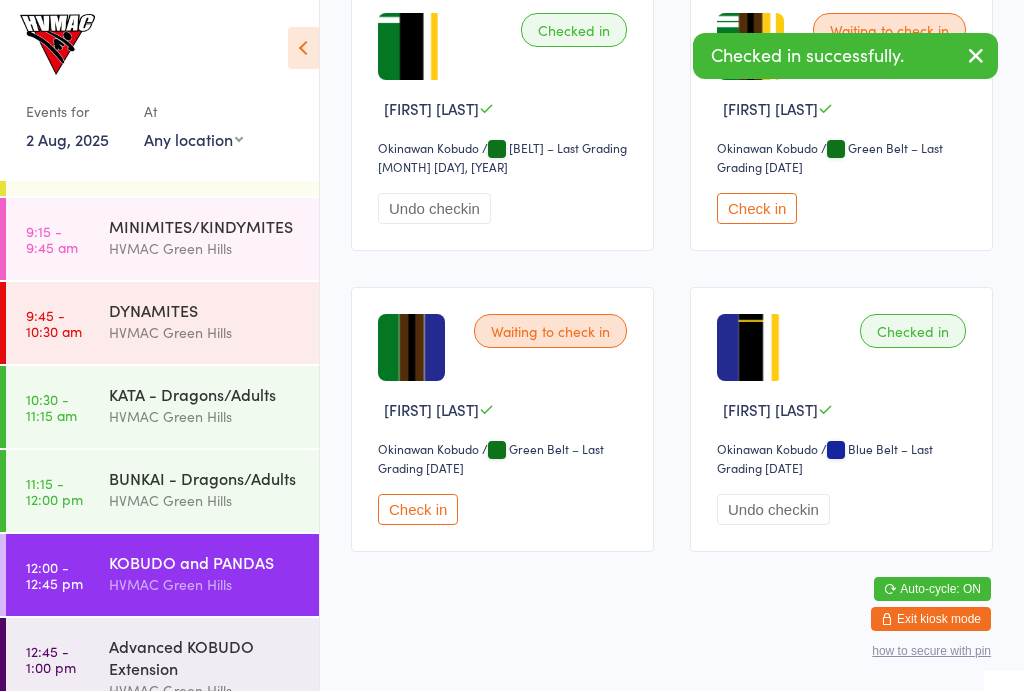 click on "Advanced KOBUDO Extension" at bounding box center (205, 658) 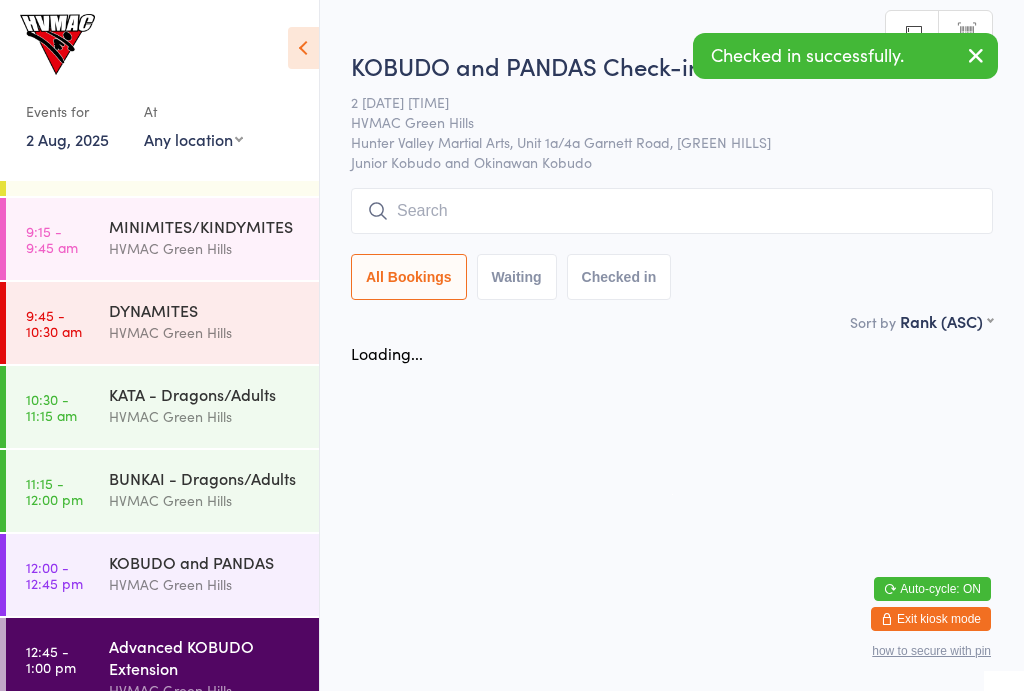 scroll, scrollTop: 0, scrollLeft: 0, axis: both 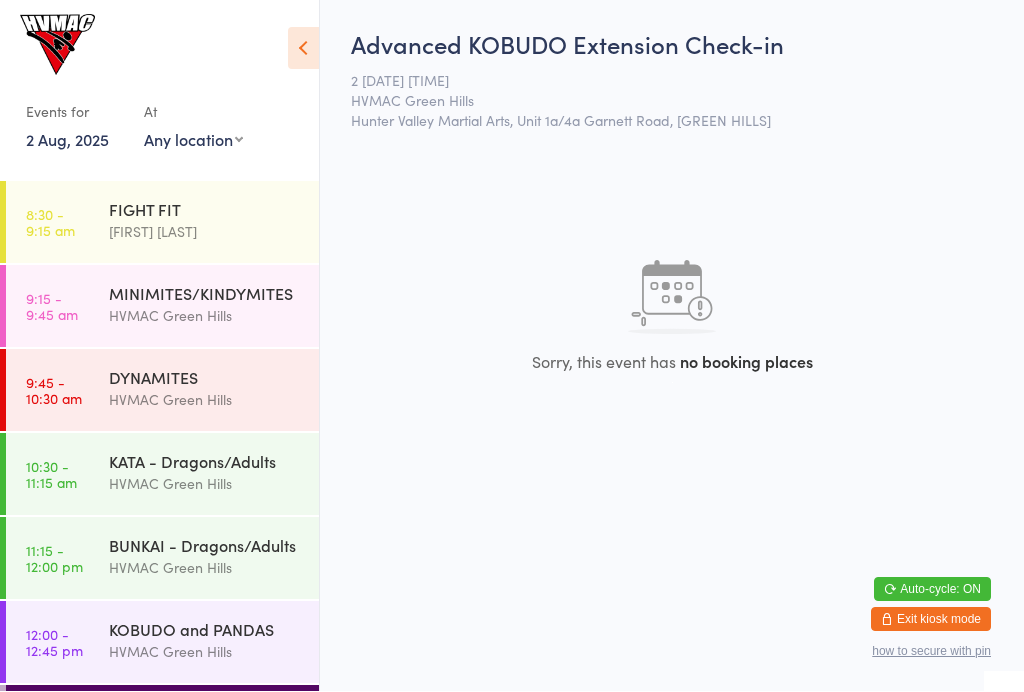 click on "FIGHT FIT" at bounding box center (205, 210) 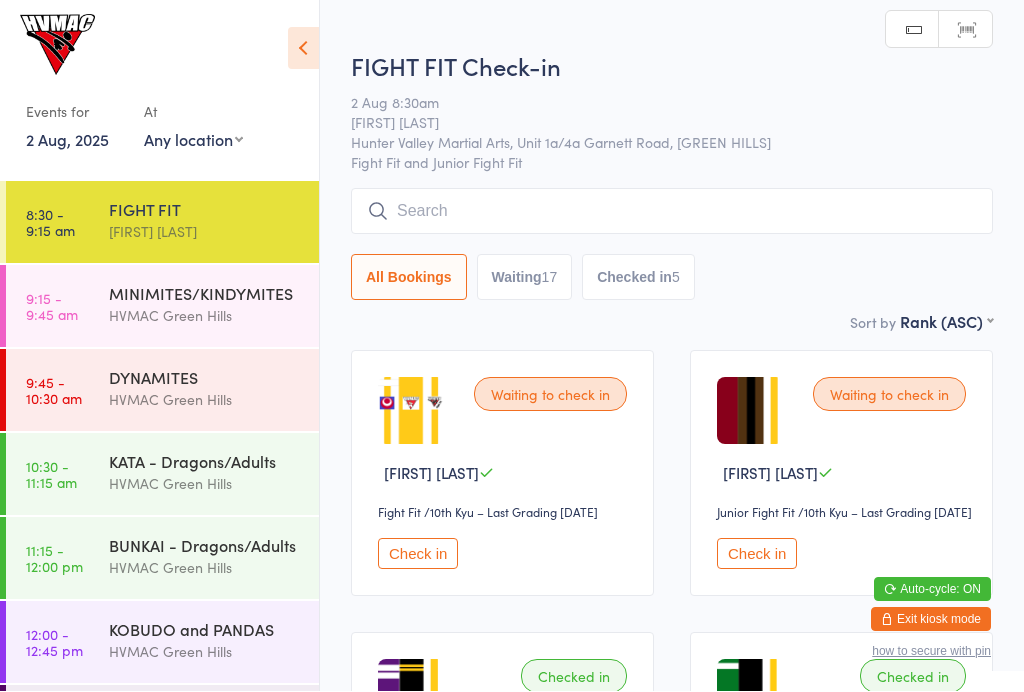 scroll, scrollTop: 1, scrollLeft: 0, axis: vertical 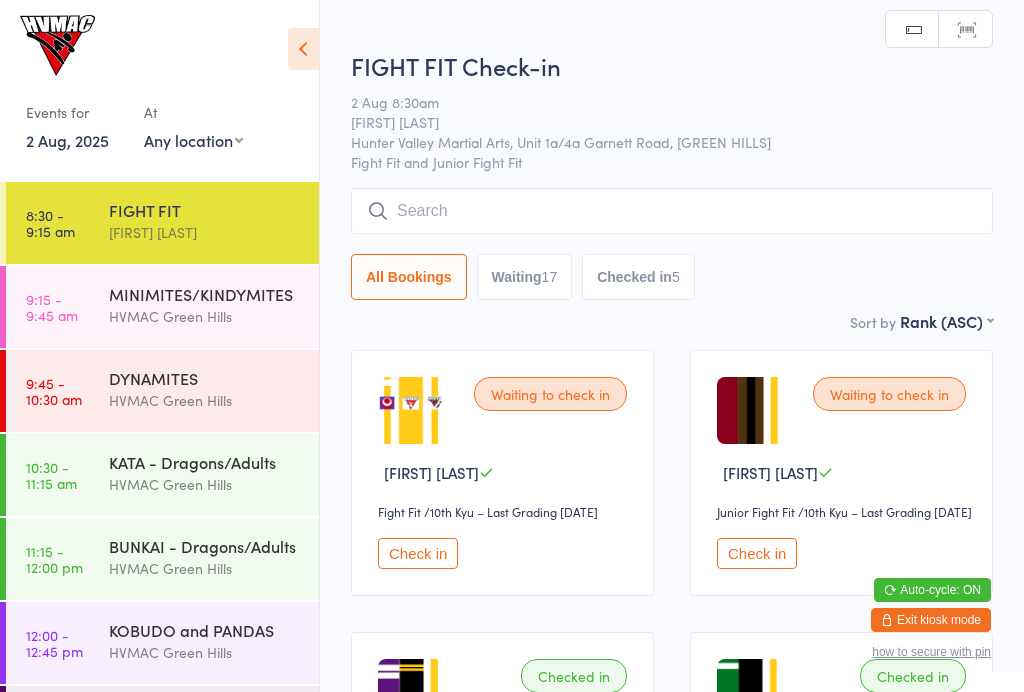 click at bounding box center (303, 49) 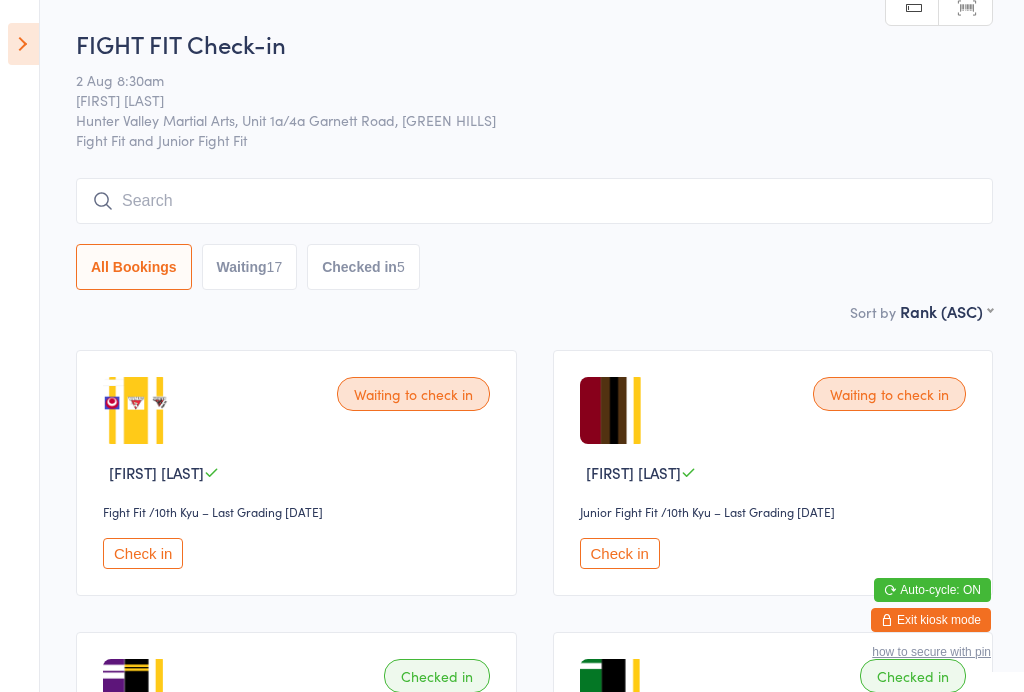 click on "Checked in  5" at bounding box center [363, 267] 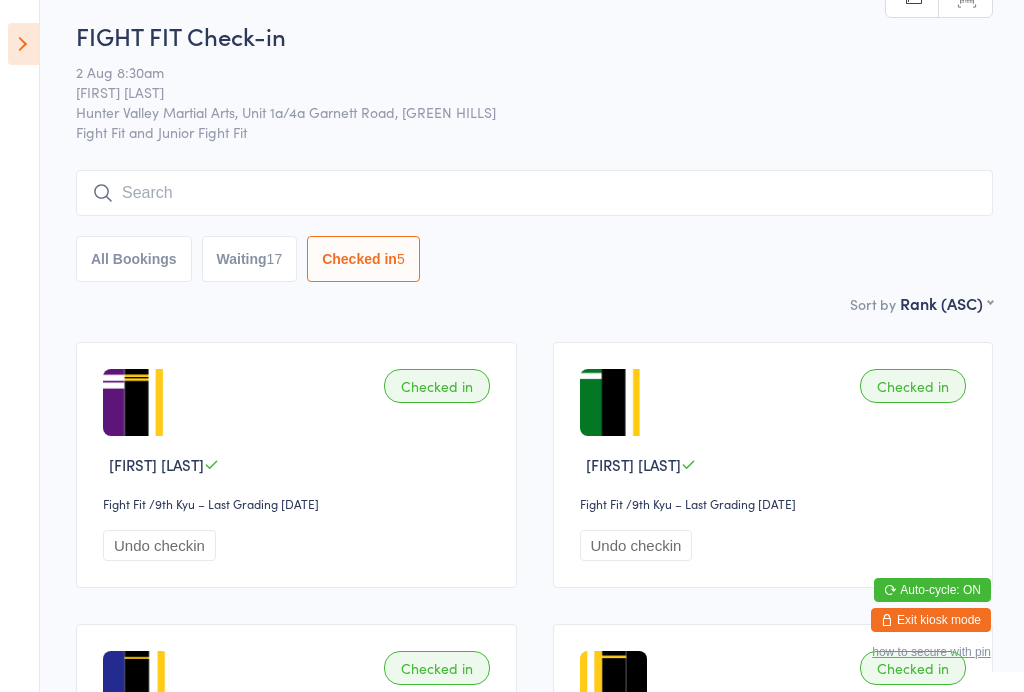 scroll, scrollTop: 0, scrollLeft: 0, axis: both 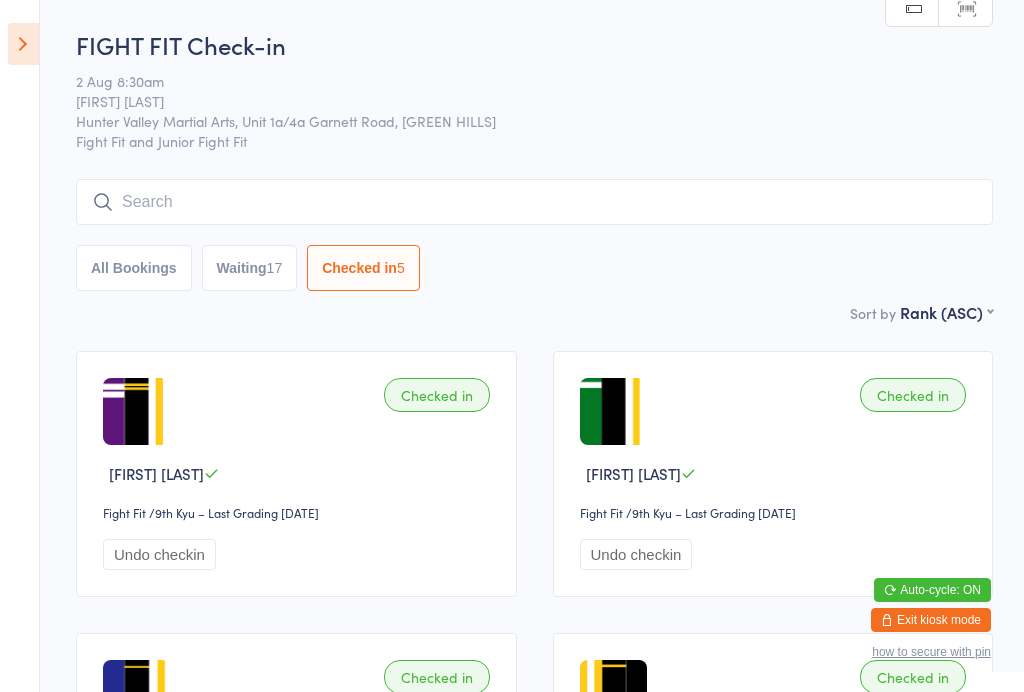 click on "Waiting  17" at bounding box center [250, 268] 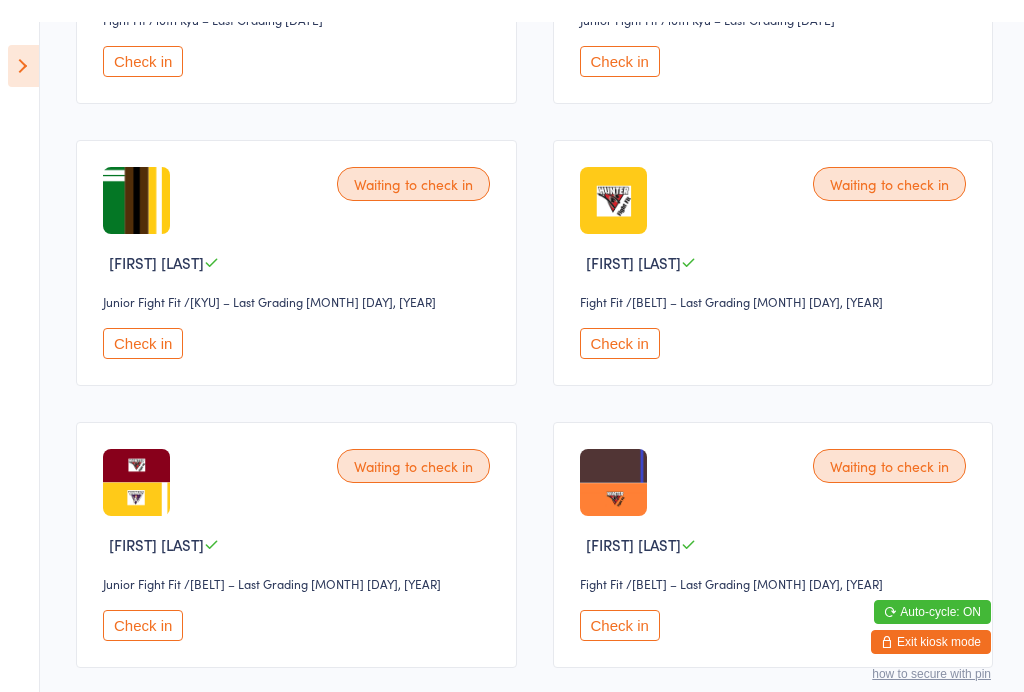 scroll, scrollTop: 493, scrollLeft: 0, axis: vertical 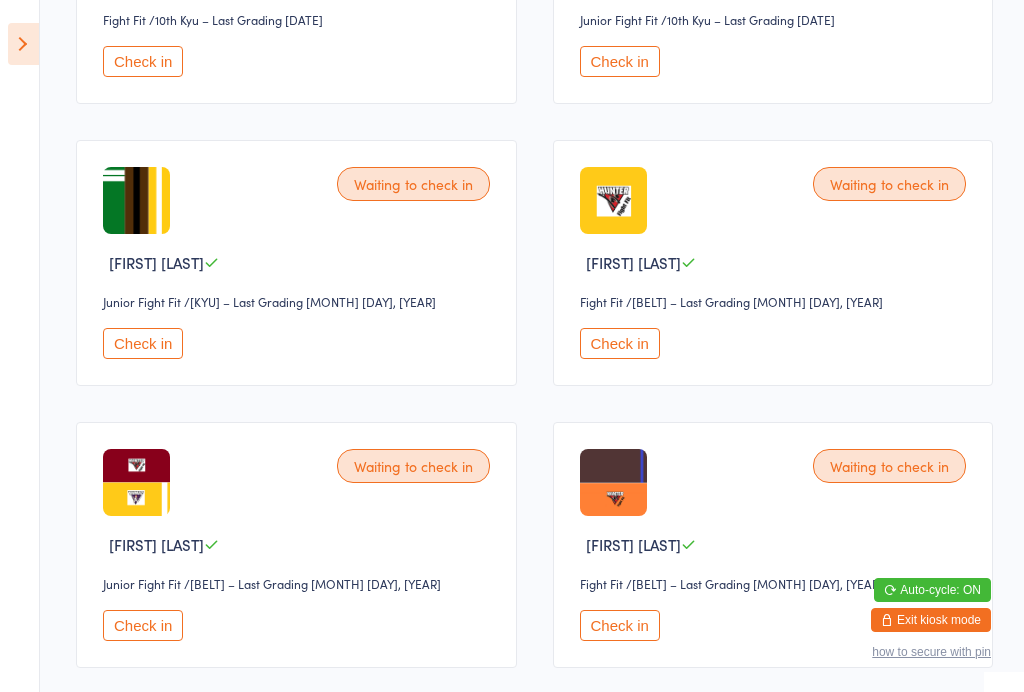 click on "Check in" at bounding box center [143, 343] 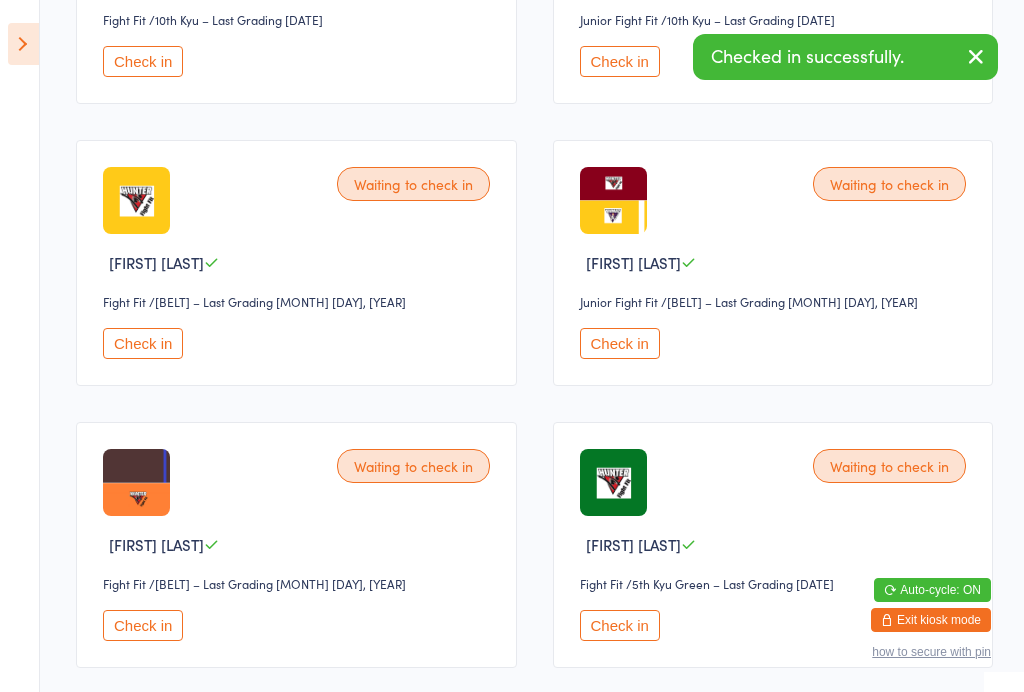 click at bounding box center [23, 44] 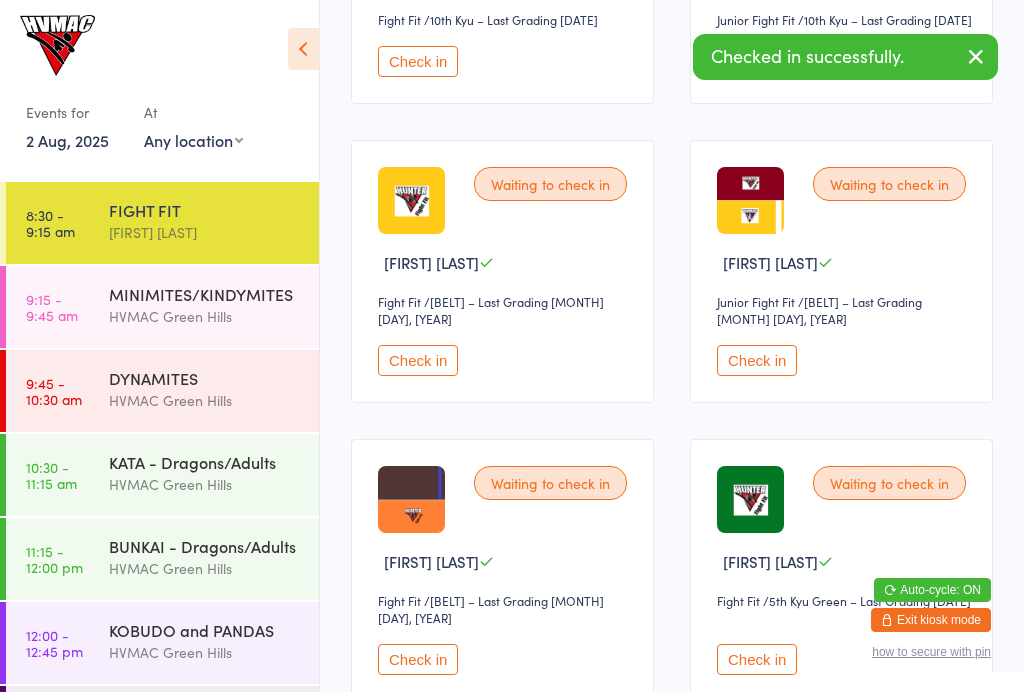 click on "HVMAC Green Hills" at bounding box center (205, 484) 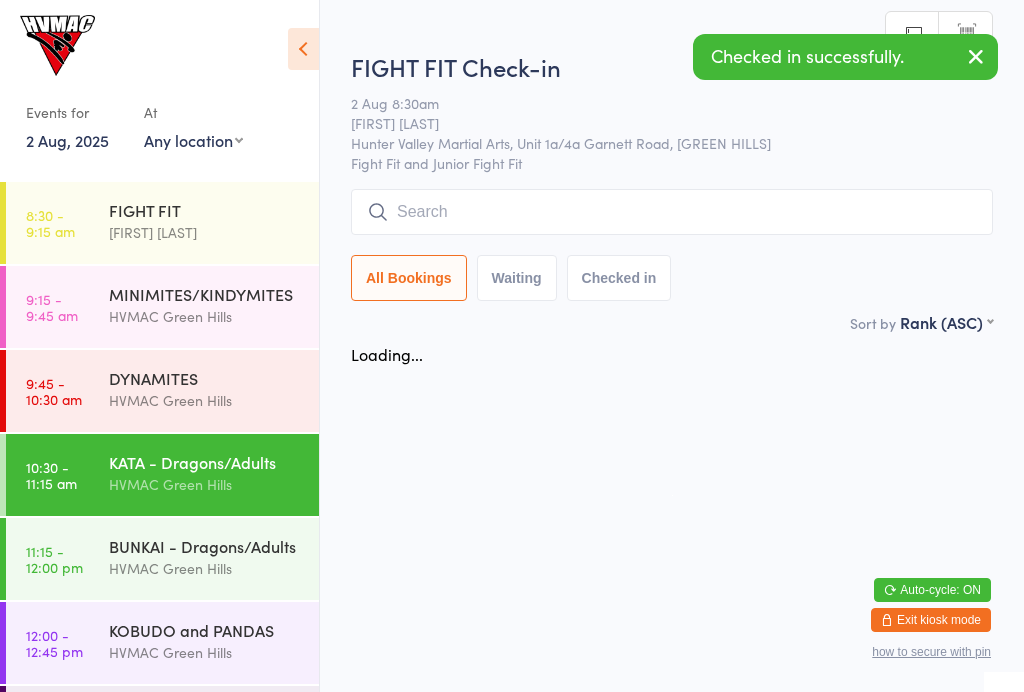 scroll, scrollTop: 0, scrollLeft: 0, axis: both 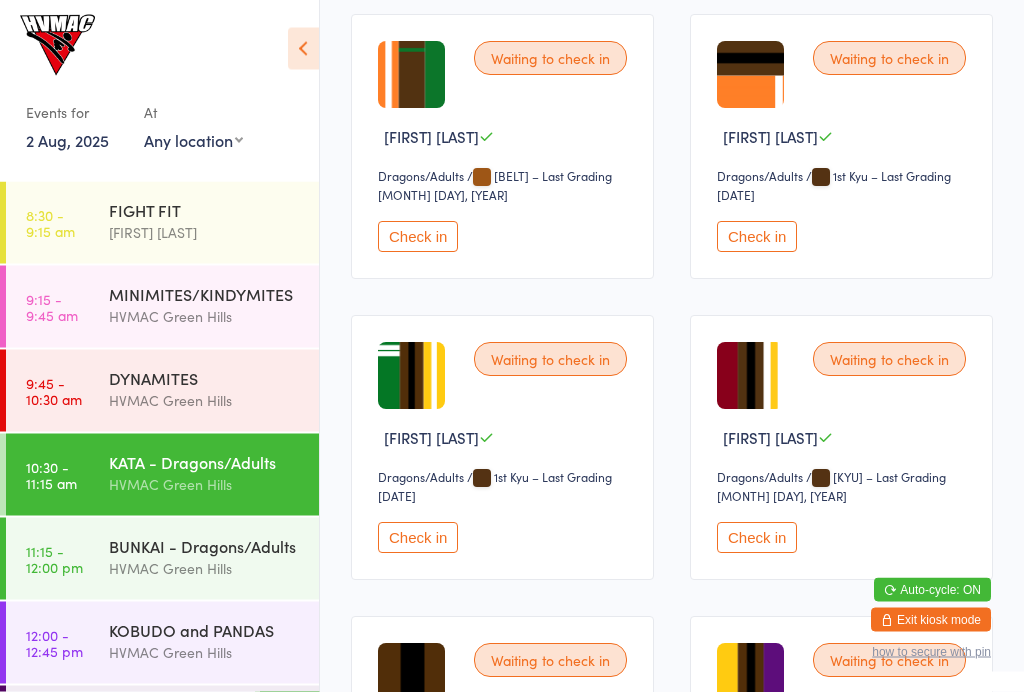 click on "Check in" at bounding box center (418, 538) 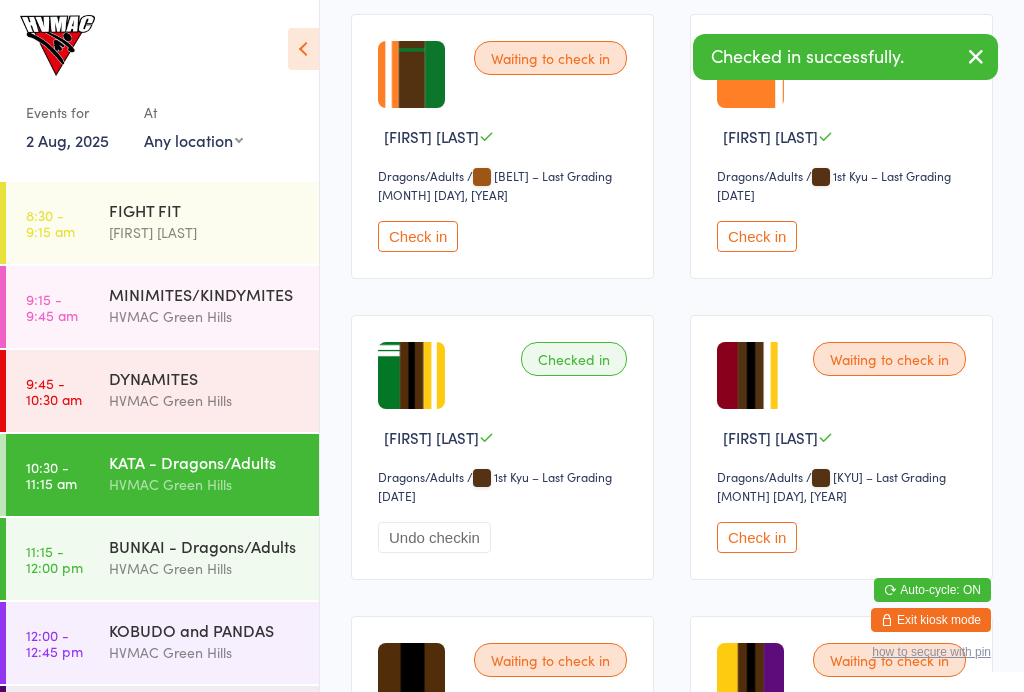 click on "BUNKAI - Dragons/Adults" at bounding box center [205, 546] 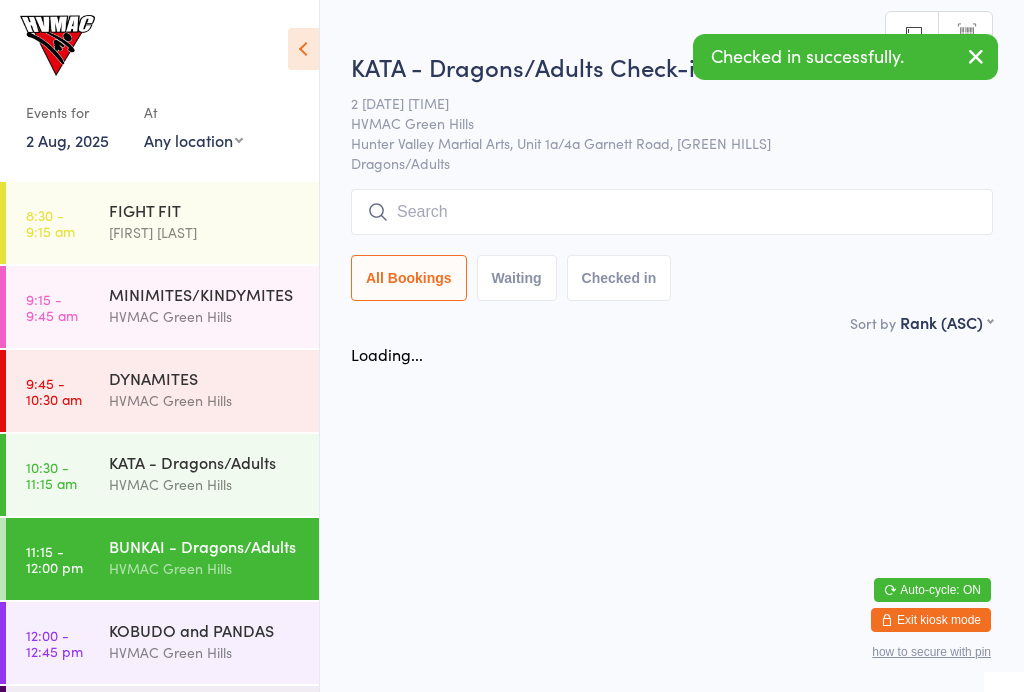 scroll, scrollTop: 0, scrollLeft: 0, axis: both 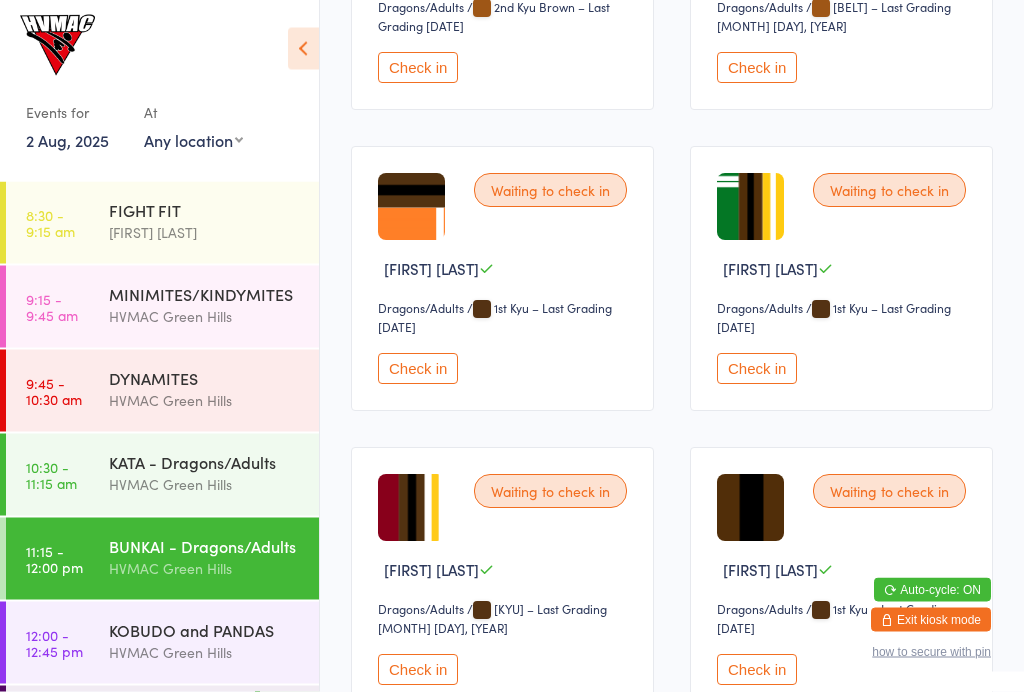 click on "Check in" at bounding box center (757, 369) 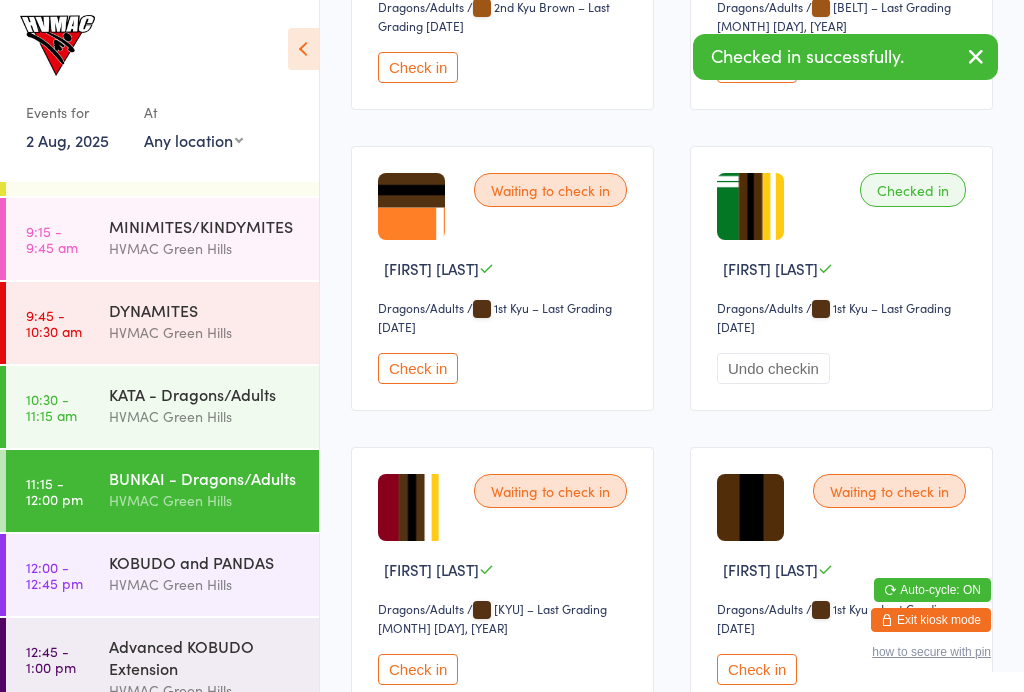 scroll, scrollTop: 67, scrollLeft: 0, axis: vertical 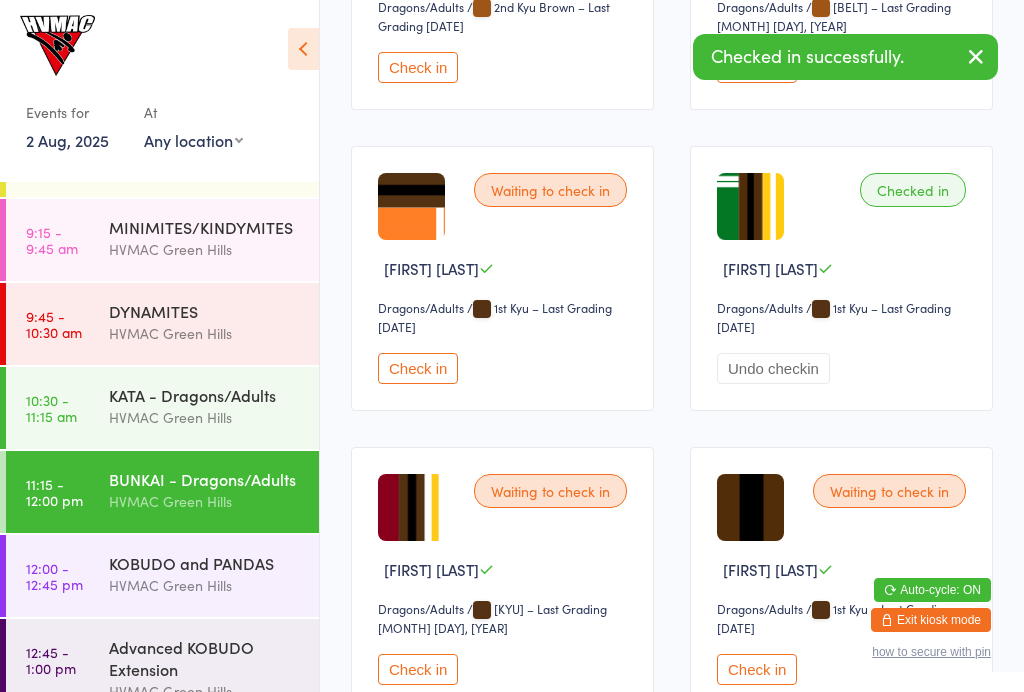 click on "KOBUDO and PANDAS" at bounding box center [205, 563] 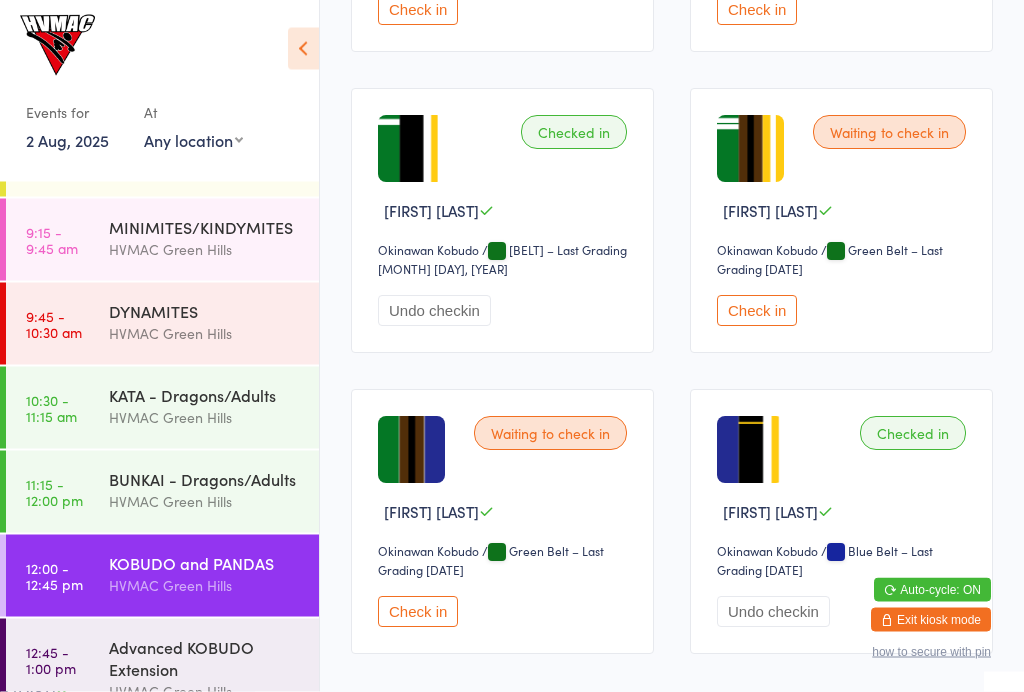 scroll, scrollTop: 1481, scrollLeft: 0, axis: vertical 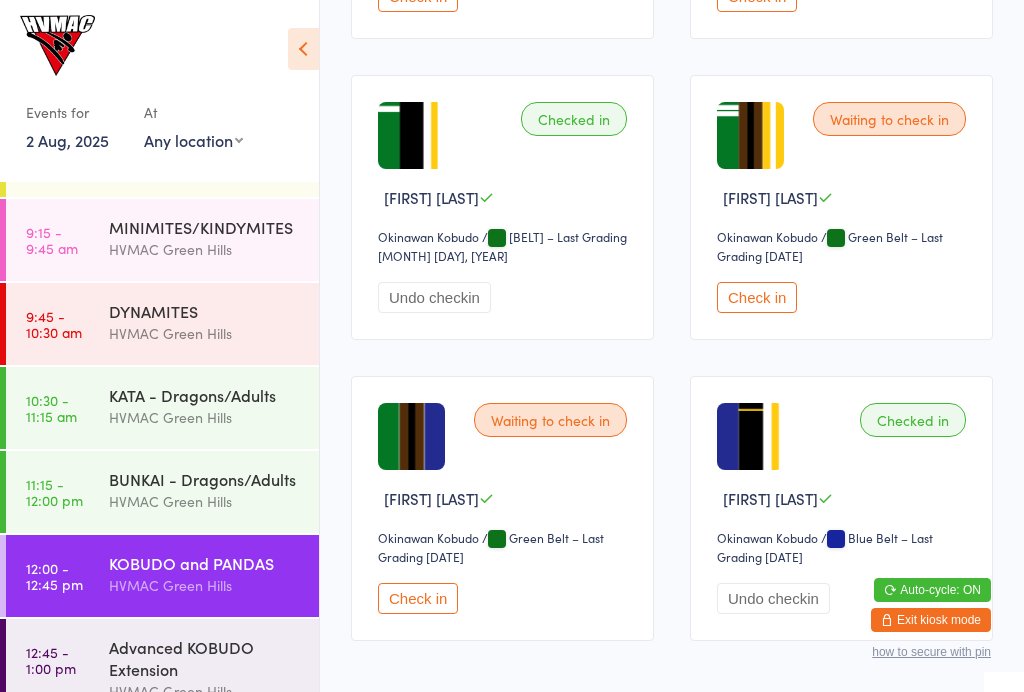 click on "Check in" at bounding box center (757, 297) 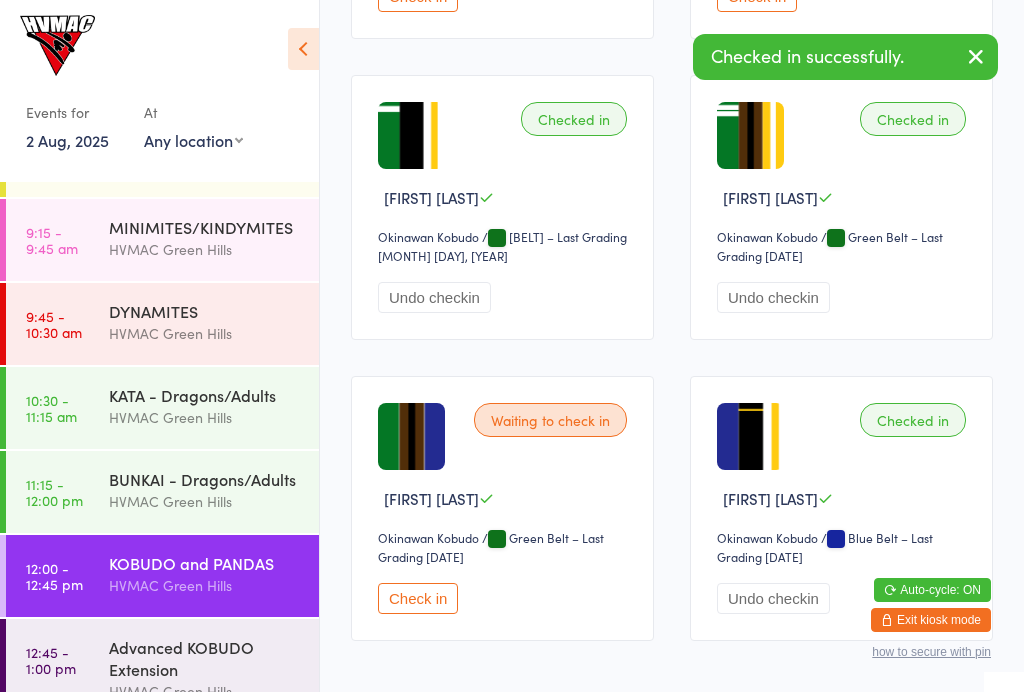 click on "Advanced KOBUDO Extension" at bounding box center [205, 658] 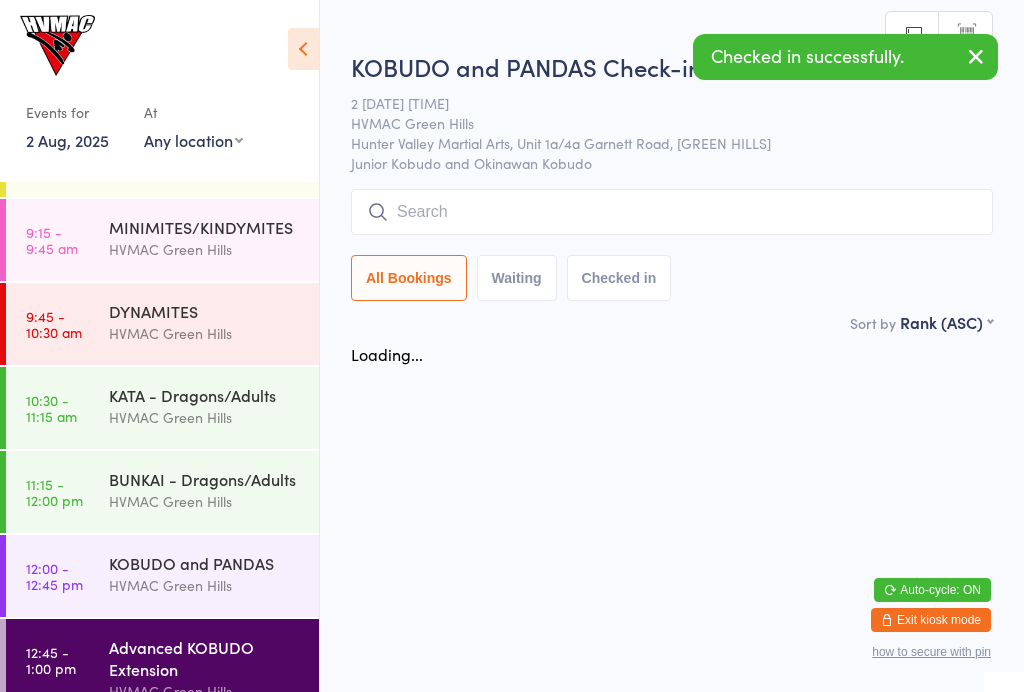 scroll, scrollTop: 0, scrollLeft: 0, axis: both 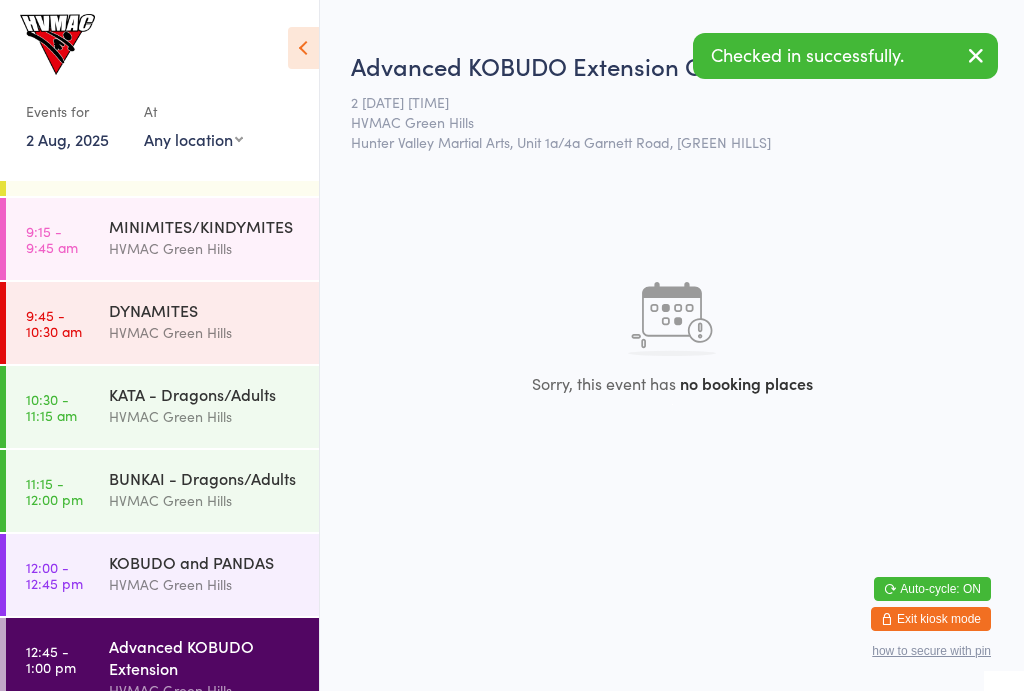 click on "MINIMITES/KINDYMITES" at bounding box center [205, 227] 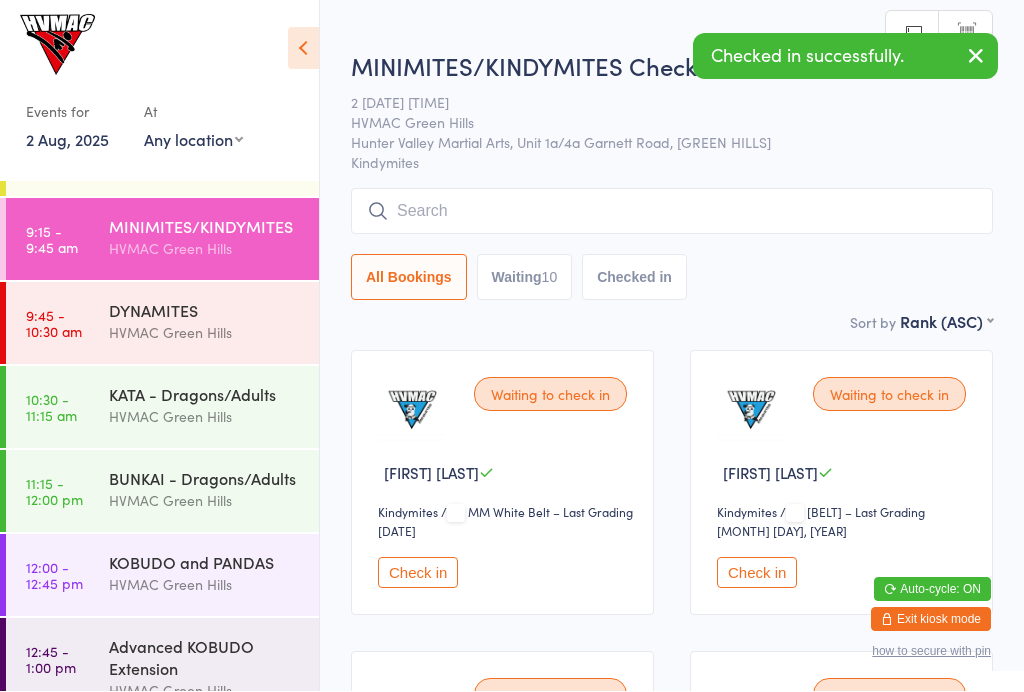 scroll, scrollTop: 1, scrollLeft: 0, axis: vertical 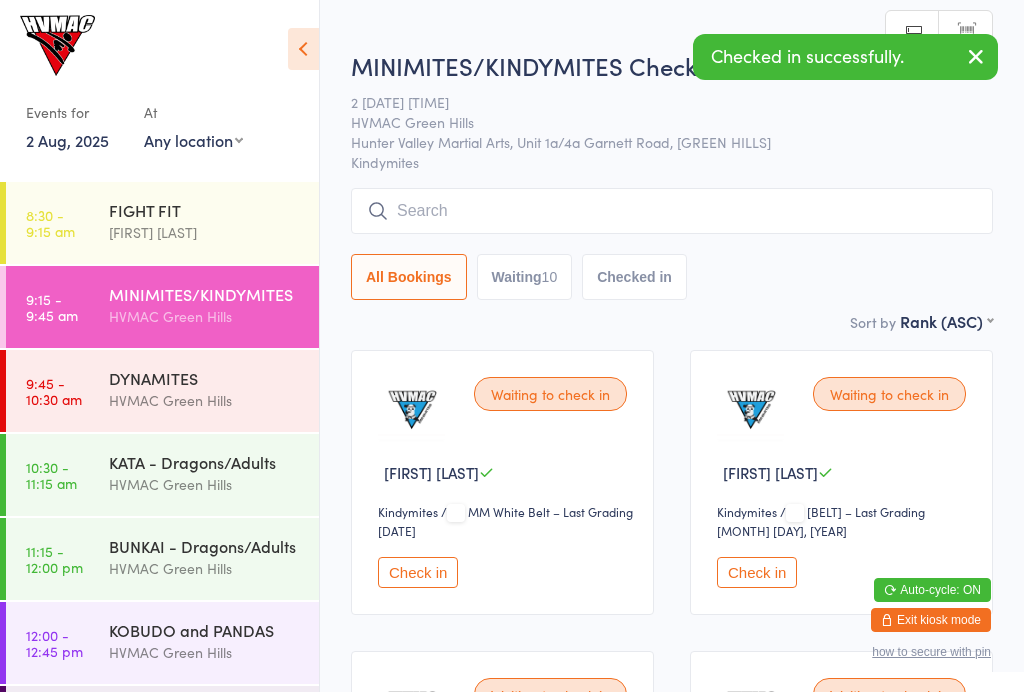 click on "[FIRST] [LAST]" at bounding box center [205, 232] 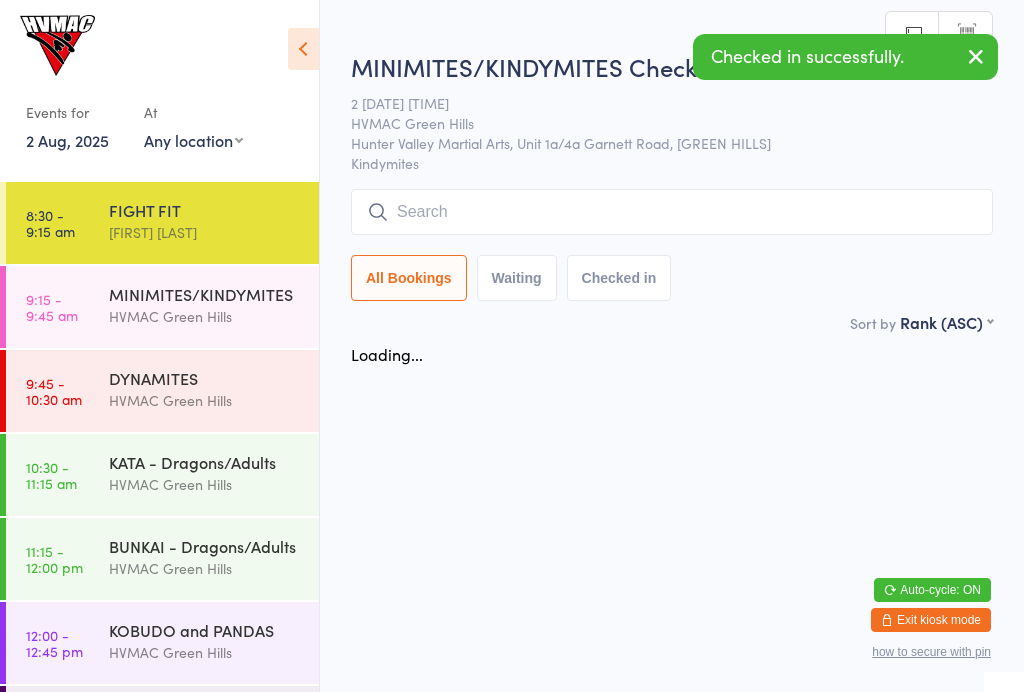 scroll, scrollTop: 0, scrollLeft: 0, axis: both 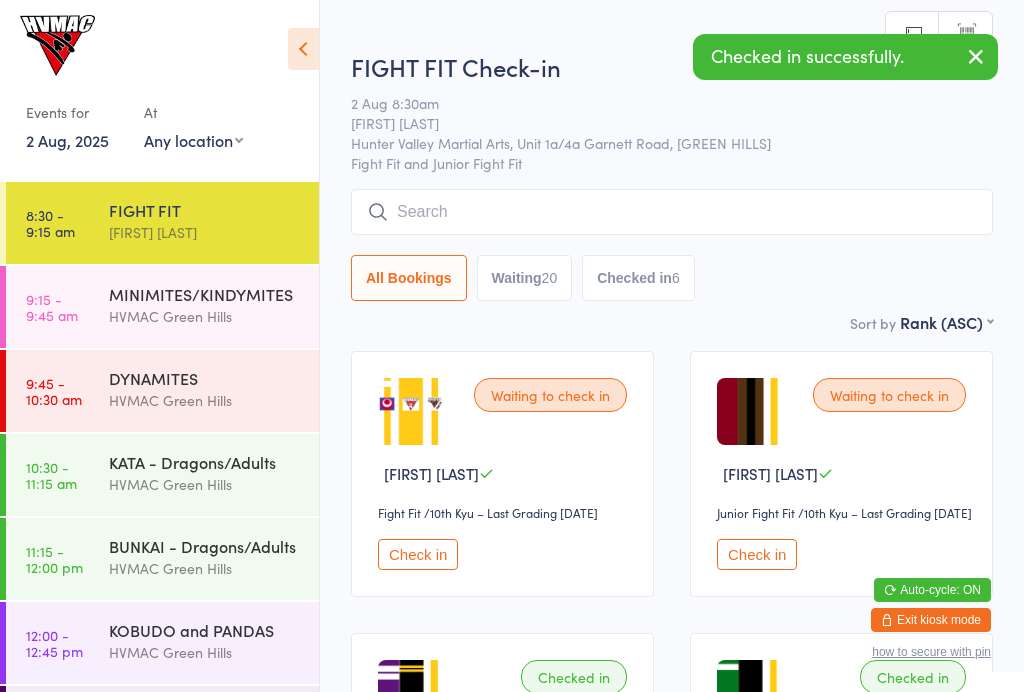click at bounding box center [303, 49] 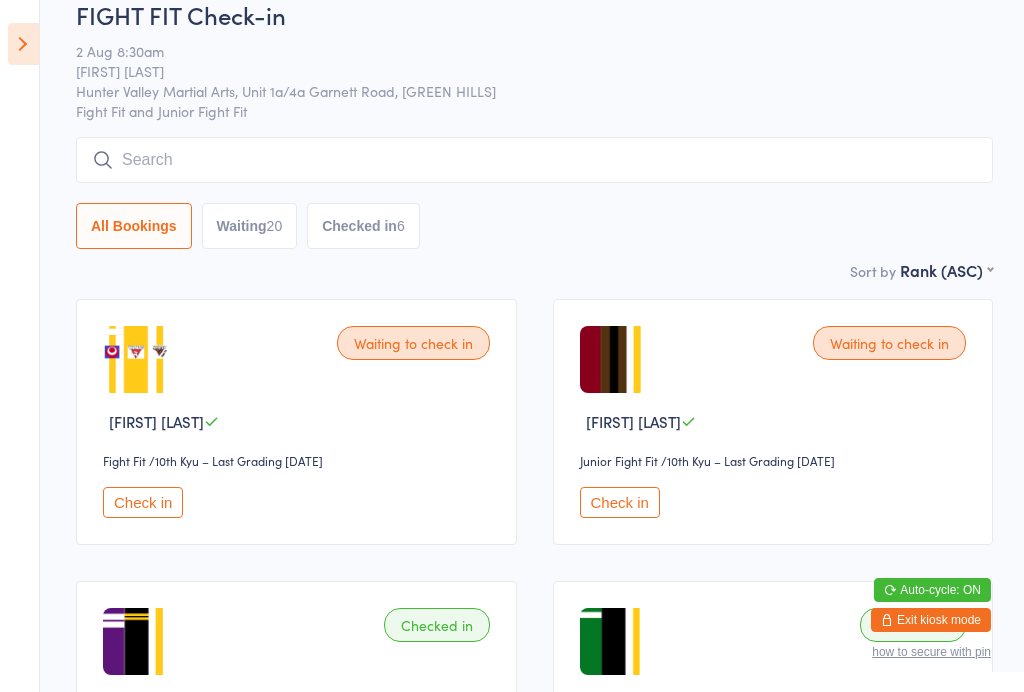 scroll, scrollTop: 57, scrollLeft: 0, axis: vertical 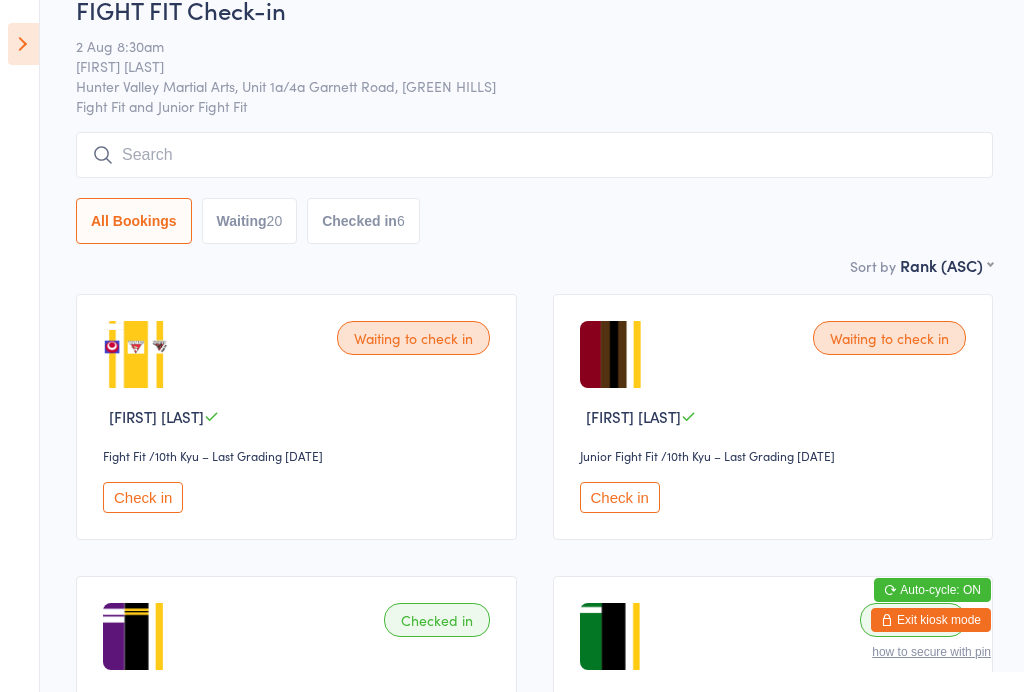 click on "Waiting  20" at bounding box center [250, 221] 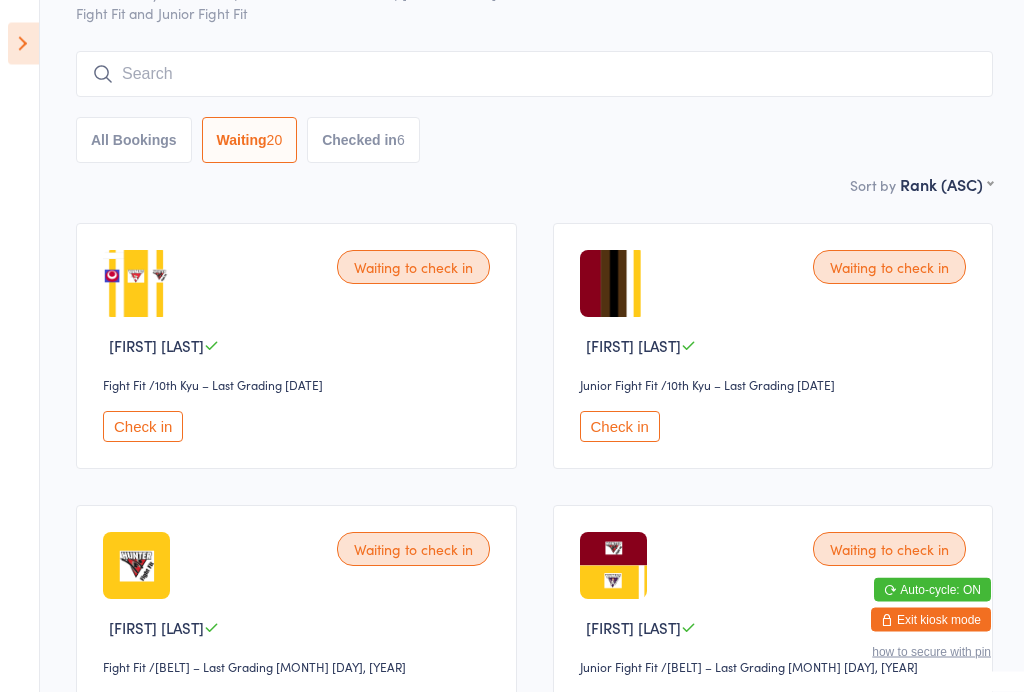 scroll, scrollTop: 0, scrollLeft: 0, axis: both 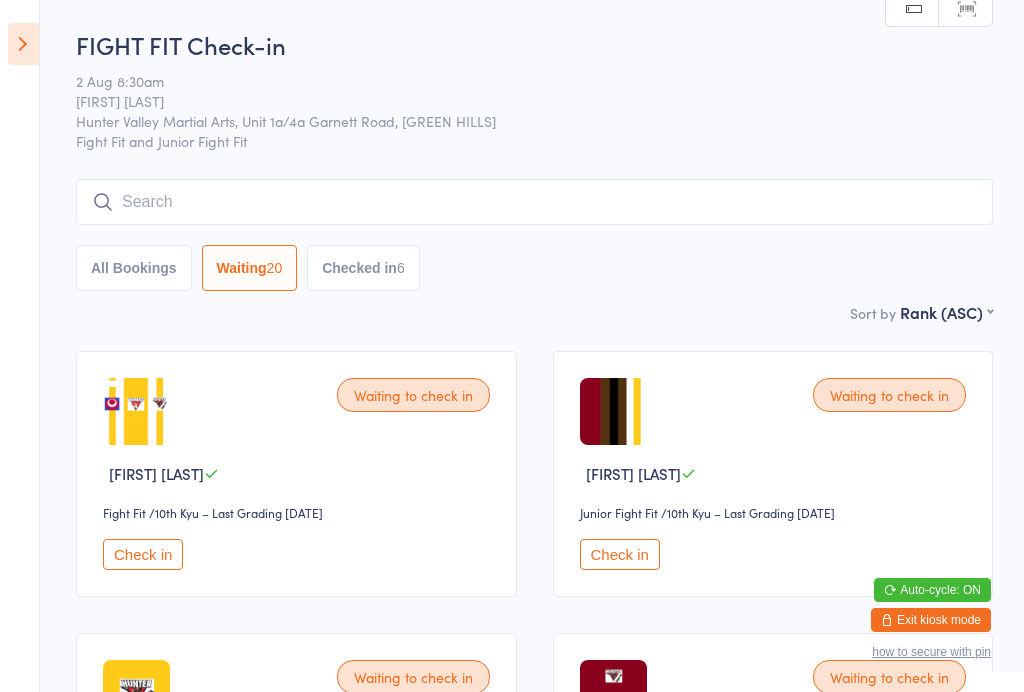 click on "Check in" at bounding box center [143, 554] 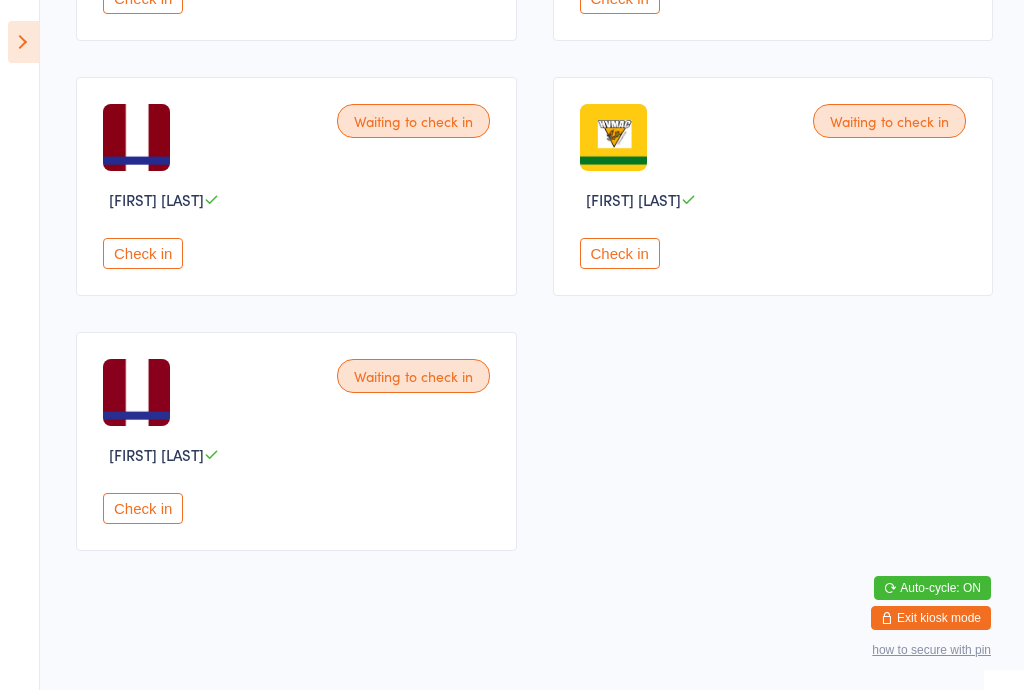 scroll, scrollTop: 2561, scrollLeft: 0, axis: vertical 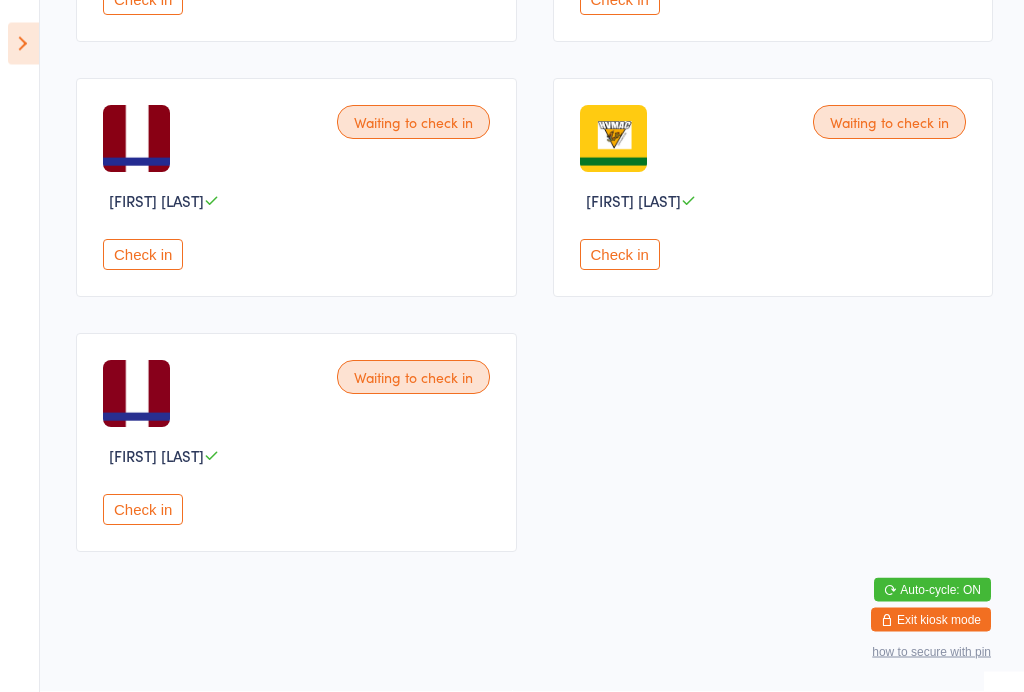 click on "Check in" at bounding box center [143, 510] 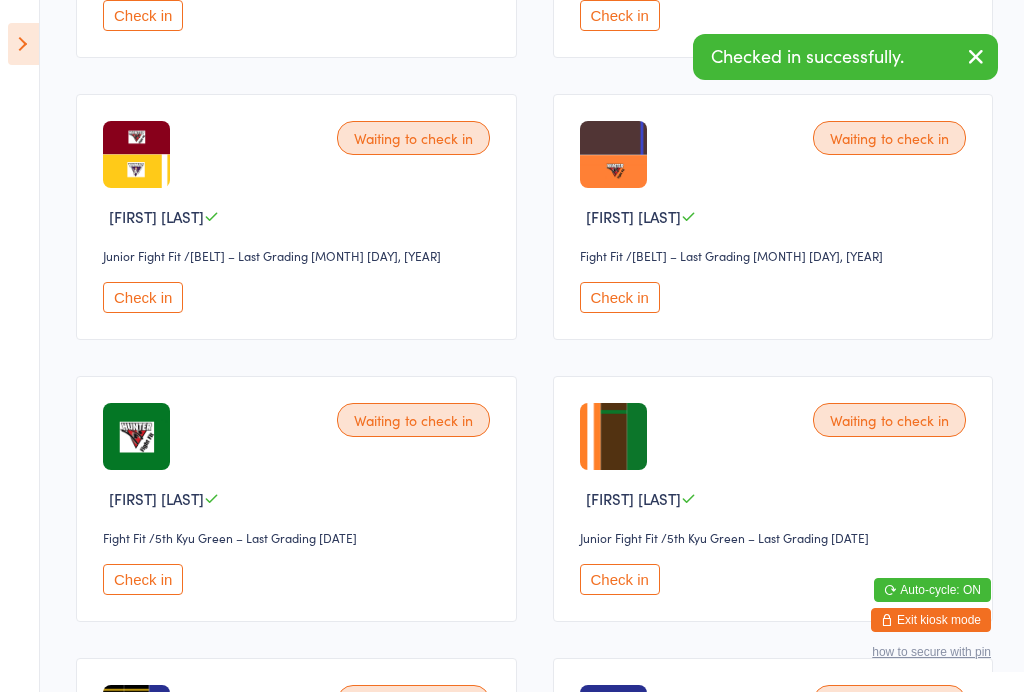 scroll, scrollTop: 0, scrollLeft: 0, axis: both 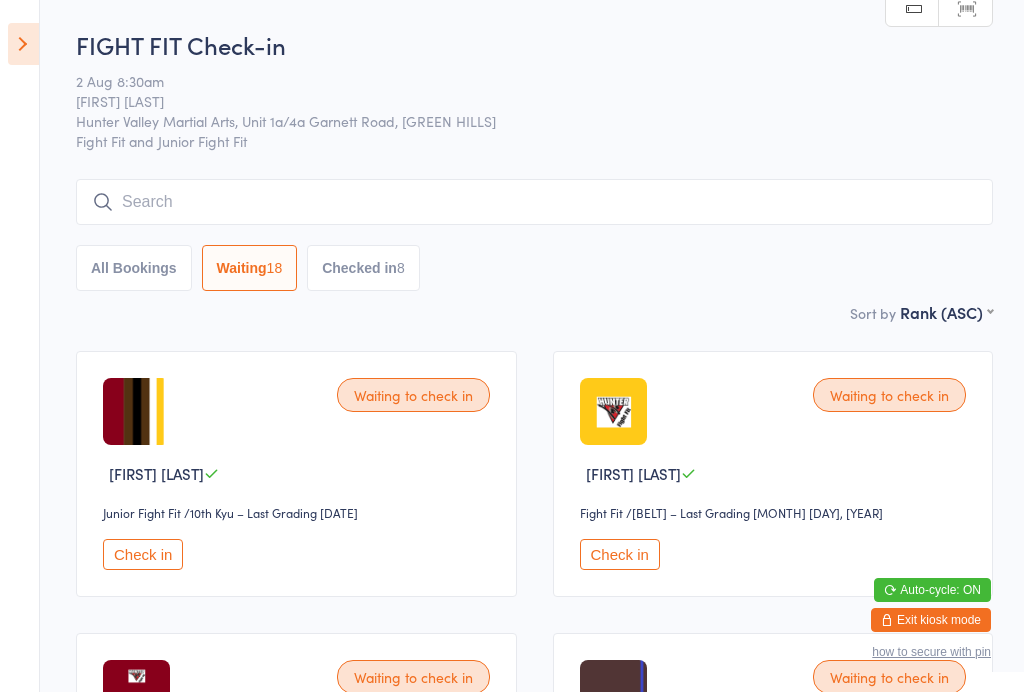 click on "Checked in  8" at bounding box center (363, 268) 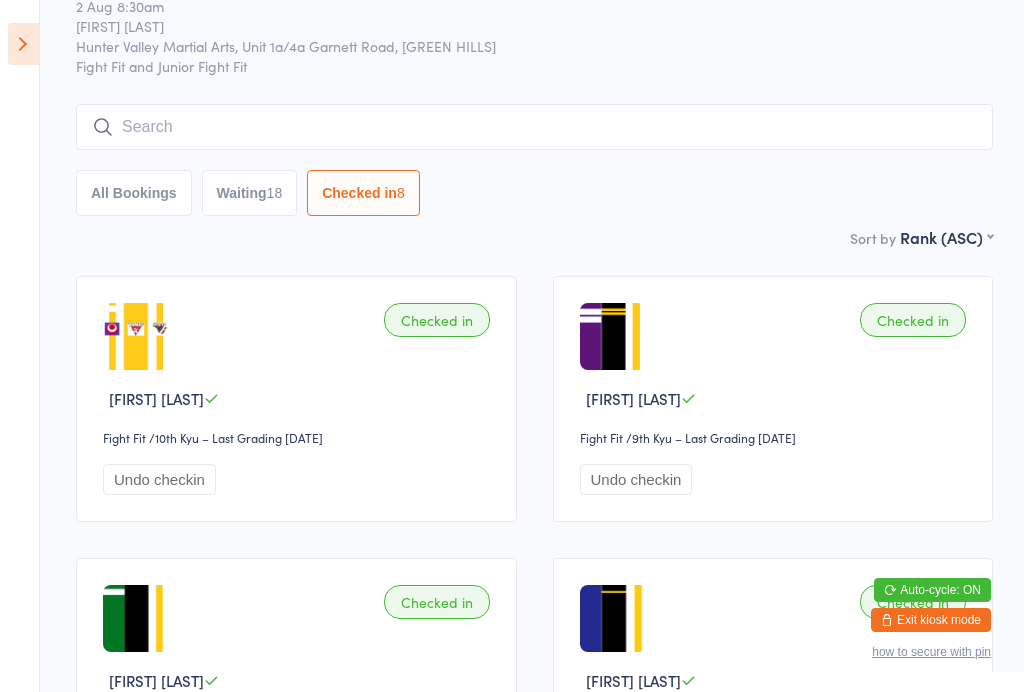 scroll, scrollTop: 0, scrollLeft: 0, axis: both 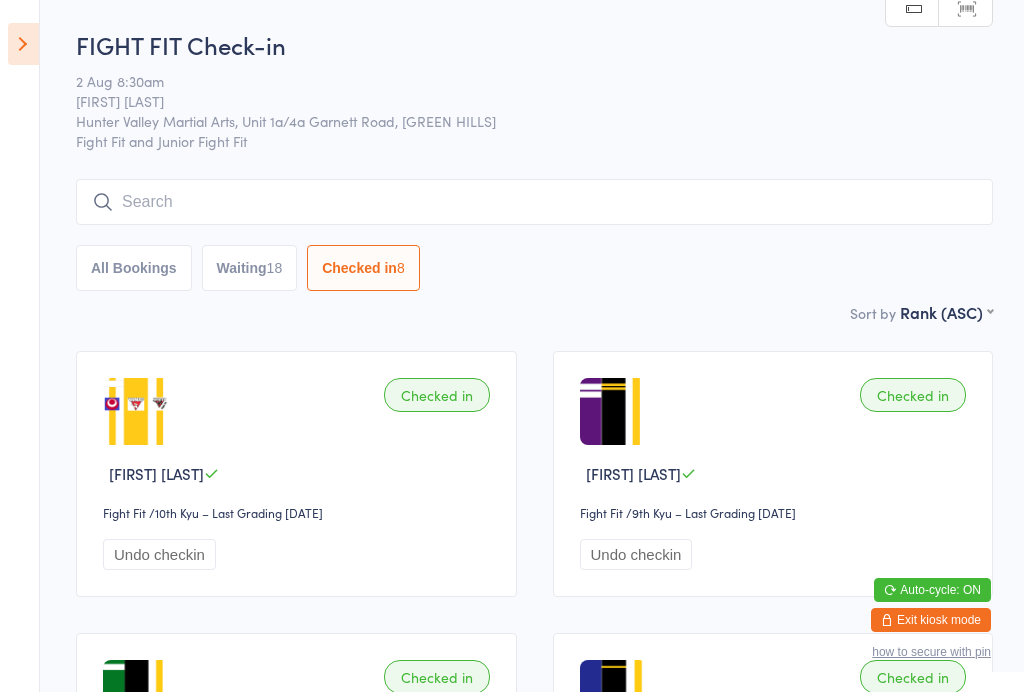 click at bounding box center (534, 202) 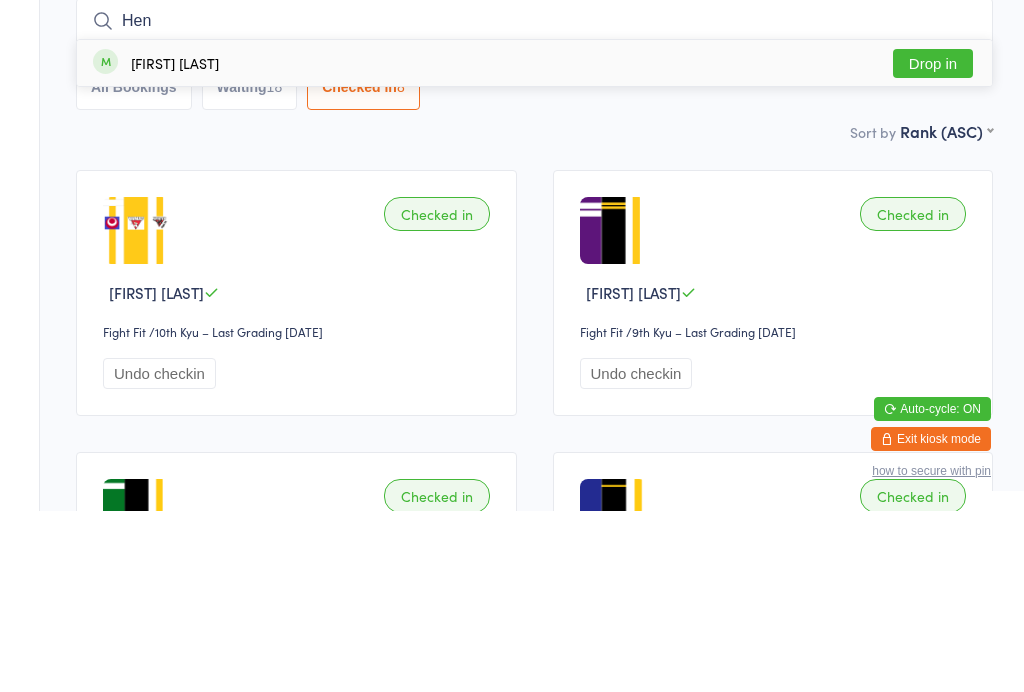click on "Sort by   Rank (ASC) First name (ASC) First name (DESC) Last name (ASC) Last name (DESC) Check in time (ASC) Check in time (DESC) Rank (ASC) Rank (DESC)" at bounding box center (534, 312) 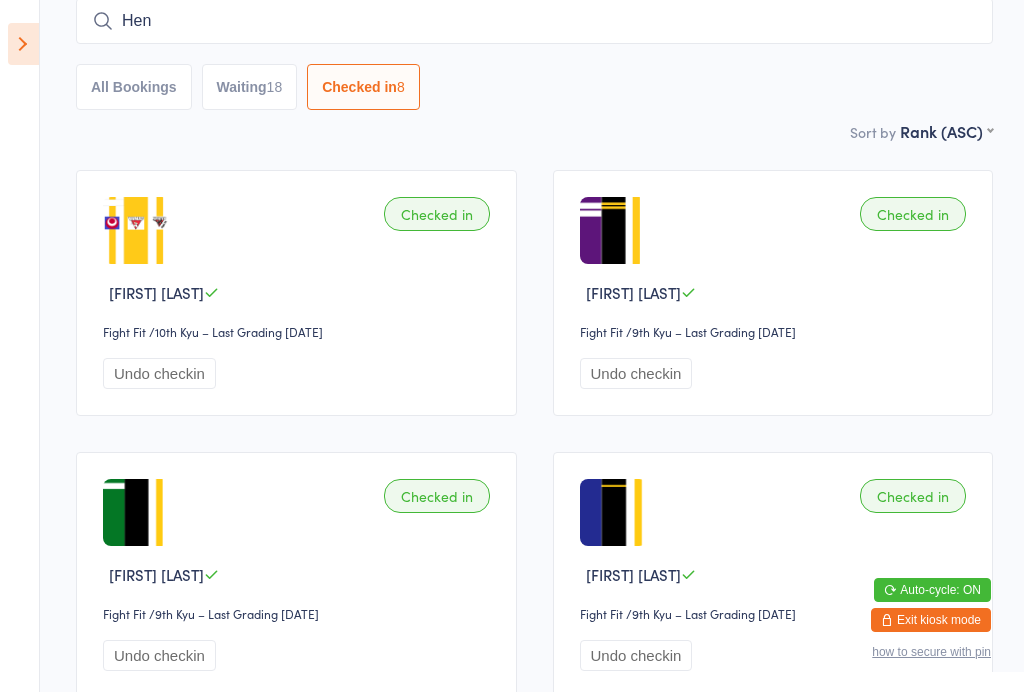 click on "Hen" at bounding box center [534, 21] 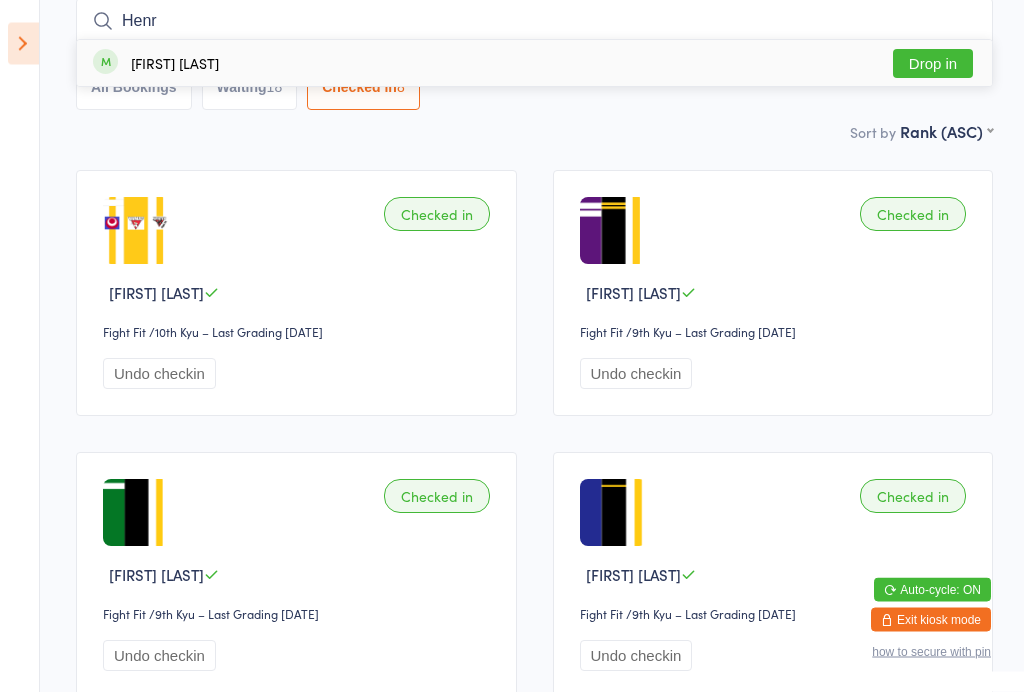 type on "Henr" 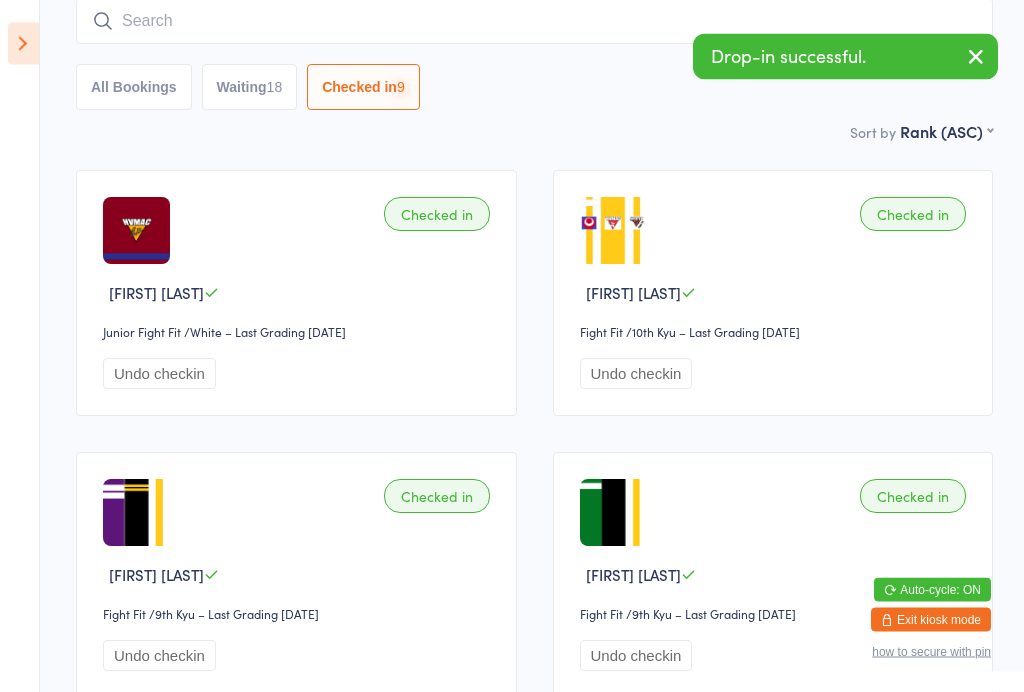 click on "All Bookings" at bounding box center (134, 88) 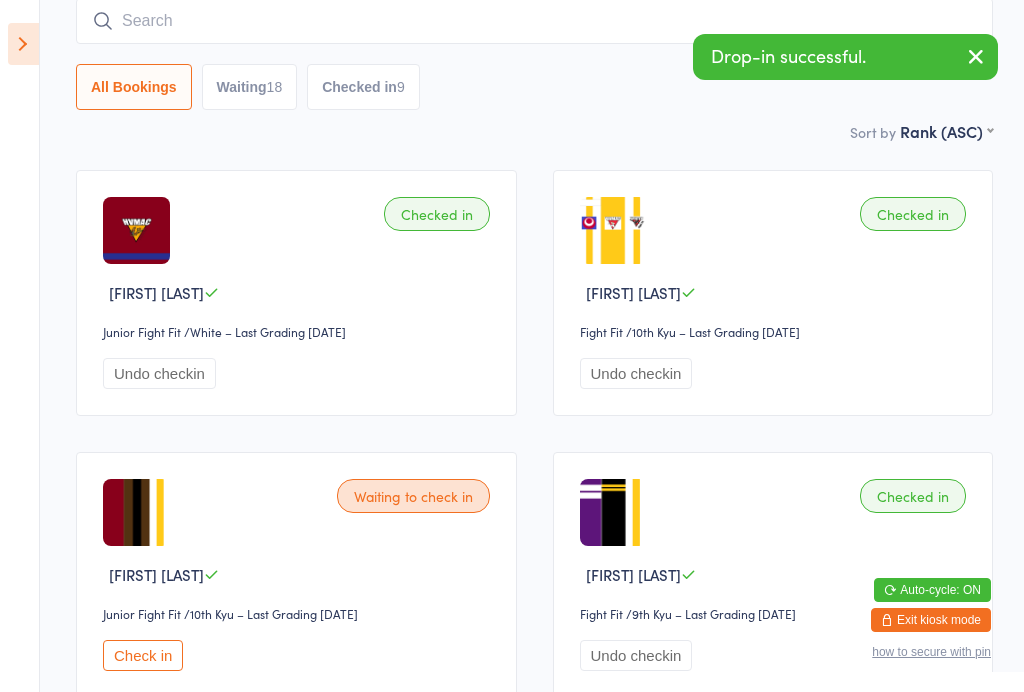 click at bounding box center [534, 21] 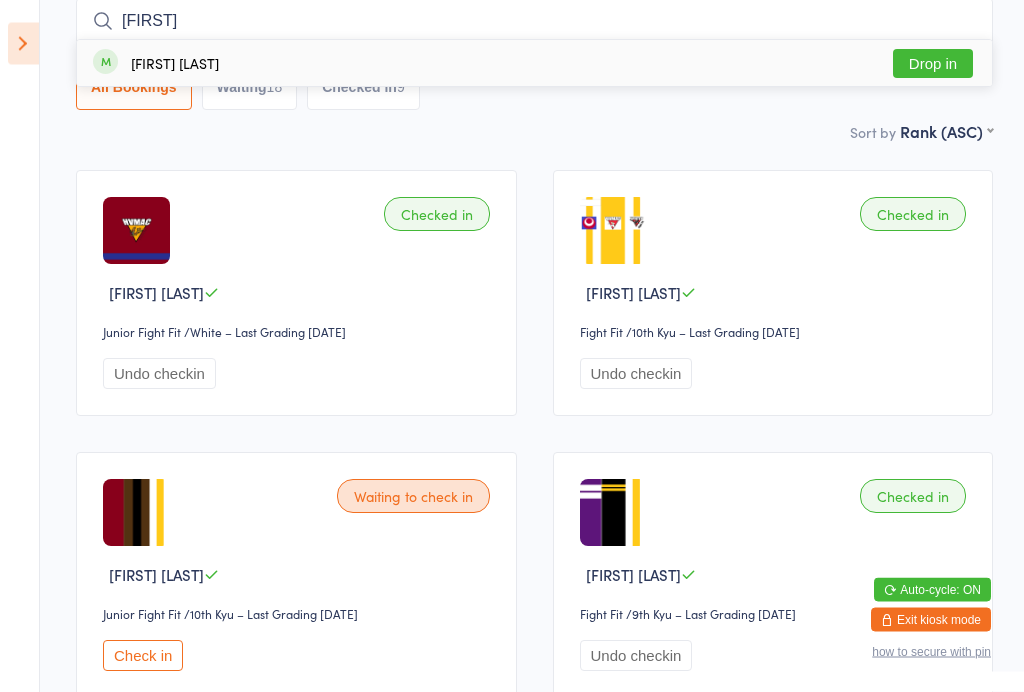 type on "[FIRST]" 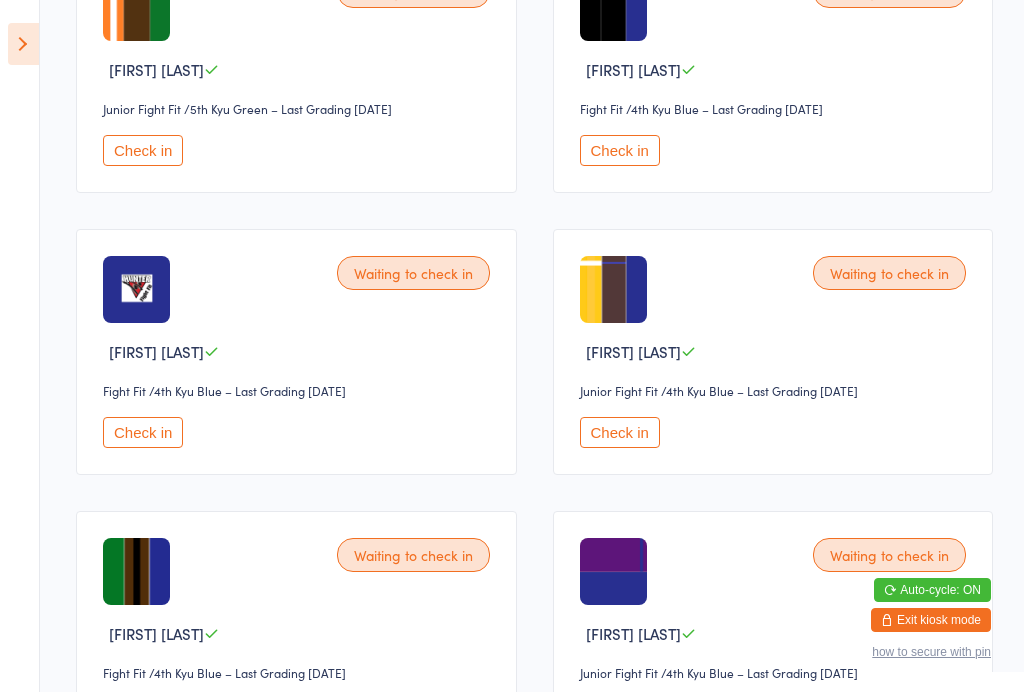 scroll, scrollTop: 2097, scrollLeft: 0, axis: vertical 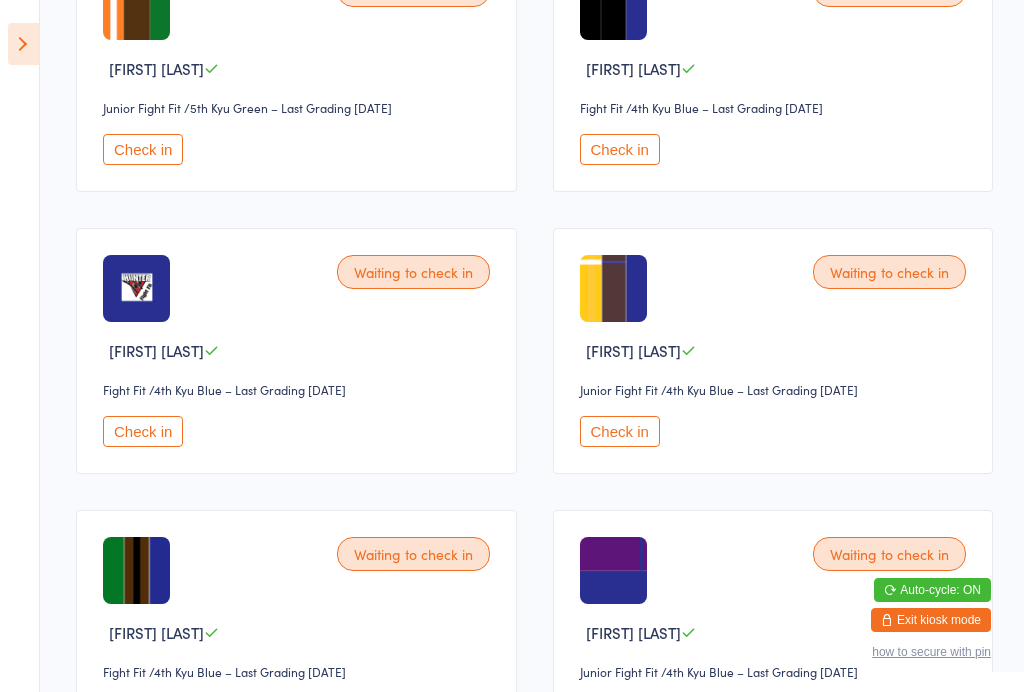click on "Check in" at bounding box center [620, 431] 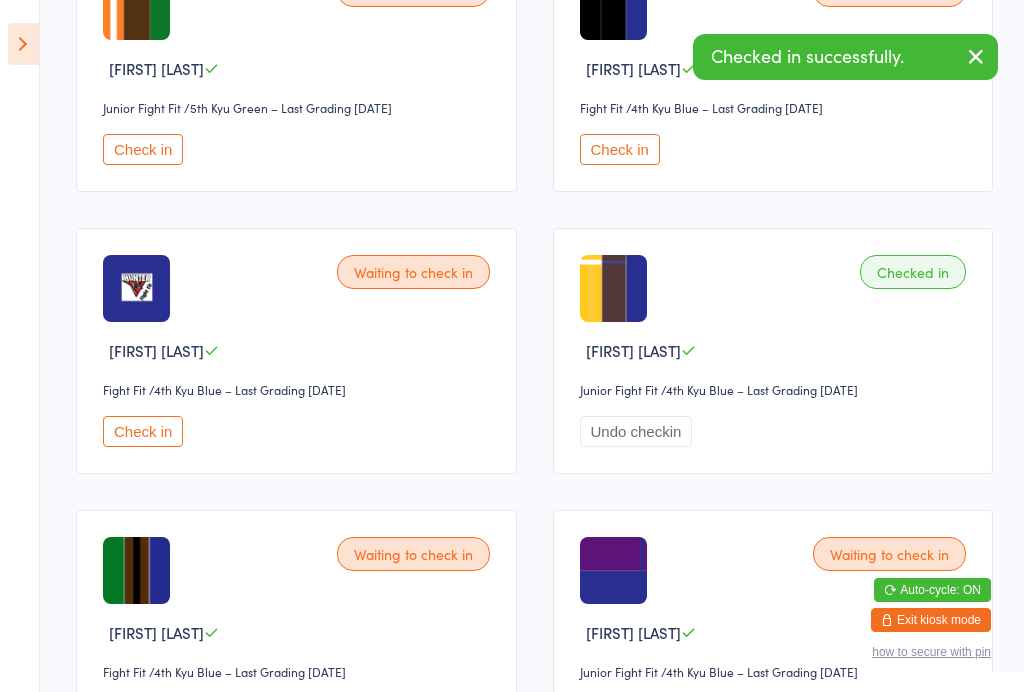 click on "Check in" at bounding box center [143, 431] 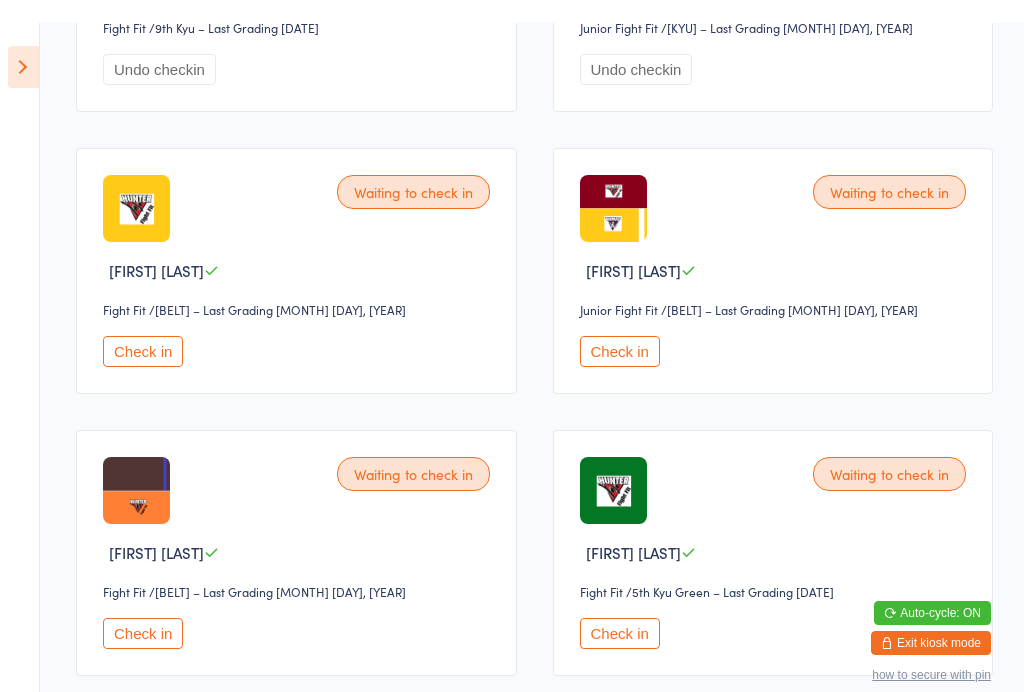 scroll, scrollTop: 1329, scrollLeft: 0, axis: vertical 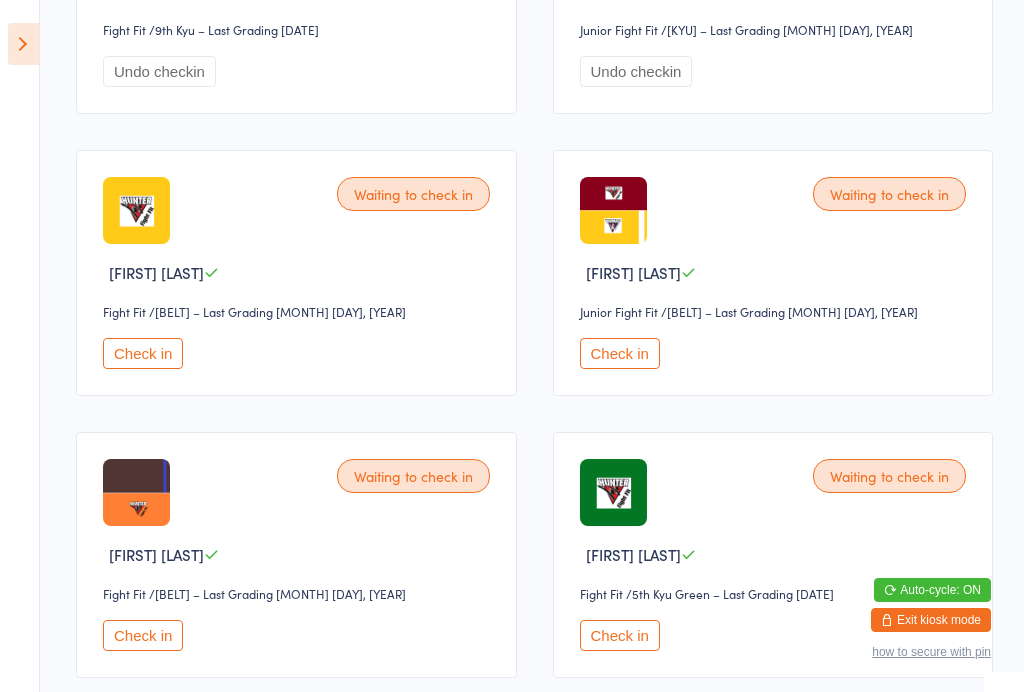 click on "Check in" at bounding box center (143, 353) 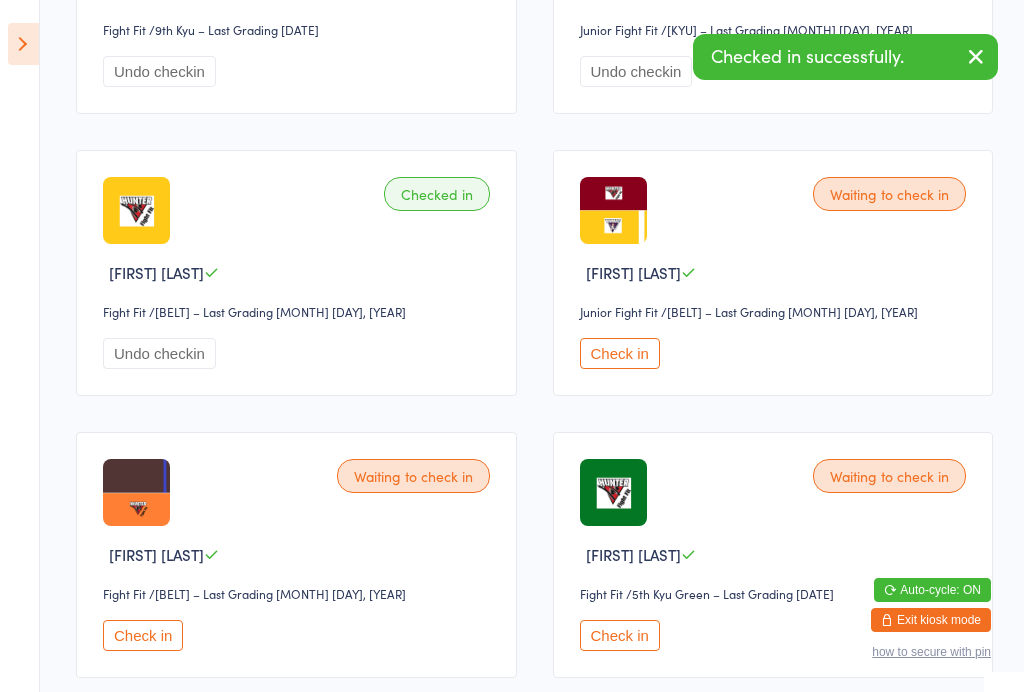 click on "Check in" at bounding box center [620, 353] 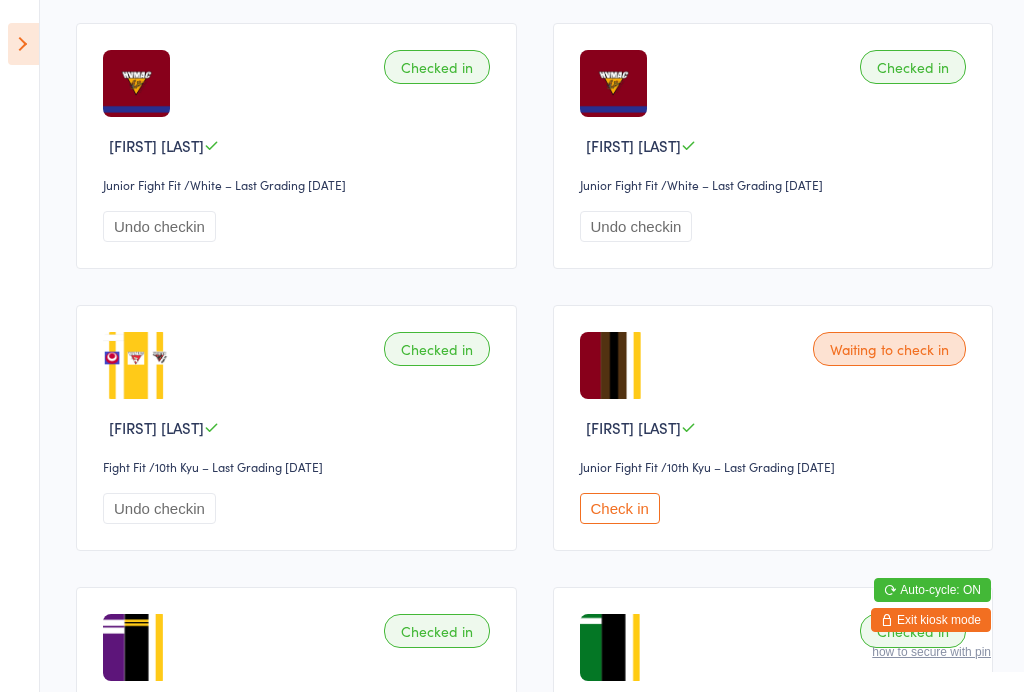 scroll, scrollTop: 0, scrollLeft: 0, axis: both 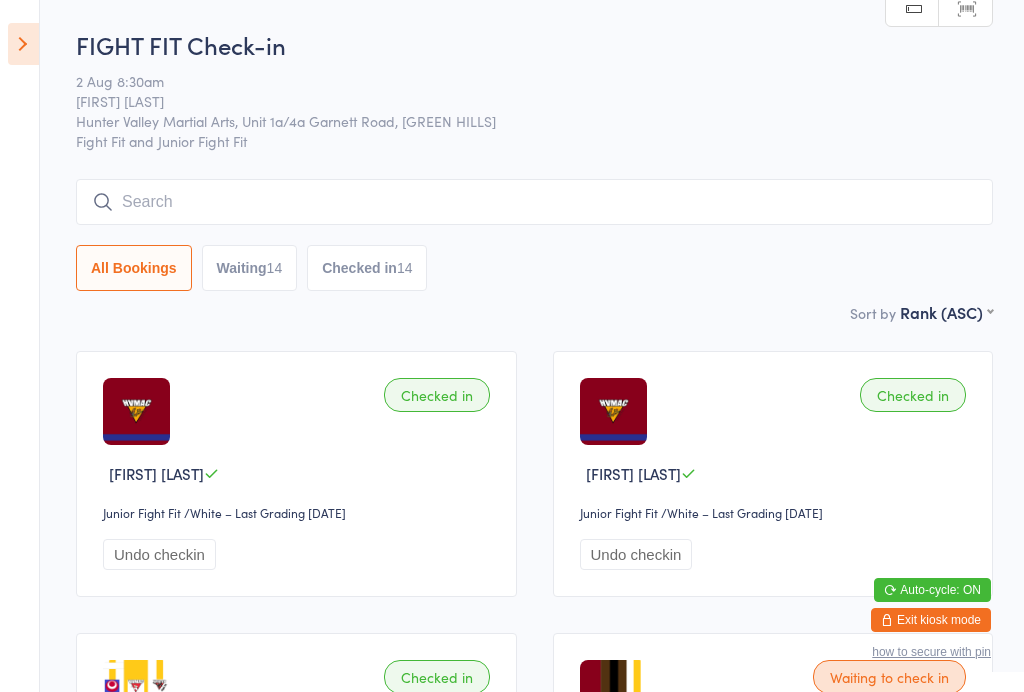 click on "Waiting  14" at bounding box center (250, 268) 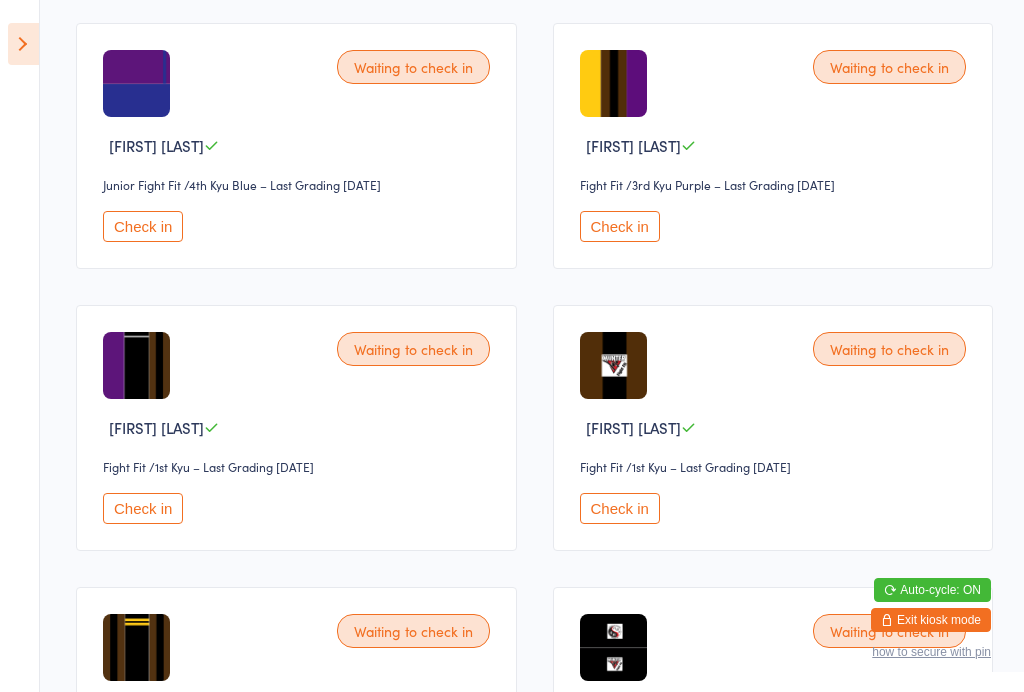 scroll, scrollTop: 1180, scrollLeft: 0, axis: vertical 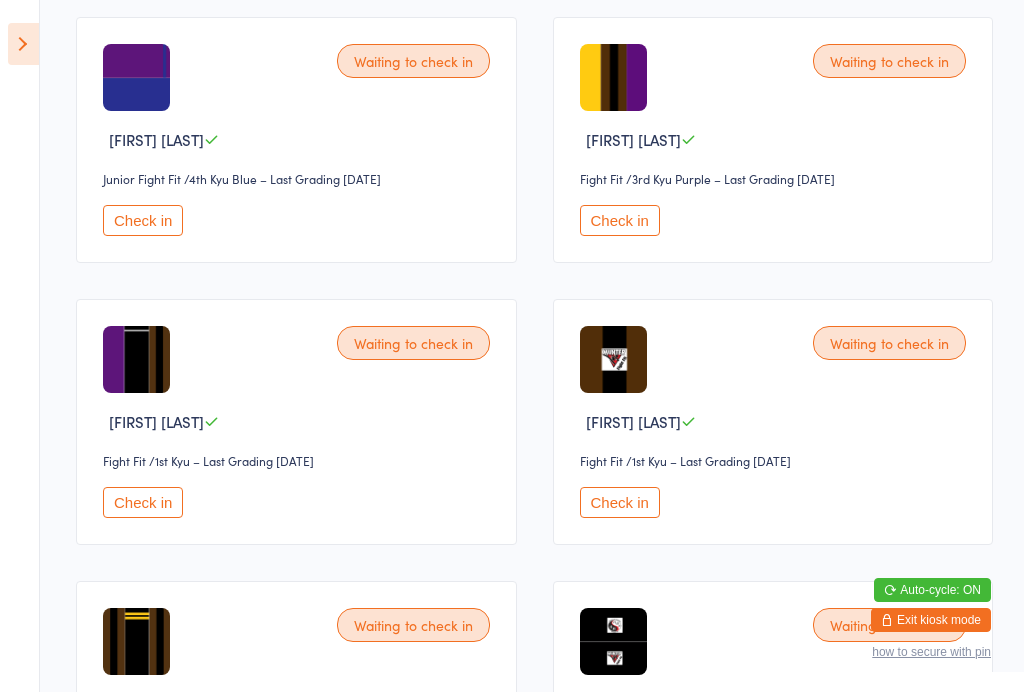 click on "Waiting to check in [FIRST] [LAST]  Junior Fight Fit  Junior Fight Fit   /  4th Kyu Blue – Last Grading [DATE]   Check in" at bounding box center (296, 140) 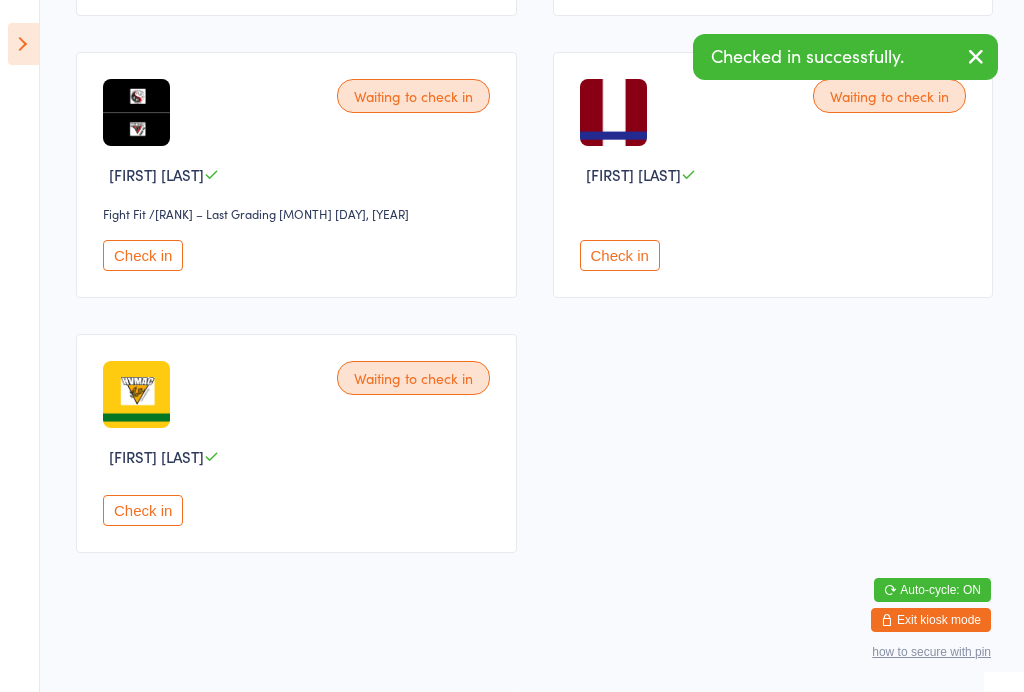 scroll, scrollTop: 1701, scrollLeft: 0, axis: vertical 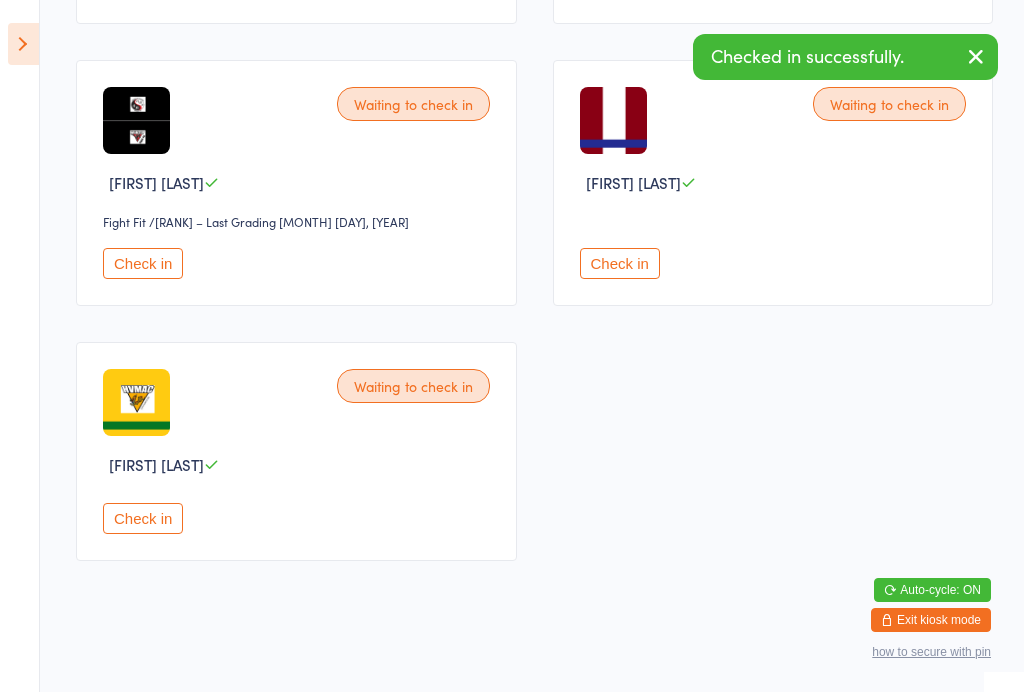 click on "Check in" at bounding box center (143, 263) 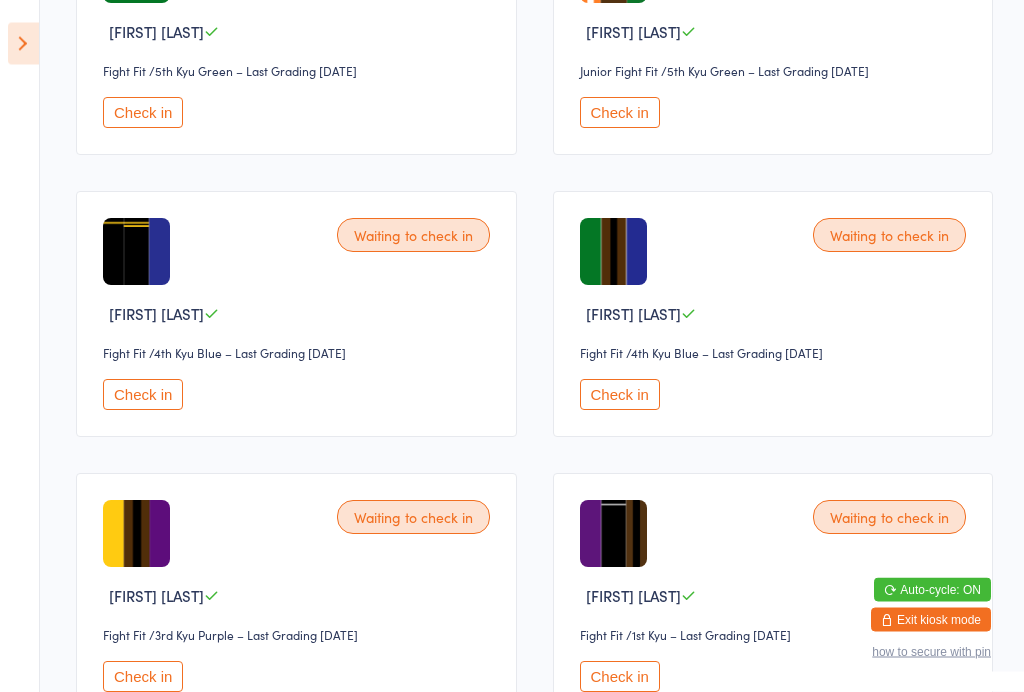 click on "Fight Fit" at bounding box center (138, 354) 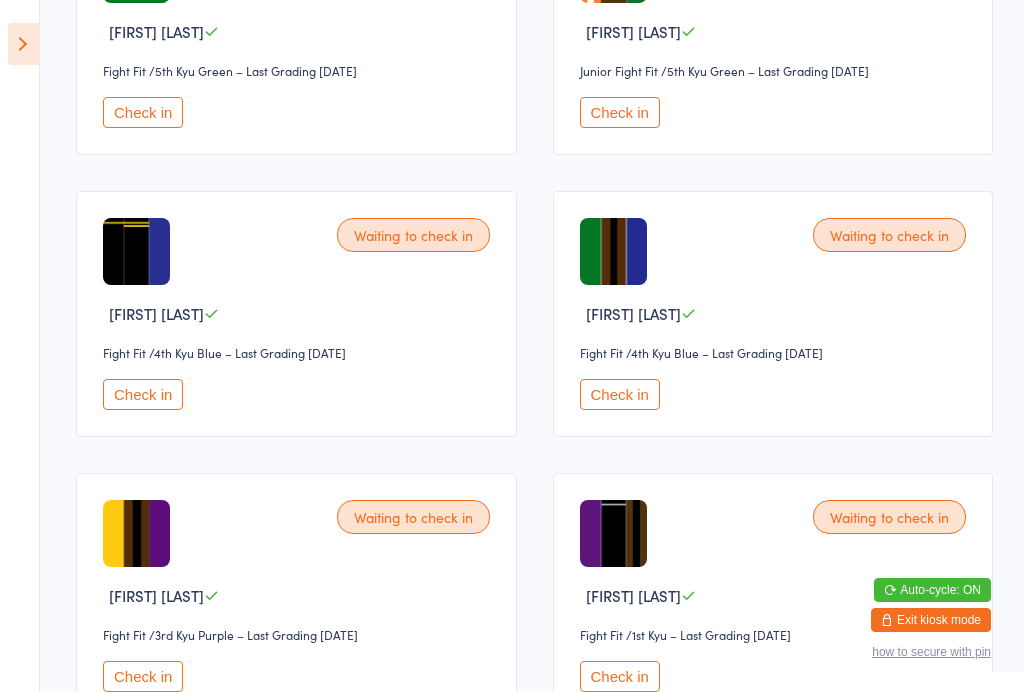 click on "Check in" at bounding box center (143, 394) 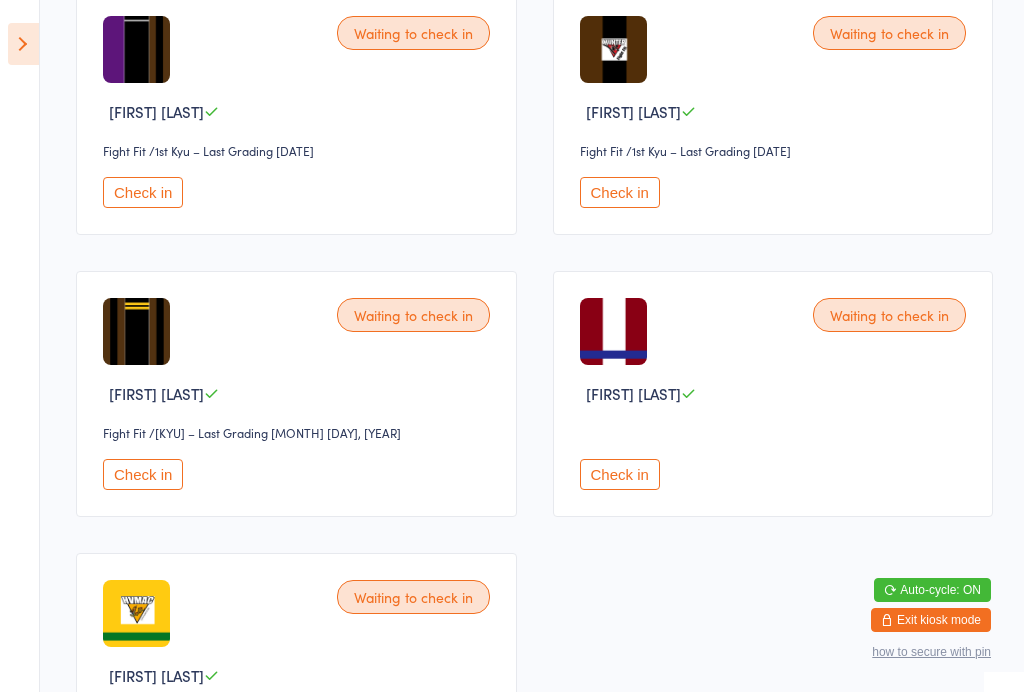 scroll, scrollTop: 1209, scrollLeft: 0, axis: vertical 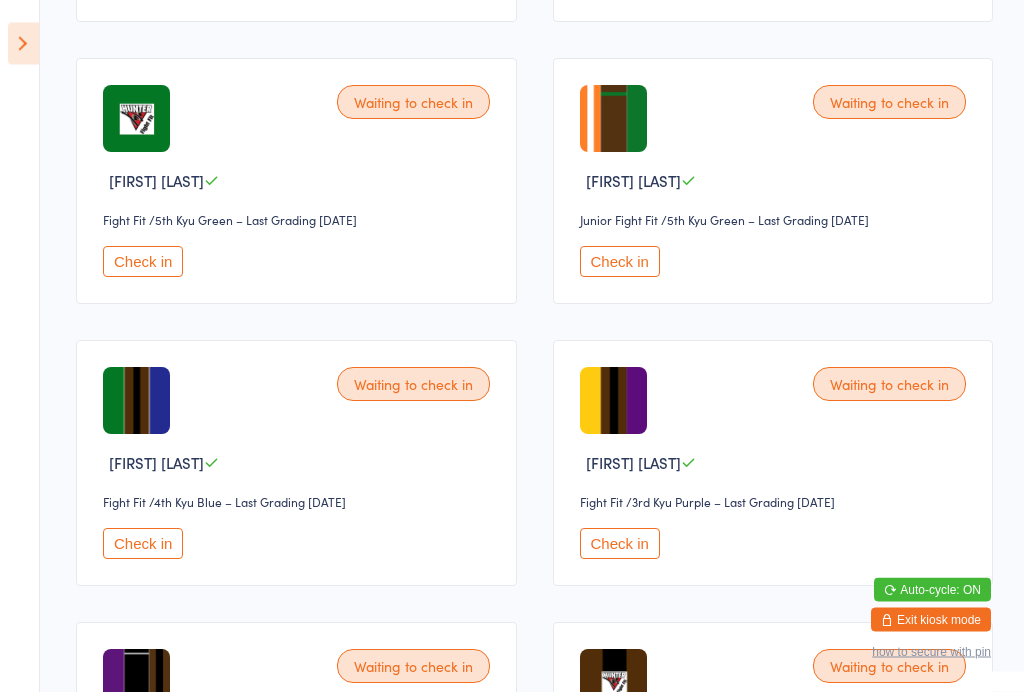 click on "Check in" at bounding box center (620, 544) 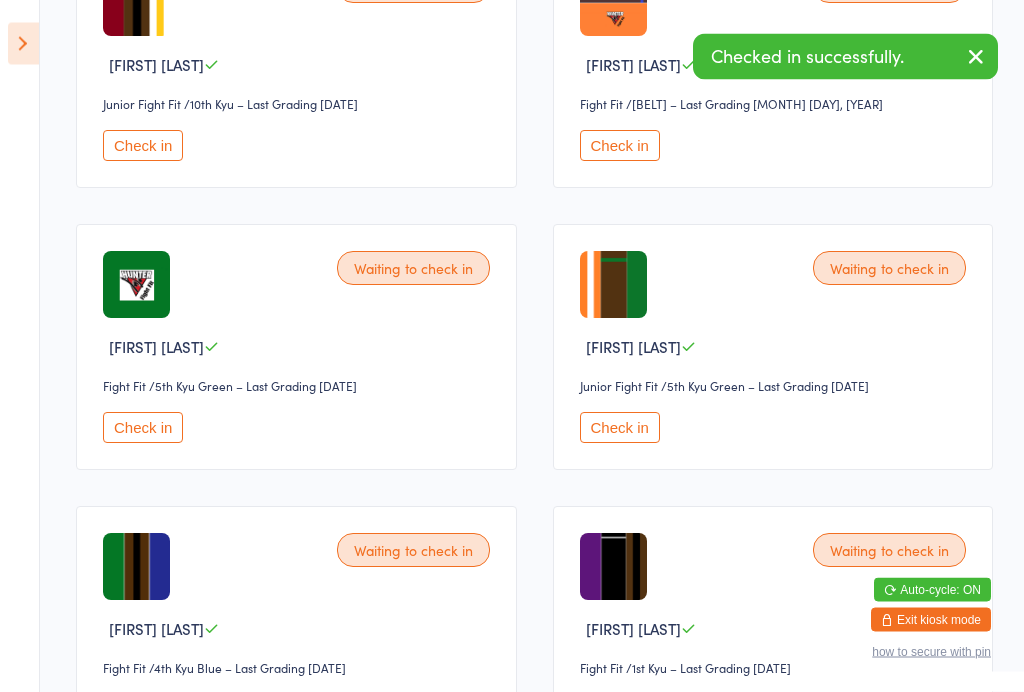 scroll, scrollTop: 409, scrollLeft: 0, axis: vertical 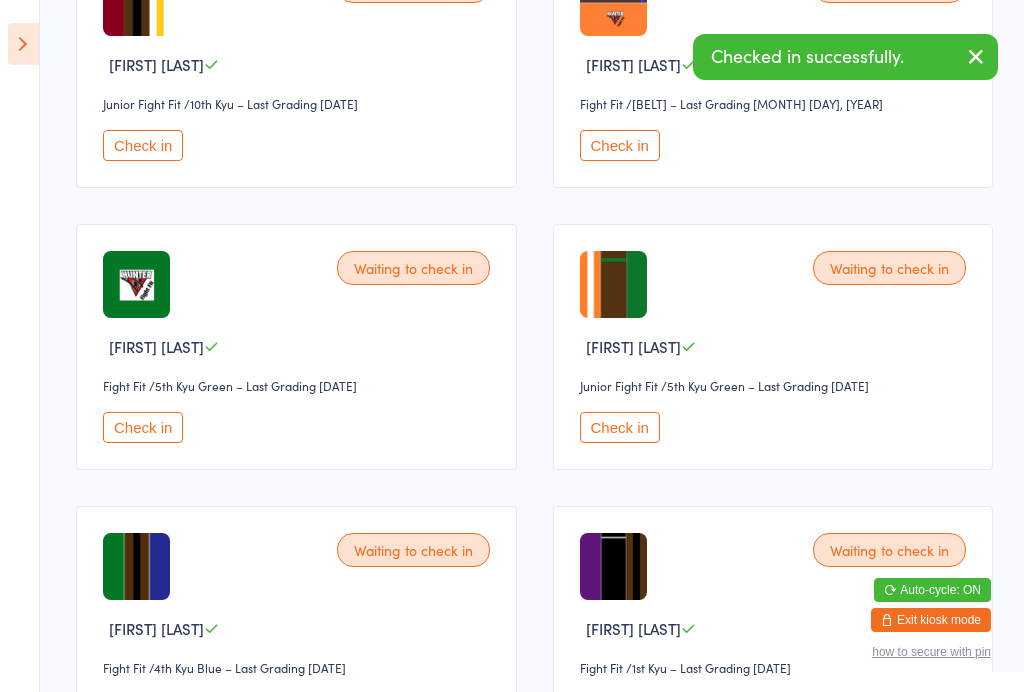 click on "Check in" at bounding box center (143, 427) 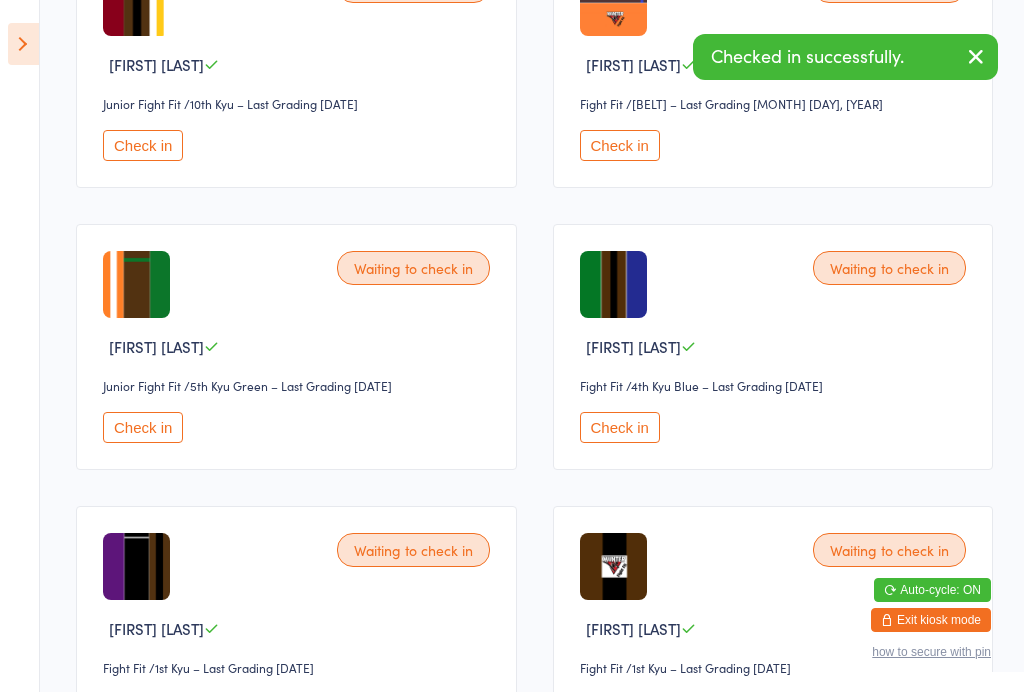 click on "Check in" at bounding box center (143, 427) 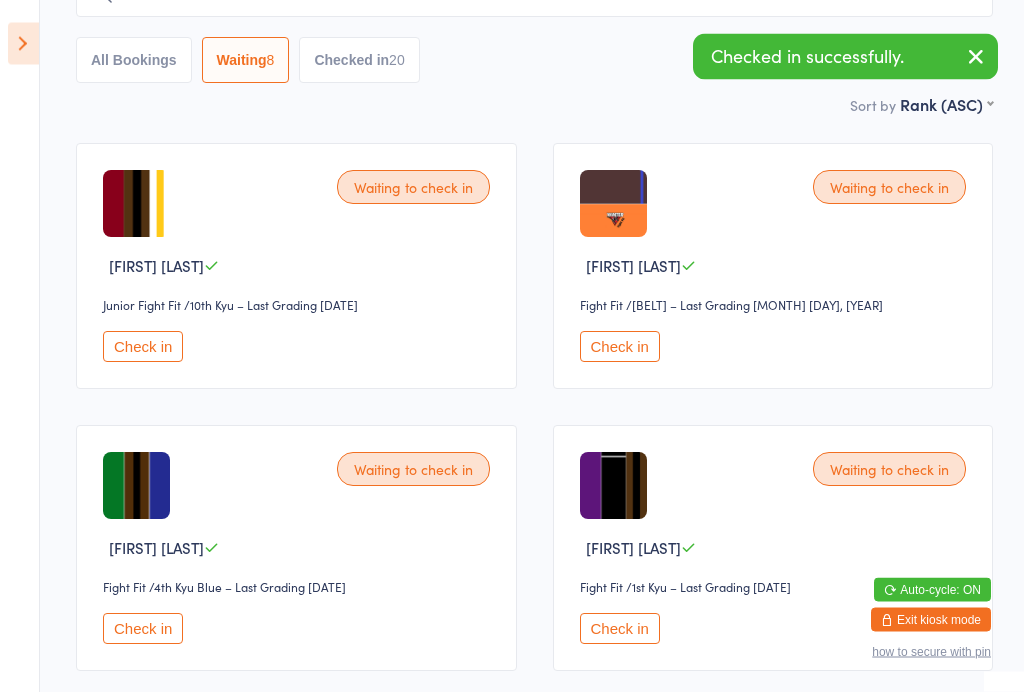 scroll, scrollTop: 208, scrollLeft: 0, axis: vertical 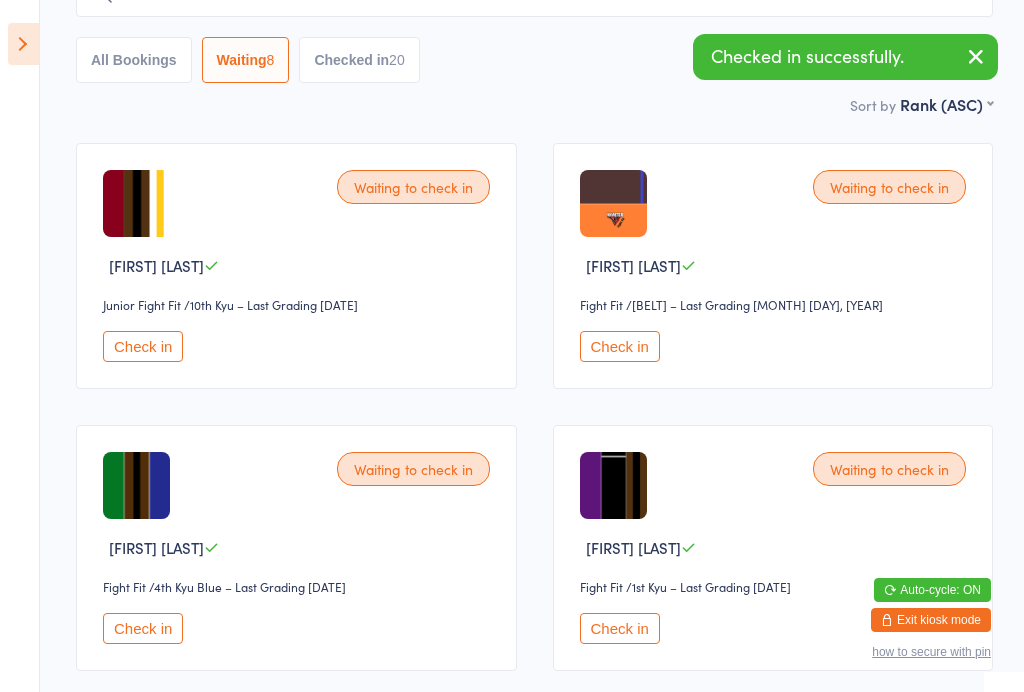 click on "Check in" at bounding box center (143, 346) 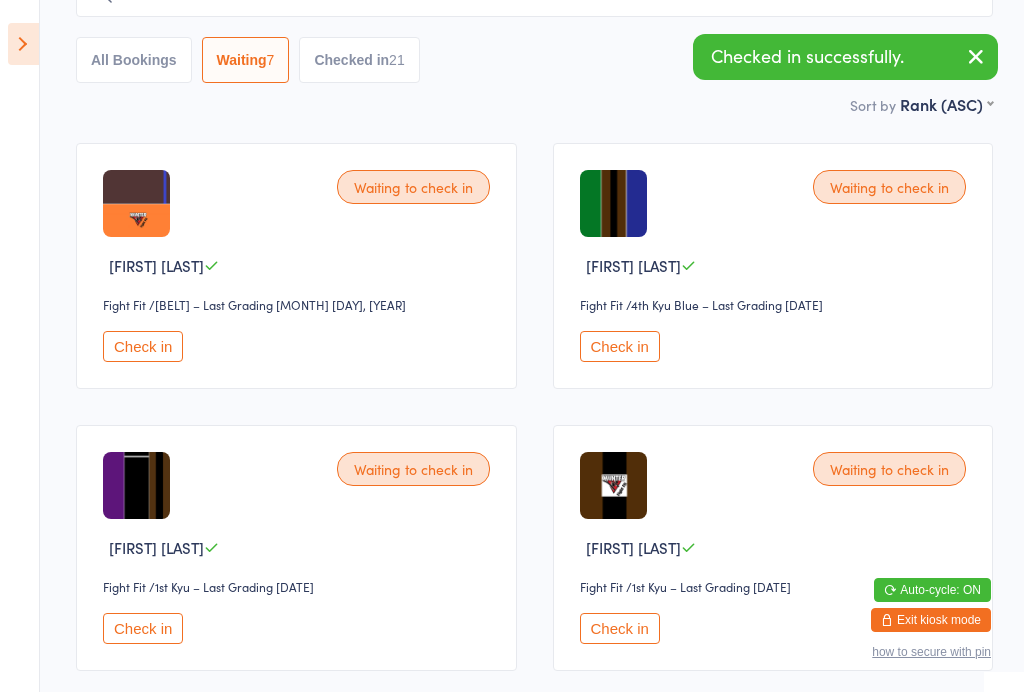 click on "Check in" at bounding box center [143, 346] 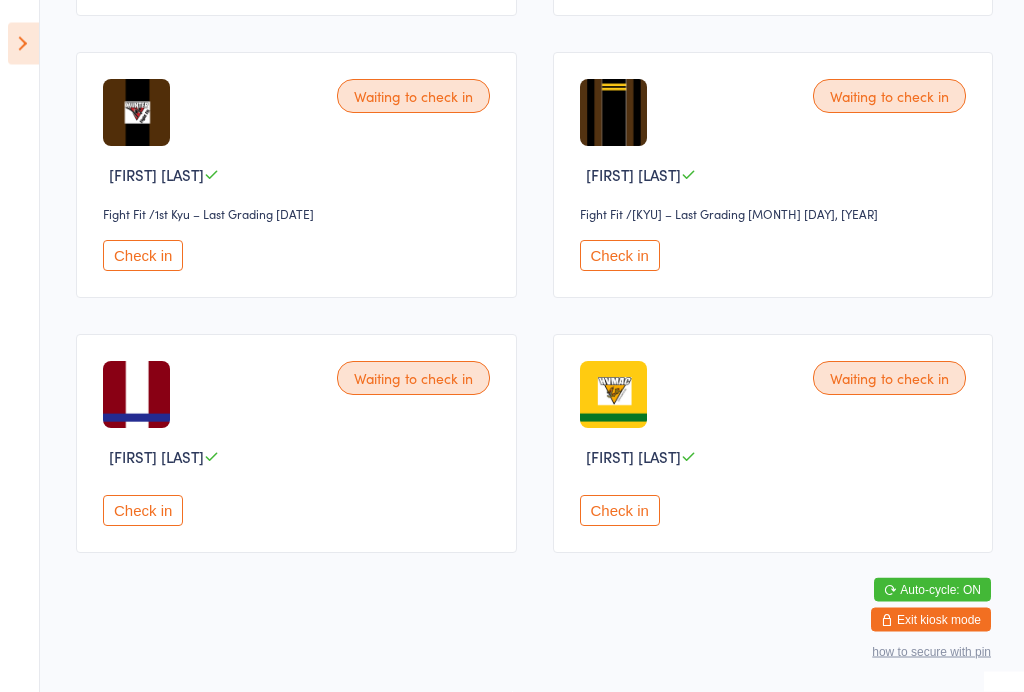 scroll, scrollTop: 580, scrollLeft: 0, axis: vertical 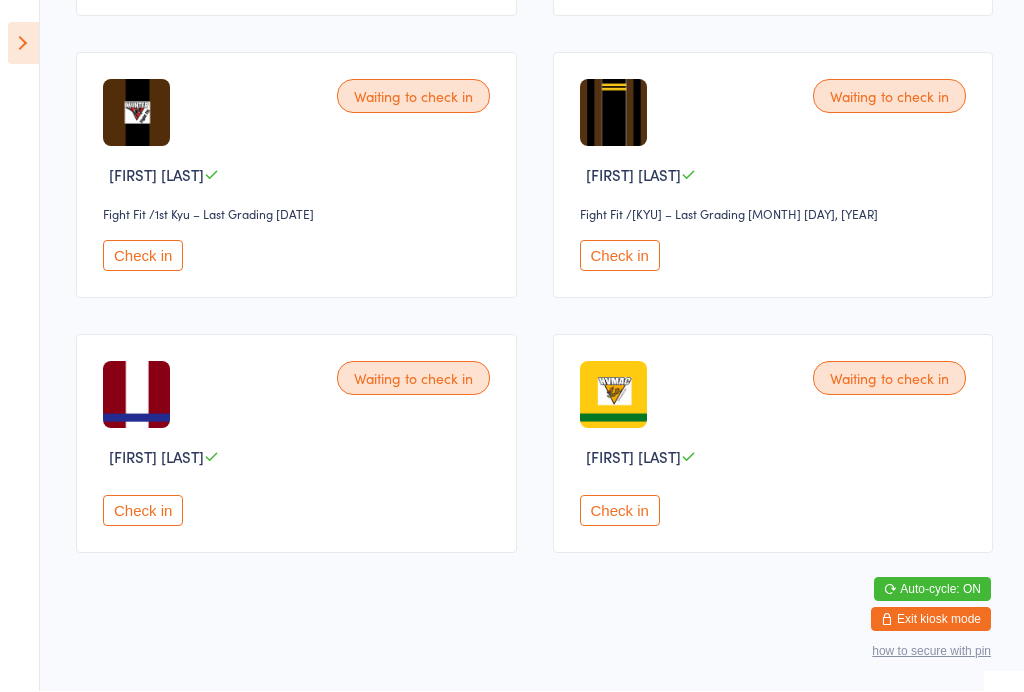 click on "Waiting to check in [FIRST] [LAST]    Check in" at bounding box center (296, 444) 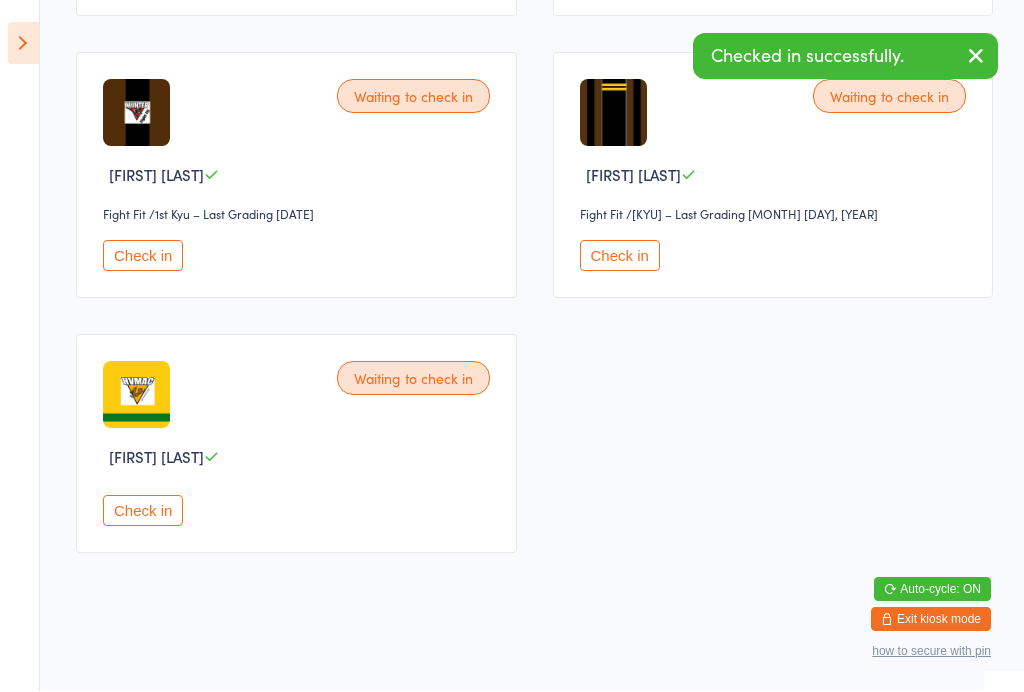 click on "Check in" at bounding box center (143, 511) 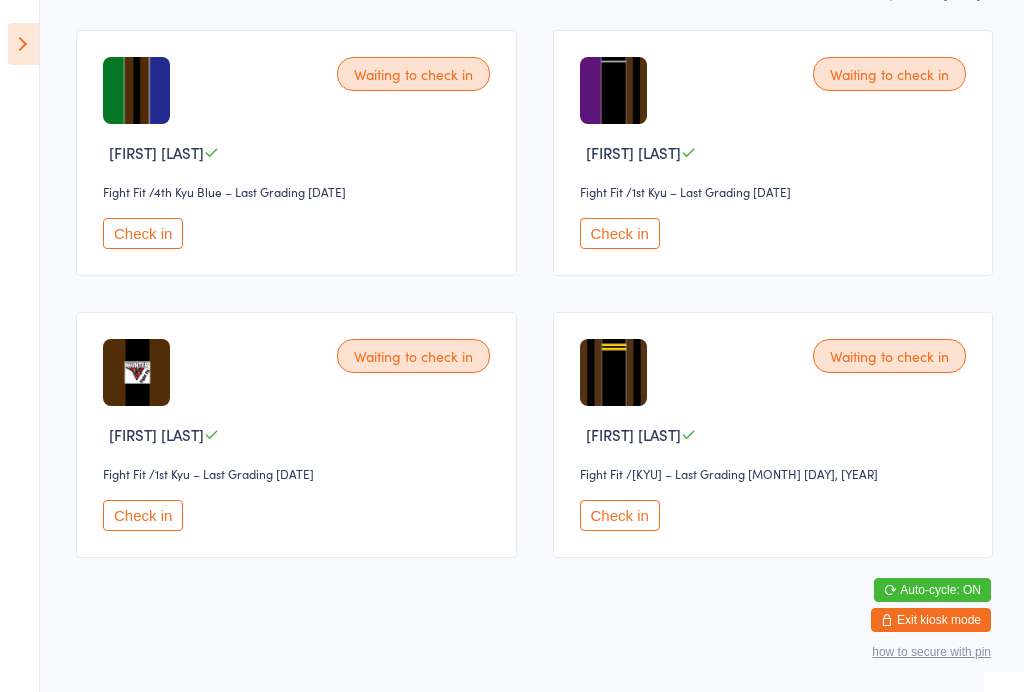 click on "Check in" at bounding box center [620, 233] 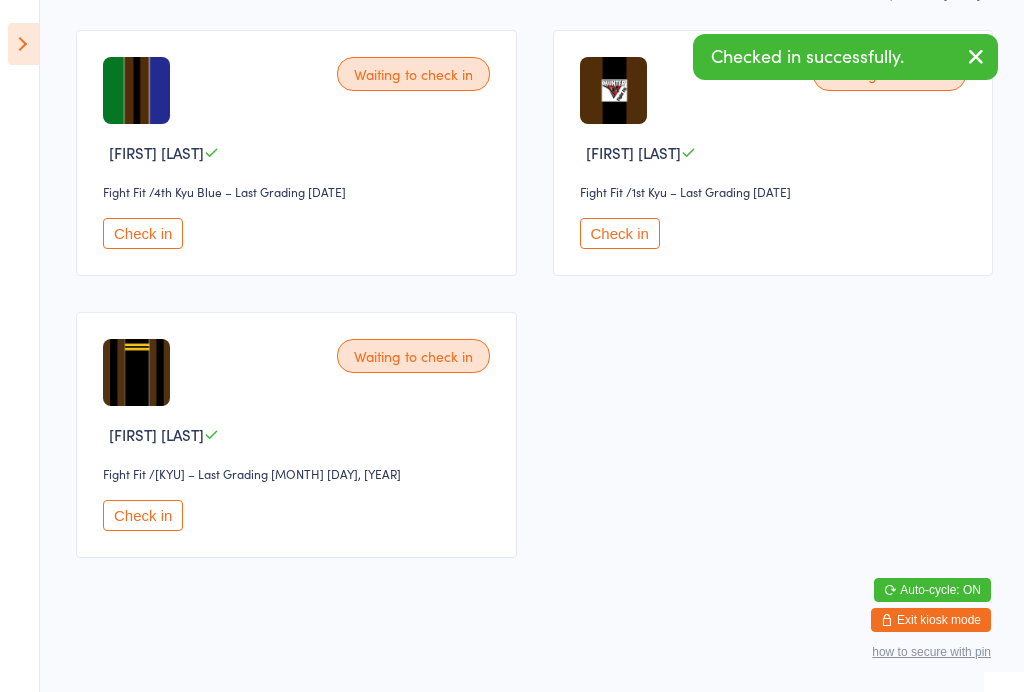 click on "Check in" at bounding box center [620, 233] 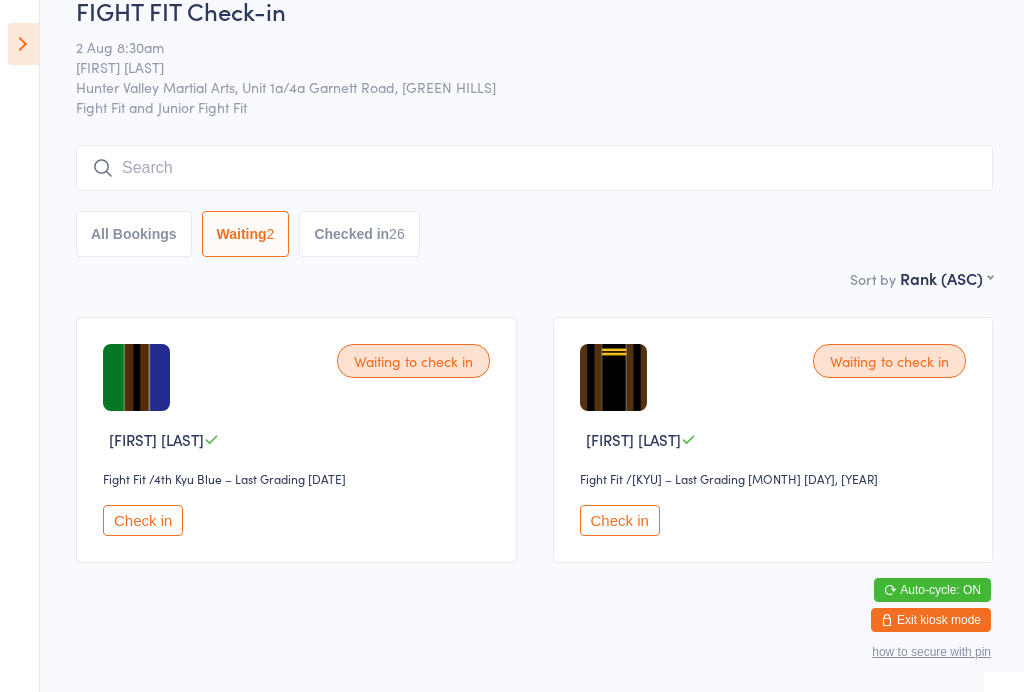 click on "Check in" at bounding box center [143, 520] 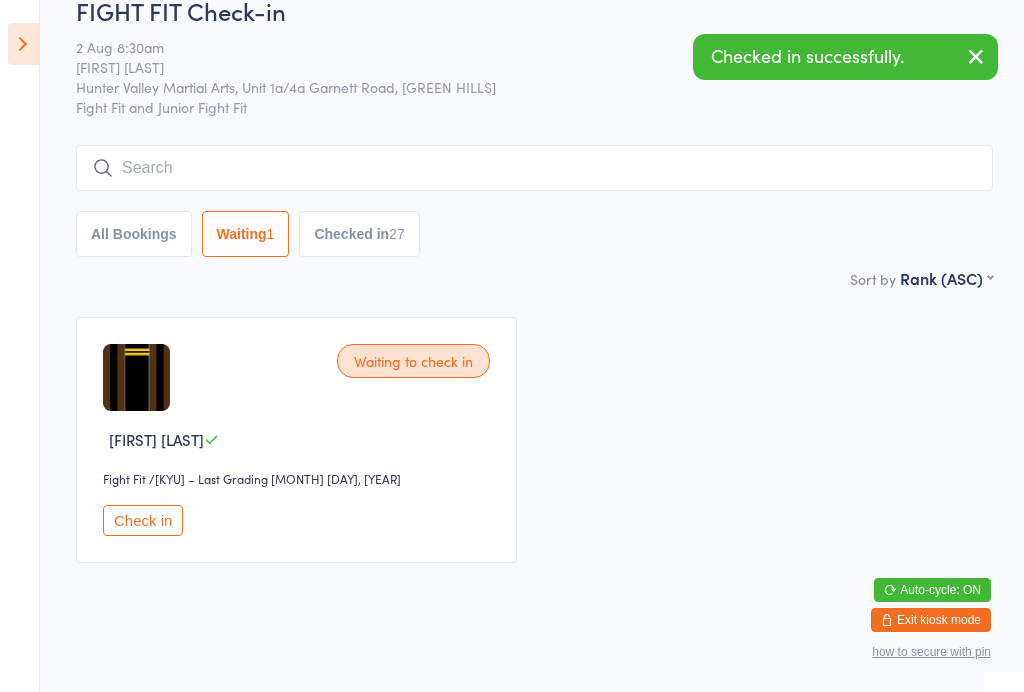click on "Checked in  27" at bounding box center [359, 234] 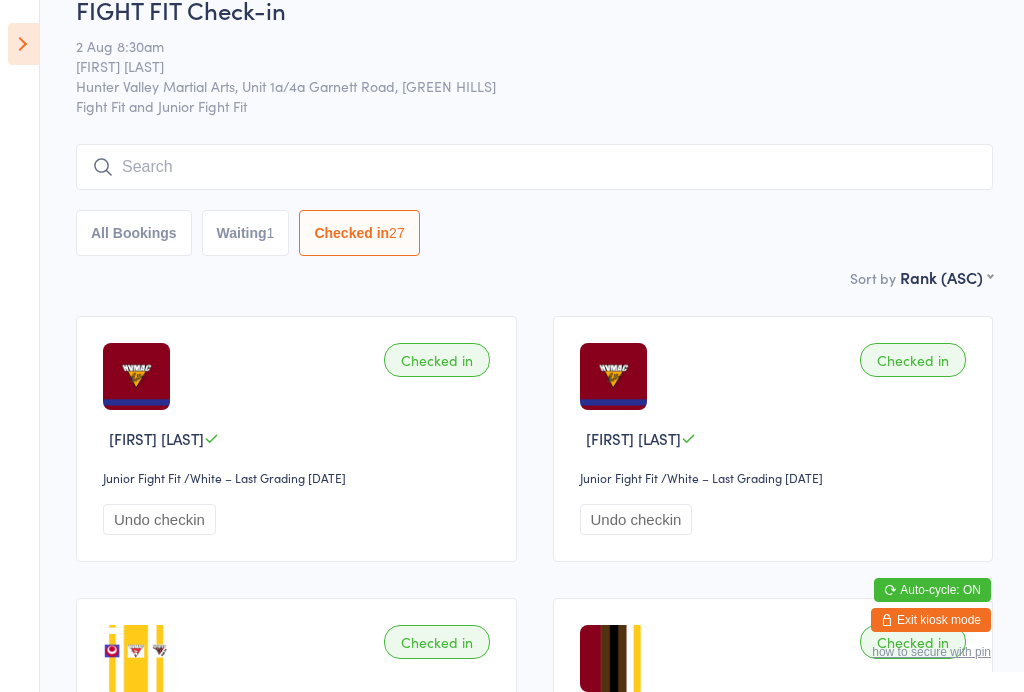 scroll, scrollTop: 0, scrollLeft: 0, axis: both 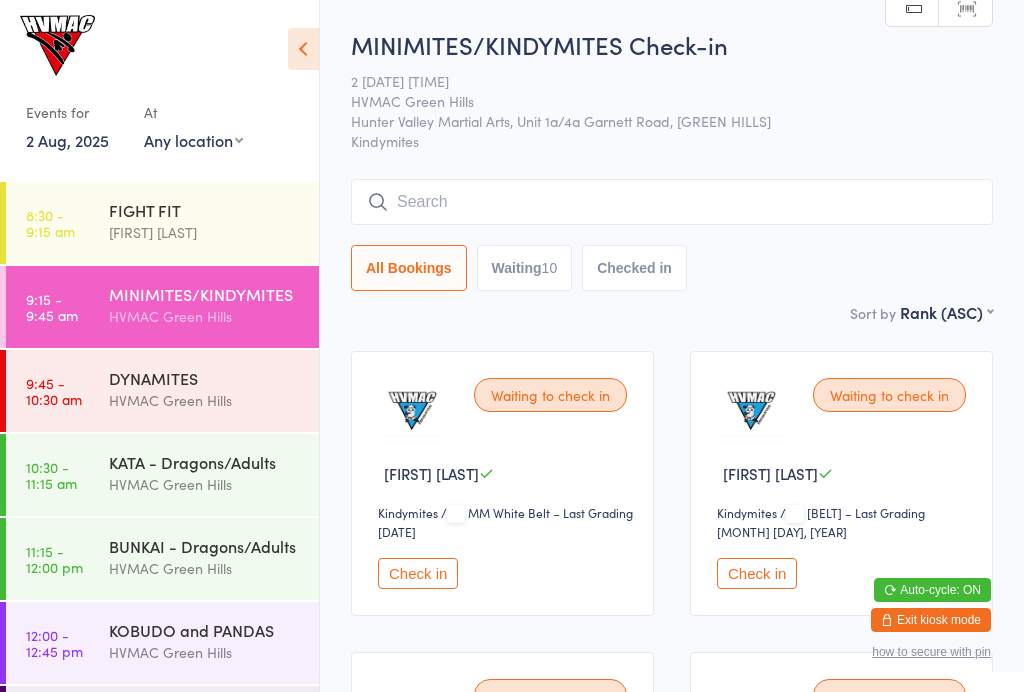click on "Check in" at bounding box center [418, 573] 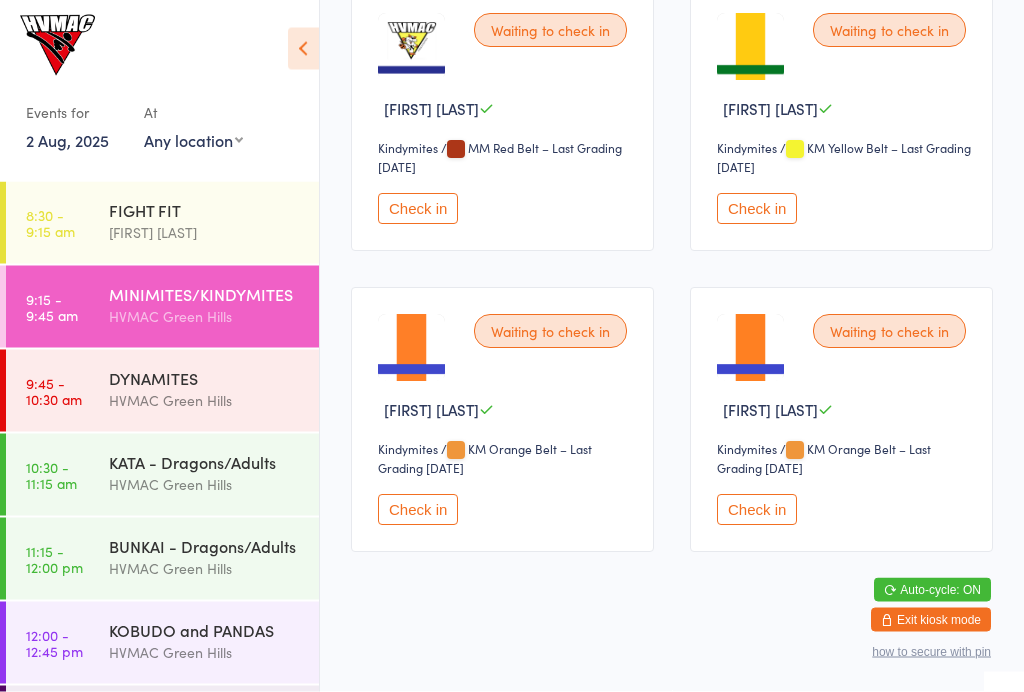 scroll, scrollTop: 1278, scrollLeft: 0, axis: vertical 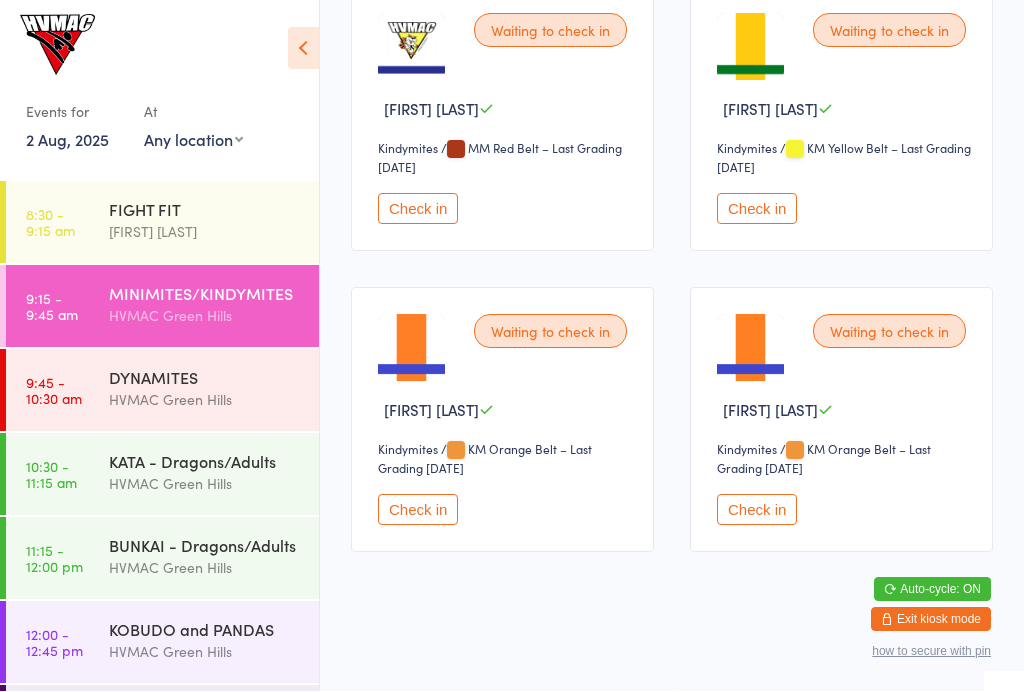click on "Check in" at bounding box center [757, 510] 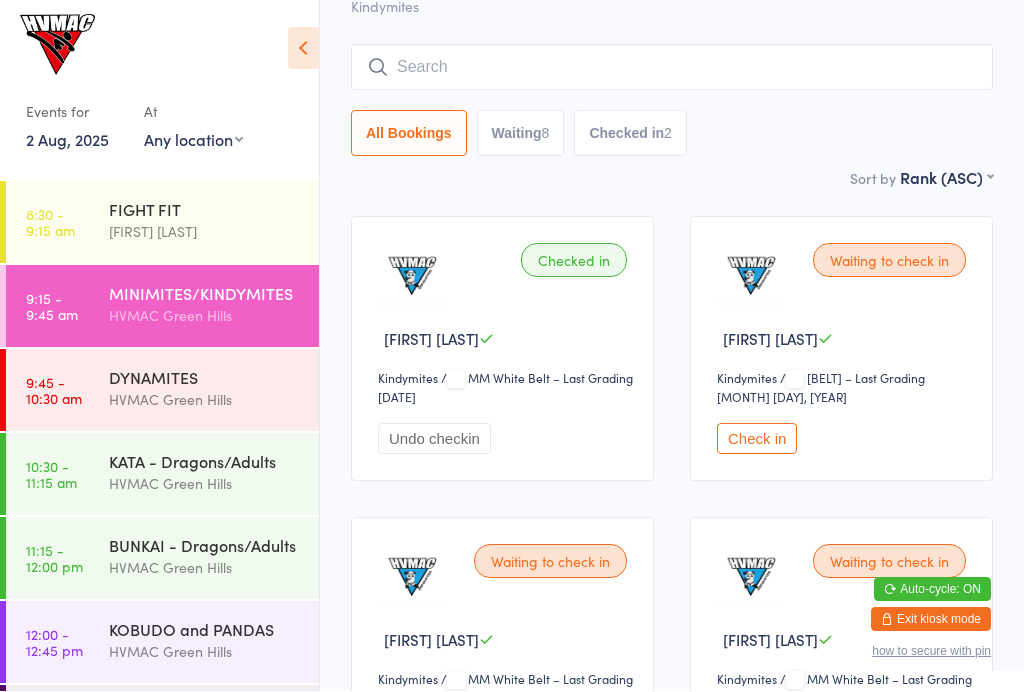 click on "Check in" at bounding box center [757, 439] 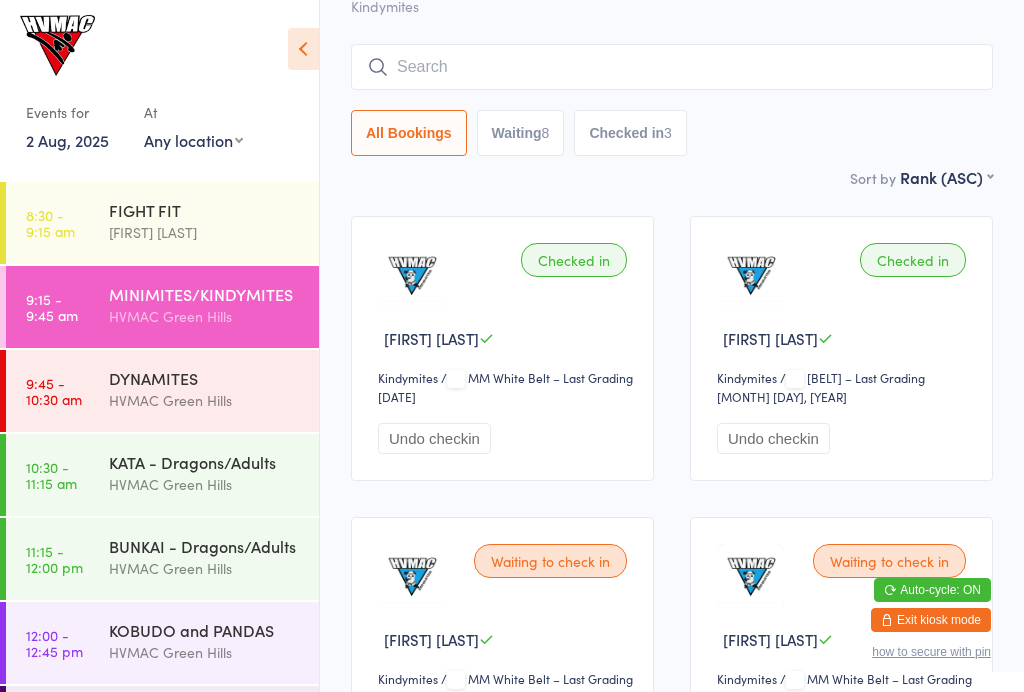 click on "DYNAMITES" at bounding box center (205, 378) 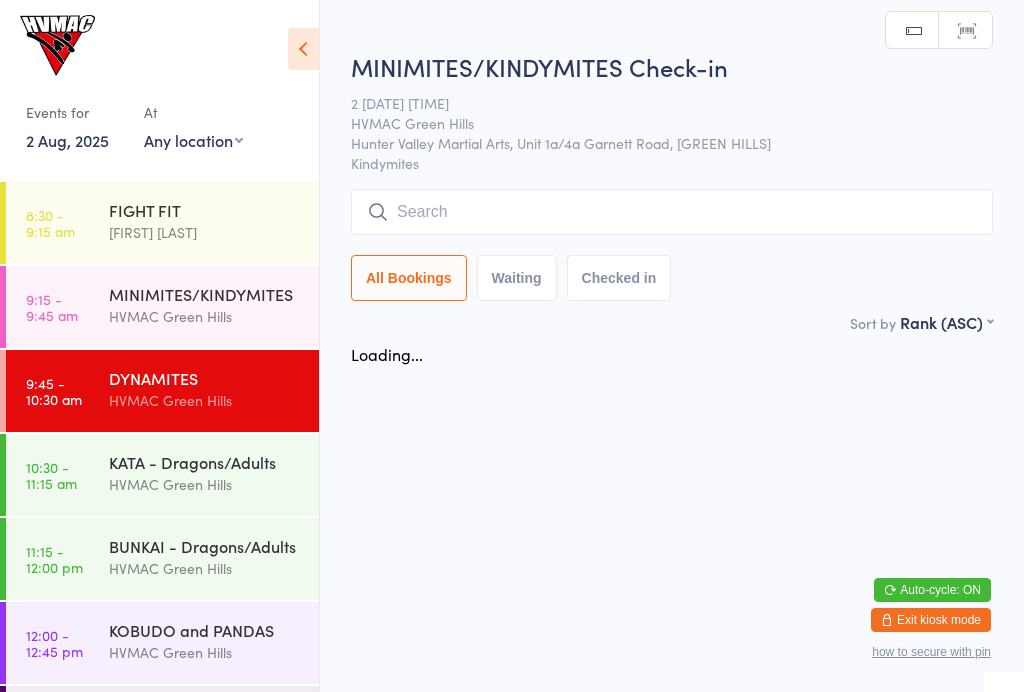scroll, scrollTop: 0, scrollLeft: 0, axis: both 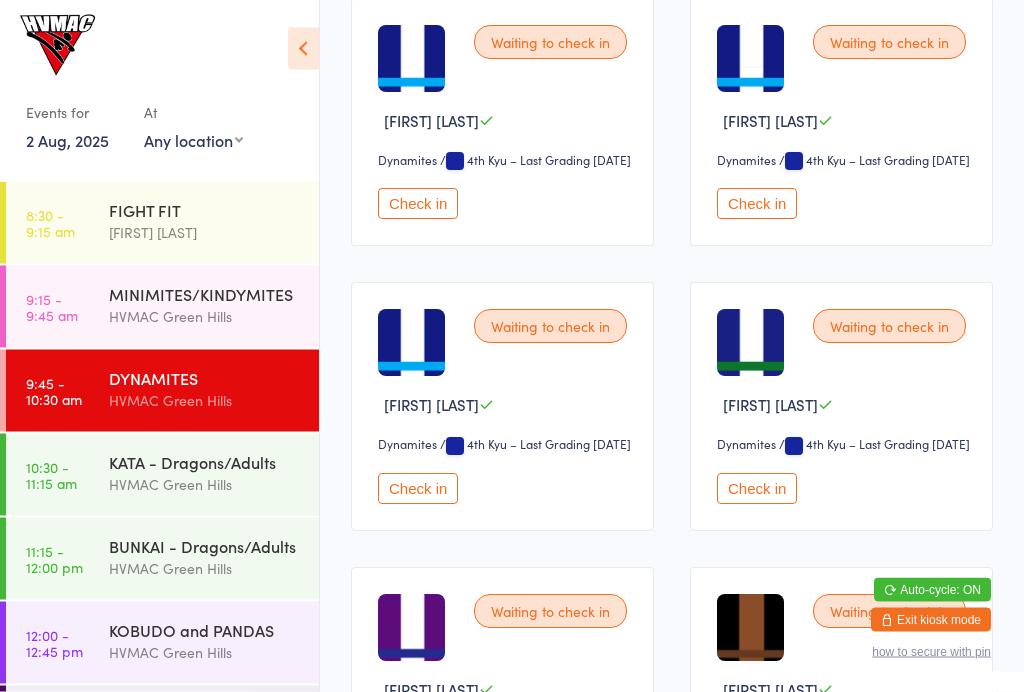 click on "Check in" at bounding box center (757, 204) 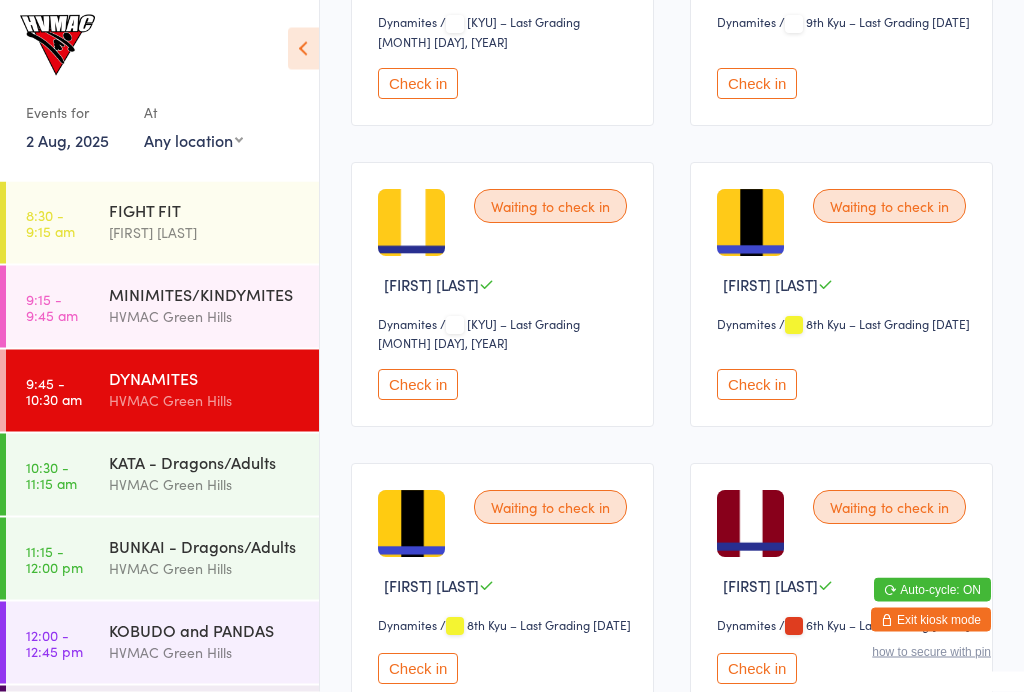 scroll, scrollTop: 1093, scrollLeft: 0, axis: vertical 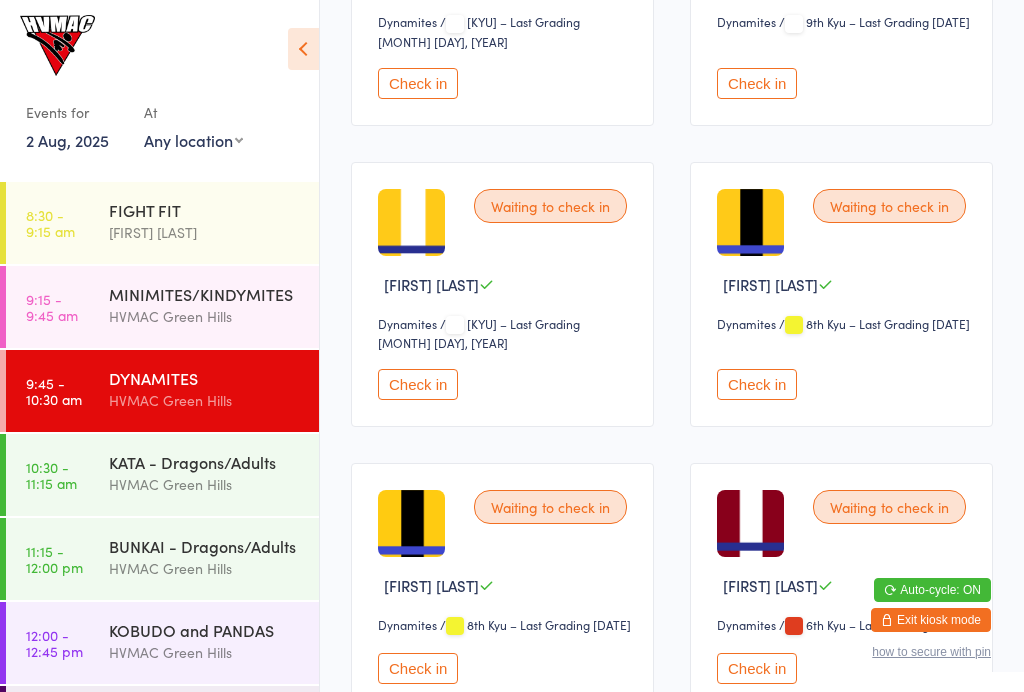 click on "9:15 - 9:45 am" at bounding box center [52, 307] 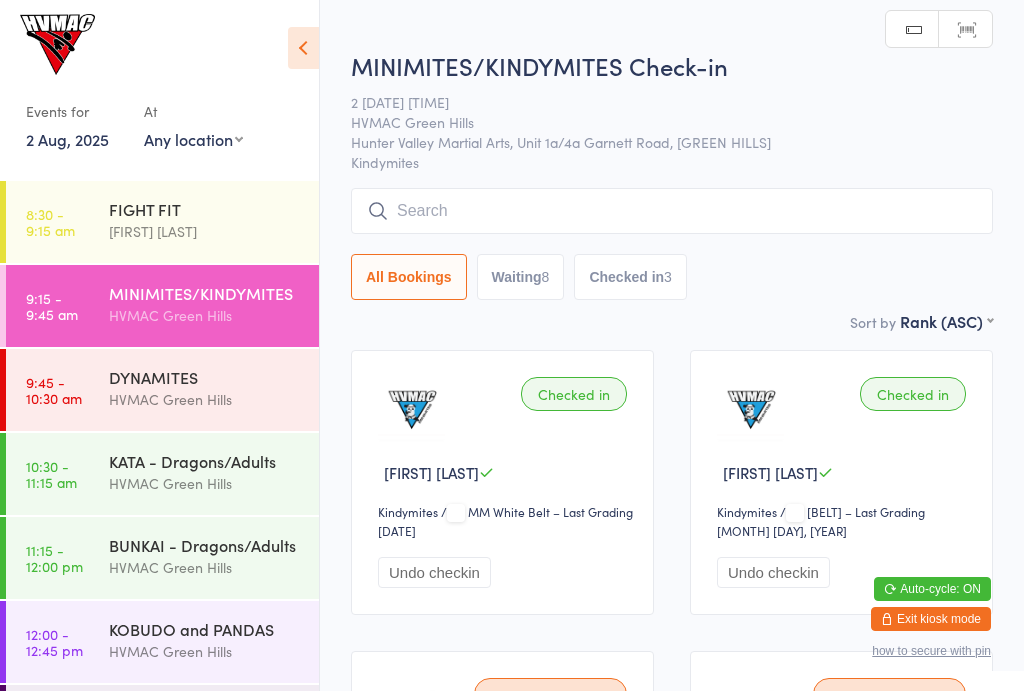 scroll, scrollTop: 1, scrollLeft: 0, axis: vertical 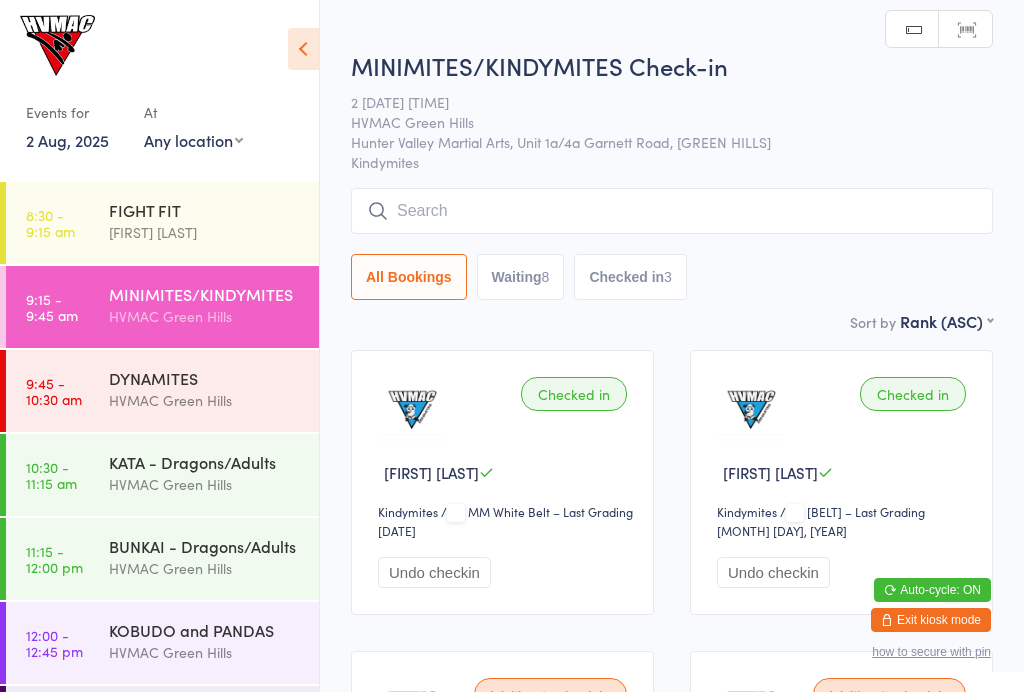 click on "DYNAMITES" at bounding box center [205, 378] 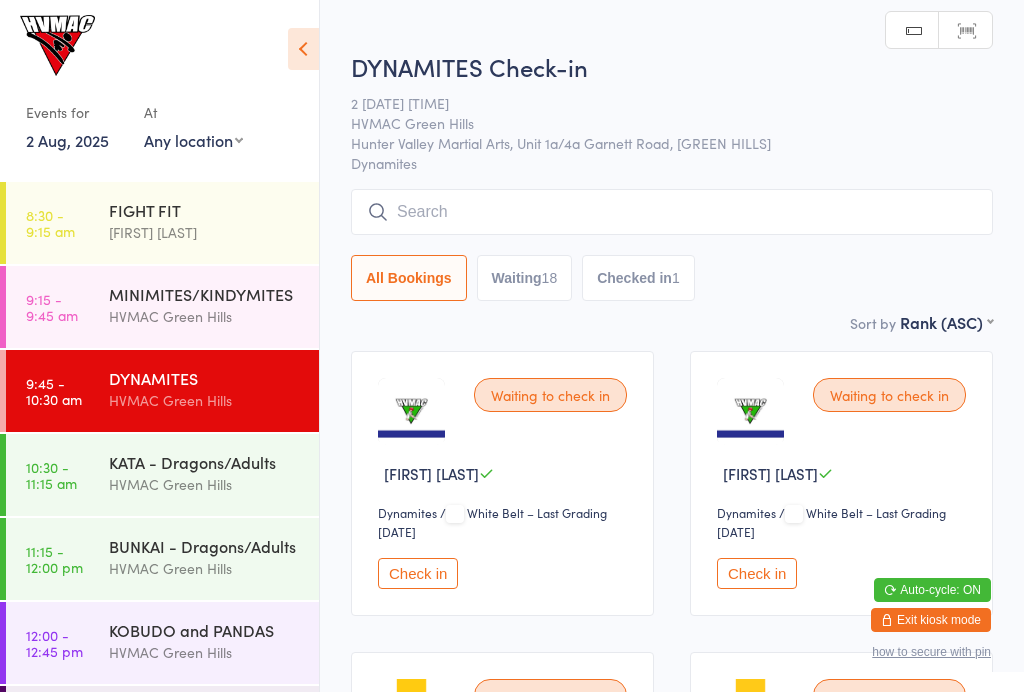 click on "[TIME] - [TIME] [CATEGORY] [NAME]" at bounding box center [162, 307] 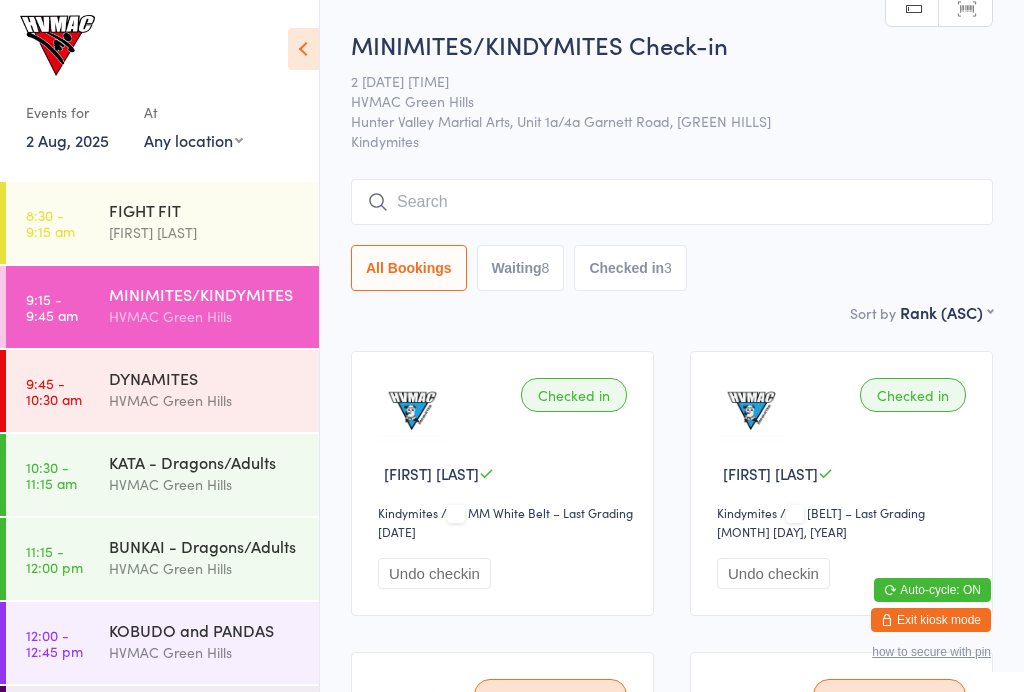 click on "[TIME] DYNAMITES HVMAC [GREEN HILLS]" at bounding box center [162, 391] 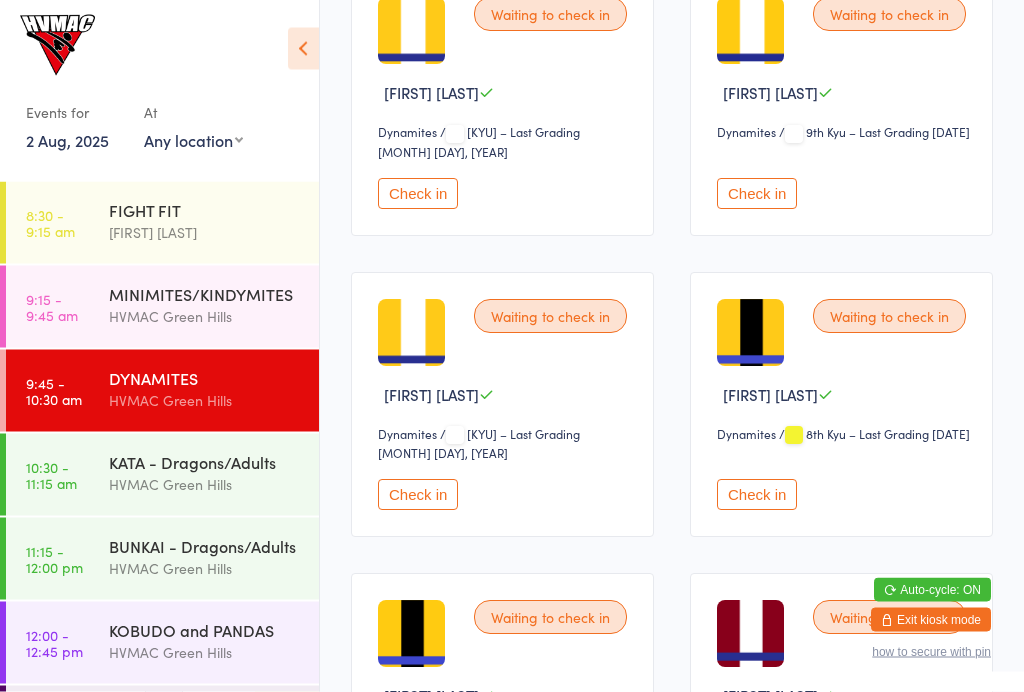 scroll, scrollTop: 982, scrollLeft: 0, axis: vertical 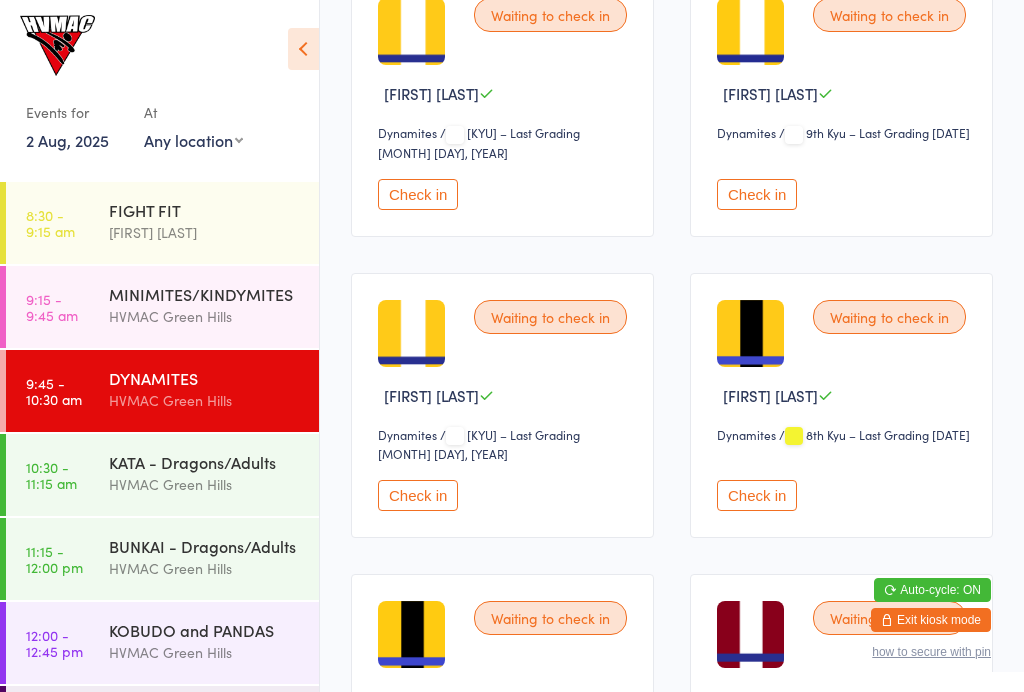 click on "Check in" at bounding box center [757, 495] 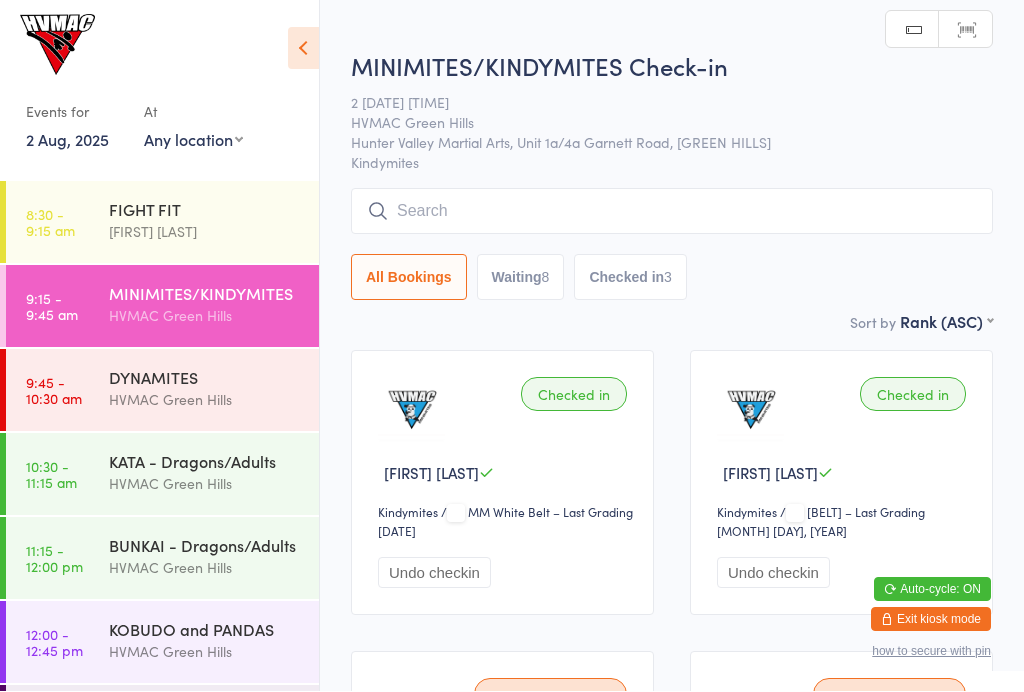 scroll, scrollTop: 1, scrollLeft: 0, axis: vertical 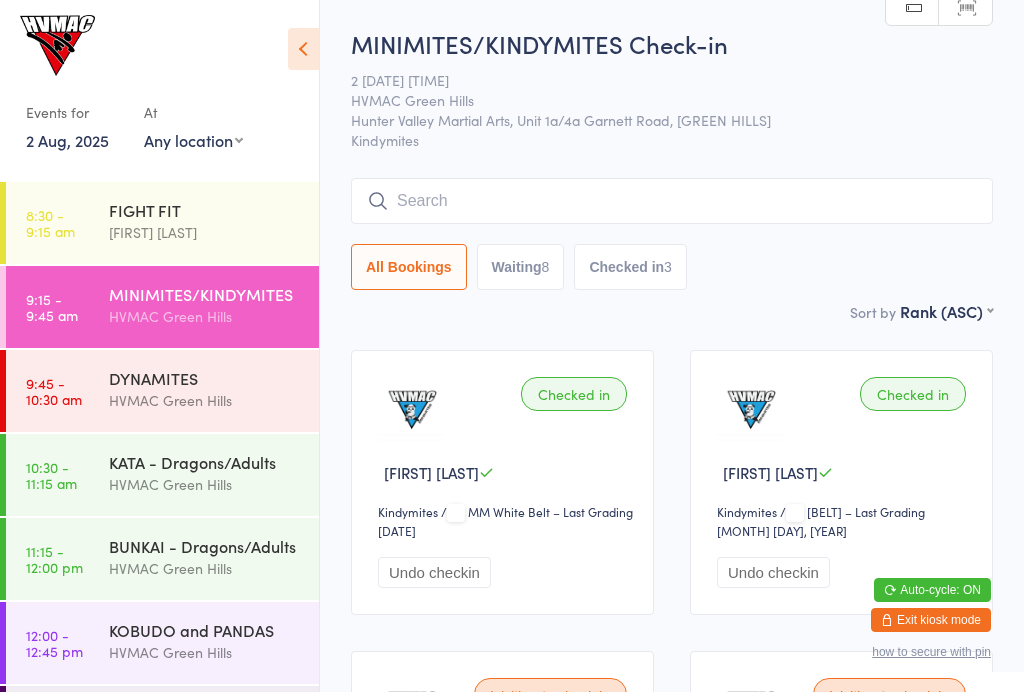 click on "MINIMITES/KINDYMITES" at bounding box center (205, 294) 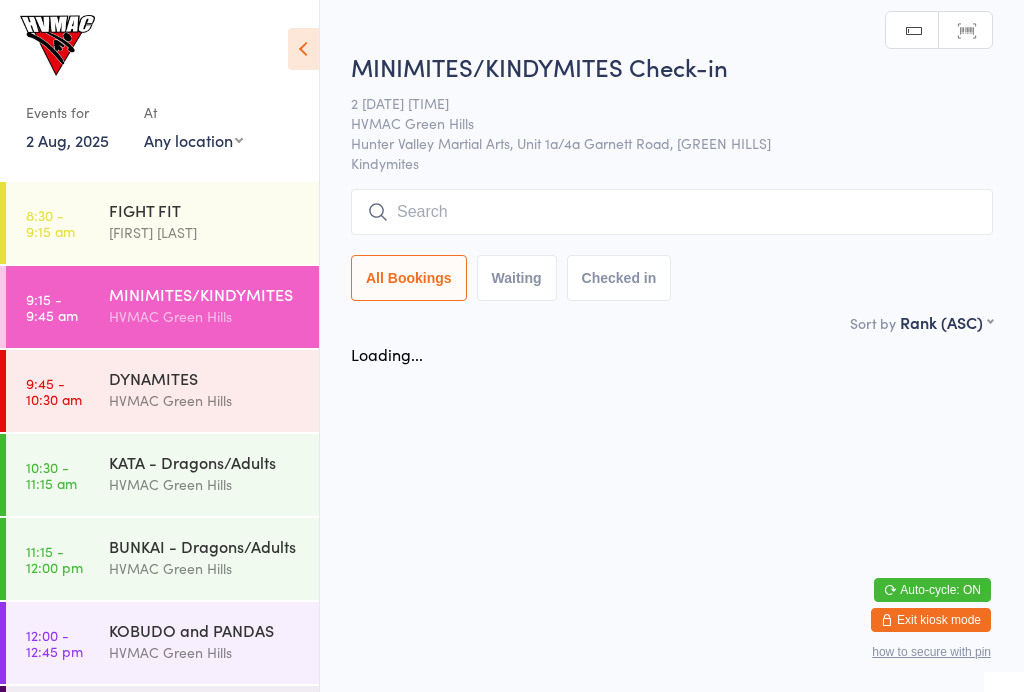 scroll, scrollTop: 0, scrollLeft: 0, axis: both 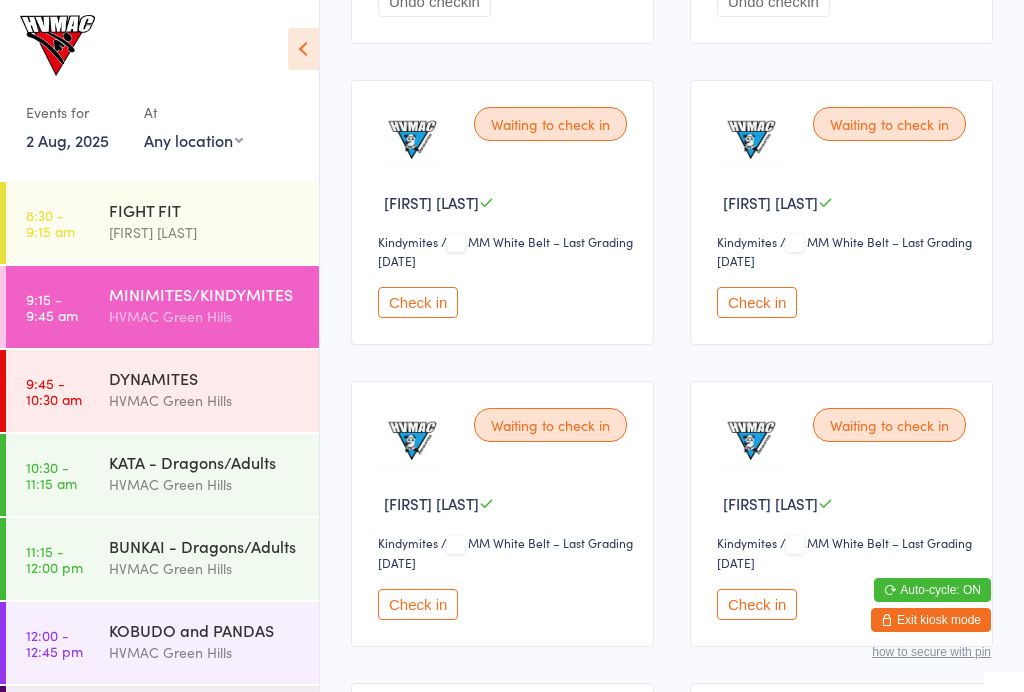 click on "Check in" at bounding box center (418, 604) 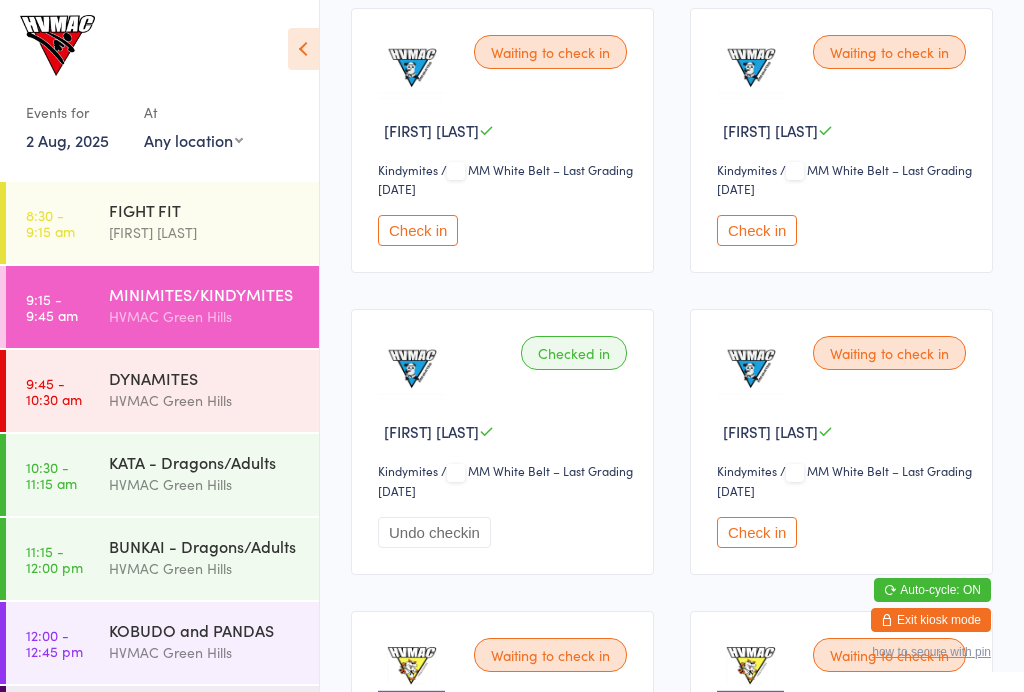 scroll, scrollTop: 636, scrollLeft: 0, axis: vertical 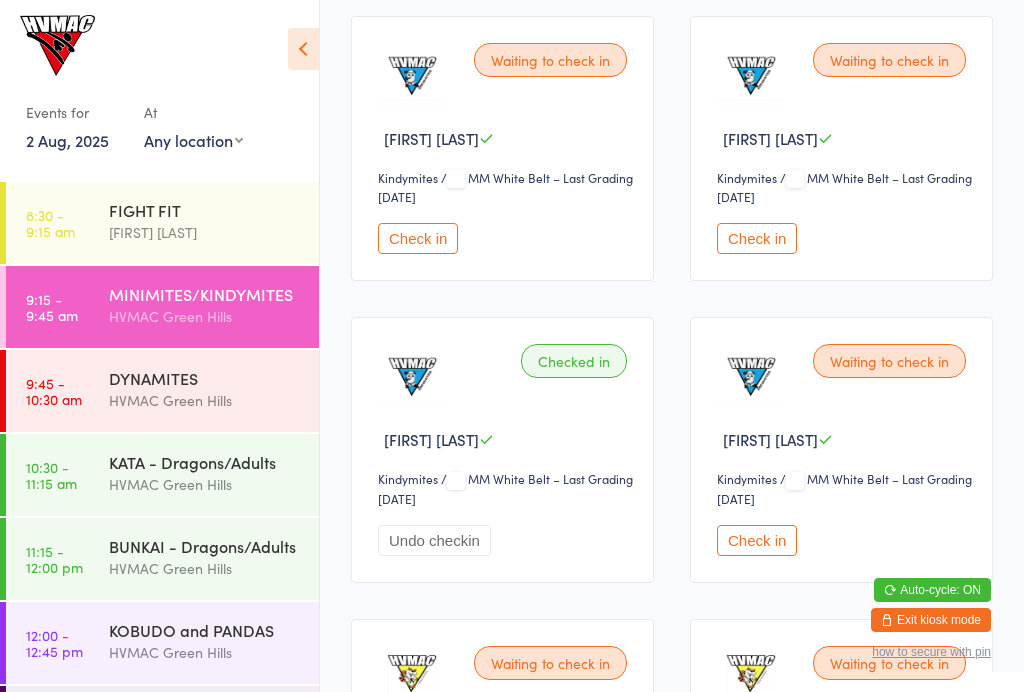 click on "Check in" at bounding box center [757, 238] 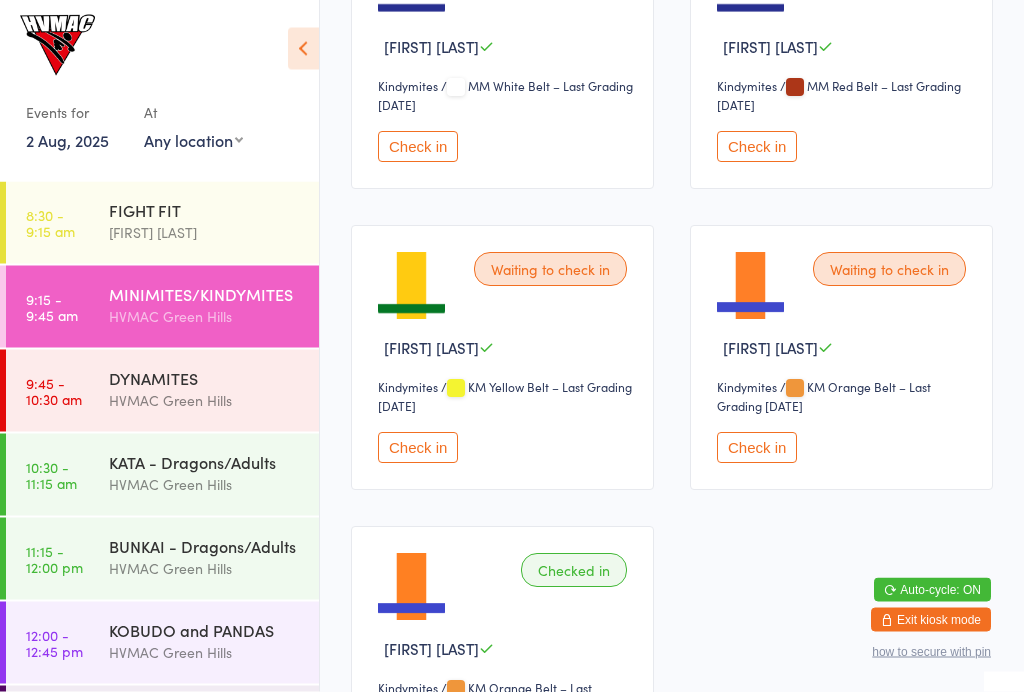 scroll, scrollTop: 1332, scrollLeft: 0, axis: vertical 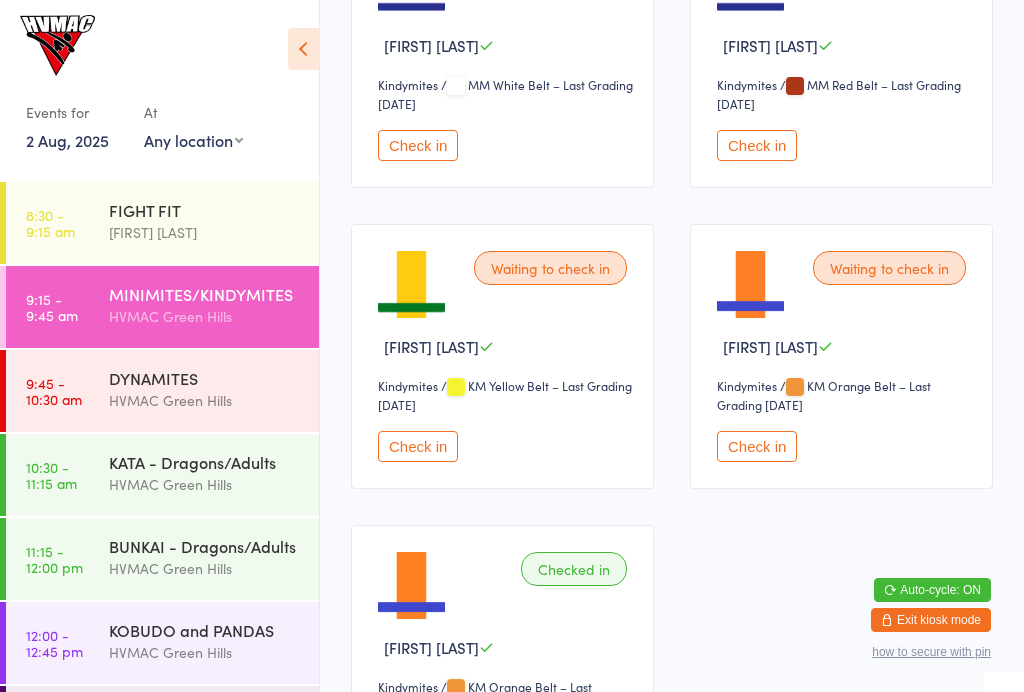 click on "Check in" at bounding box center [418, 145] 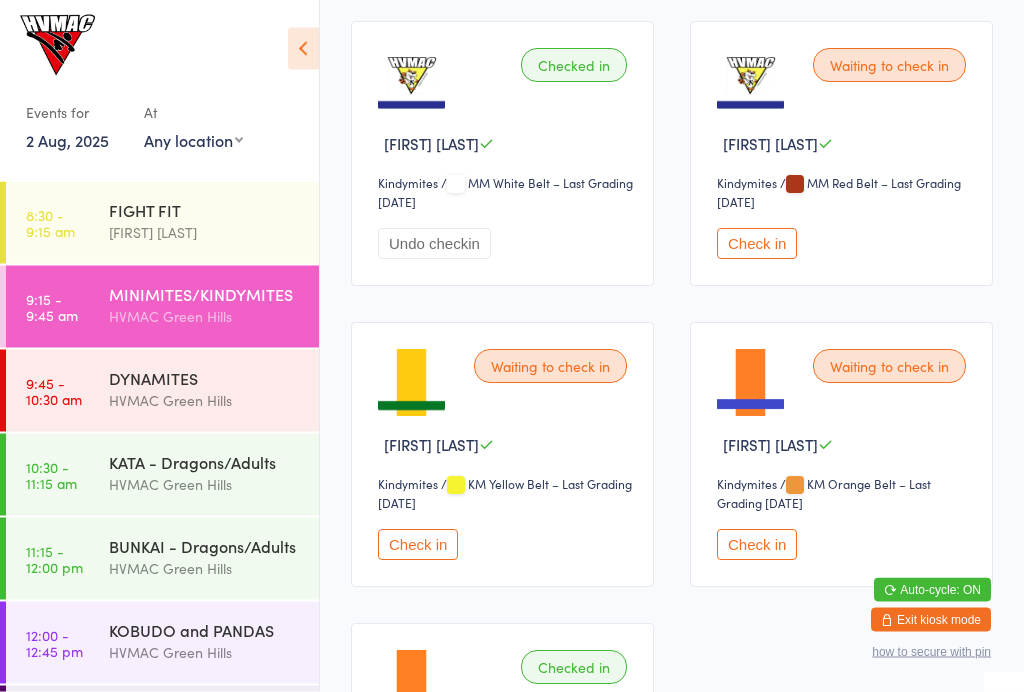 scroll, scrollTop: 1234, scrollLeft: 0, axis: vertical 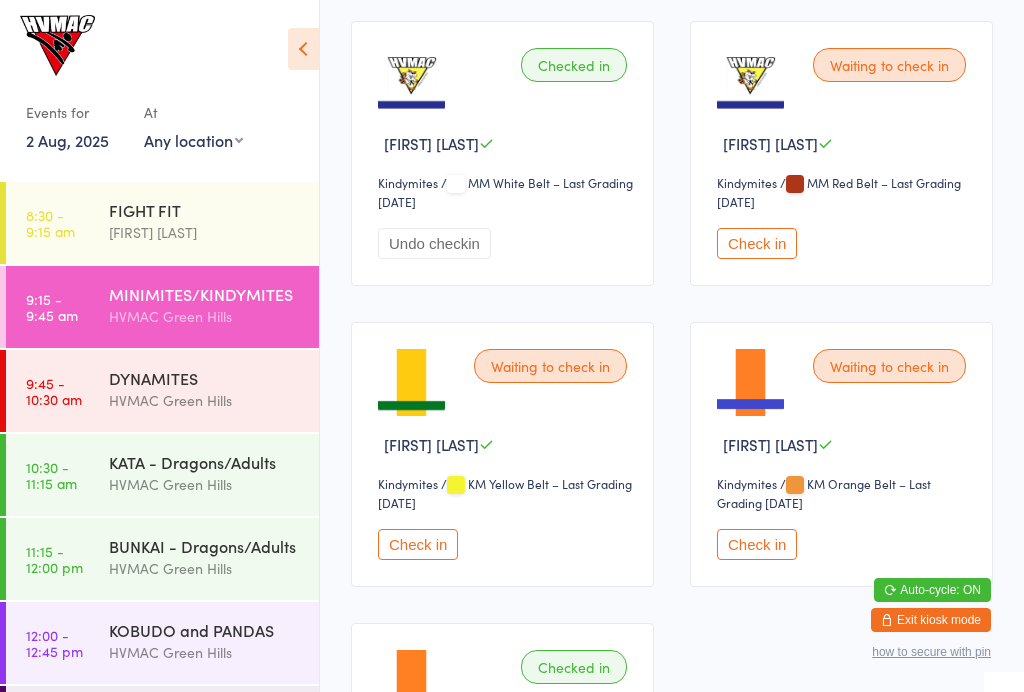 click on "Check in" at bounding box center (757, 544) 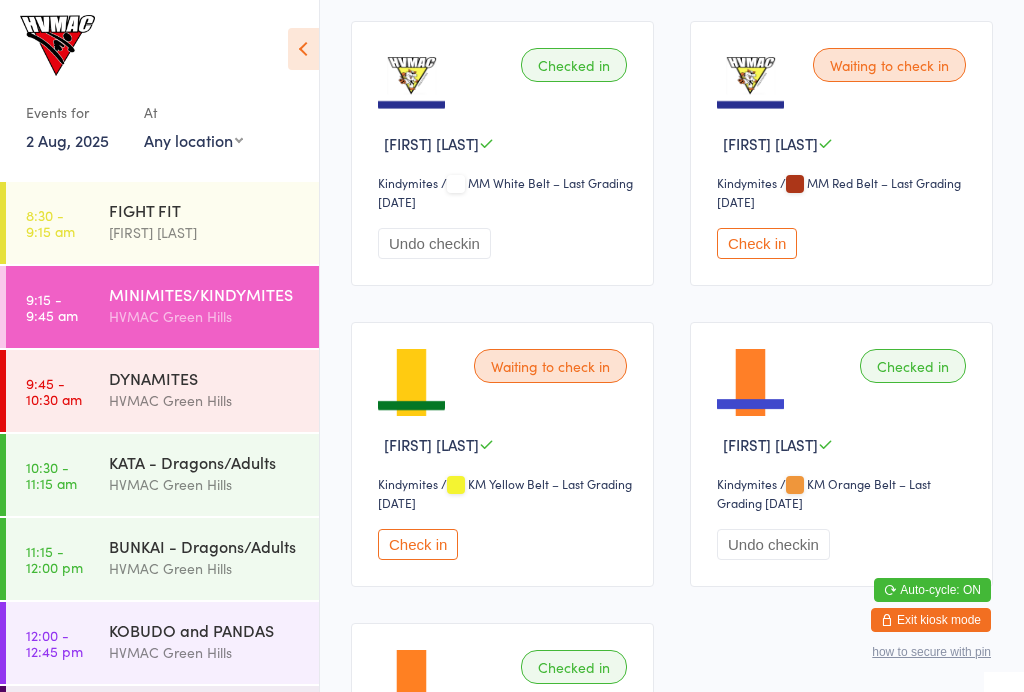 click on "[TIME] KATA - Dragons/Adults HVMAC [GREEN HILLS]" at bounding box center [162, 475] 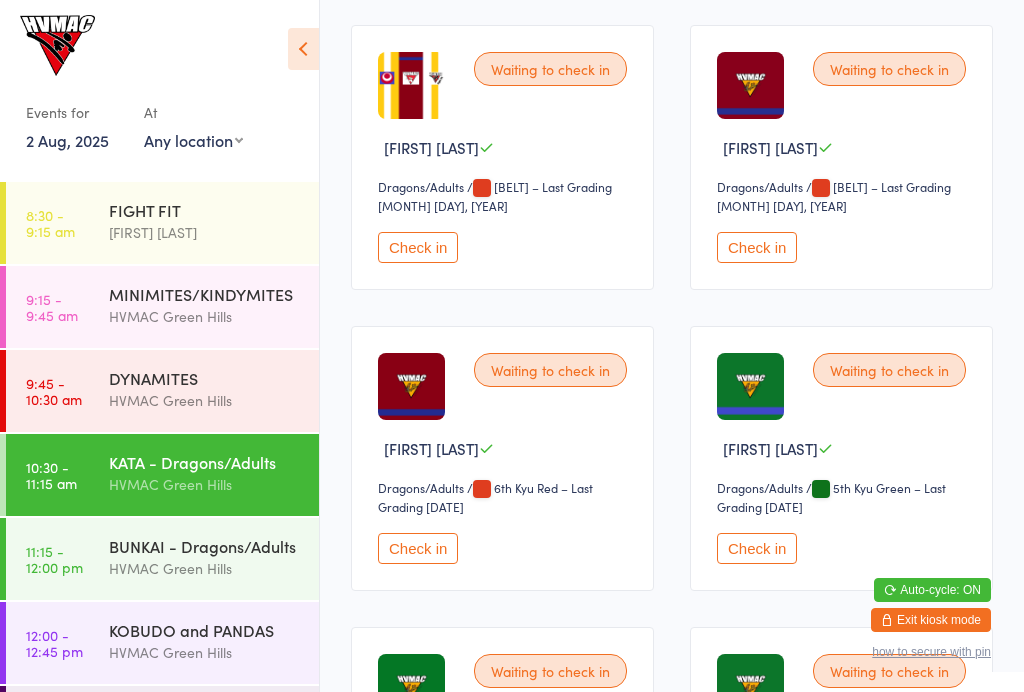 scroll, scrollTop: 1820, scrollLeft: 0, axis: vertical 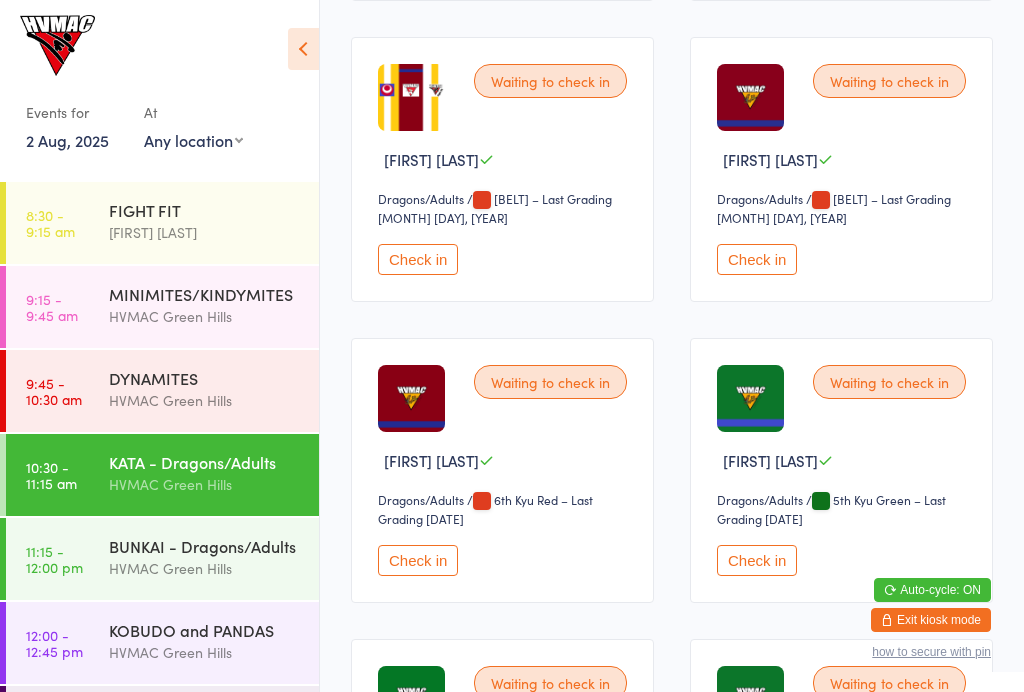 click on "DYNAMITES HVMAC [GREEN HILLS]" at bounding box center [214, 389] 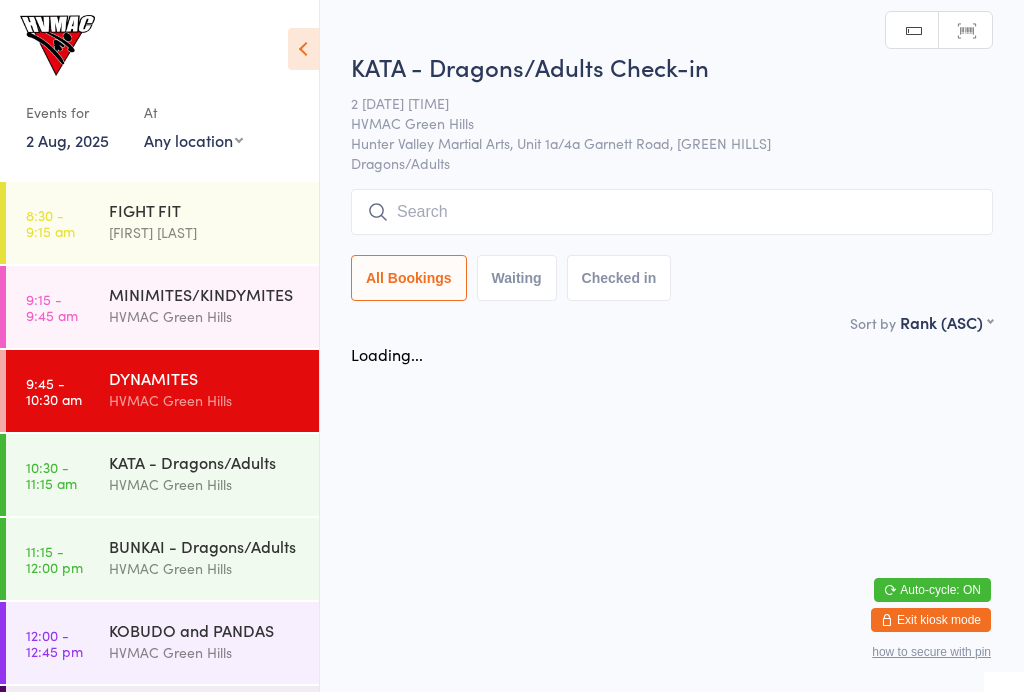 scroll, scrollTop: 0, scrollLeft: 0, axis: both 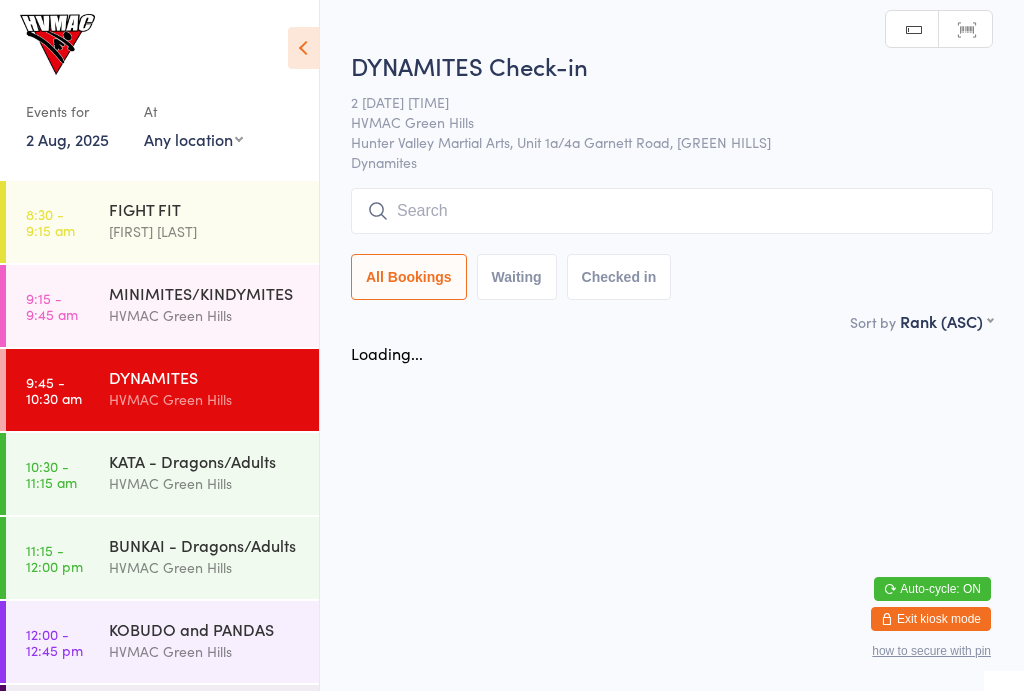 click on "HVMAC Green Hills" at bounding box center (205, 316) 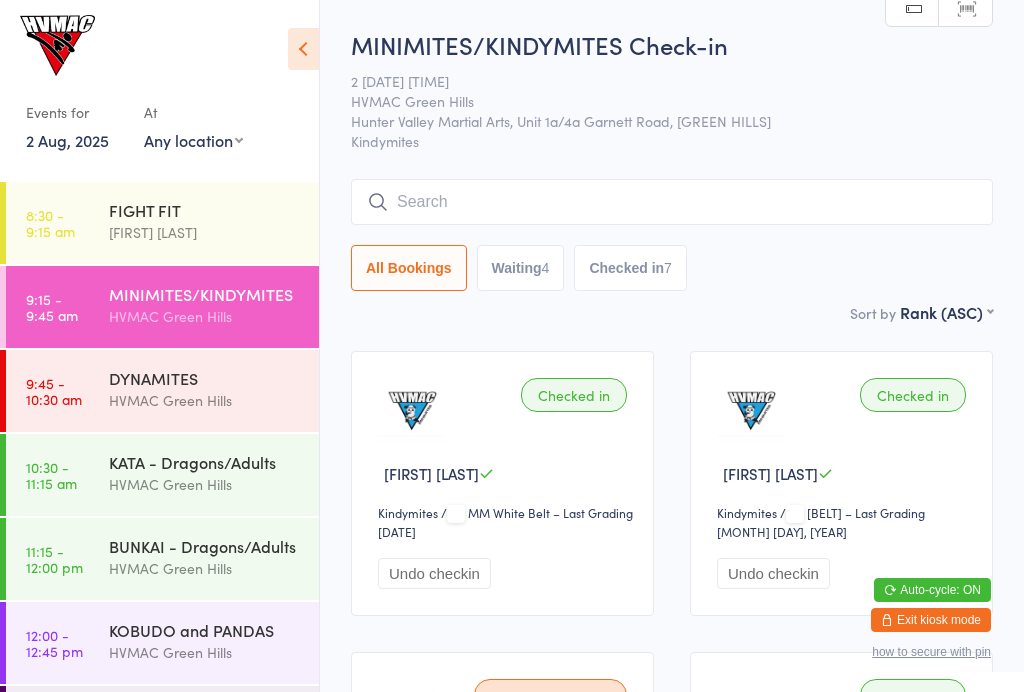 click on "HVMAC Green Hills" at bounding box center [205, 400] 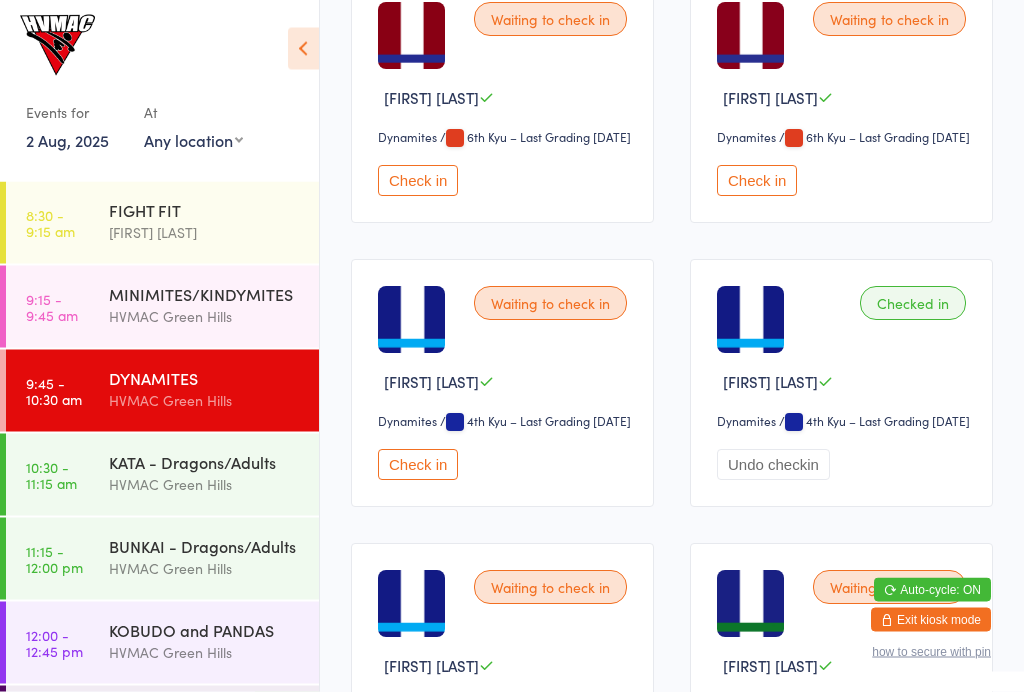 scroll, scrollTop: 1865, scrollLeft: 0, axis: vertical 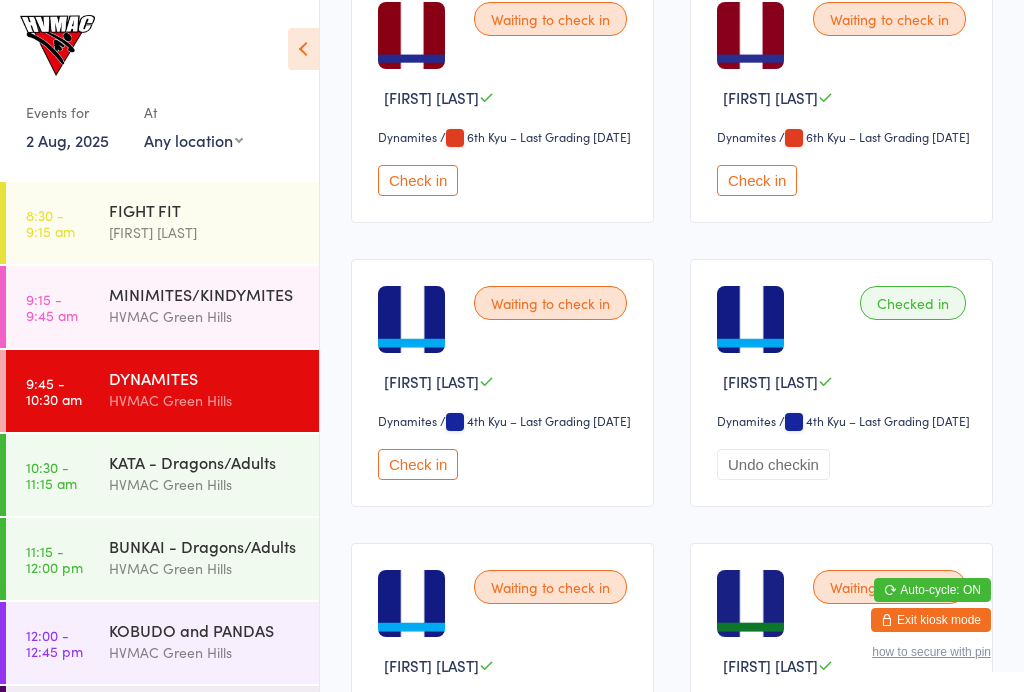 click on "MINIMITES/KINDYMITES" at bounding box center [205, 294] 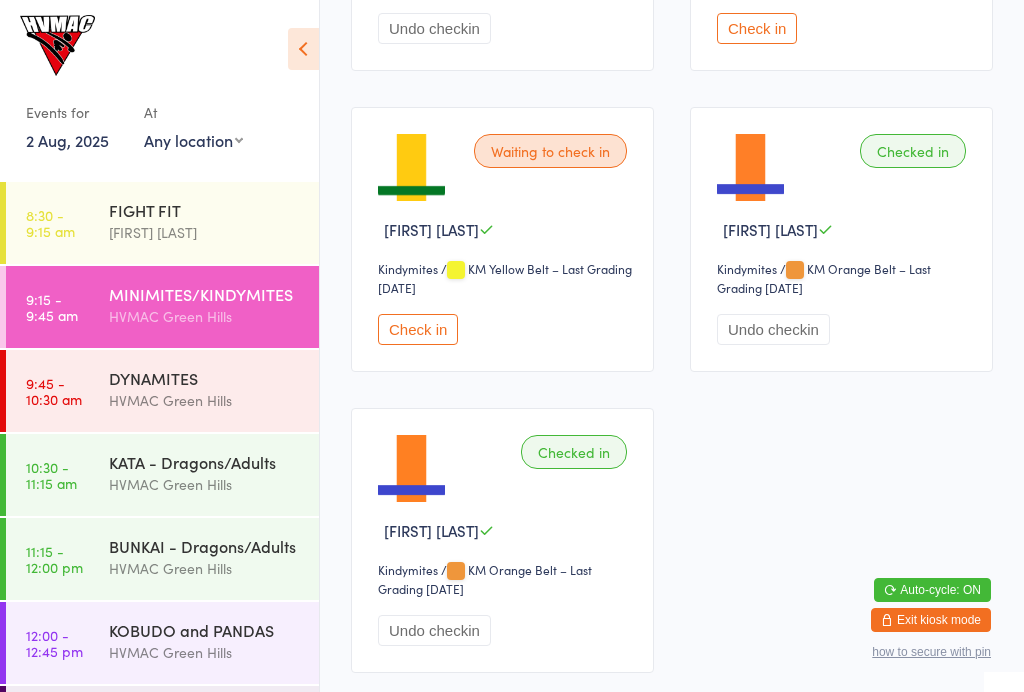 scroll, scrollTop: 1448, scrollLeft: 0, axis: vertical 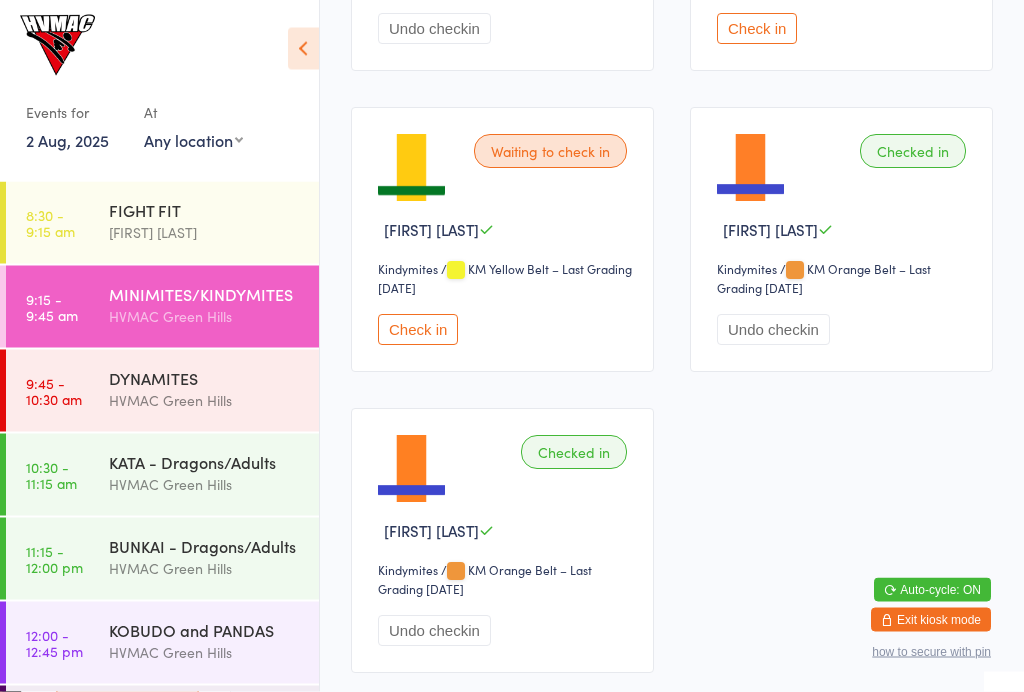 click on "Checked in" at bounding box center (913, 152) 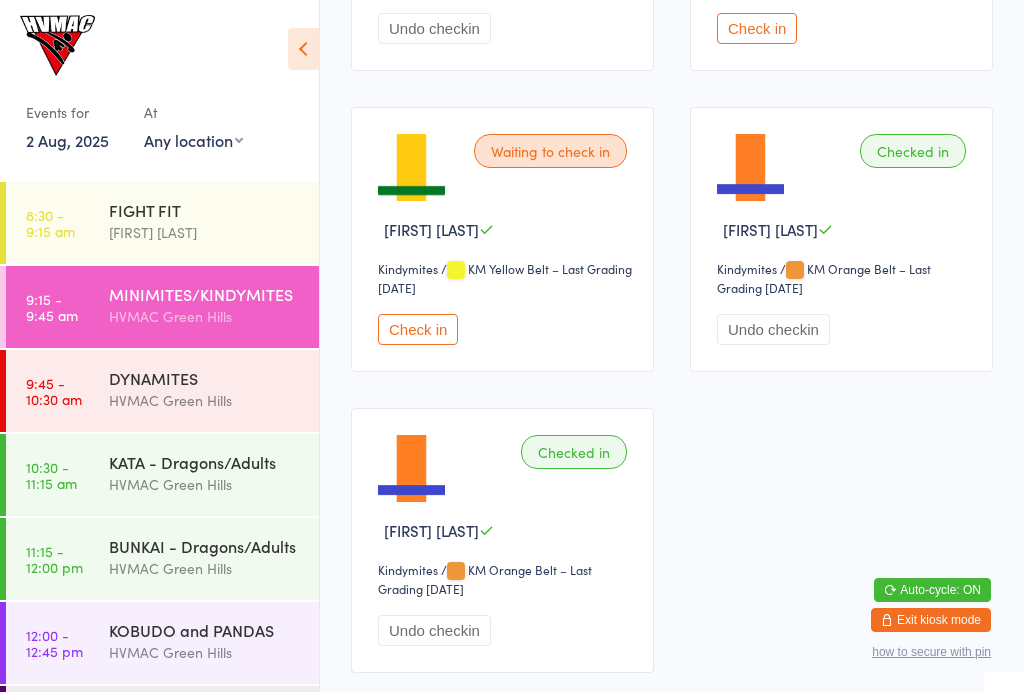 click on "Checked in" at bounding box center (913, 151) 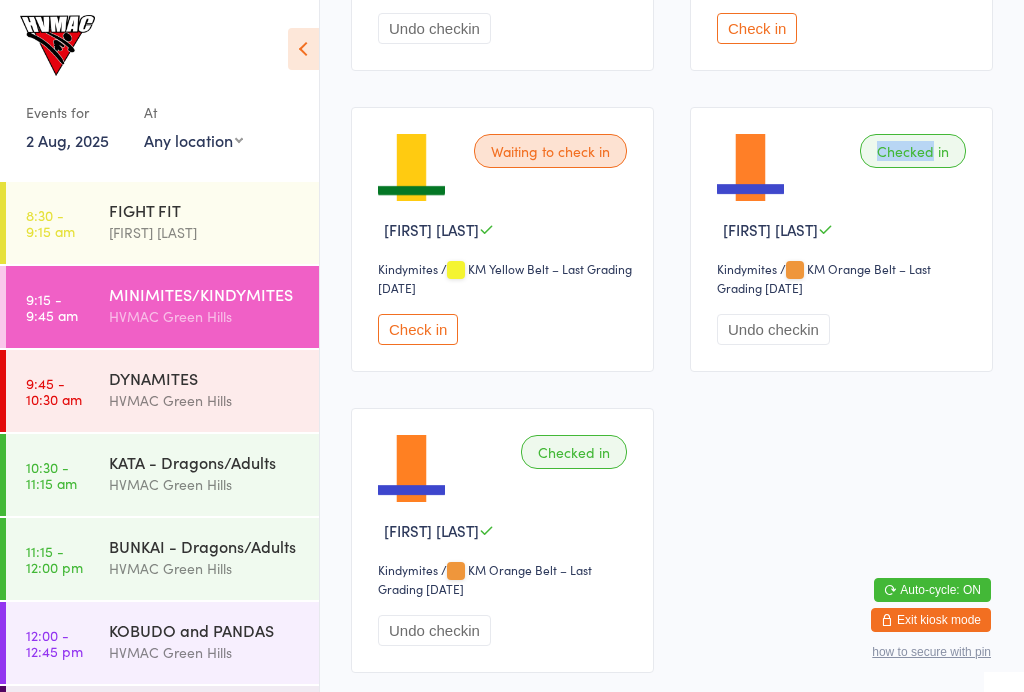 click on "[FIRST] [LAST]" at bounding box center (844, 229) 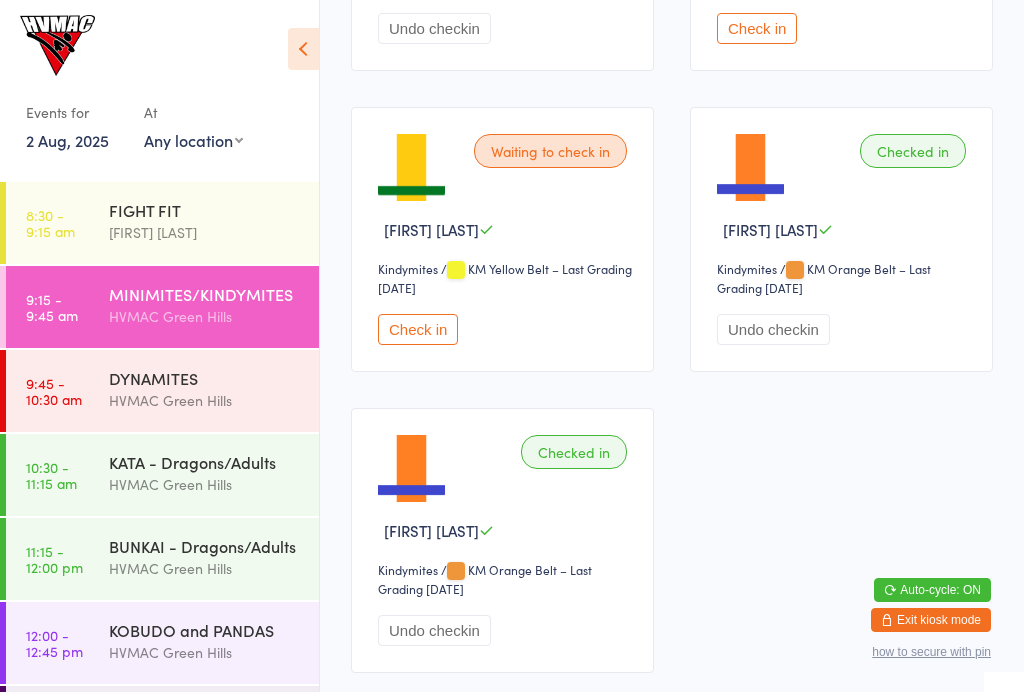click on "Checked in" at bounding box center (913, 151) 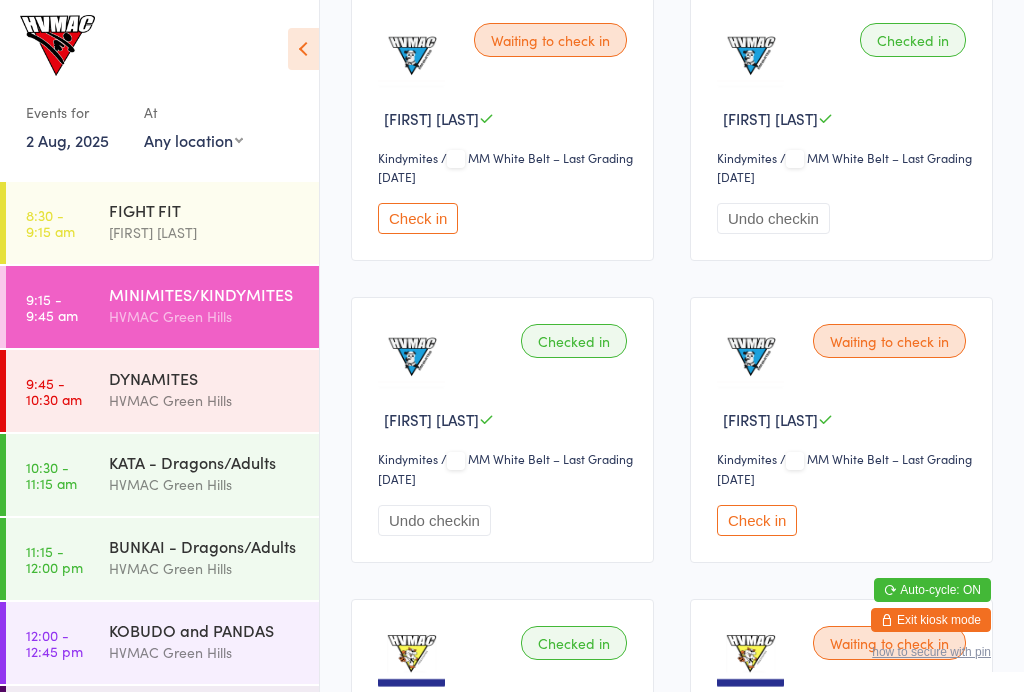 scroll, scrollTop: 653, scrollLeft: 0, axis: vertical 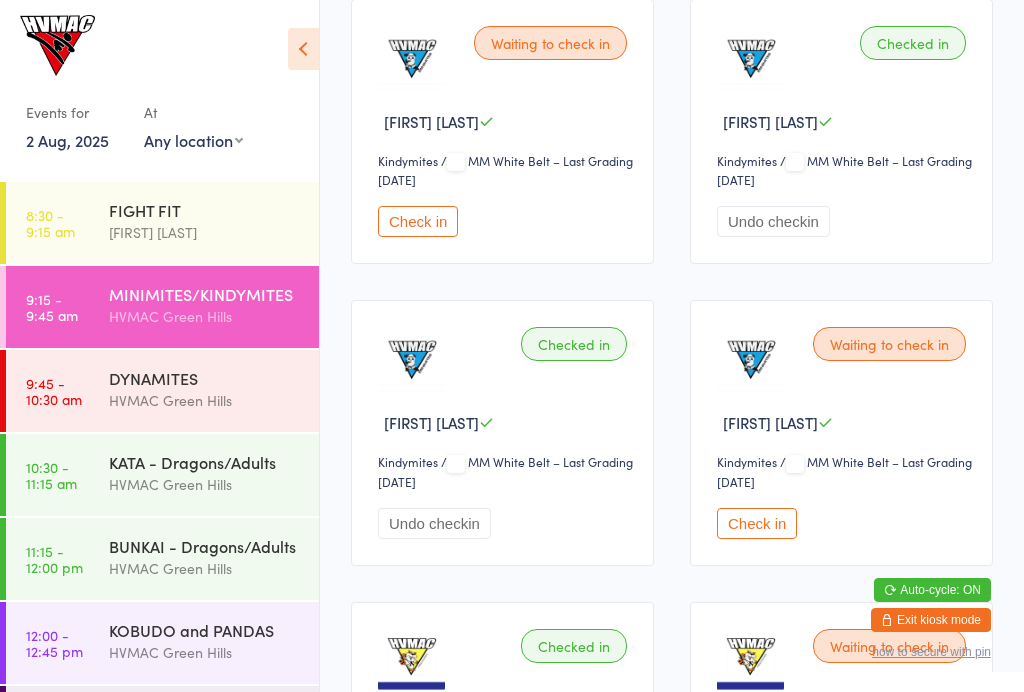click on "[TIME] - [TIME] [CATEGORY] [FIRST] [LAST]" at bounding box center (162, 223) 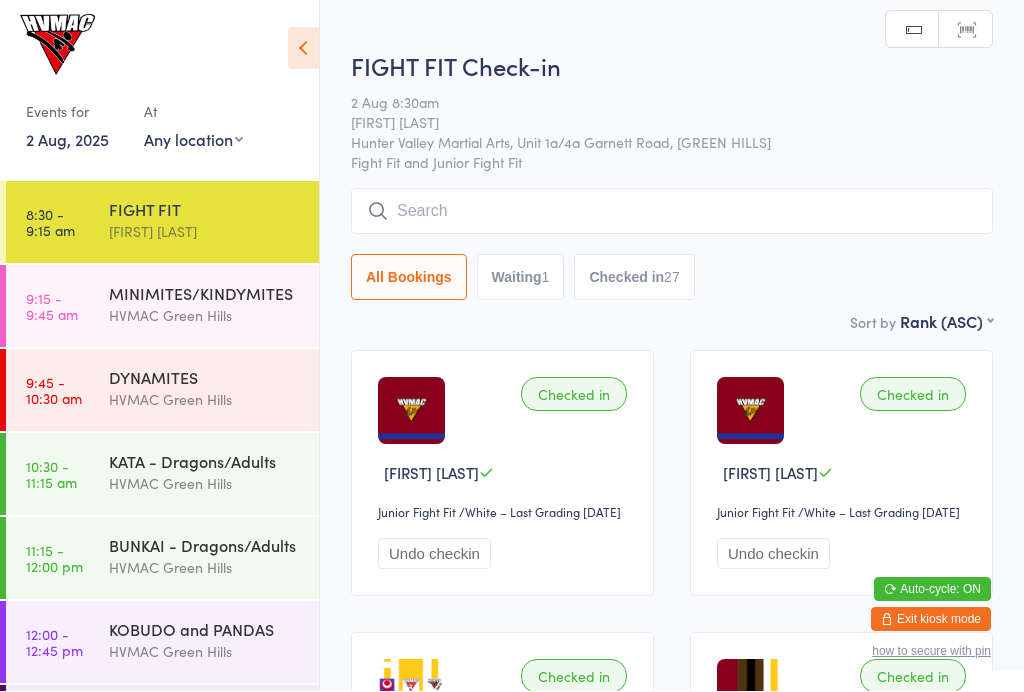 scroll, scrollTop: 1, scrollLeft: 0, axis: vertical 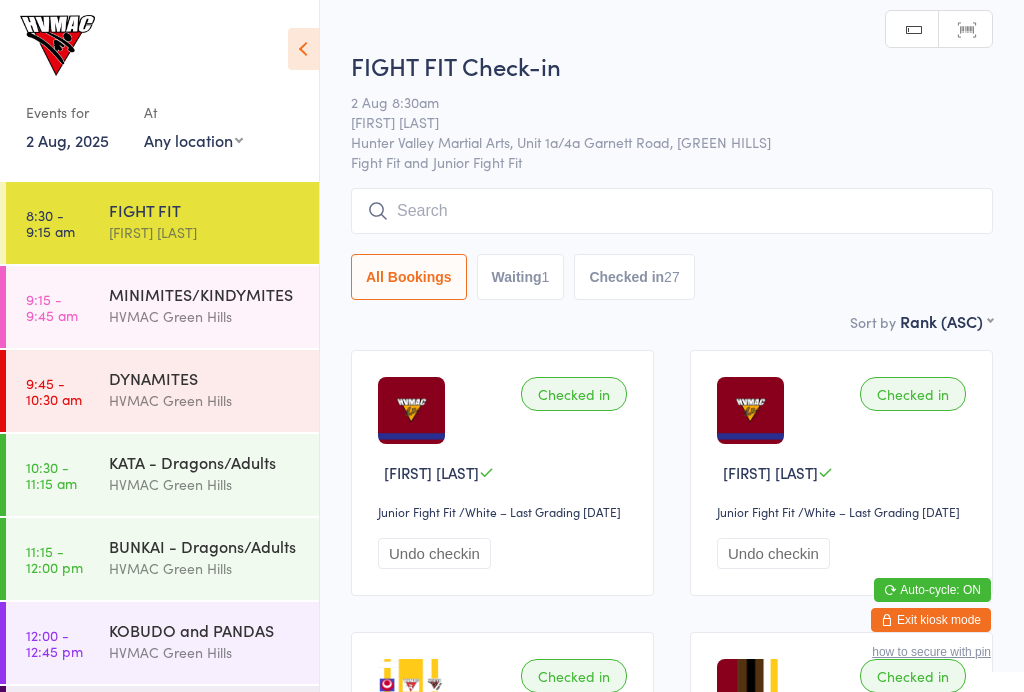 click on "Waiting  1" at bounding box center [521, 277] 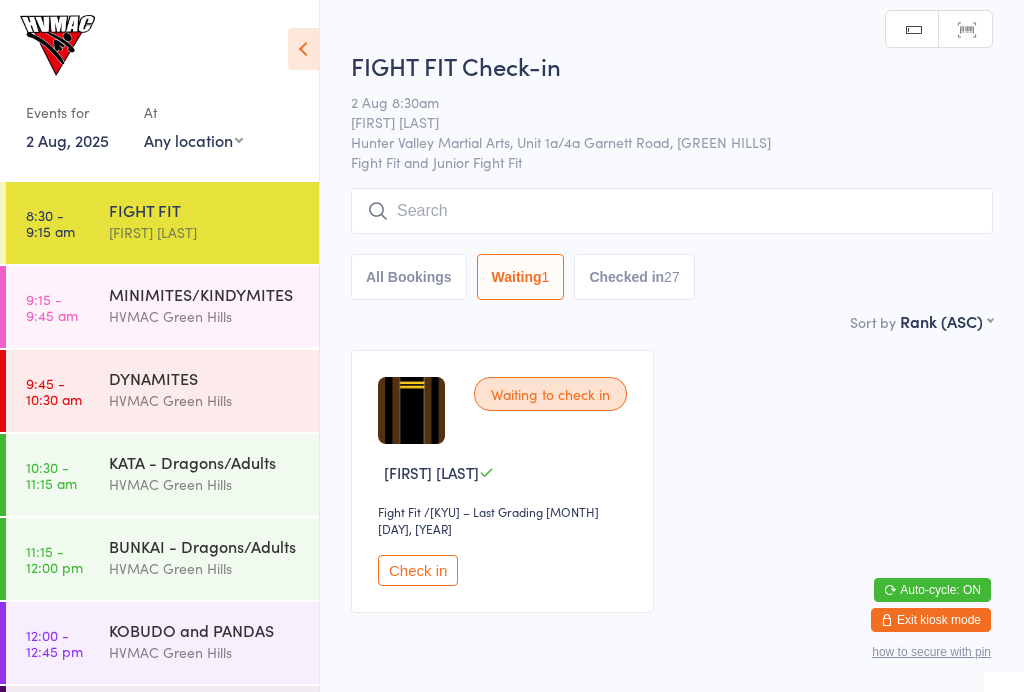 click on "Check in" at bounding box center (418, 570) 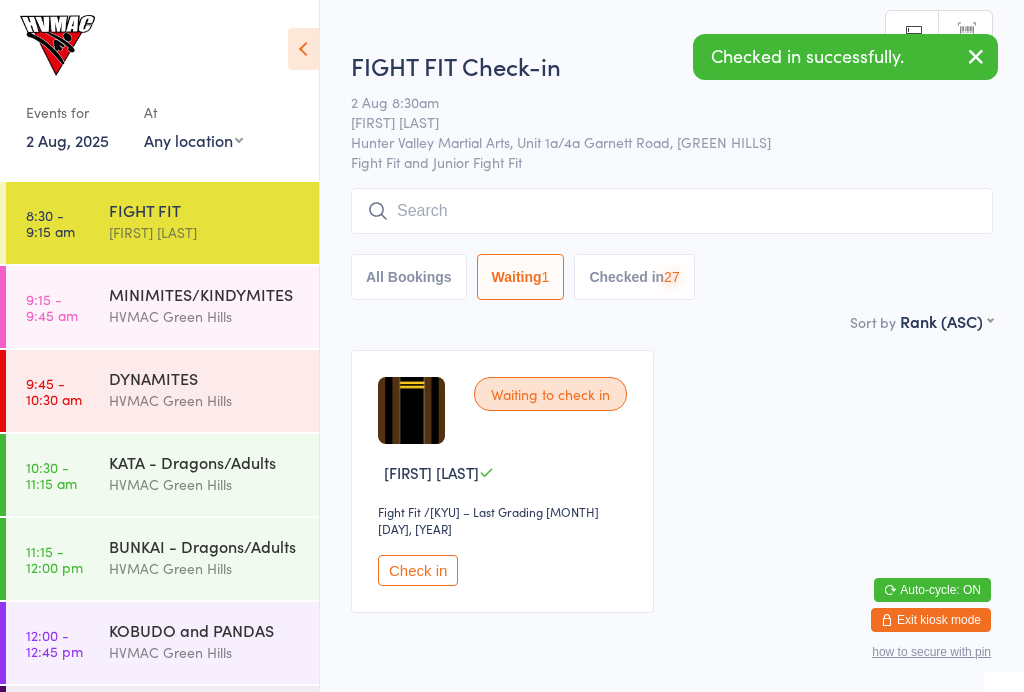 scroll, scrollTop: 0, scrollLeft: 0, axis: both 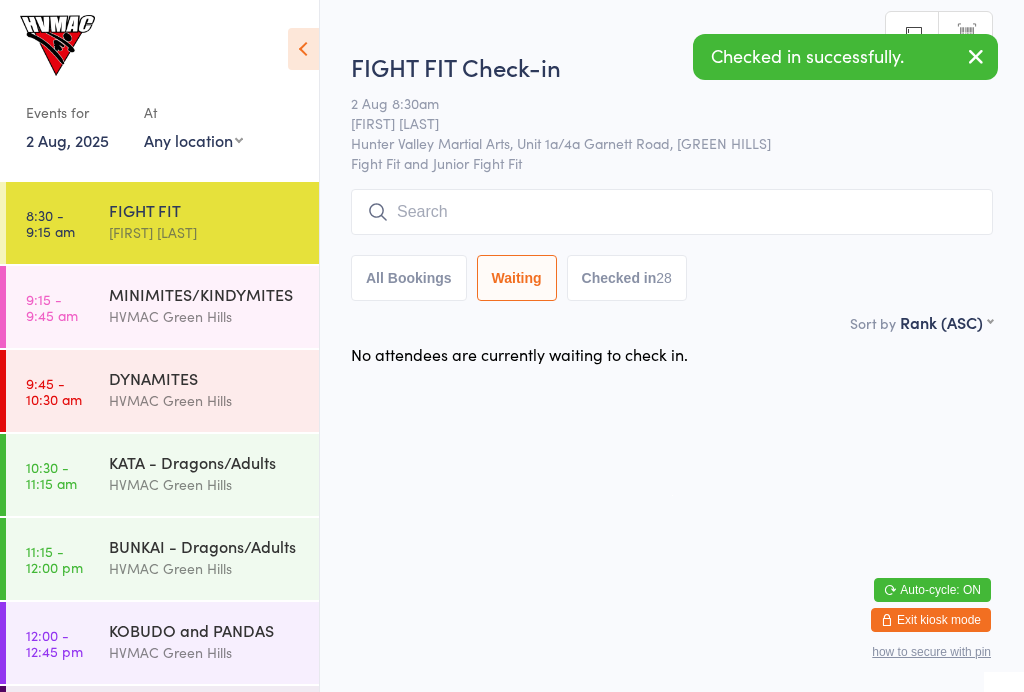 click on "KATA - Dragons/Adults" at bounding box center (205, 462) 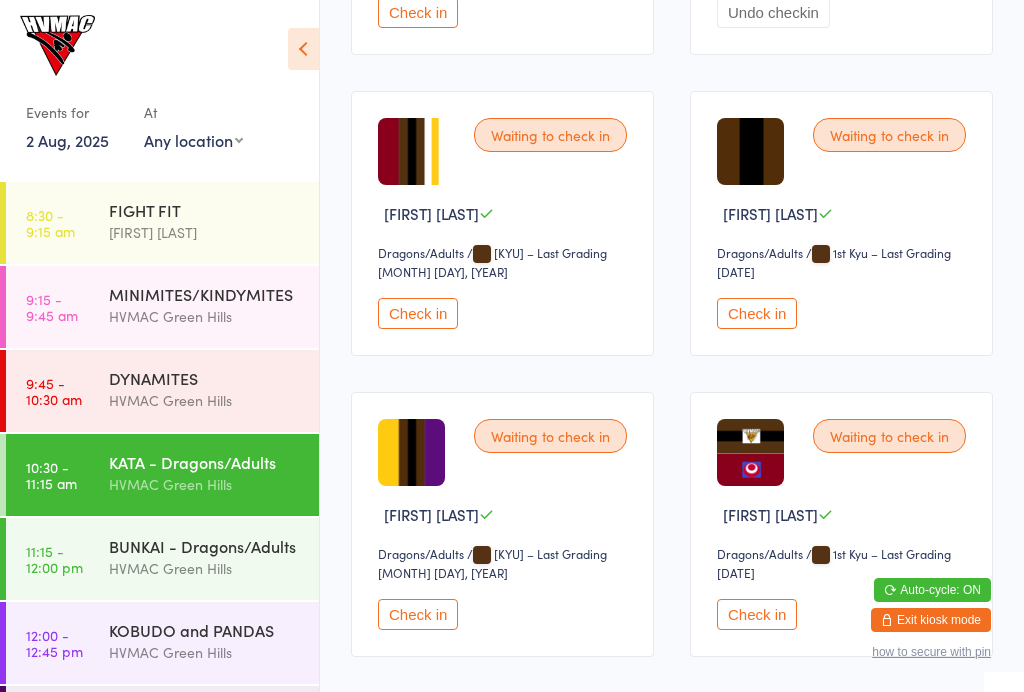 click on "Check in" at bounding box center [418, 313] 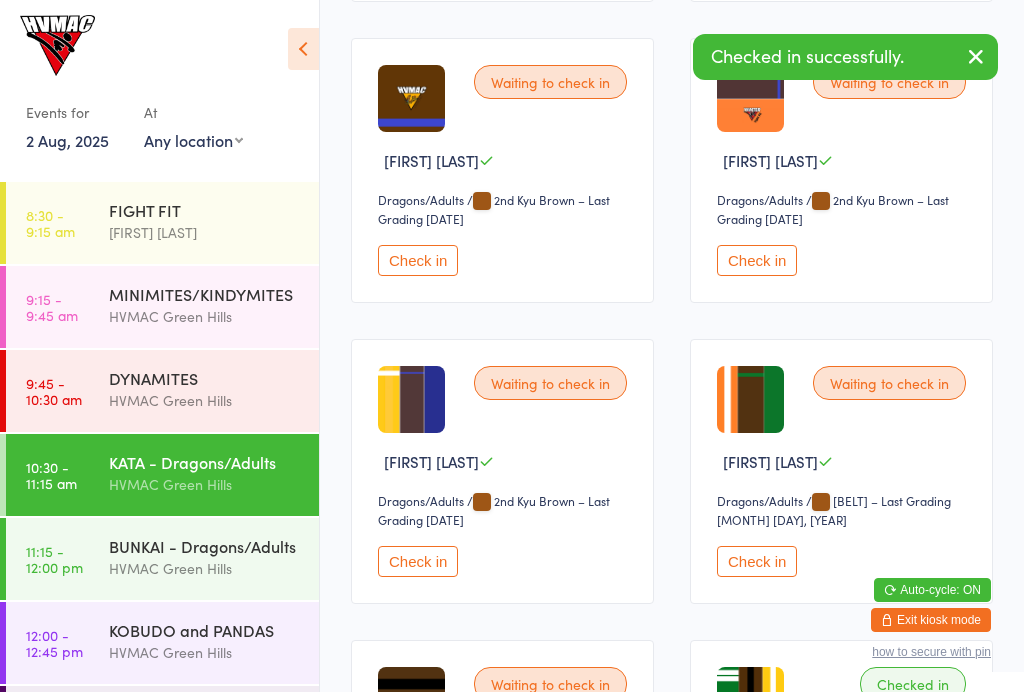 scroll, scrollTop: 3324, scrollLeft: 0, axis: vertical 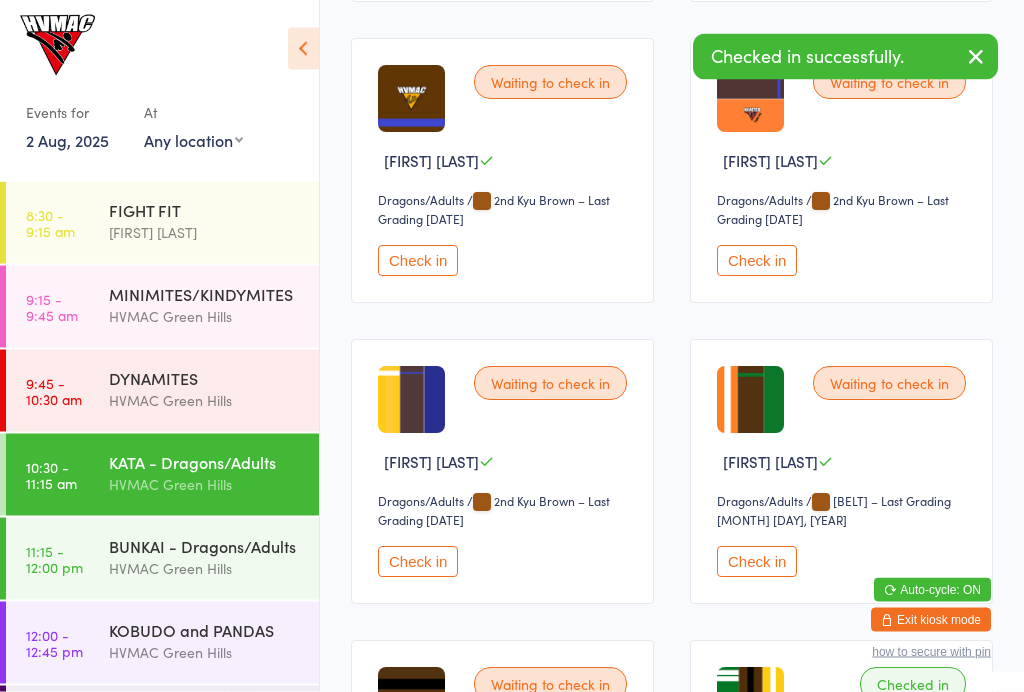 click on "BUNKAI - Dragons/Adults" at bounding box center (205, 546) 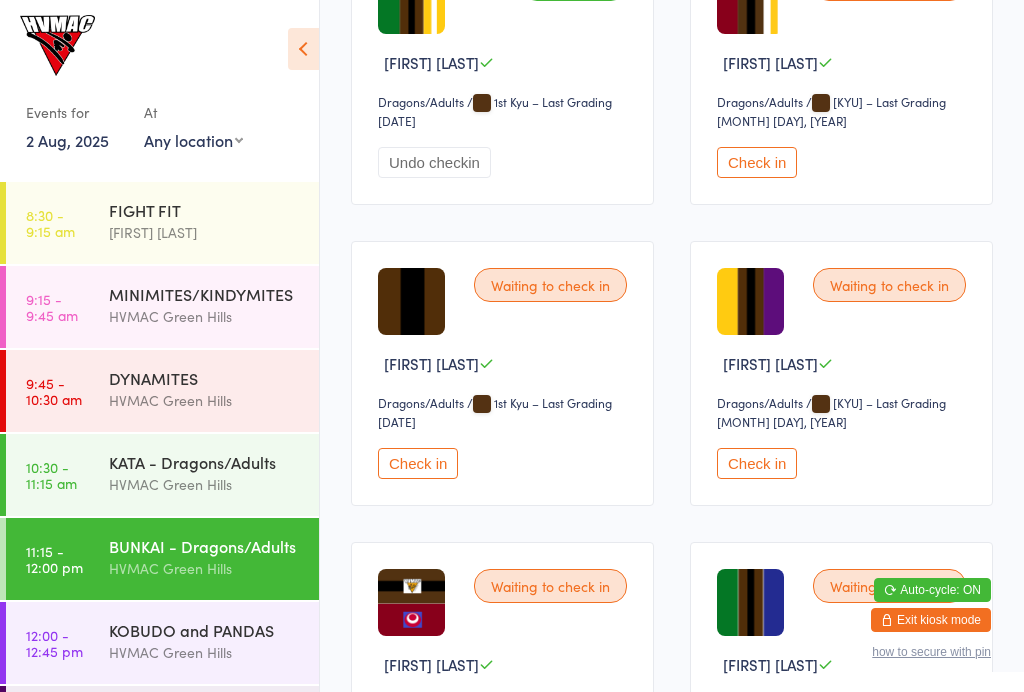 scroll, scrollTop: 3425, scrollLeft: 0, axis: vertical 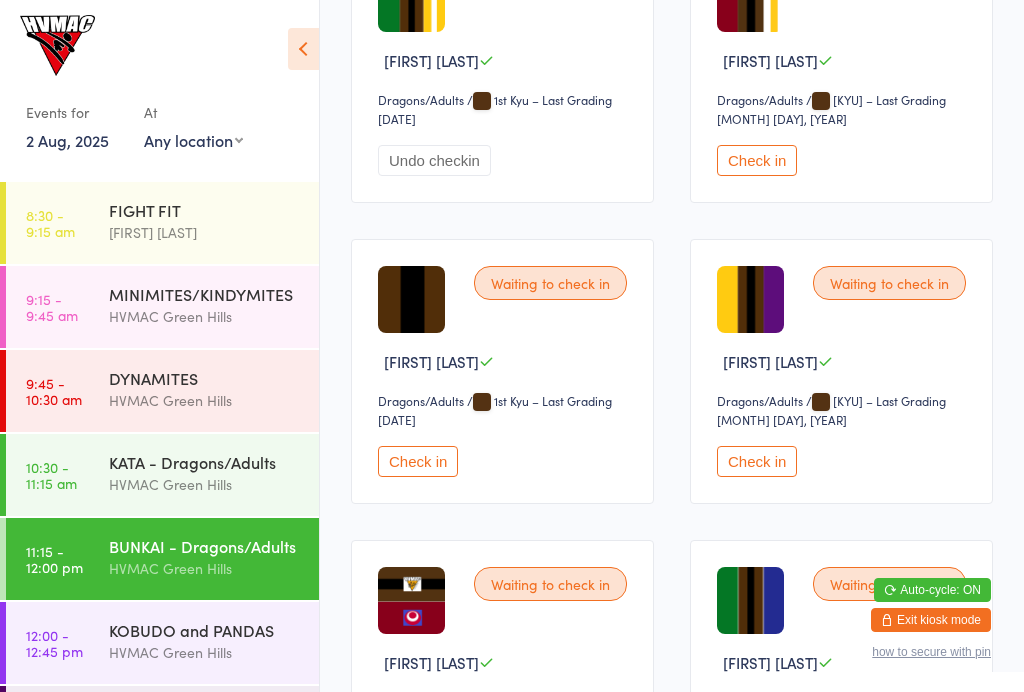 click on "Check in" at bounding box center (757, 160) 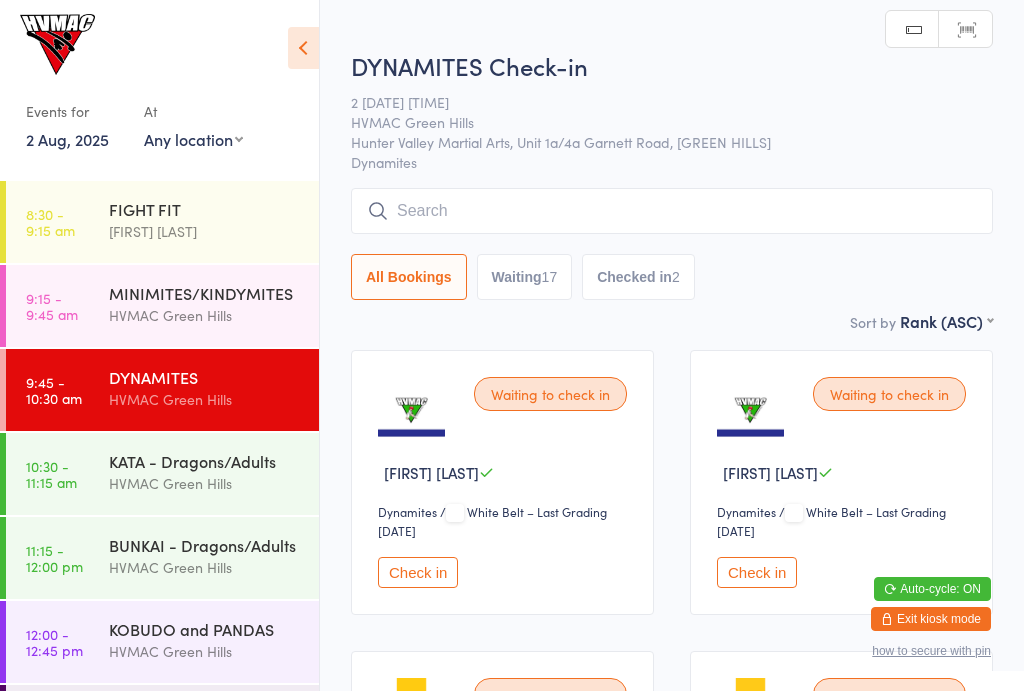 scroll, scrollTop: 1, scrollLeft: 0, axis: vertical 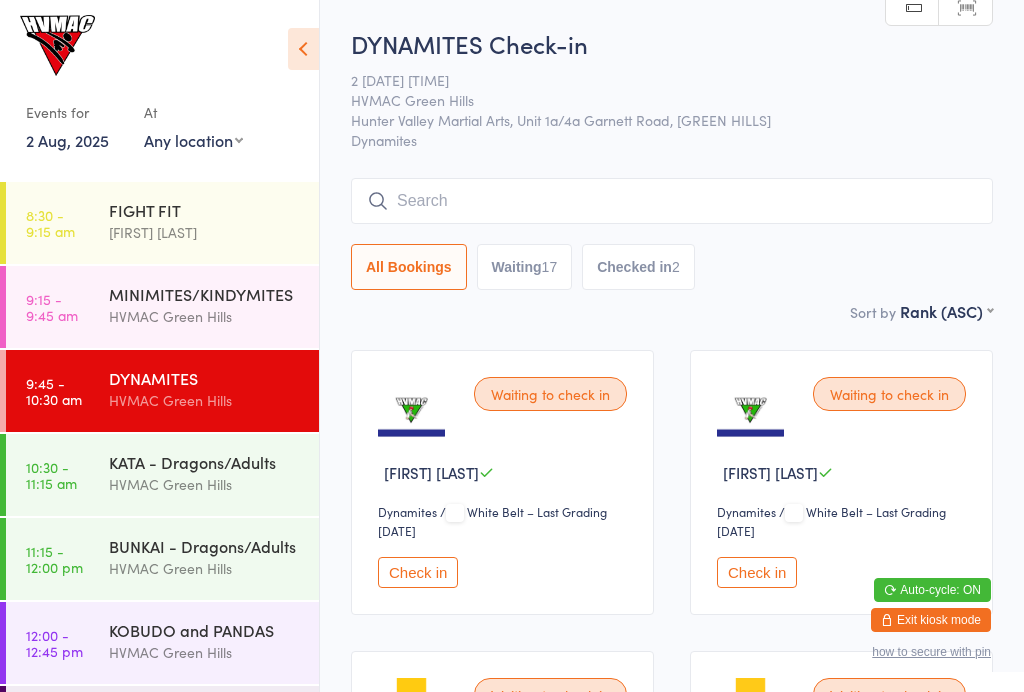 click on "MINIMITES/KINDYMITES" at bounding box center [205, 294] 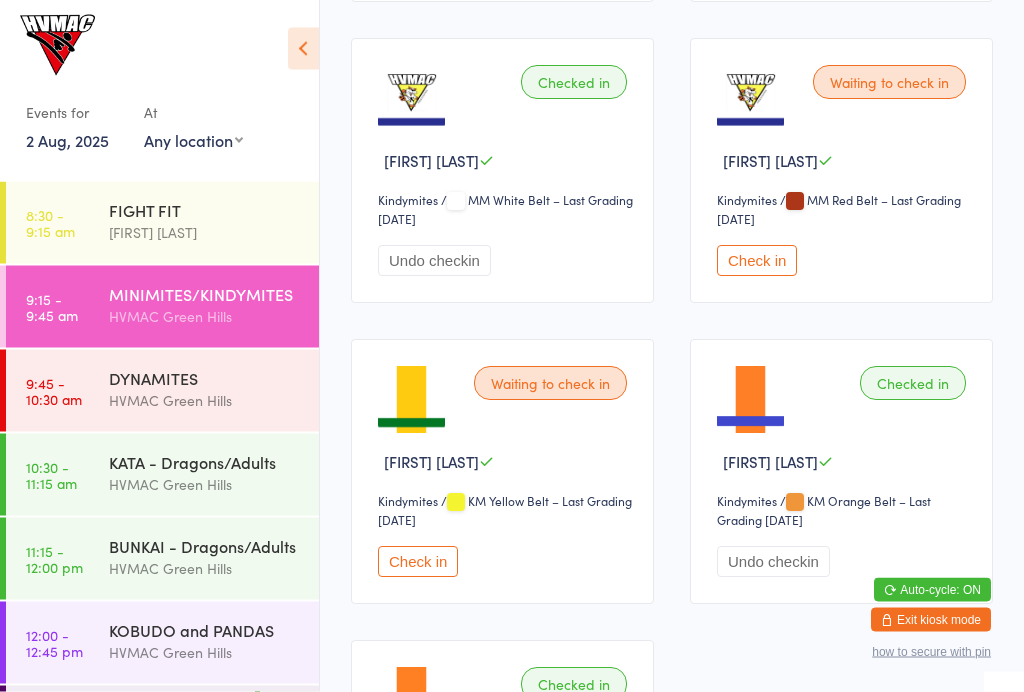 scroll, scrollTop: 1217, scrollLeft: 0, axis: vertical 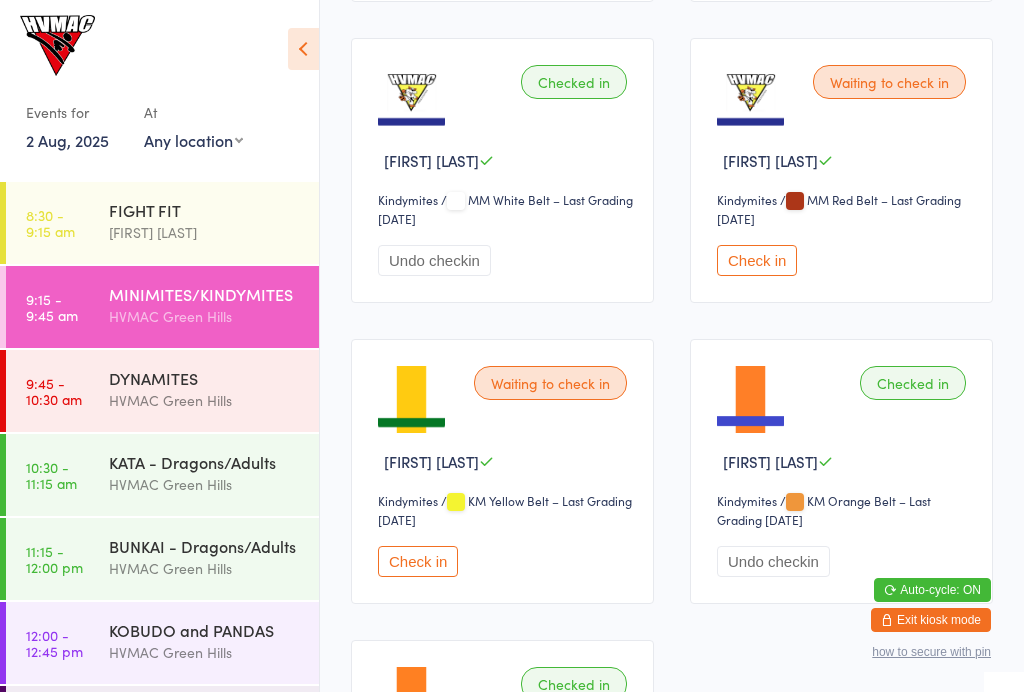 click on "Check in" at bounding box center (418, 561) 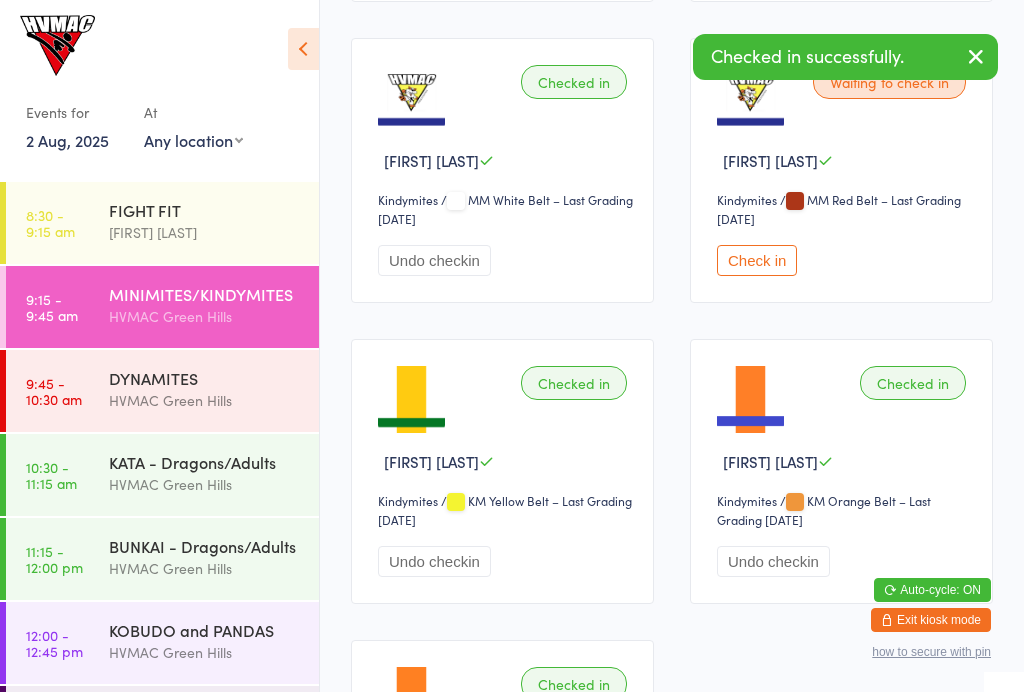 click on "DYNAMITES HVMAC [GREEN HILLS]" at bounding box center [214, 389] 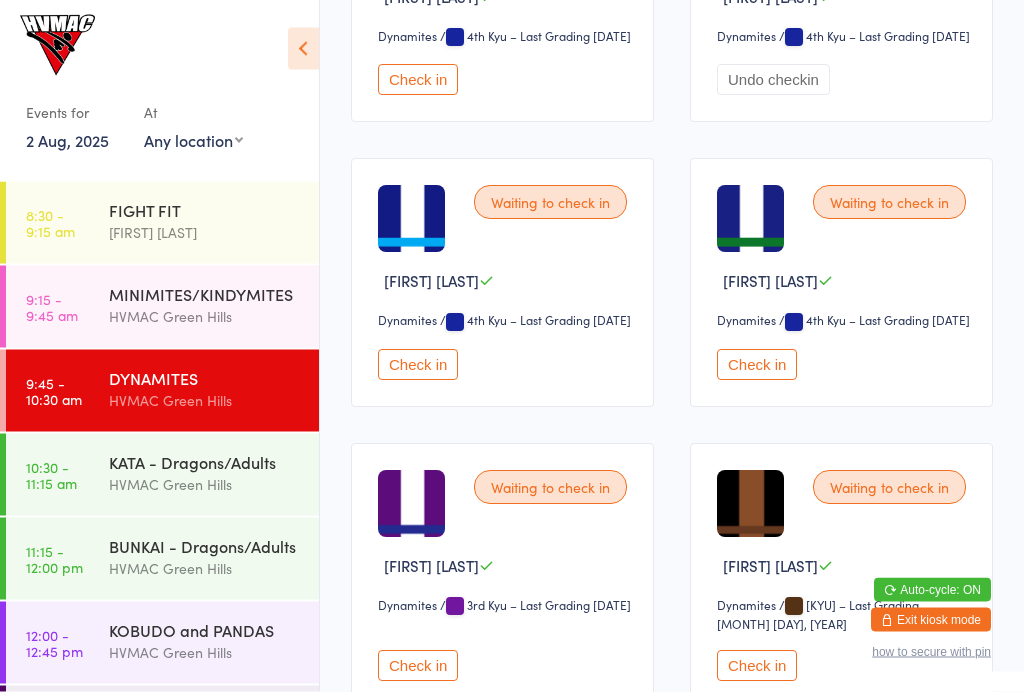 scroll, scrollTop: 2250, scrollLeft: 0, axis: vertical 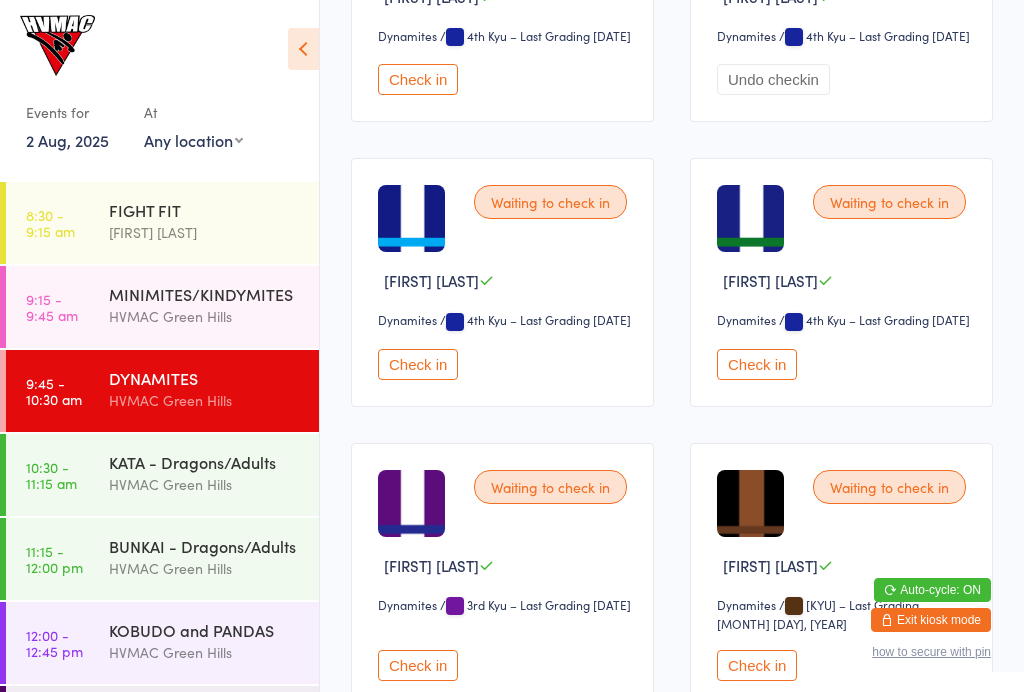 click on "Check in" at bounding box center [418, 364] 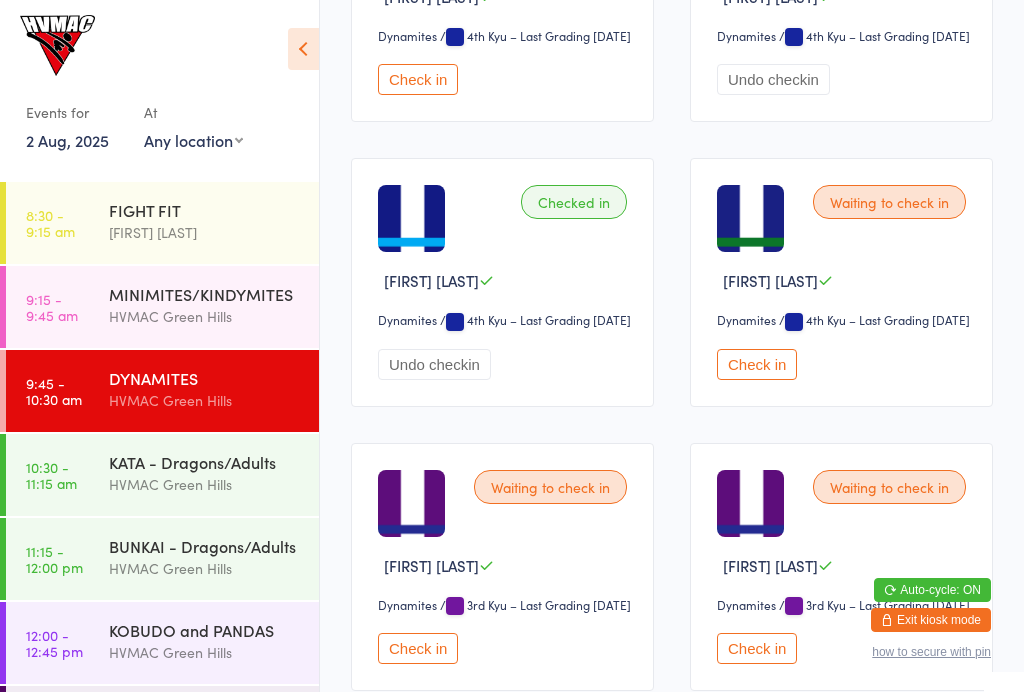 click on "[FIRST] [LAST]" at bounding box center [205, 232] 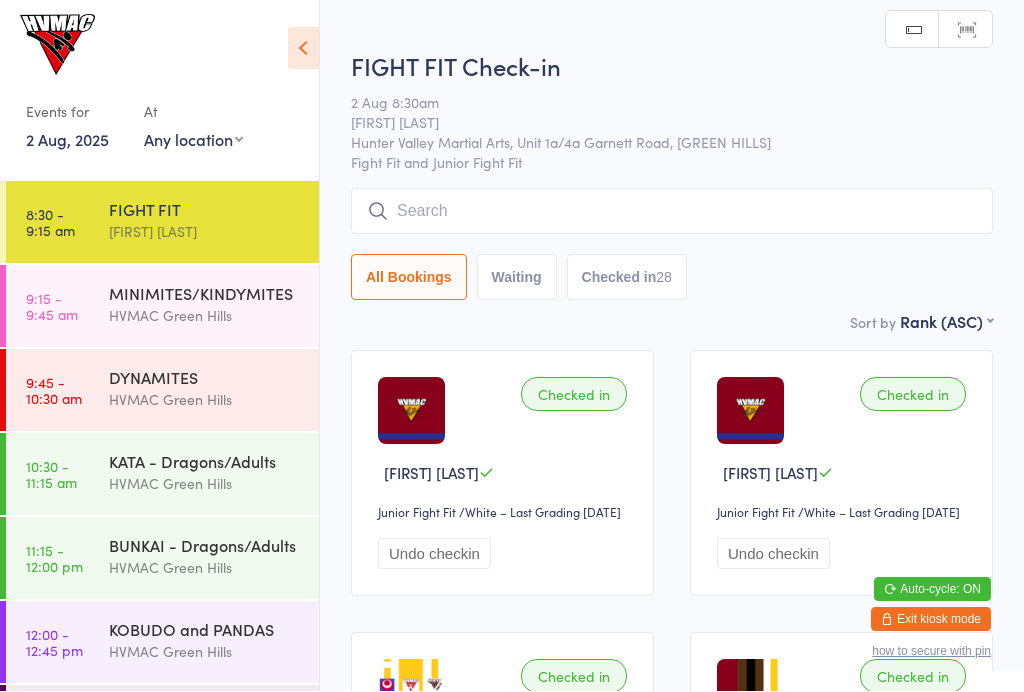 scroll, scrollTop: 1, scrollLeft: 0, axis: vertical 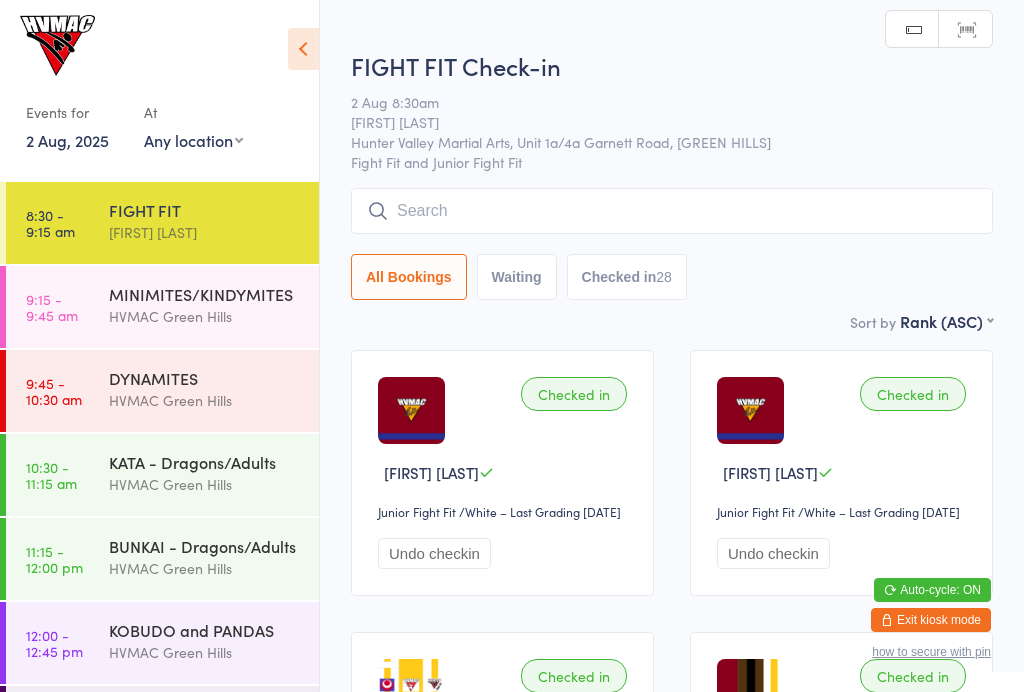 click on "Waiting" at bounding box center (517, 277) 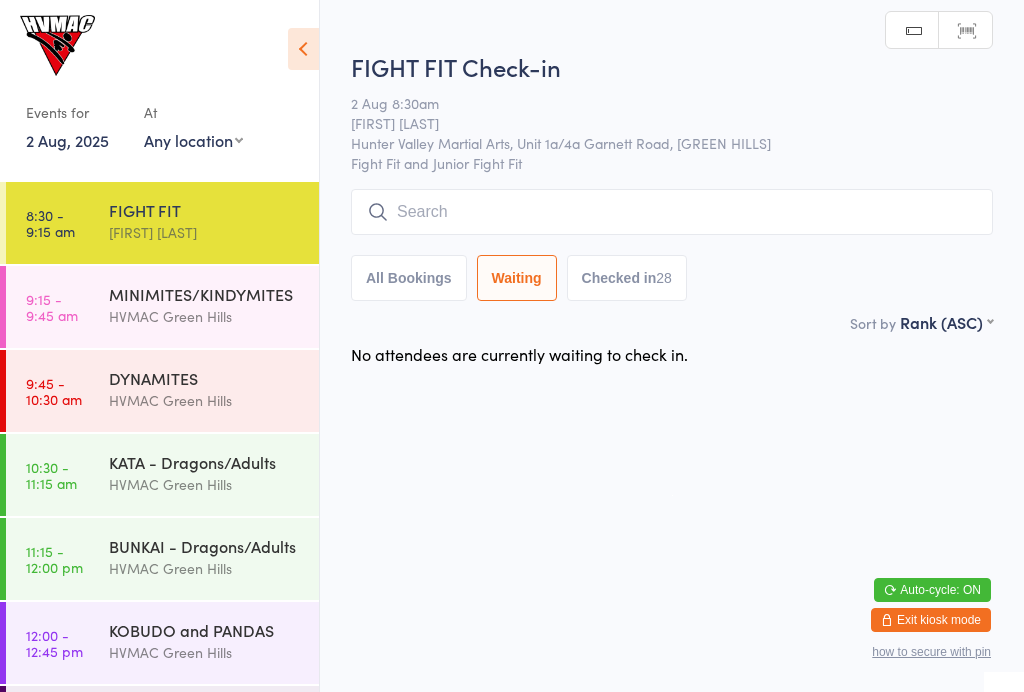 click on "MINIMITES/KINDYMITES" at bounding box center [205, 294] 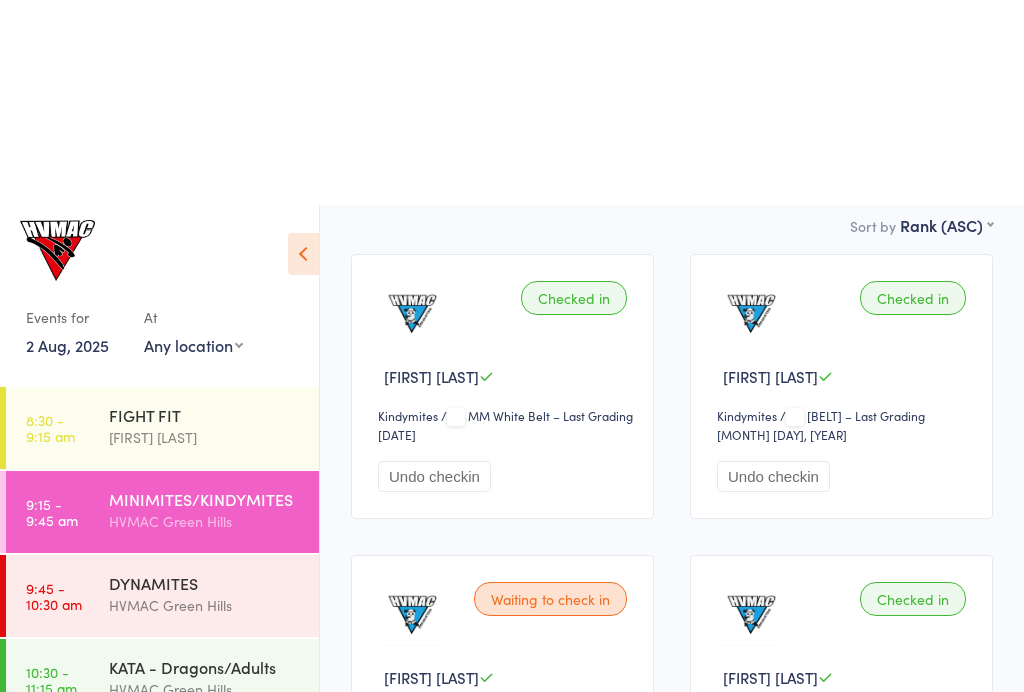 scroll, scrollTop: 0, scrollLeft: 0, axis: both 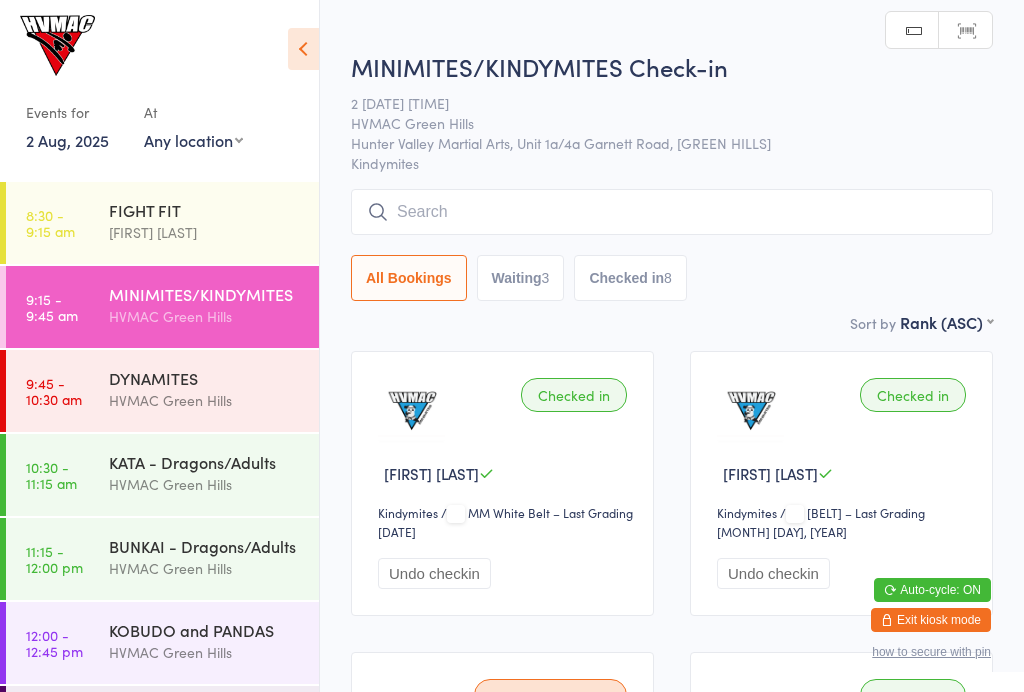 click on "Waiting  3" at bounding box center (521, 278) 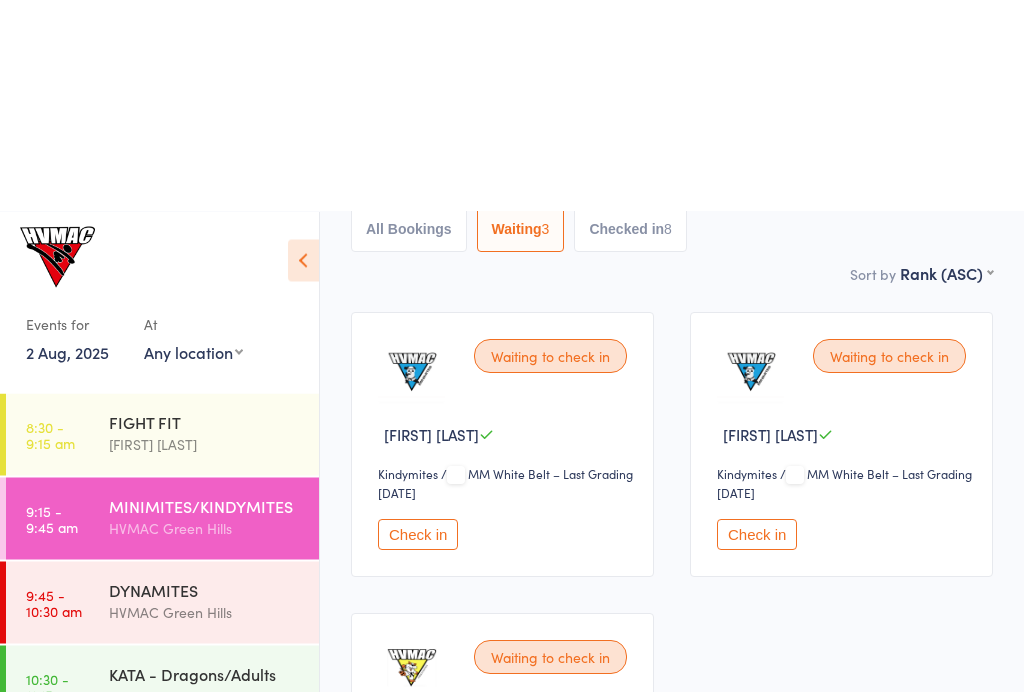 scroll, scrollTop: 0, scrollLeft: 0, axis: both 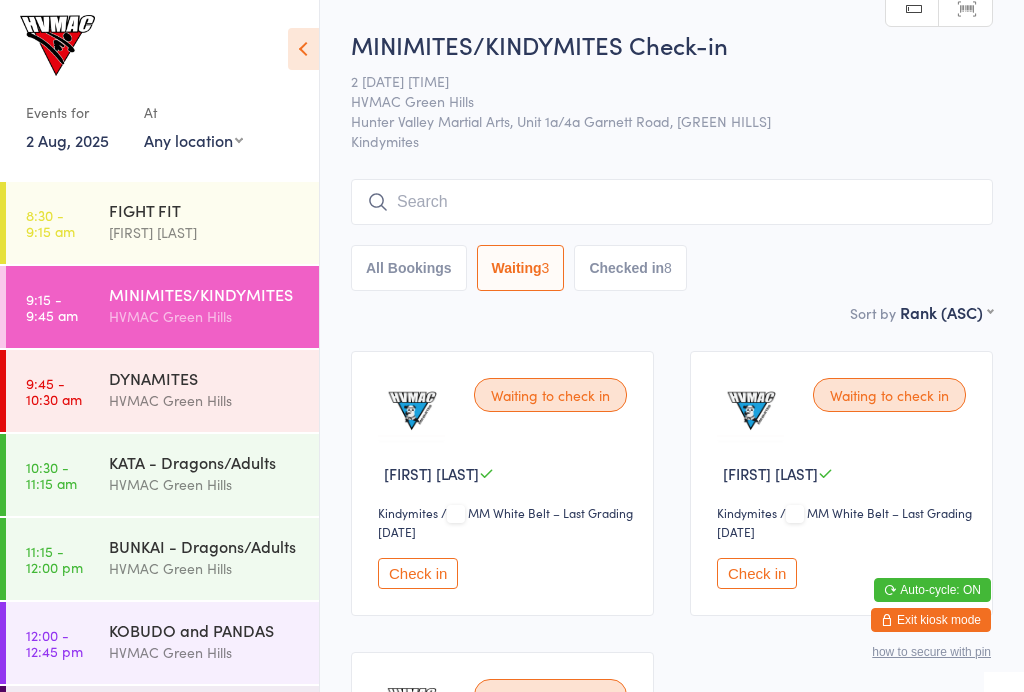 click on "MINIMITES/KINDYMITES Check-in 2 [DATE] [TIME]  HVMAC [GREEN HILLS]  Hunter Valley Martial Arts, Unit 1a/4a Garnett Road, [GREEN HILLS]  Kindymites  Manual search Scanner input All Bookings Waiting  3 Checked in  8 Sort by   Rank (ASC) First name (ASC) First name (DESC) Last name (ASC) Last name (DESC) Rank (ASC) Rank (DESC) Waiting to check in [FIRST] [LAST]  Kindymites  Kindymites   /  MM White Belt – Last Grading [DATE]   Check in Waiting to check in [FIRST] [LAST]  Kindymites  Kindymites   /  MM White Belt – Last Grading [DATE]   Check in Waiting to check in [FIRST] [LAST]  Kindymites  Kindymites   /  MM Red Belt – Last Grading [DATE]   Check in" at bounding box center (672, 481) 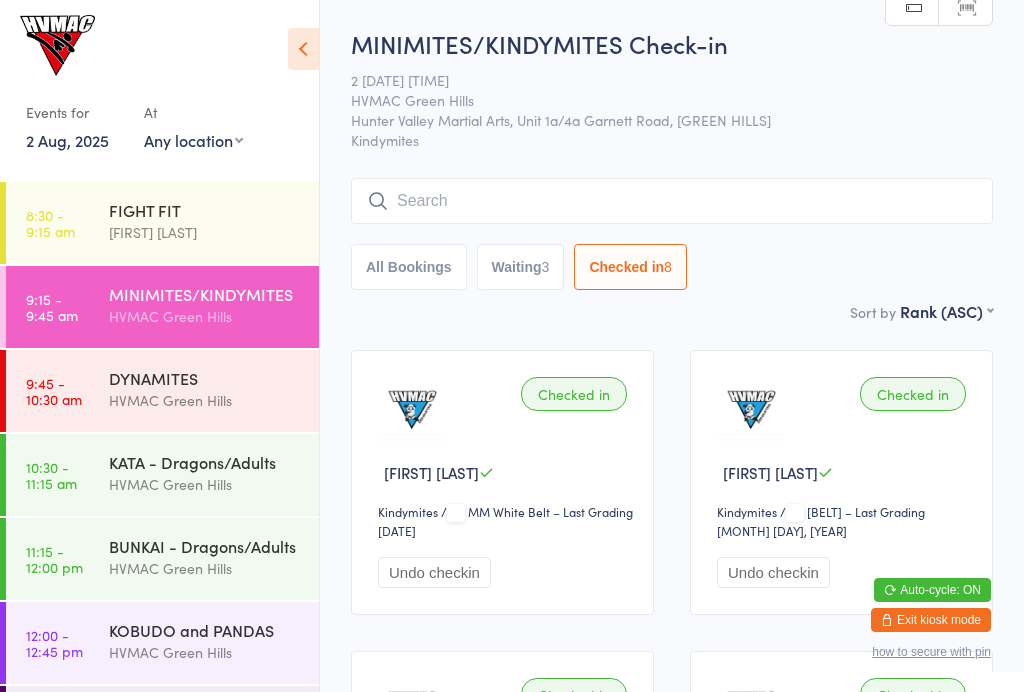 scroll, scrollTop: 0, scrollLeft: 0, axis: both 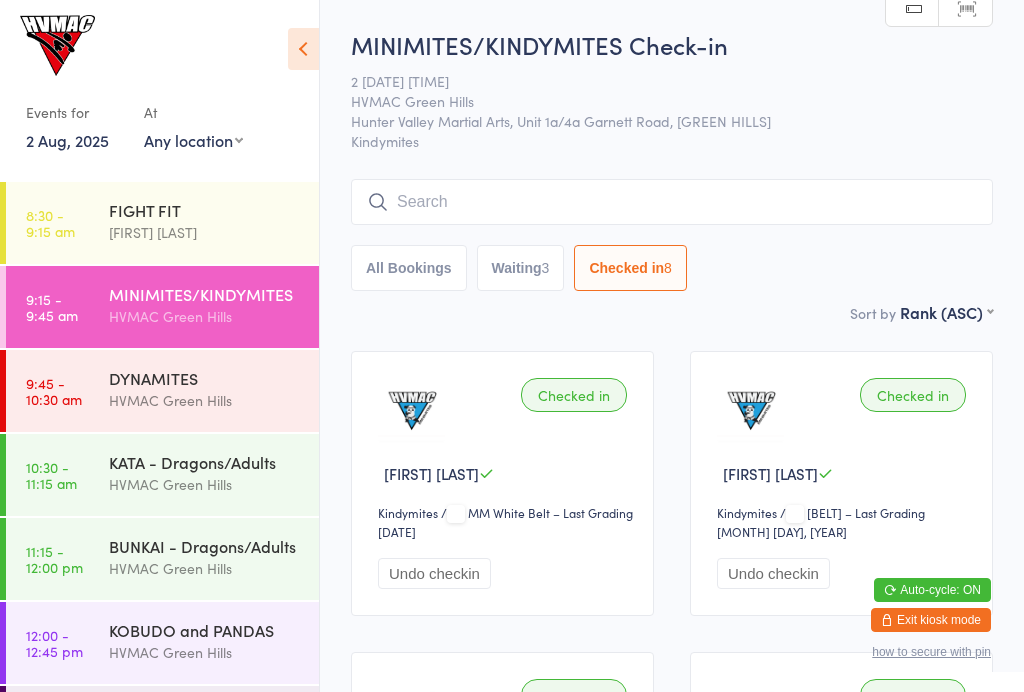 click on "Waiting  3" at bounding box center (521, 268) 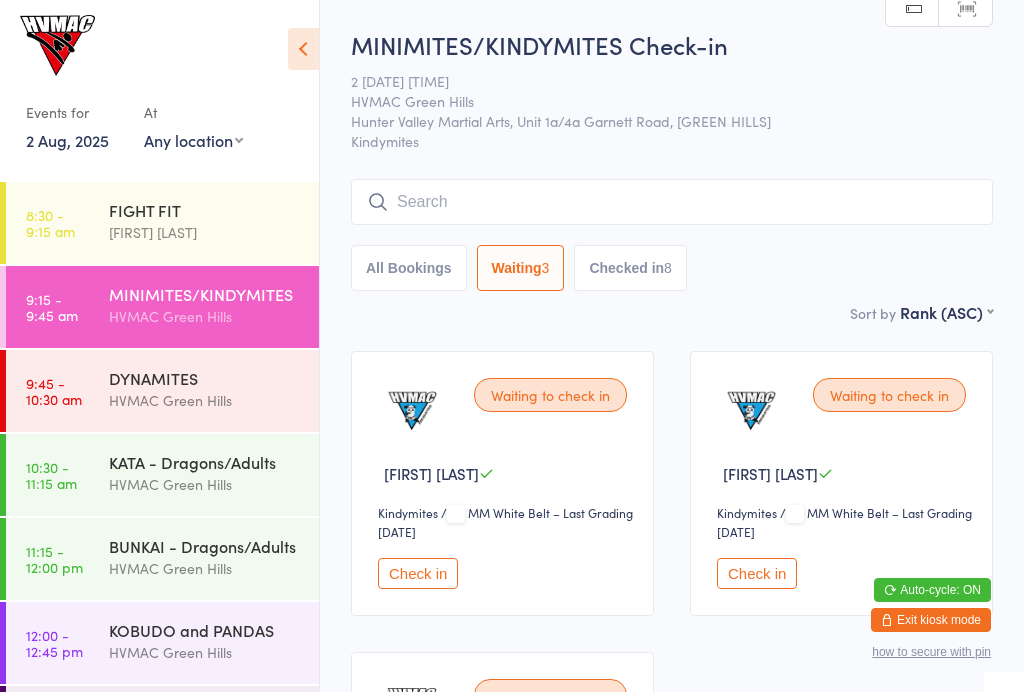 select on "4" 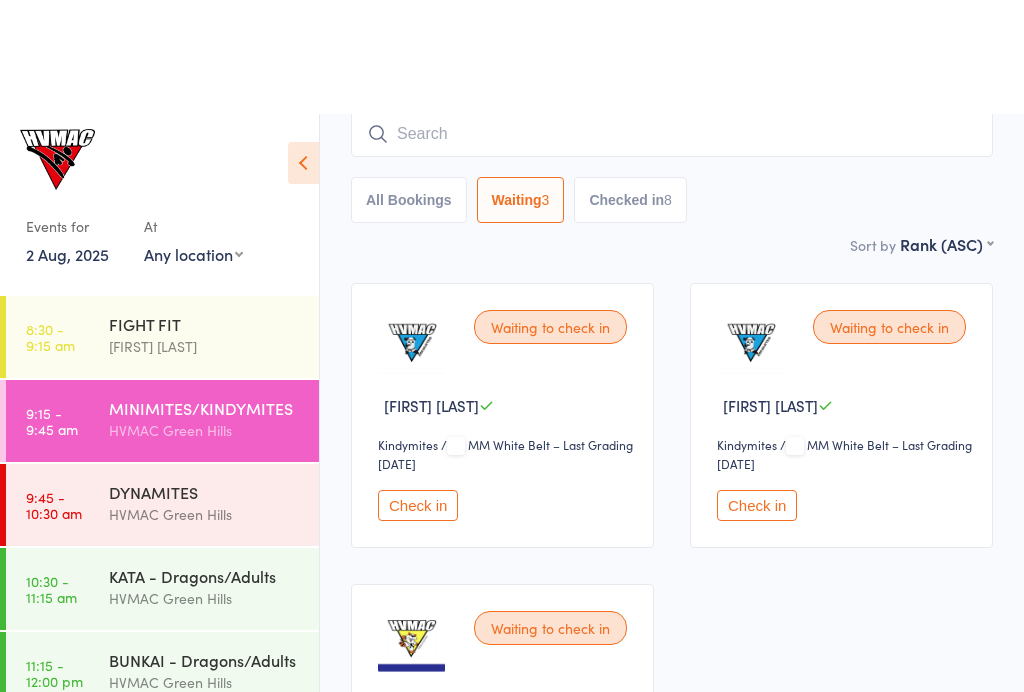scroll, scrollTop: 0, scrollLeft: 0, axis: both 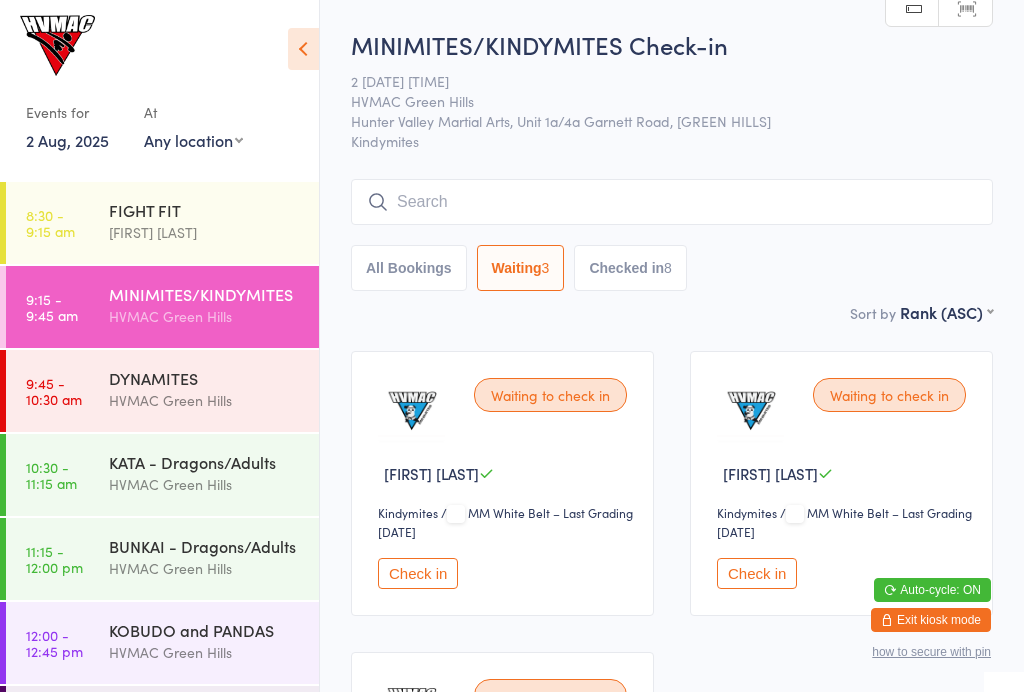 click at bounding box center [672, 202] 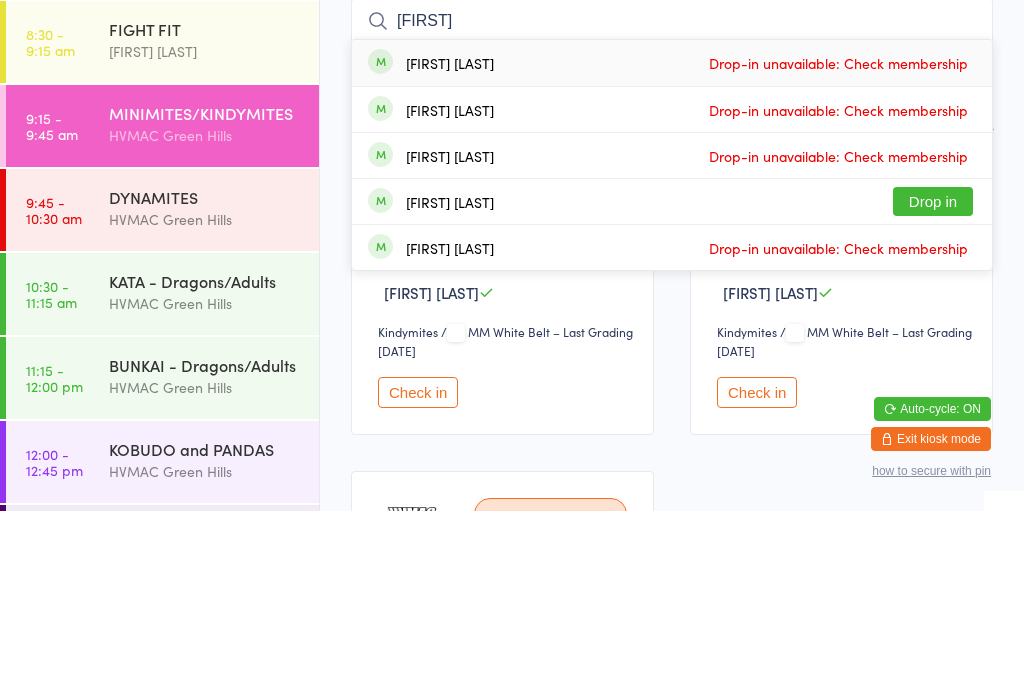 type on "Ella" 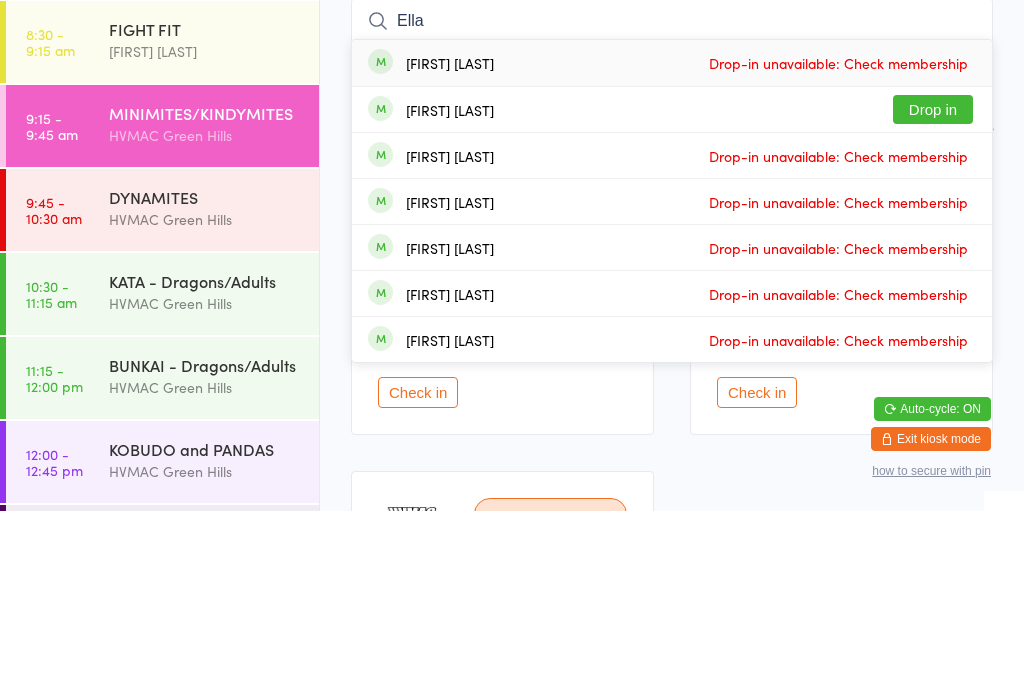 click on "DYNAMITES" at bounding box center (205, 378) 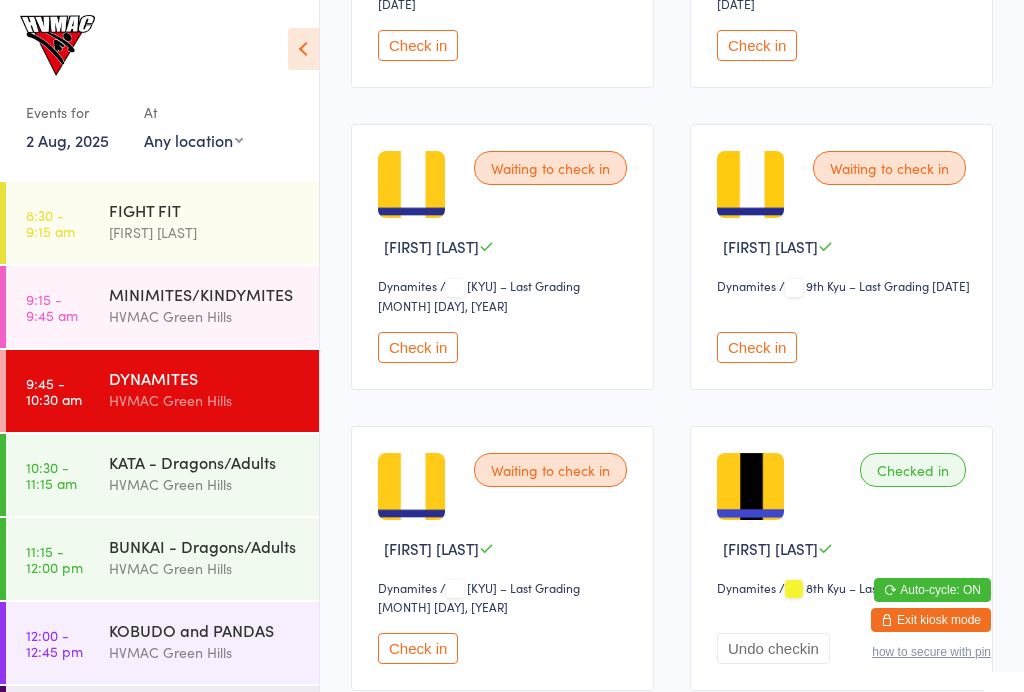 scroll, scrollTop: 828, scrollLeft: 0, axis: vertical 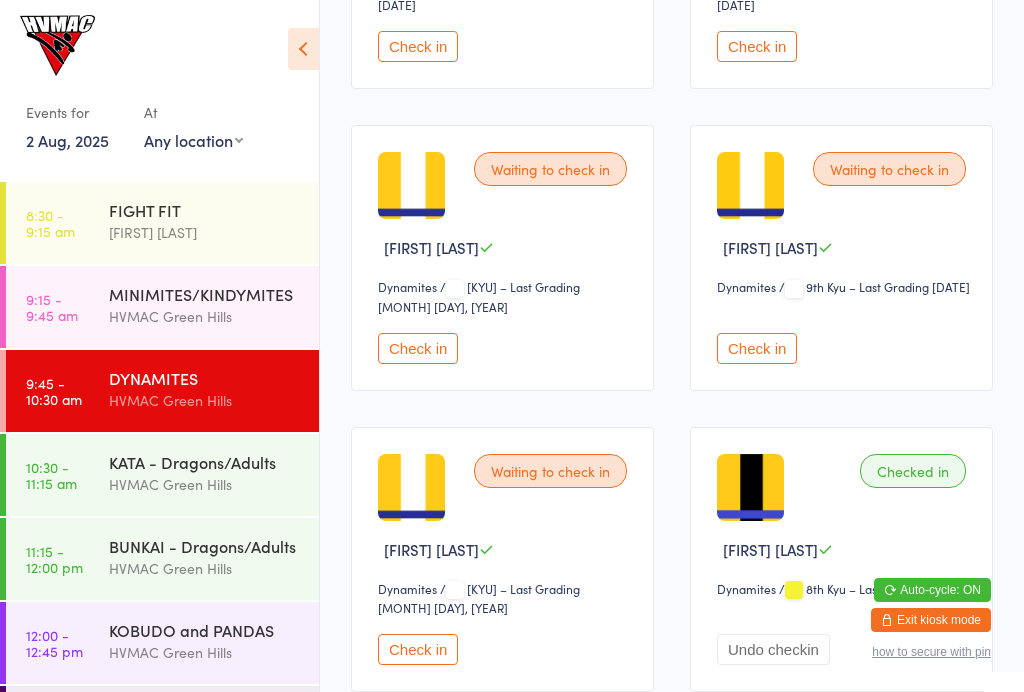 click on "KATA - Dragons/Adults" at bounding box center [205, 462] 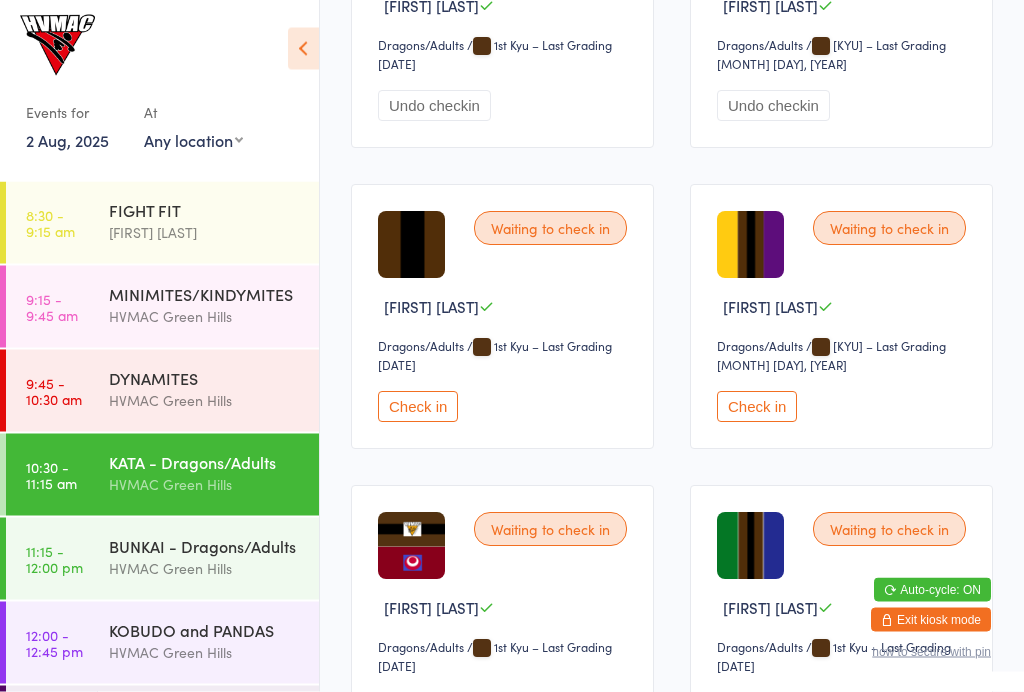 scroll, scrollTop: 4388, scrollLeft: 0, axis: vertical 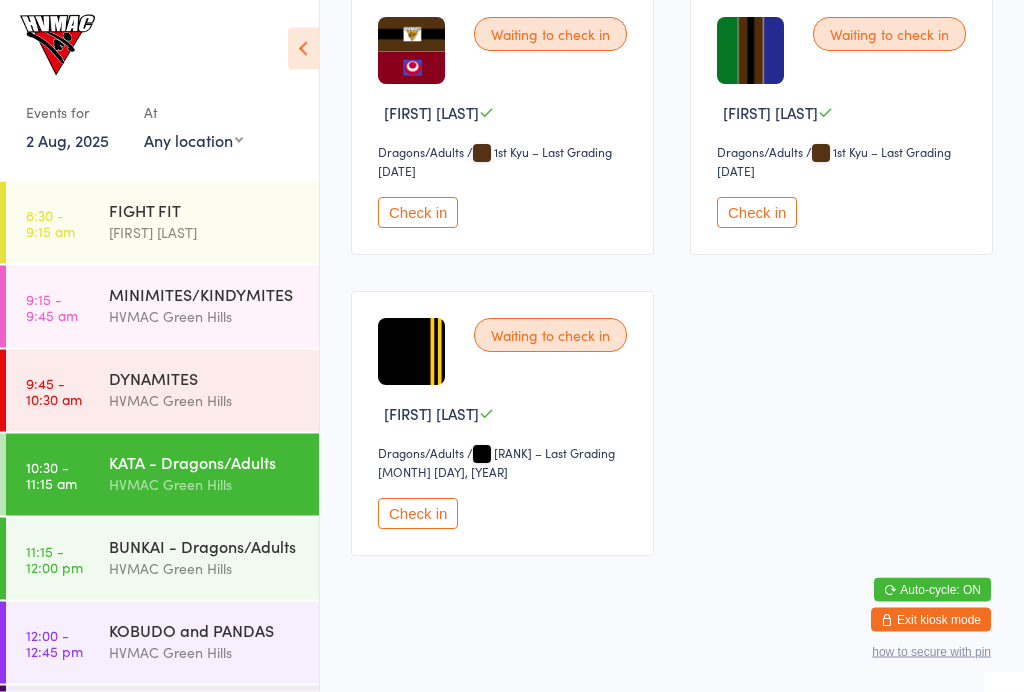 click on "Check in" at bounding box center [757, 213] 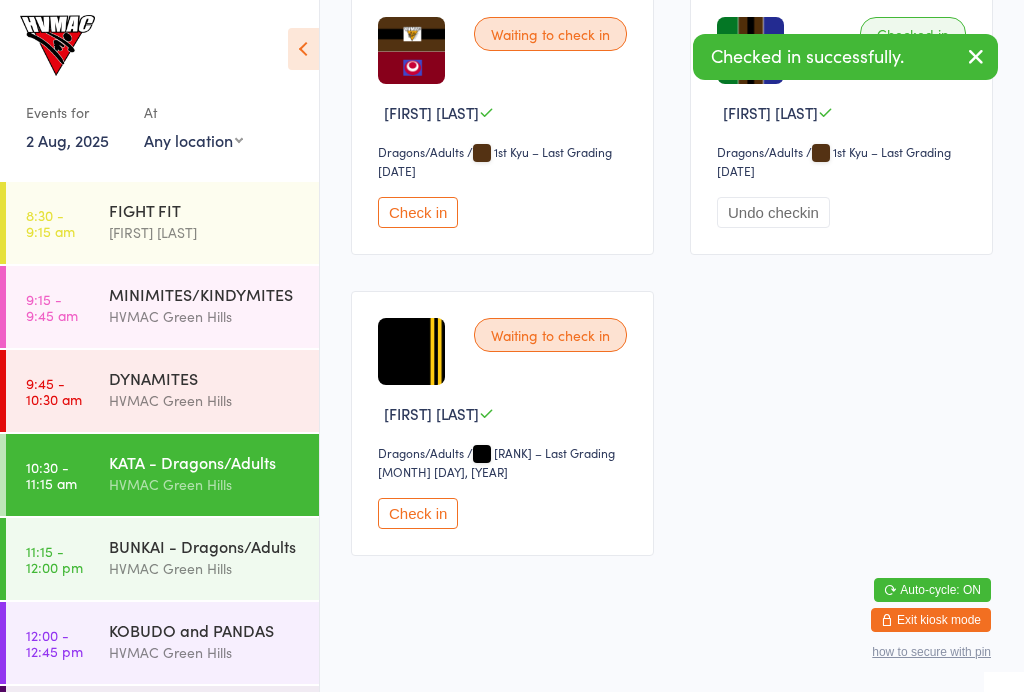 click on "BUNKAI - Dragons/Adults" at bounding box center (205, 546) 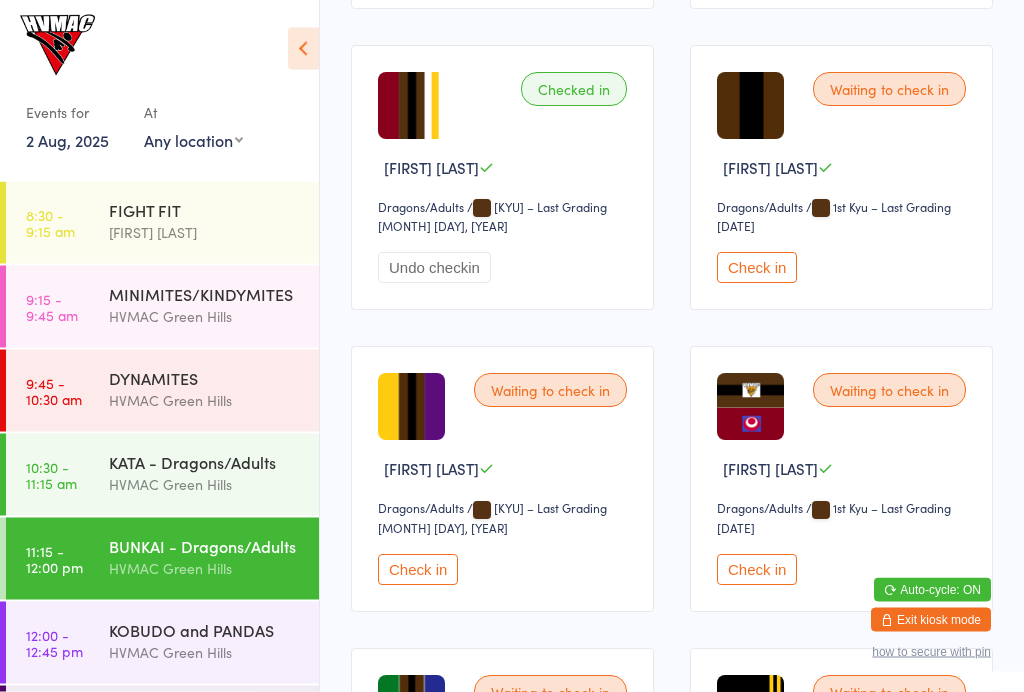 scroll, scrollTop: 3619, scrollLeft: 0, axis: vertical 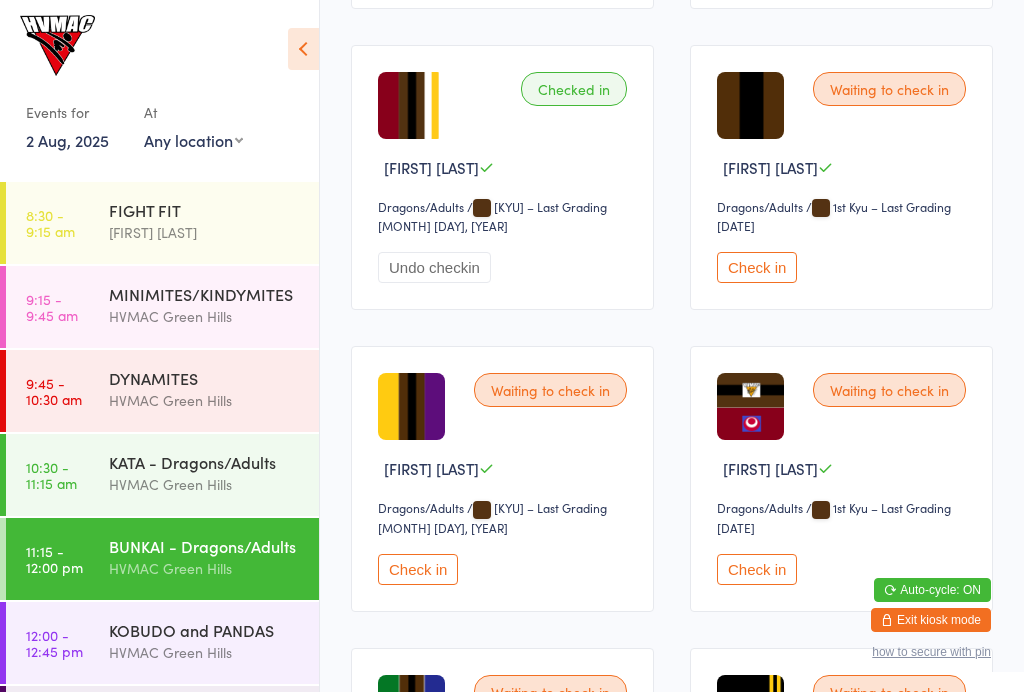 click on "[TIME] DYNAMITES HVMAC [GREEN HILLS]" at bounding box center [162, 391] 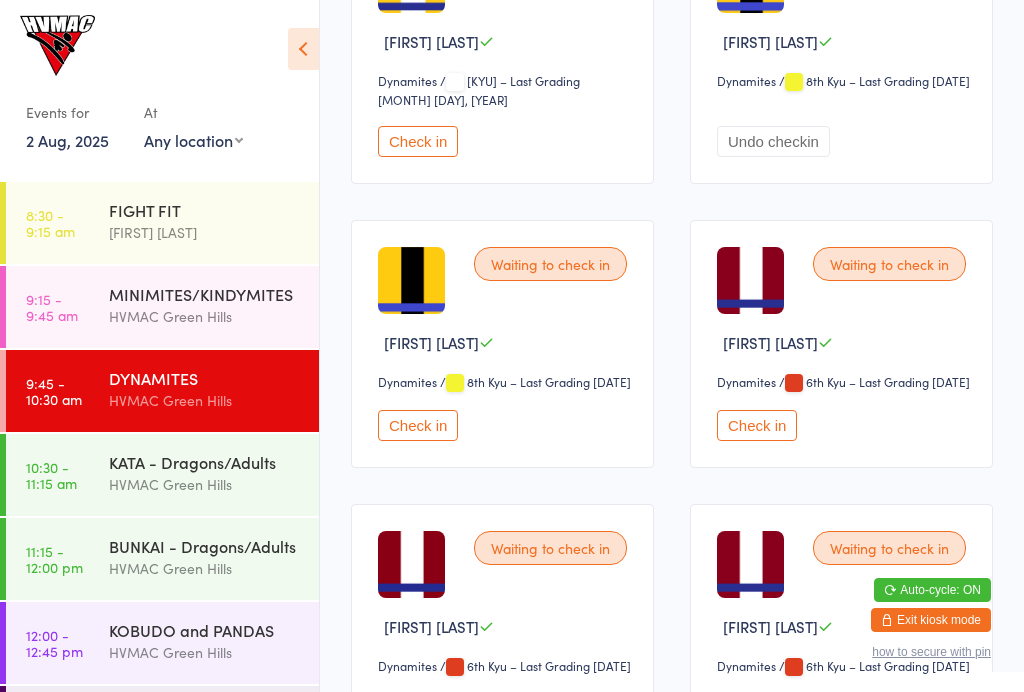 scroll, scrollTop: 1354, scrollLeft: 0, axis: vertical 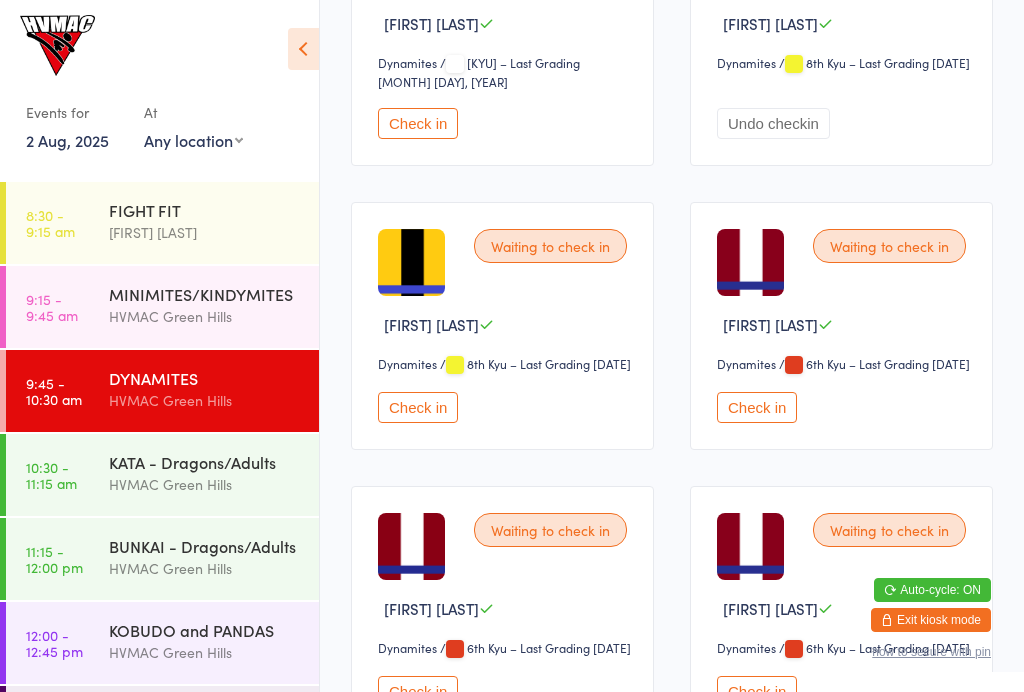 click on "Check in" at bounding box center (757, 407) 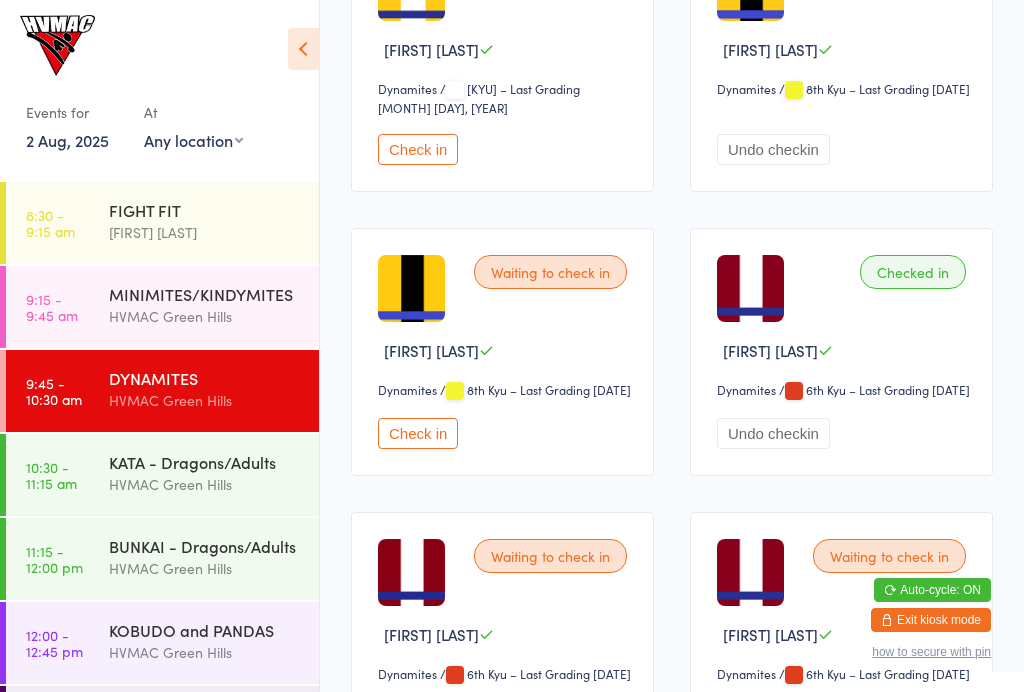 scroll, scrollTop: 1323, scrollLeft: 0, axis: vertical 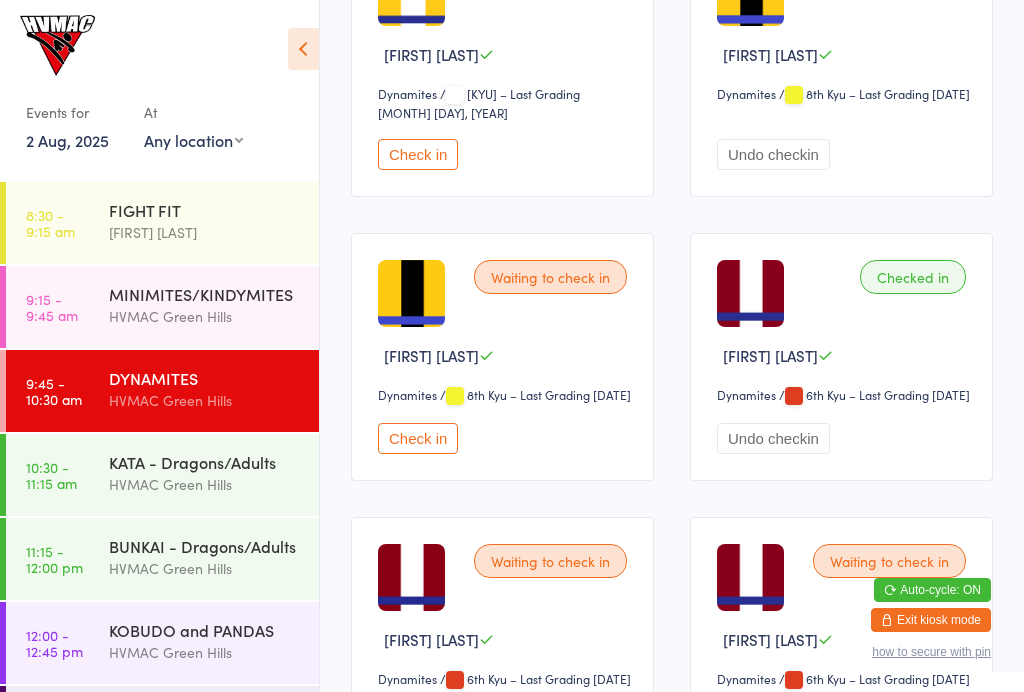 click on "11:15 - 12:00 pm" at bounding box center [54, 559] 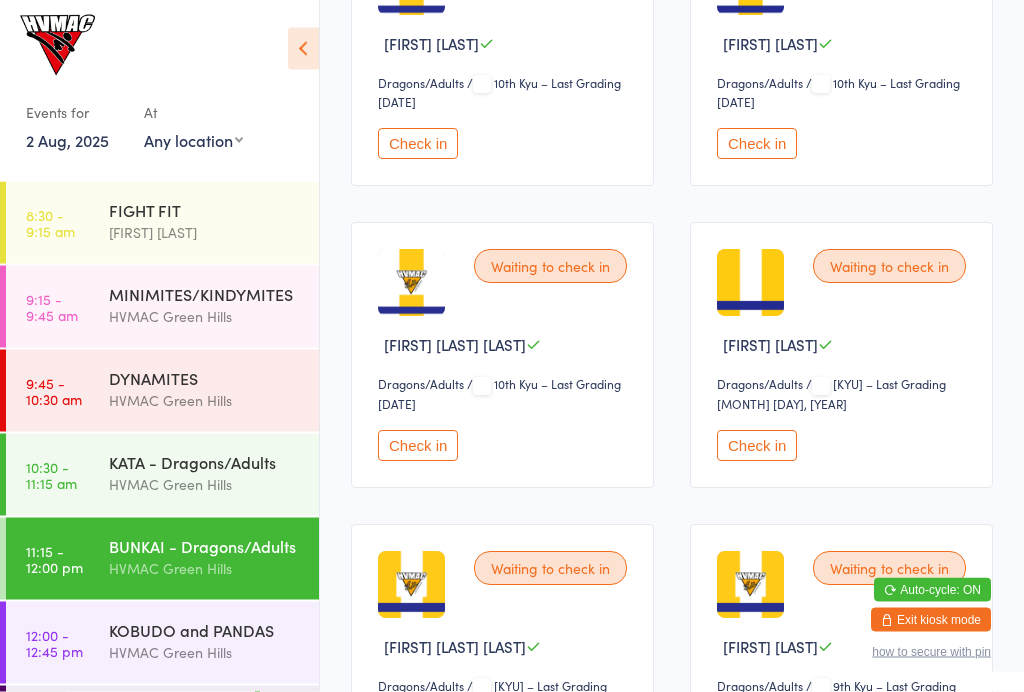scroll, scrollTop: 731, scrollLeft: 0, axis: vertical 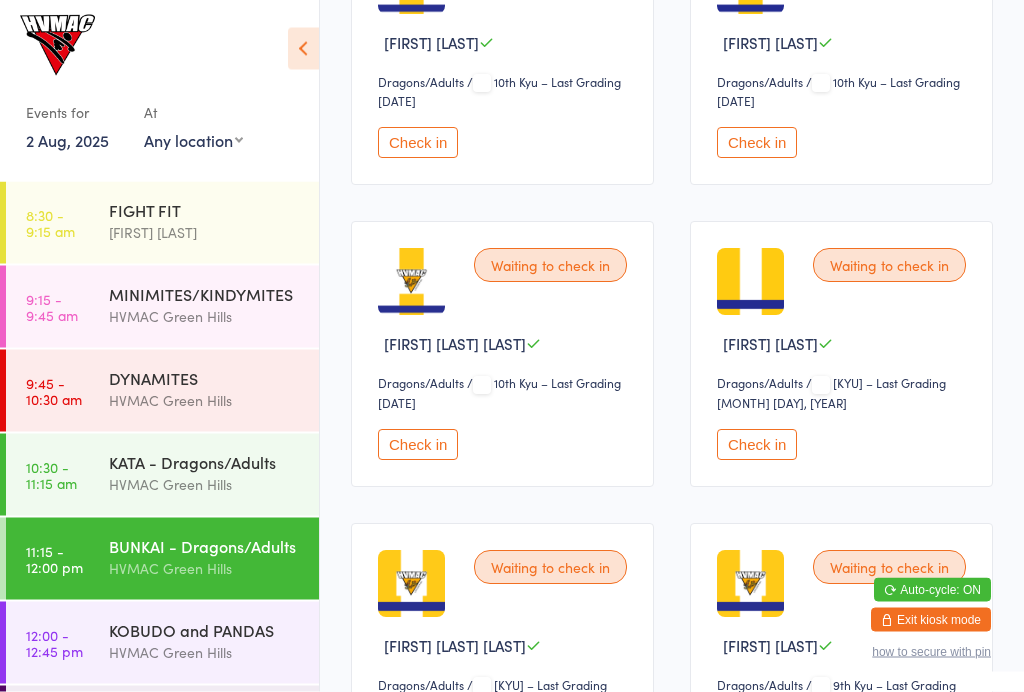 click on "9:45 - 10:30 am" at bounding box center [54, 391] 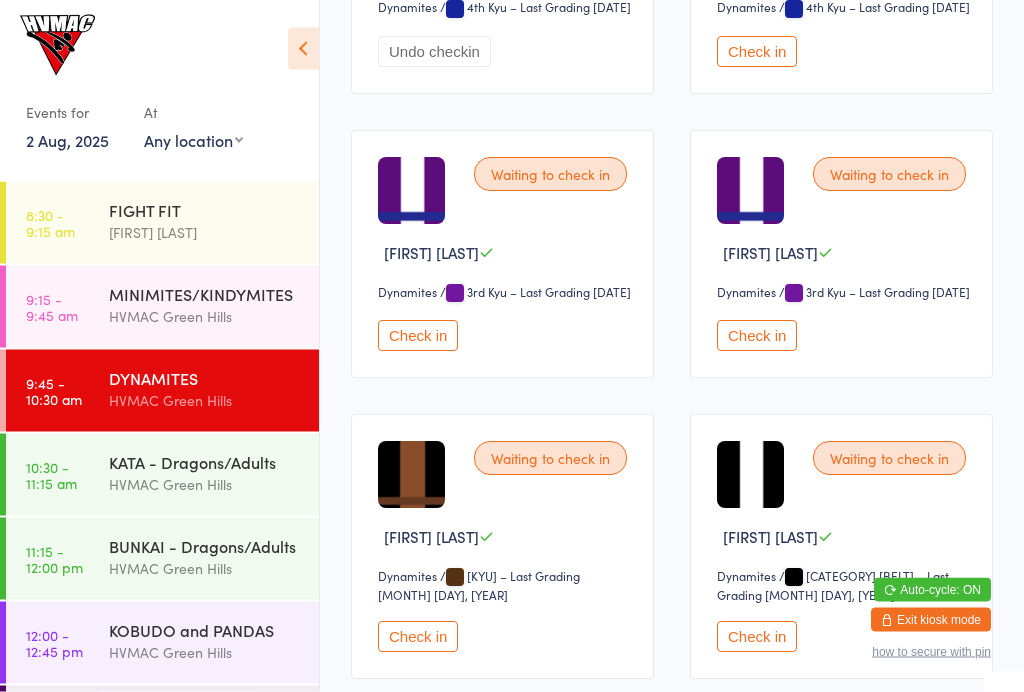 scroll, scrollTop: 2561, scrollLeft: 0, axis: vertical 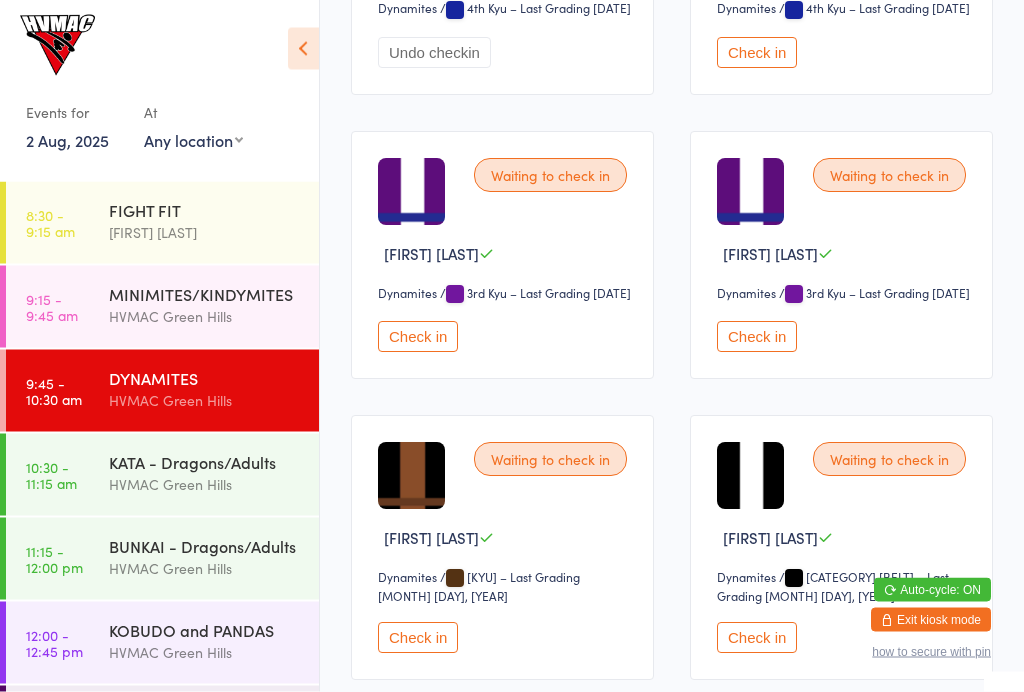 click on "Check in" at bounding box center [757, 337] 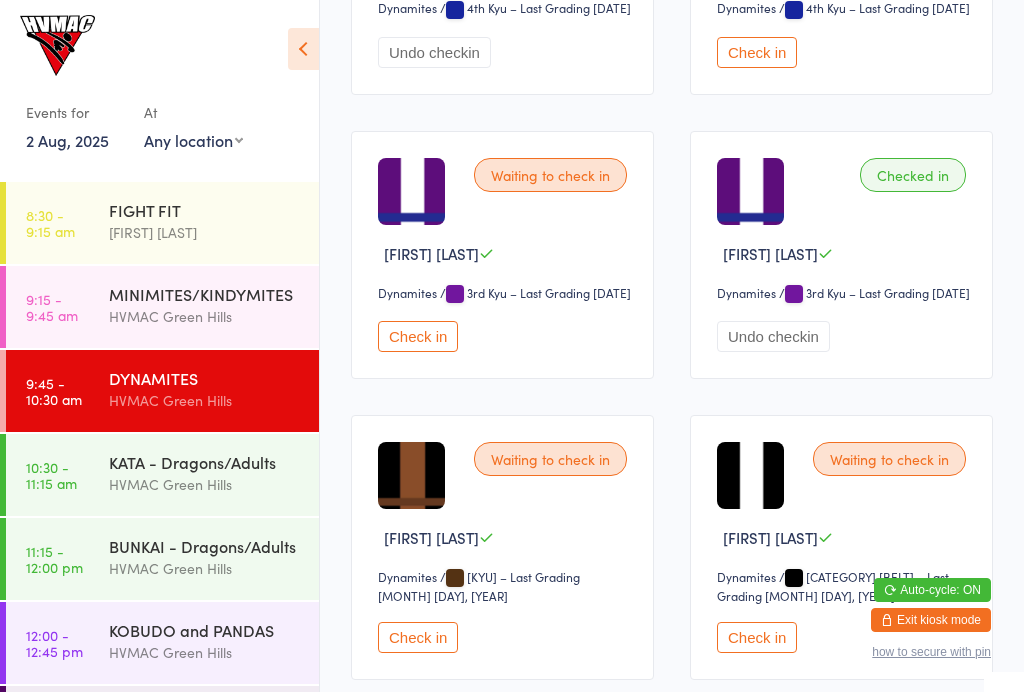 click on "HVMAC Green Hills" at bounding box center (205, 484) 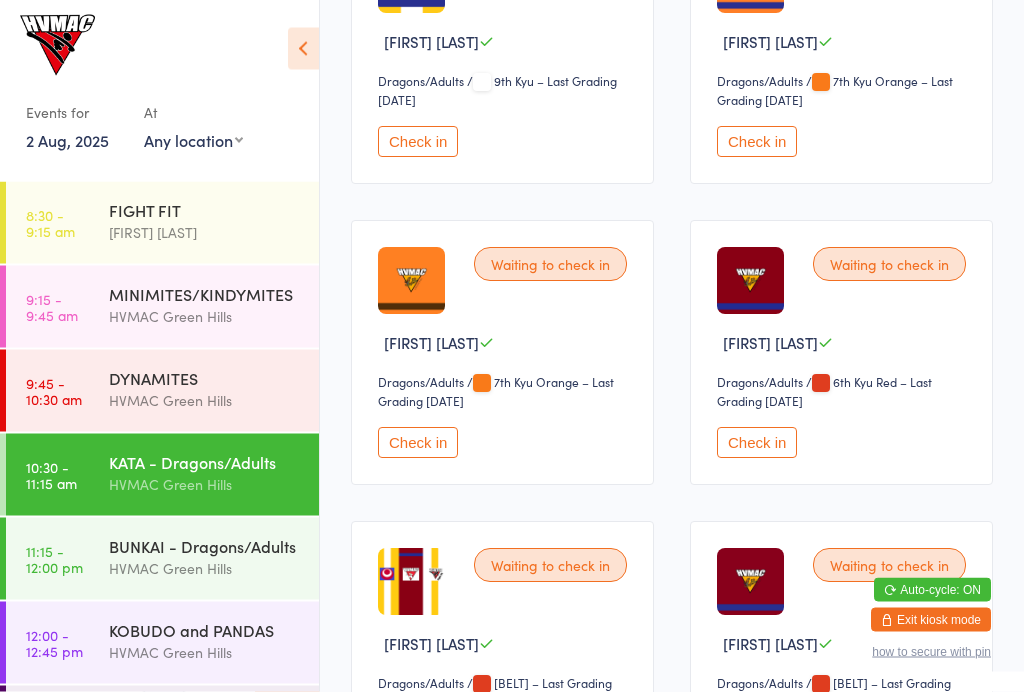 scroll, scrollTop: 1336, scrollLeft: 0, axis: vertical 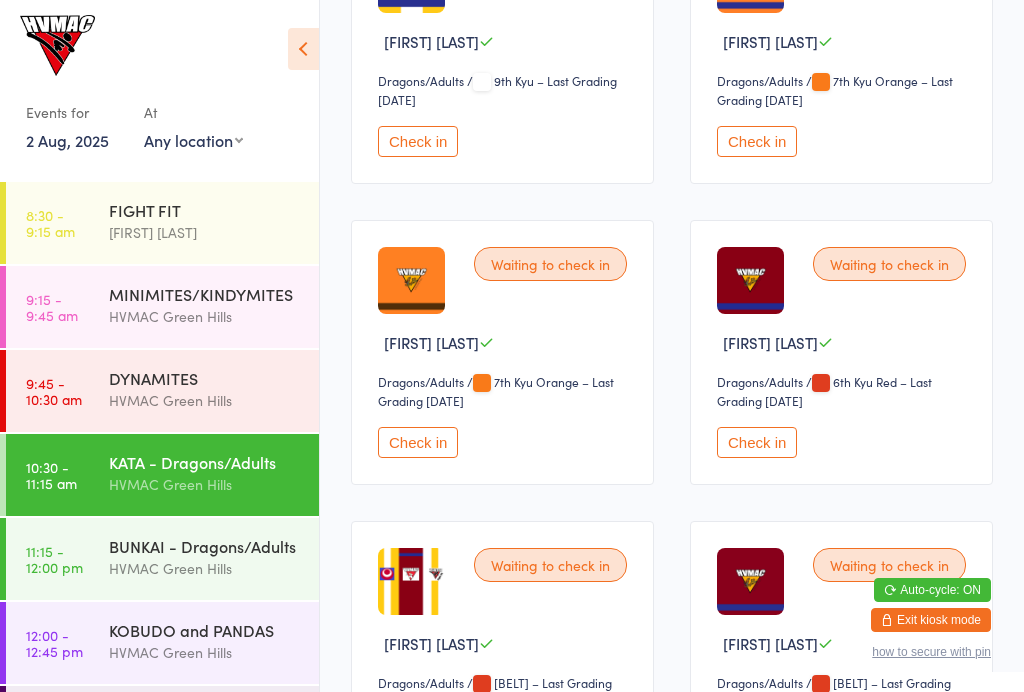 click on "Check in" at bounding box center [757, 442] 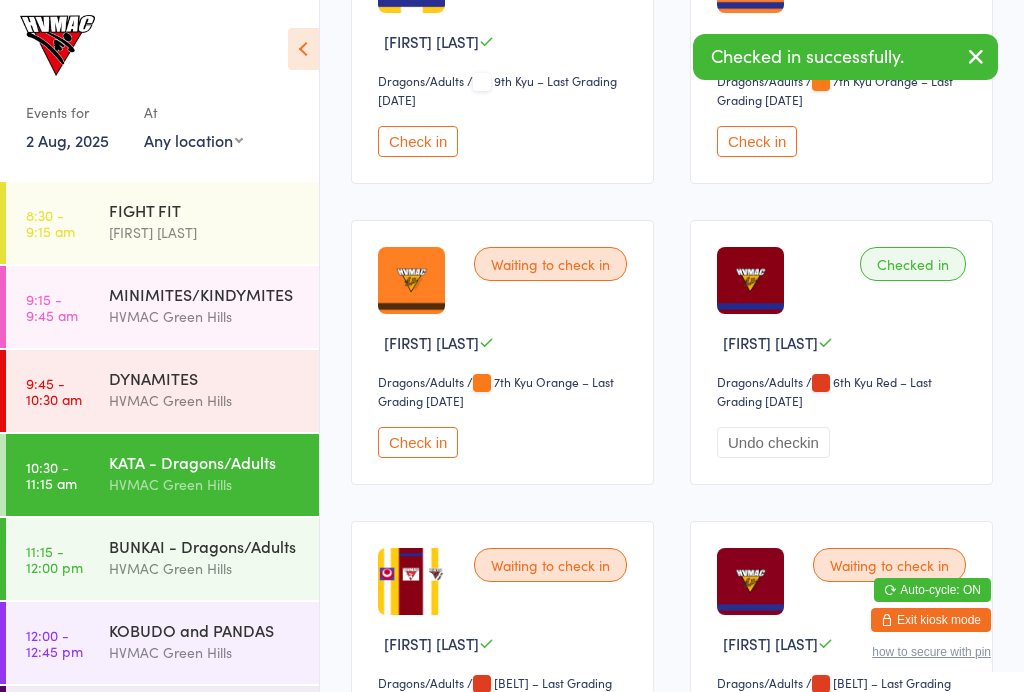 click on "BUNKAI - Dragons/Adults" at bounding box center [205, 546] 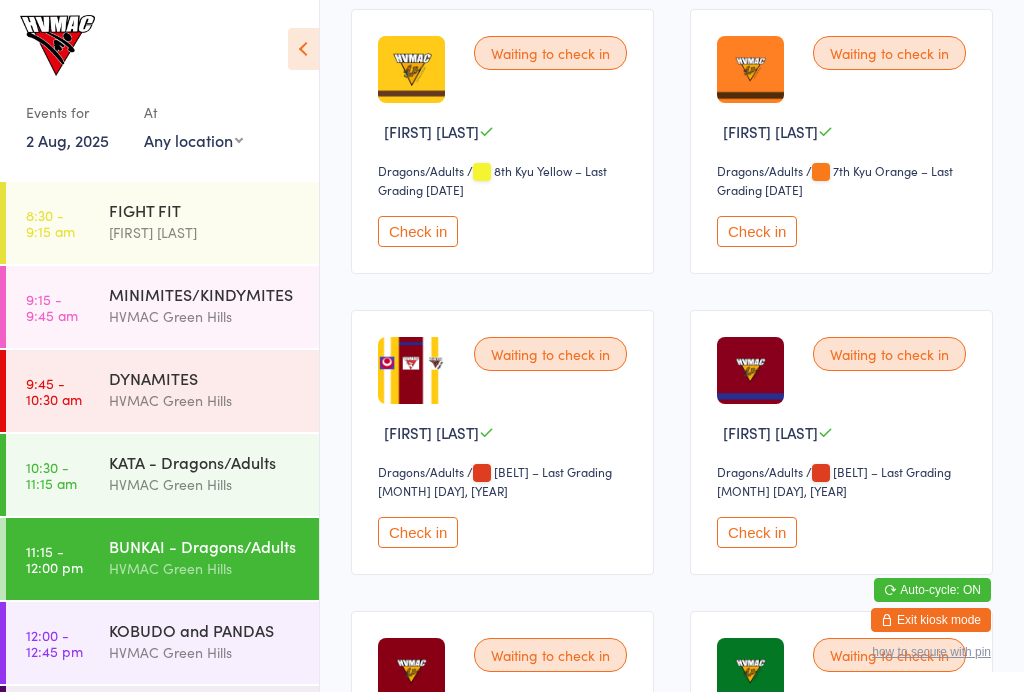 scroll, scrollTop: 1546, scrollLeft: 0, axis: vertical 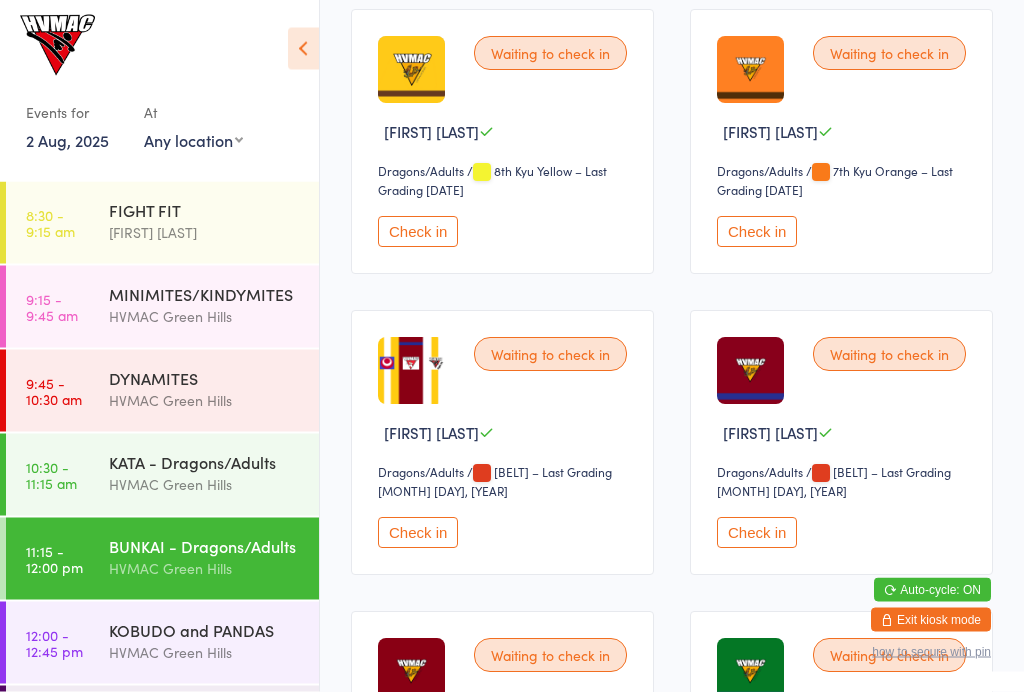 click on "[FIRST] [LAST]" at bounding box center (205, 232) 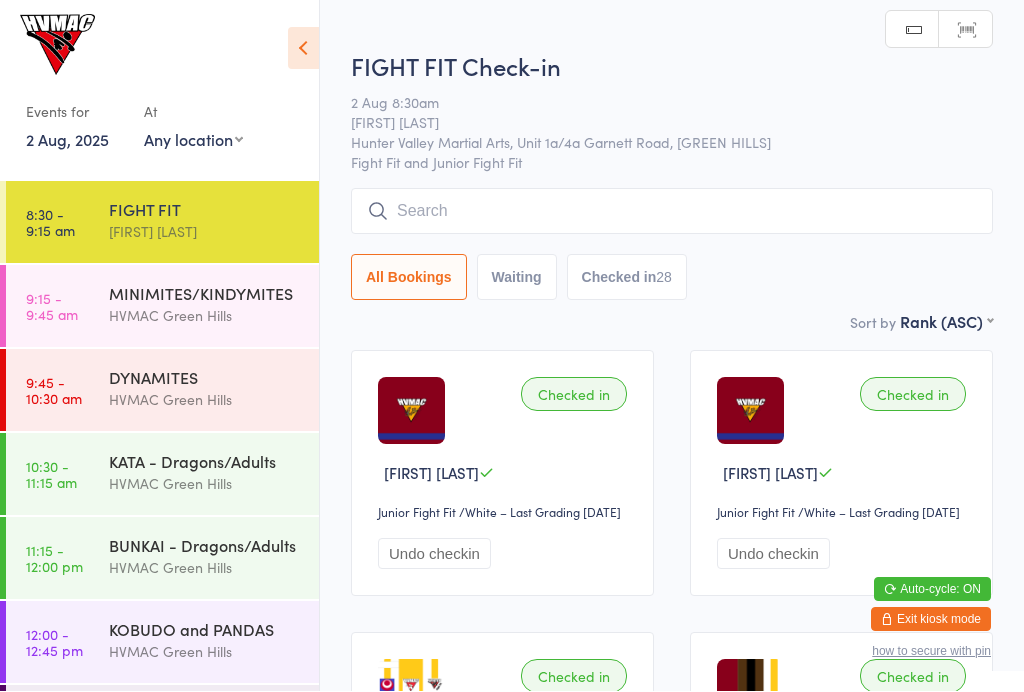 scroll, scrollTop: 1, scrollLeft: 0, axis: vertical 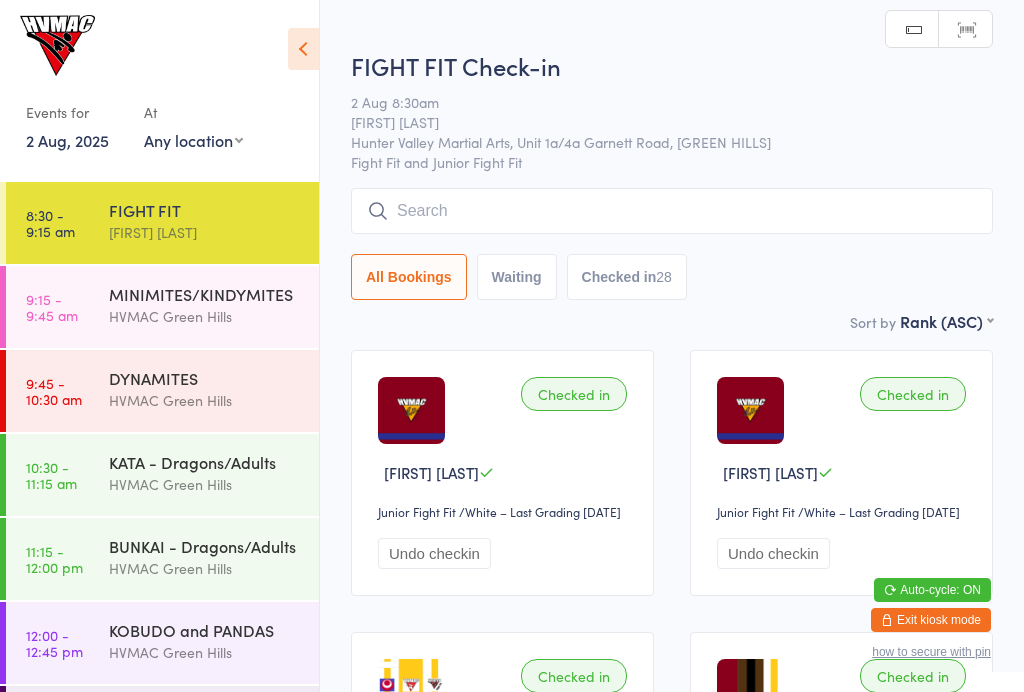 click on "DYNAMITES HVMAC [GREEN HILLS]" at bounding box center (214, 389) 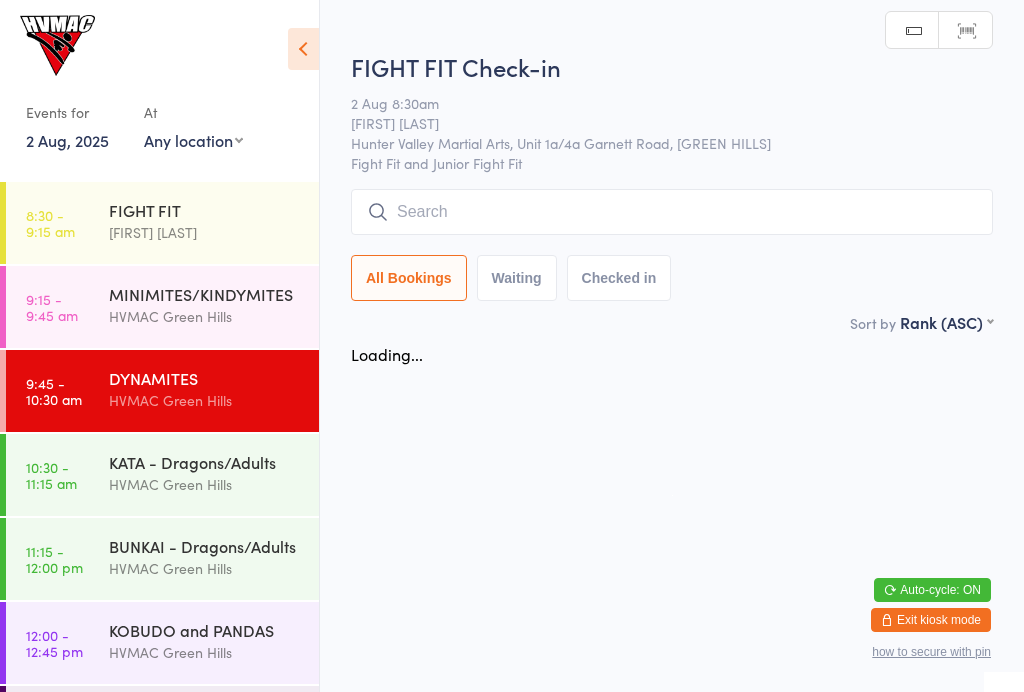 scroll, scrollTop: 0, scrollLeft: 0, axis: both 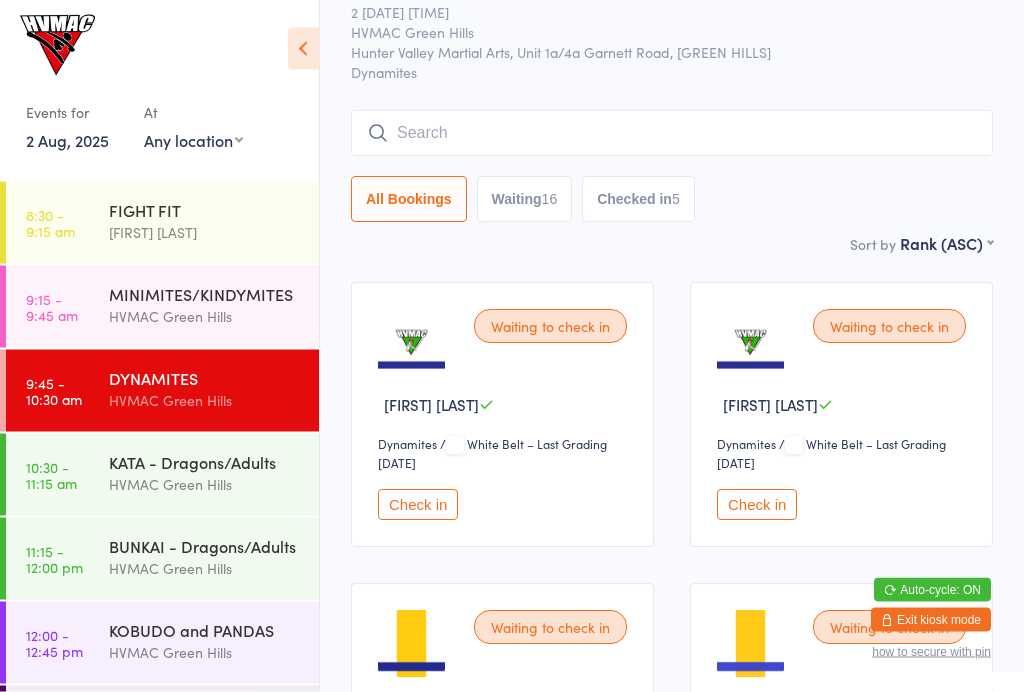 click on "Check in" at bounding box center [757, 505] 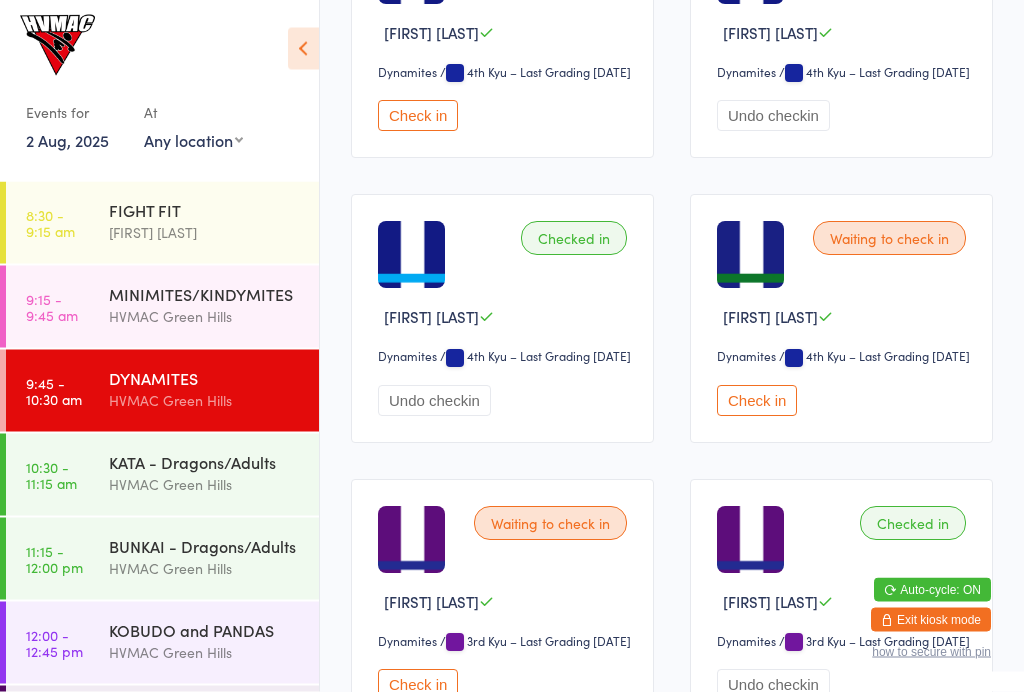 scroll, scrollTop: 2220, scrollLeft: 0, axis: vertical 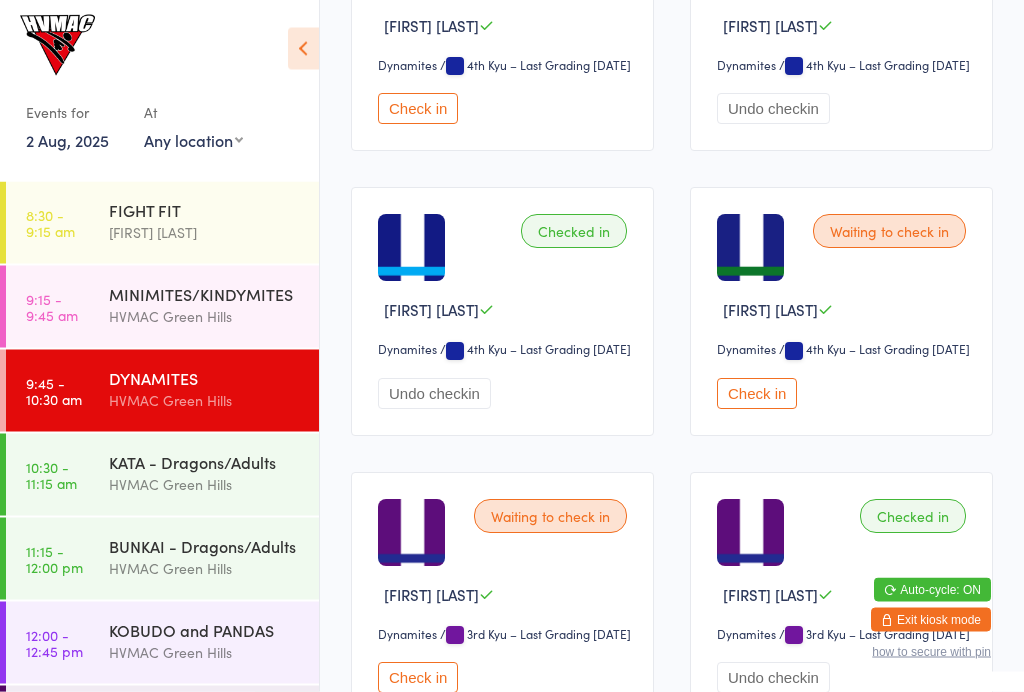 click on "Check in" at bounding box center [757, 394] 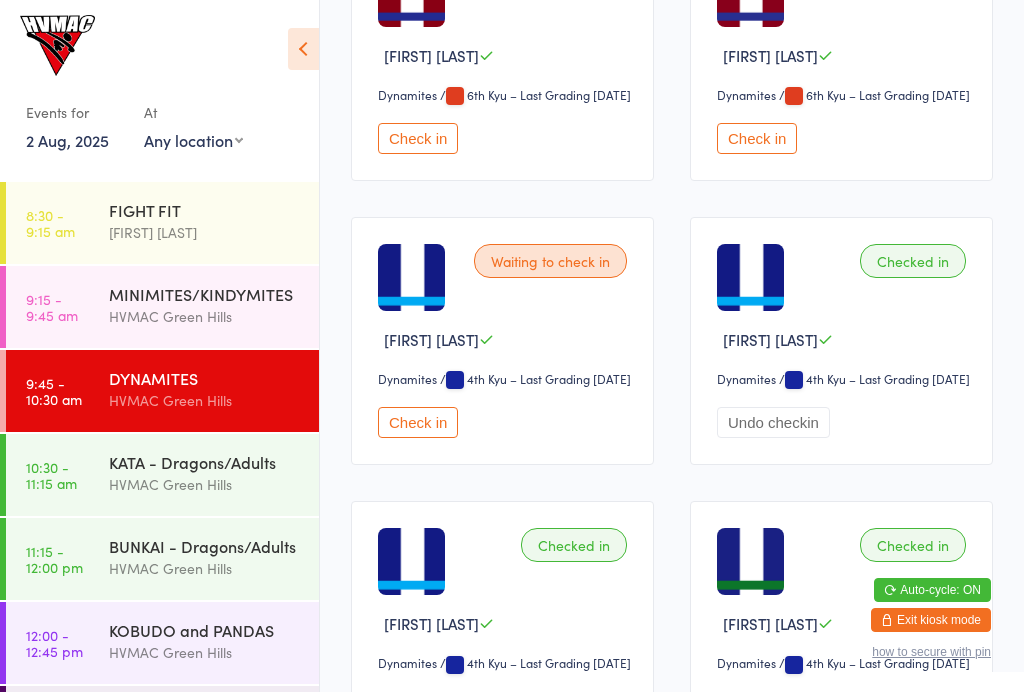 scroll, scrollTop: 1905, scrollLeft: 0, axis: vertical 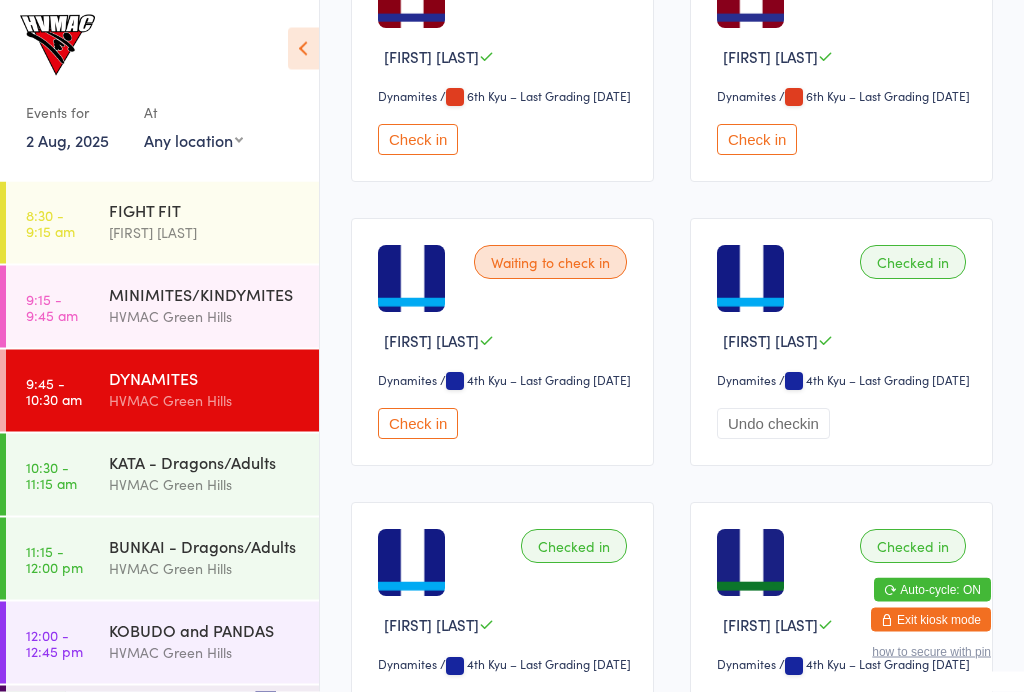 click on "HVMAC Green Hills" at bounding box center [205, 484] 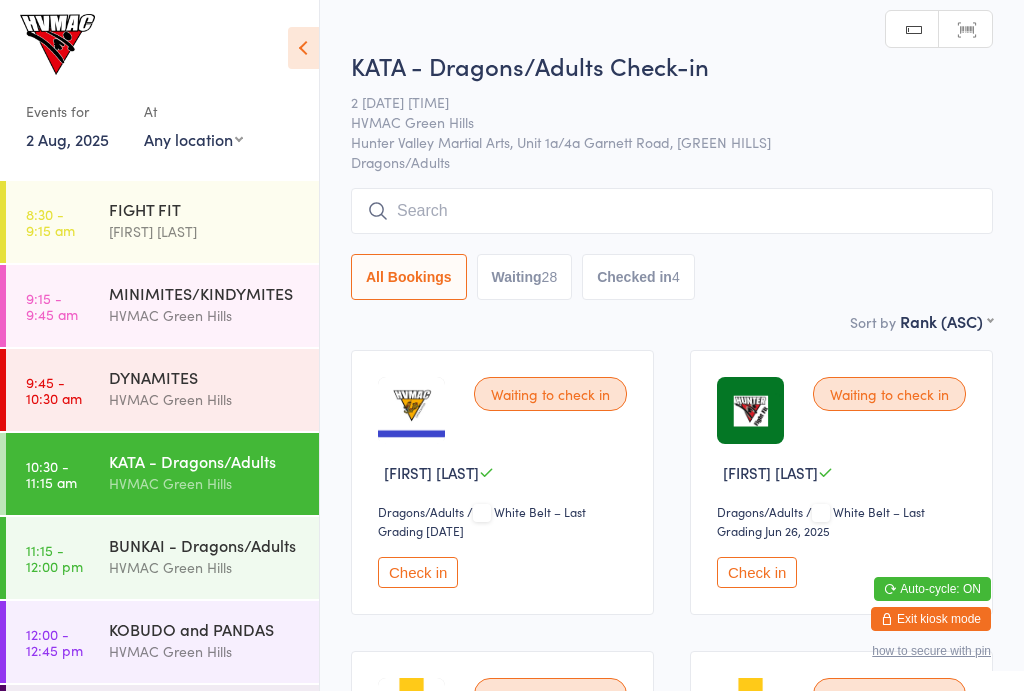 scroll, scrollTop: 1, scrollLeft: 0, axis: vertical 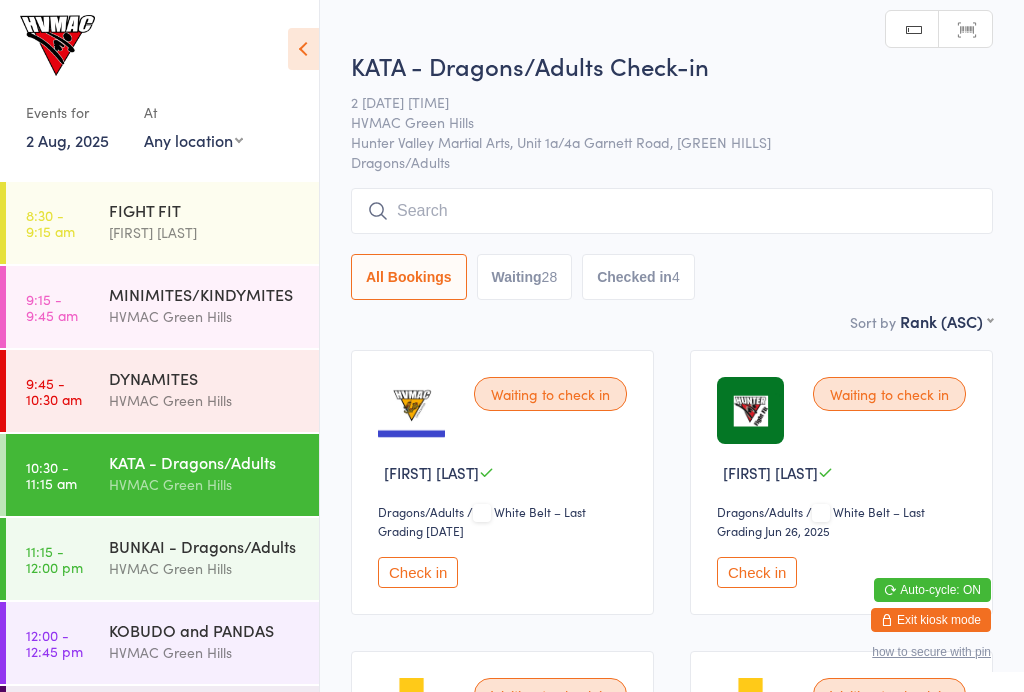 click on "DYNAMITES" at bounding box center [205, 378] 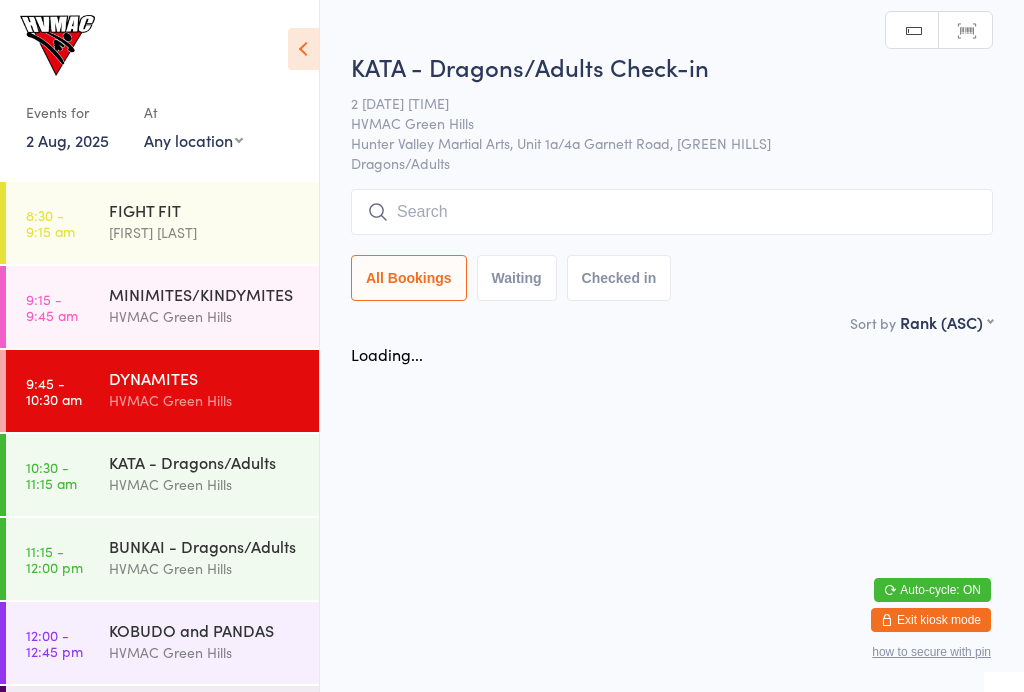 scroll, scrollTop: 0, scrollLeft: 0, axis: both 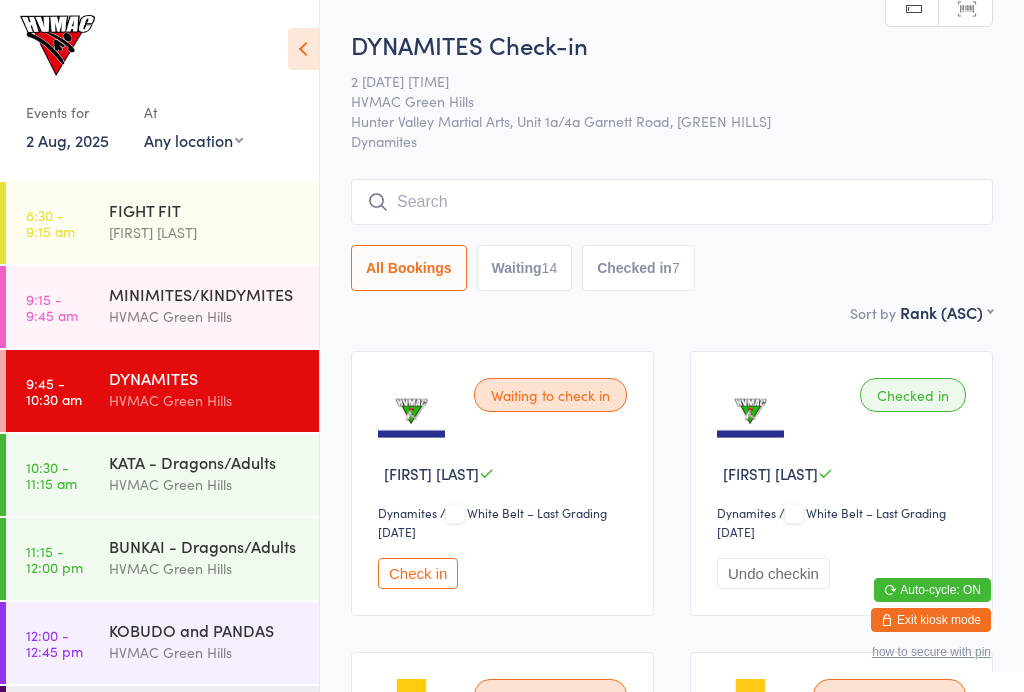 click at bounding box center (303, 49) 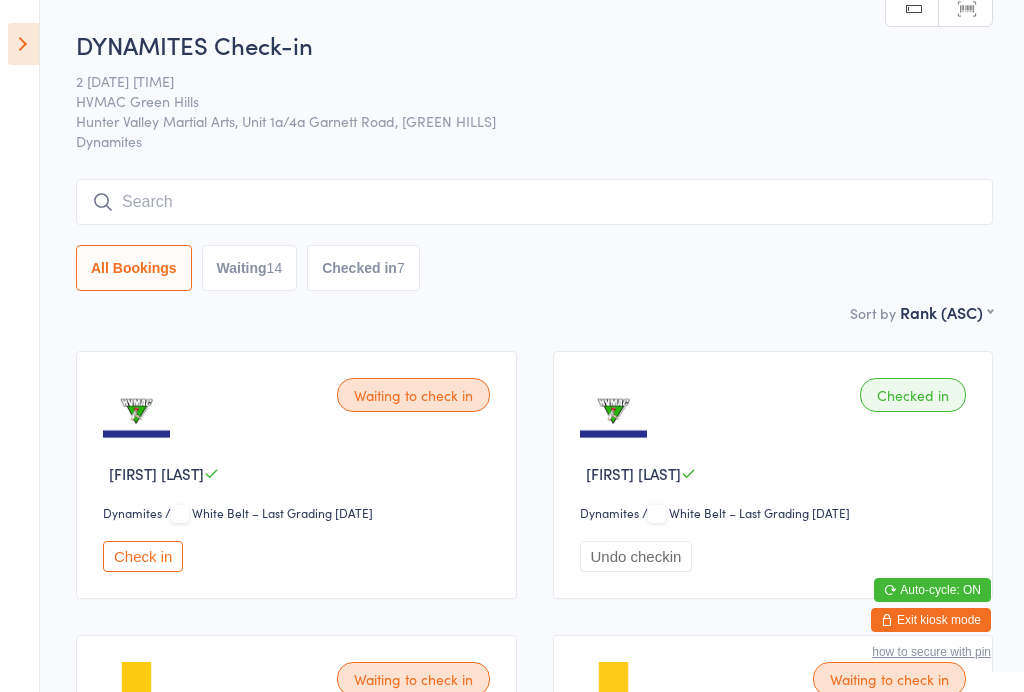 click on "Sort by   Rank (ASC) First name (ASC) First name (DESC) Last name (ASC) Last name (DESC) Check in time (ASC) Check in time (DESC) Rank (ASC) Rank (DESC)" at bounding box center [534, 312] 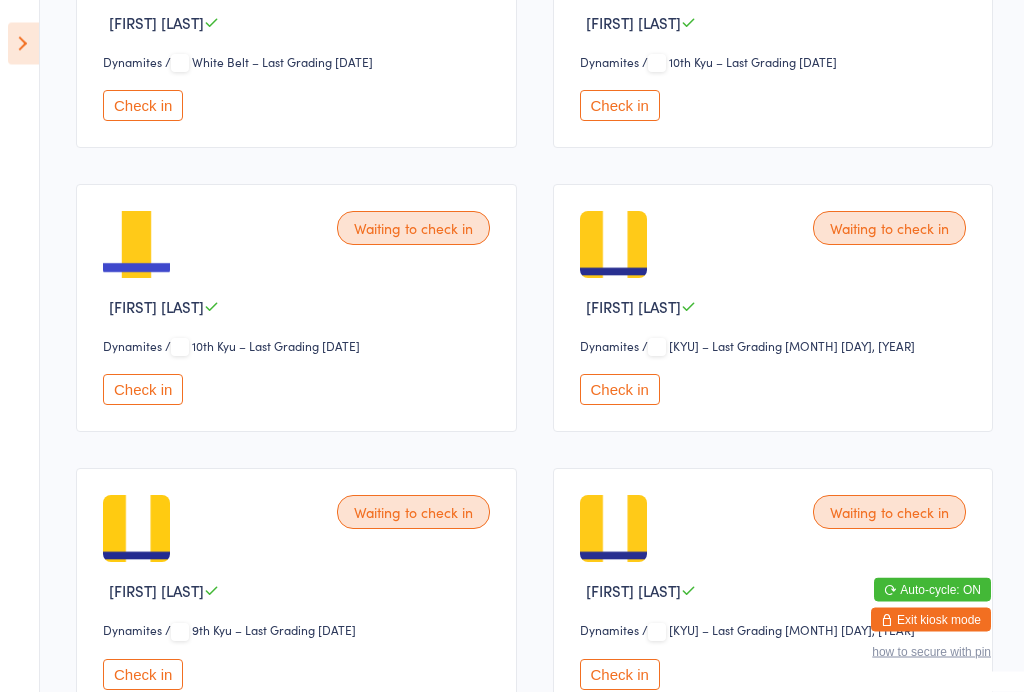 scroll, scrollTop: 500, scrollLeft: 0, axis: vertical 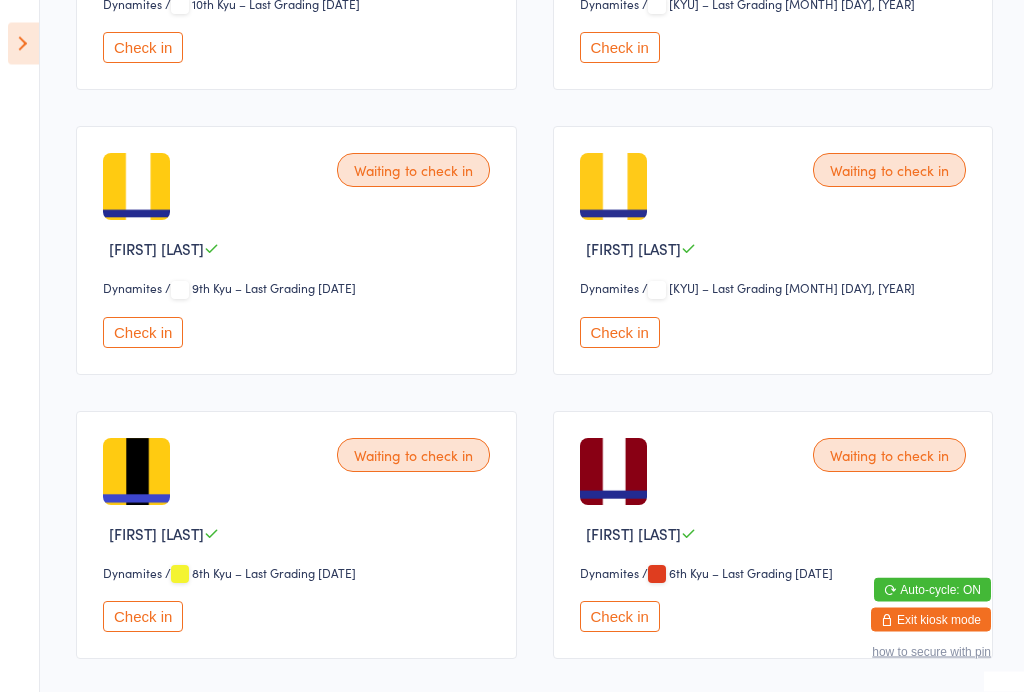 click on "Check in" at bounding box center [143, 333] 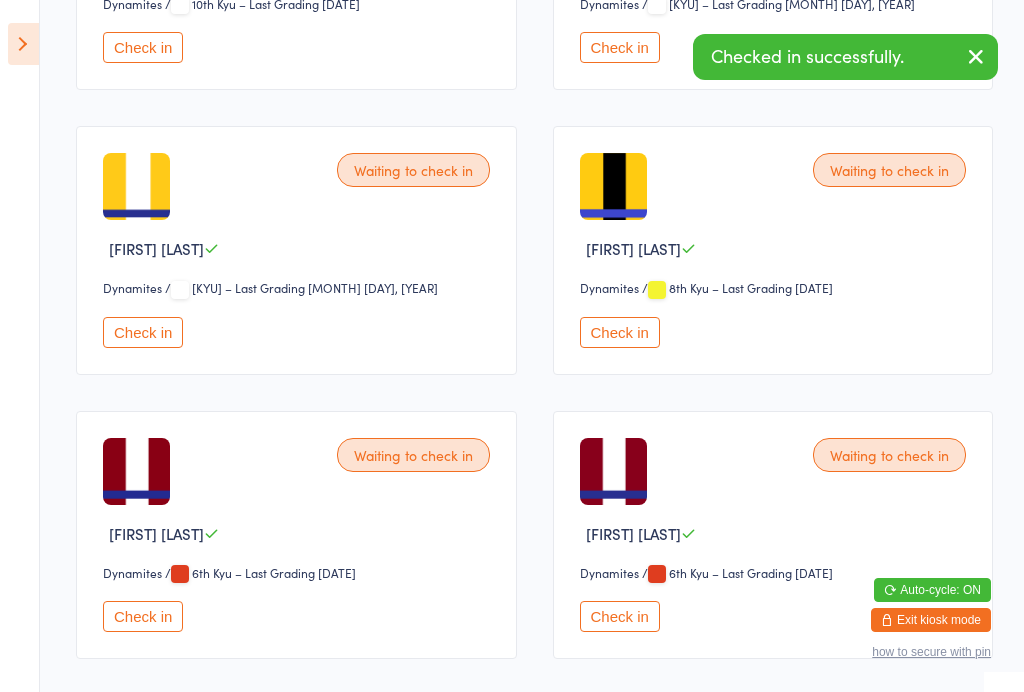 click on "Check in" at bounding box center [620, 332] 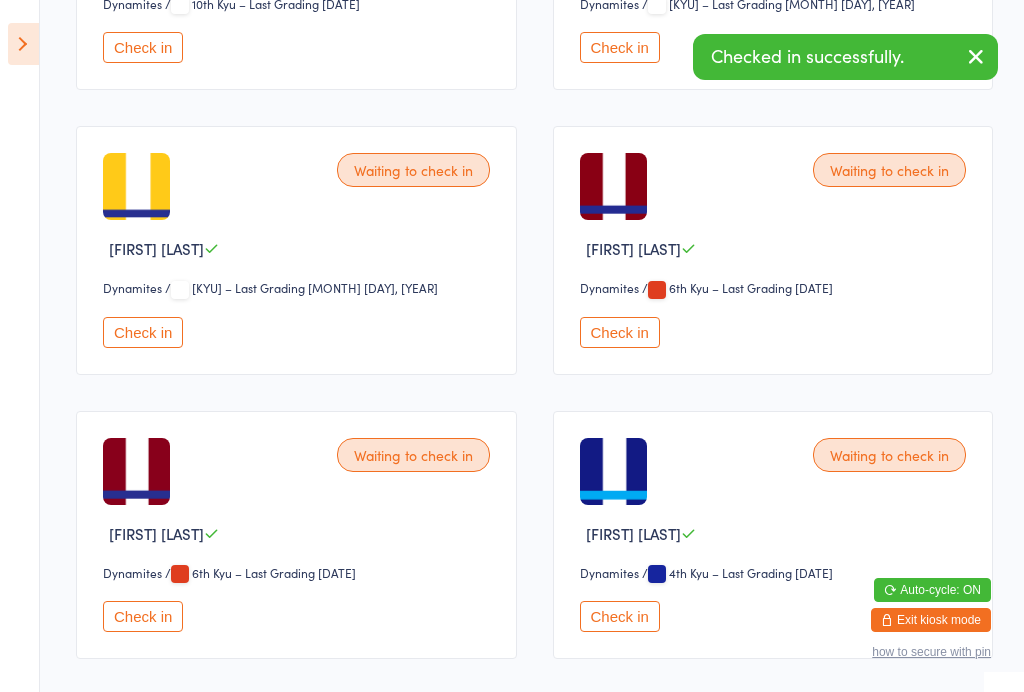 click on "Check in" at bounding box center [620, 332] 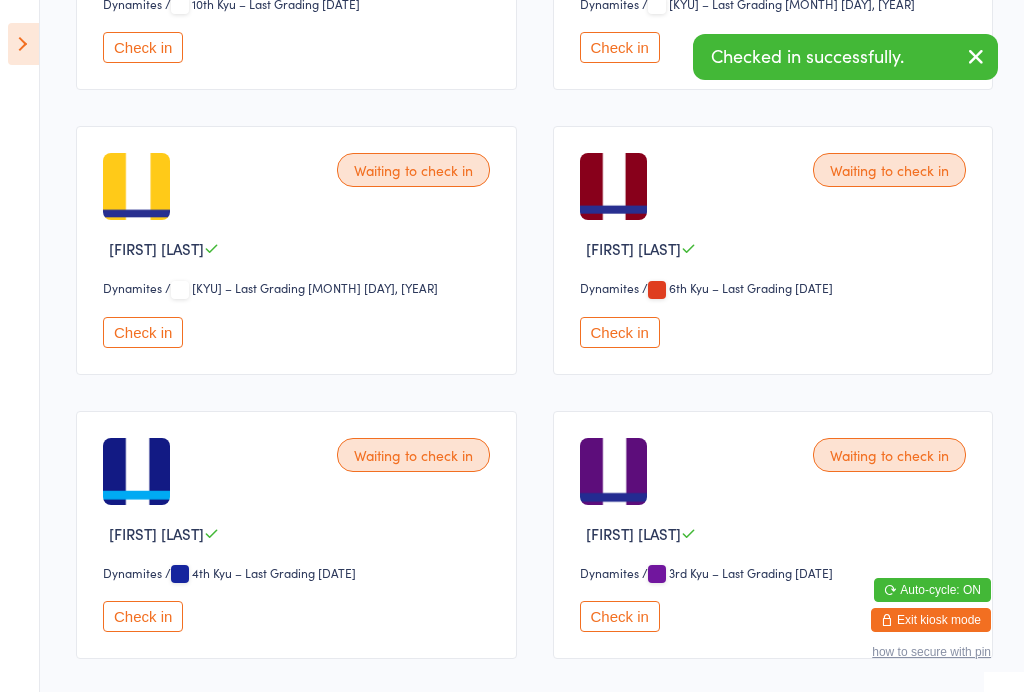 click on "Check in" at bounding box center (620, 332) 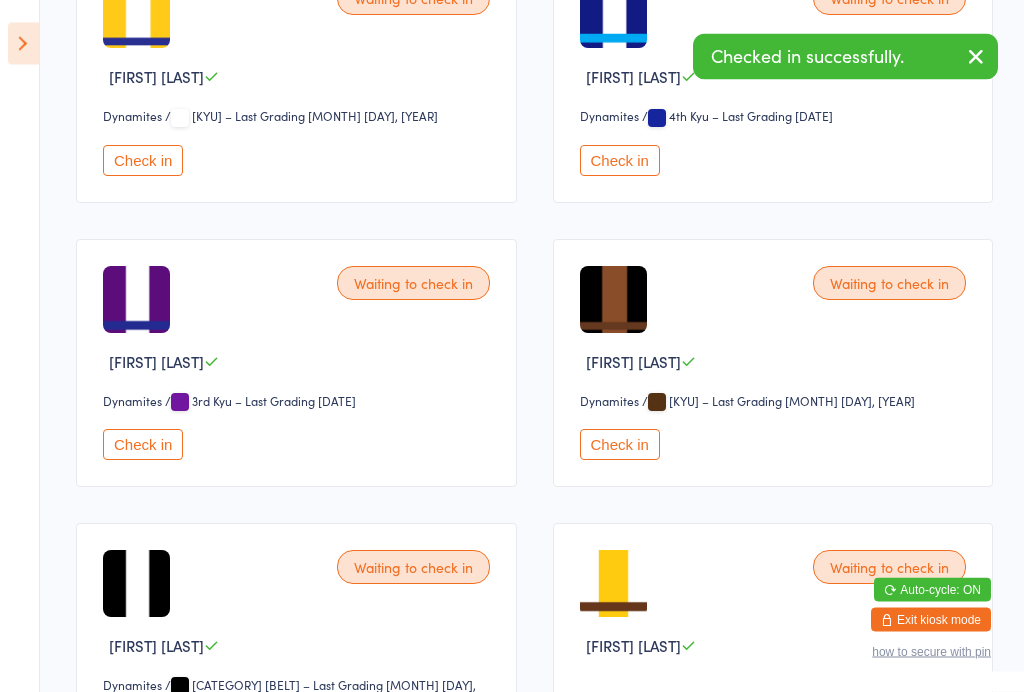 click on "Check in" at bounding box center [620, 445] 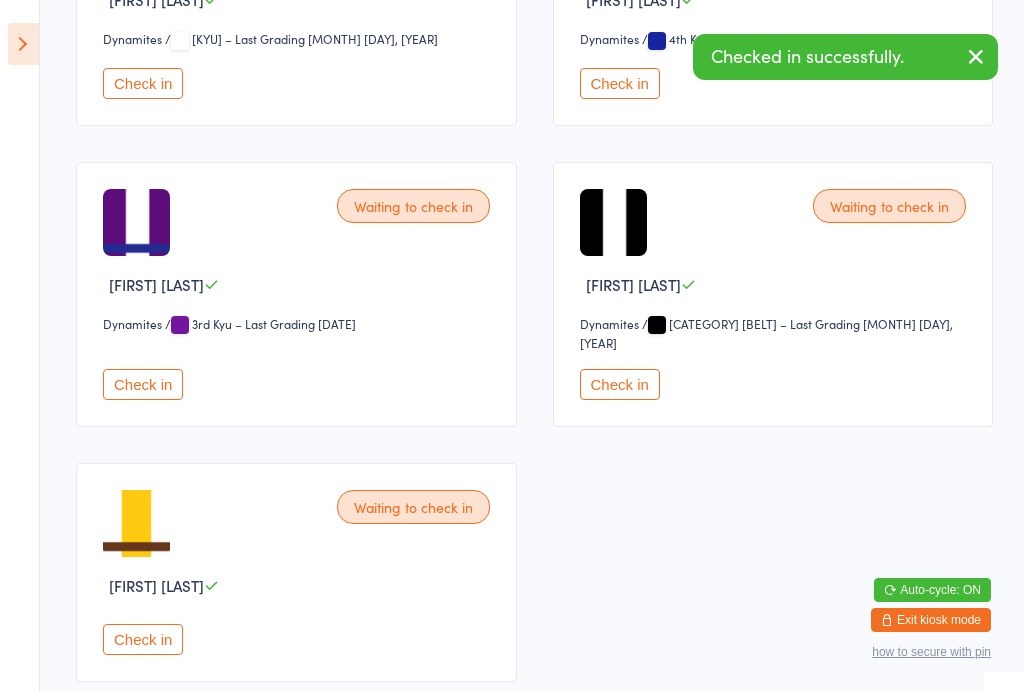 scroll, scrollTop: 1045, scrollLeft: 0, axis: vertical 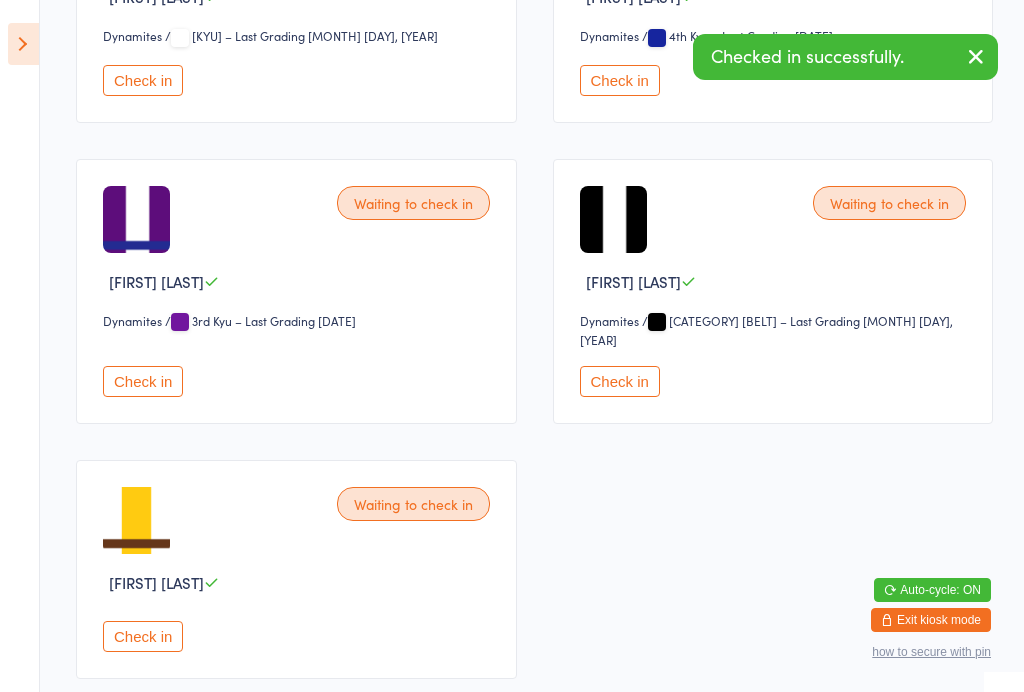 click on "Waiting to check in [FIRST] [LAST]  Dynamites  Dynamites   /  Dynamites Black Belt – Last Grading [DATE]   Check in" at bounding box center (773, 291) 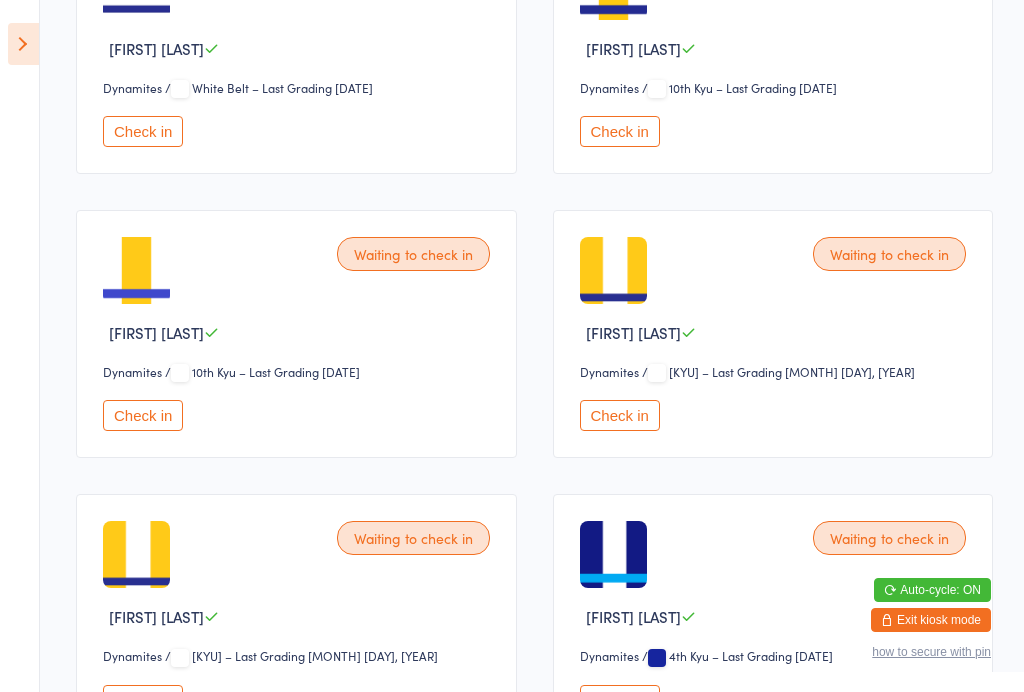 scroll, scrollTop: 420, scrollLeft: 0, axis: vertical 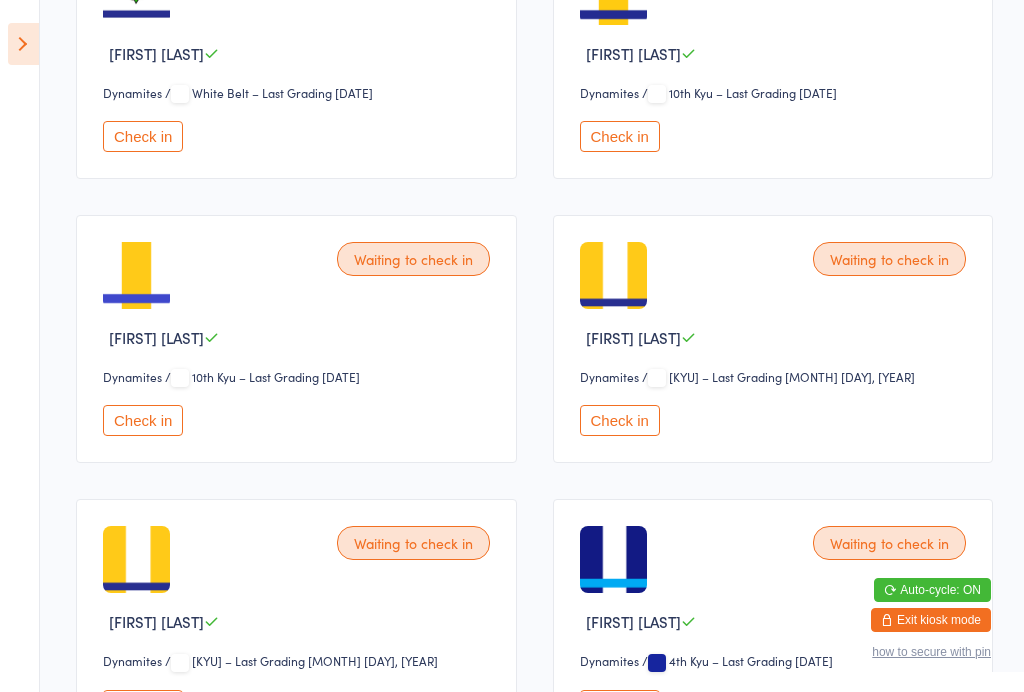 click on "Waiting to check in [FIRST] [LAST]  Dynamites  Dynamites   /  10th Kyu – Last Grading [DATE]   Check in" at bounding box center [773, 55] 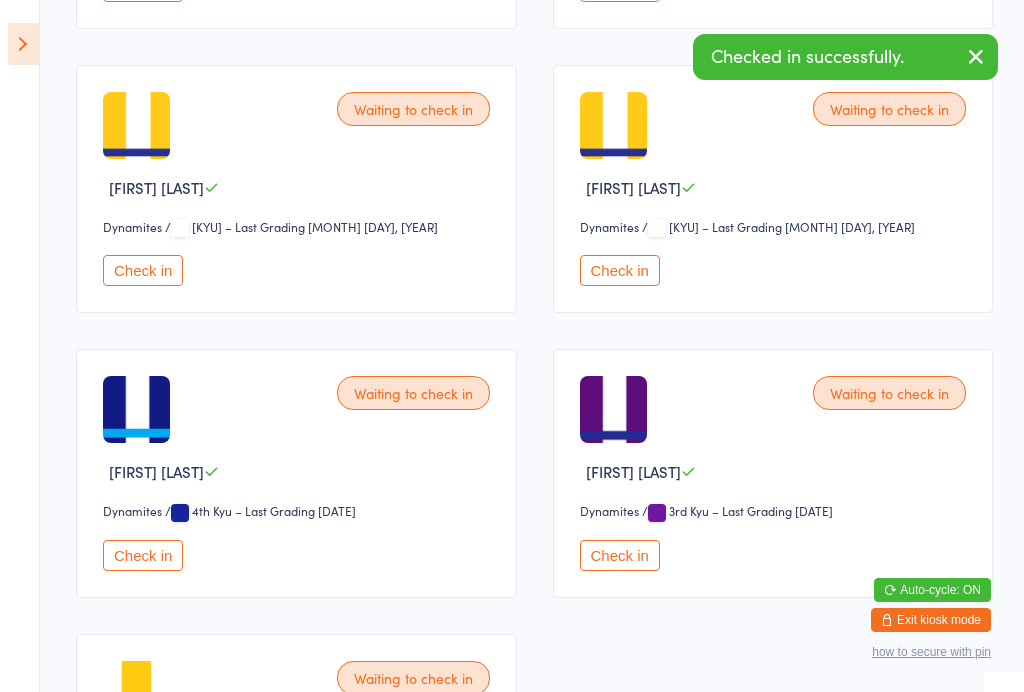 scroll, scrollTop: 573, scrollLeft: 0, axis: vertical 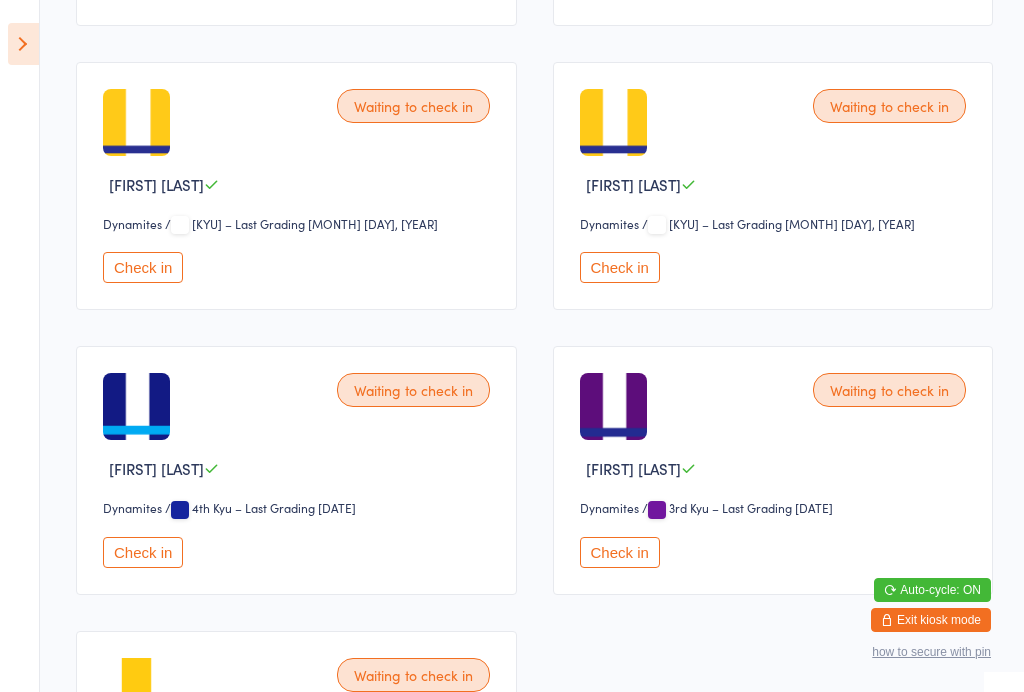click on "Waiting to check in [FIRST] [LAST] [CATEGORY] [CATEGORY] / [KYU] – Last Grading [MONTH] [DAY], [YEAR] Check in" at bounding box center [296, 186] 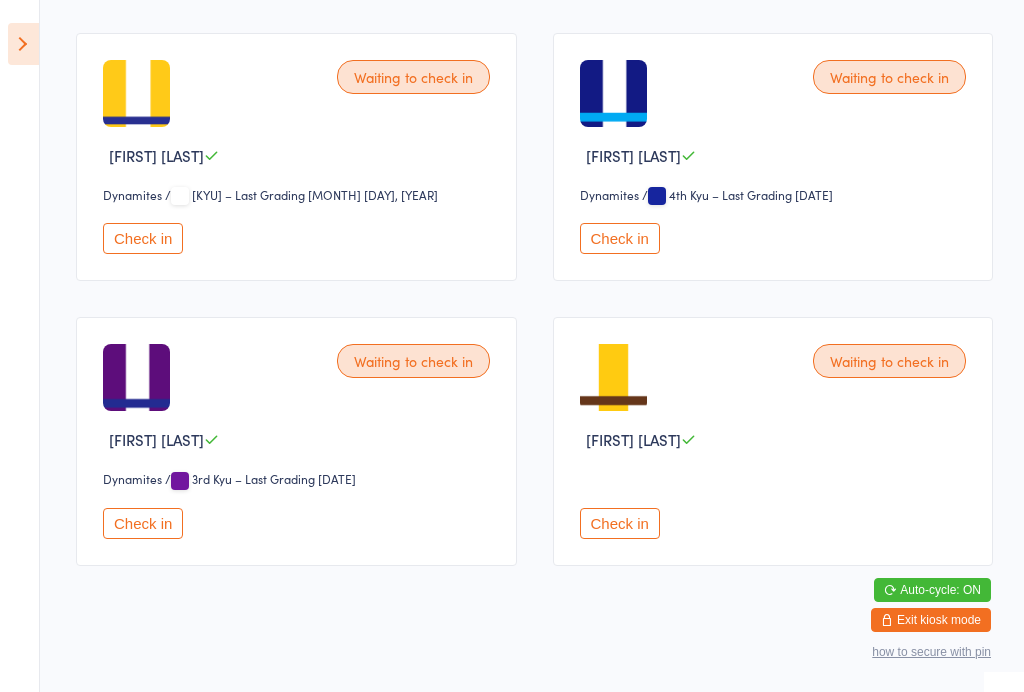 scroll, scrollTop: 612, scrollLeft: 0, axis: vertical 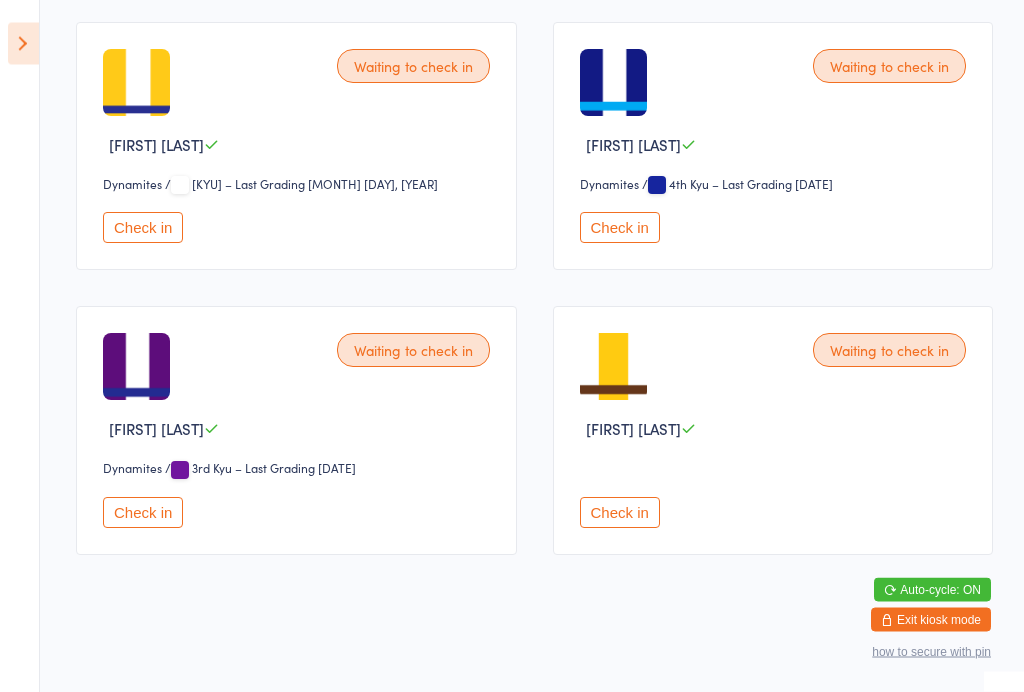 click on "Dynamites" at bounding box center (622, 185) 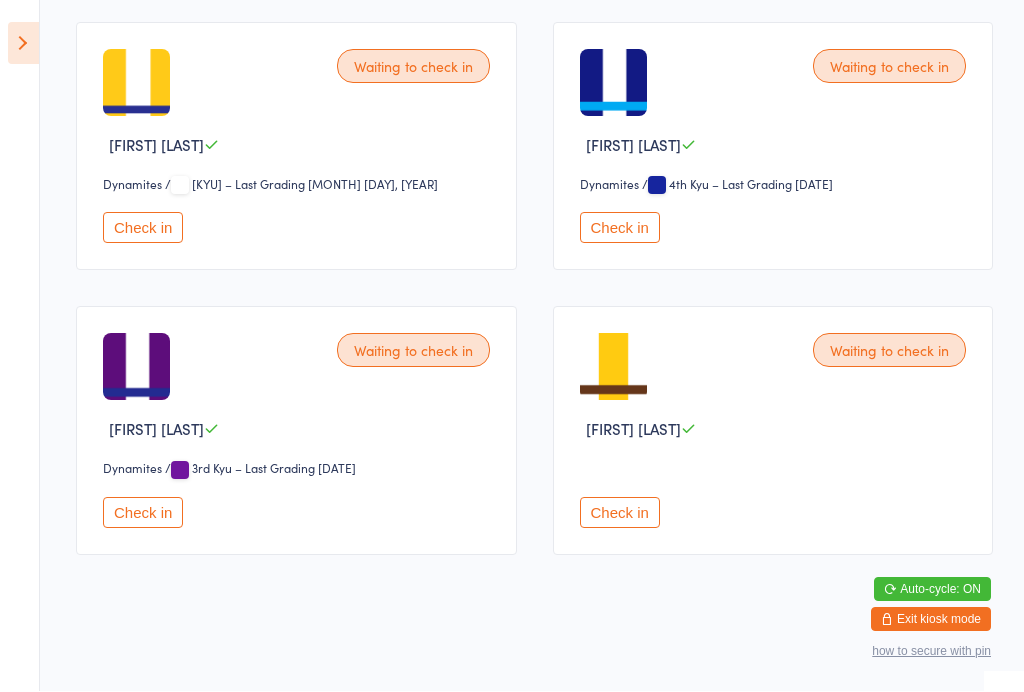 click on "Check in" at bounding box center (620, 228) 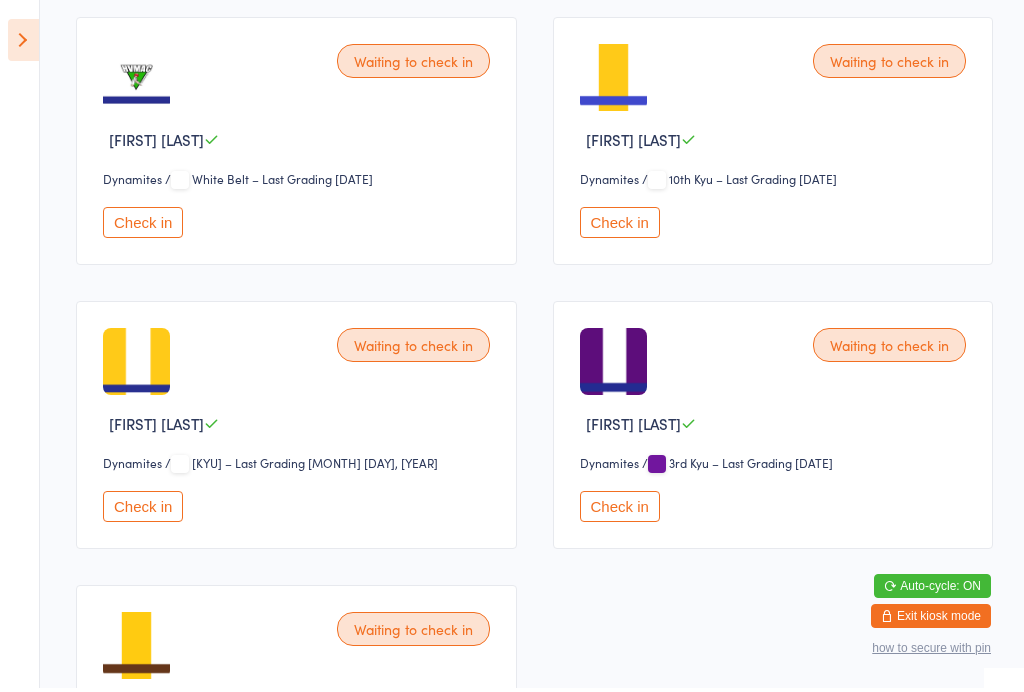 scroll, scrollTop: 335, scrollLeft: 0, axis: vertical 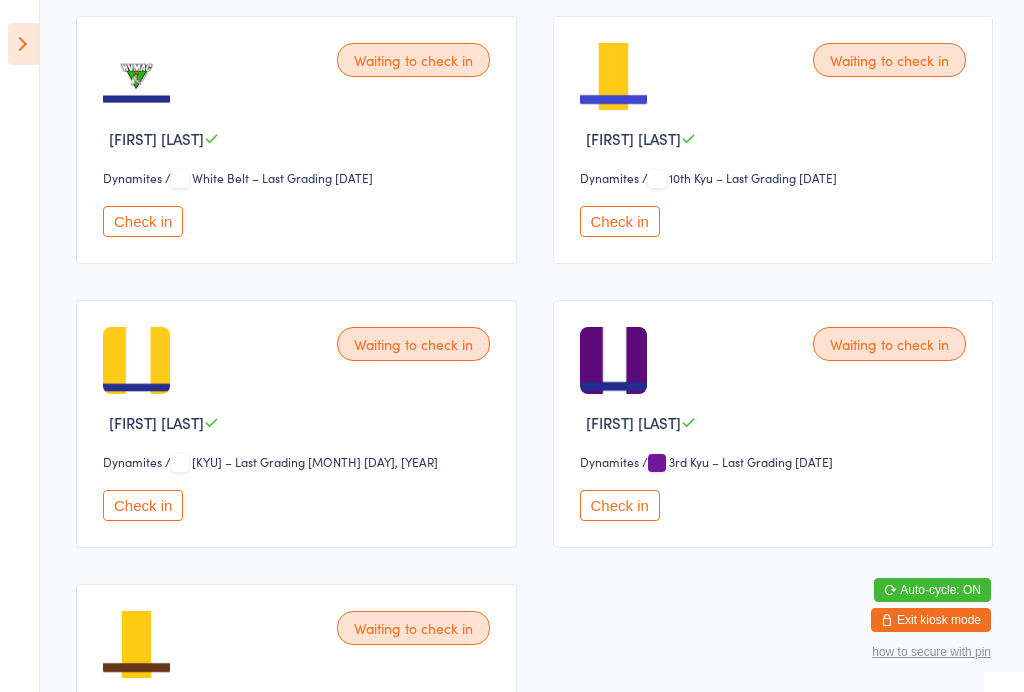 click on "Check in" at bounding box center [620, 221] 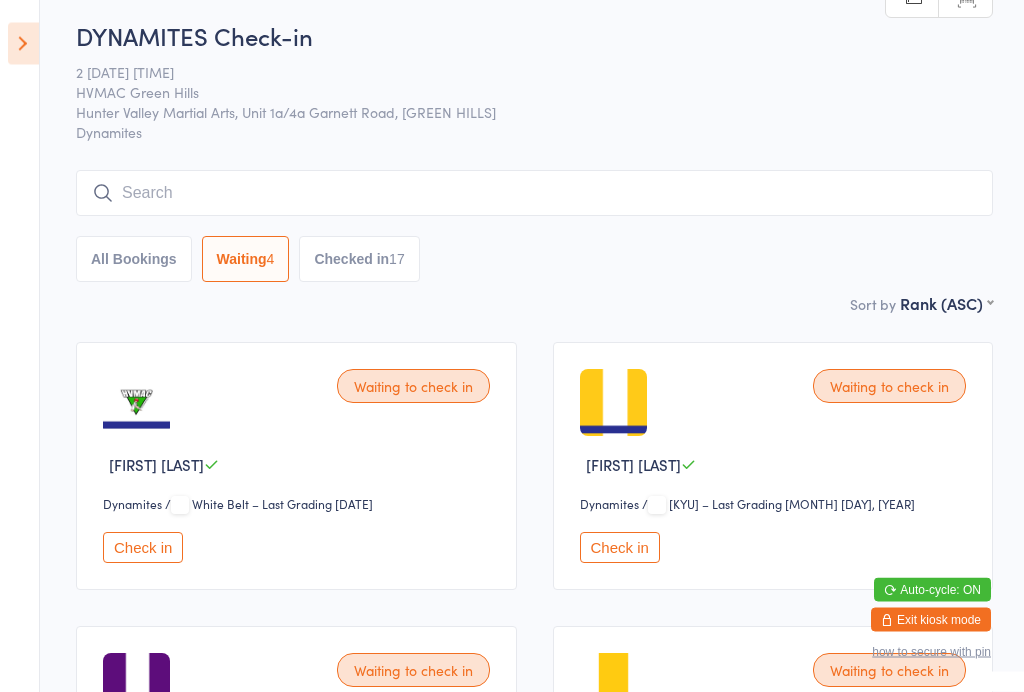 scroll, scrollTop: 0, scrollLeft: 0, axis: both 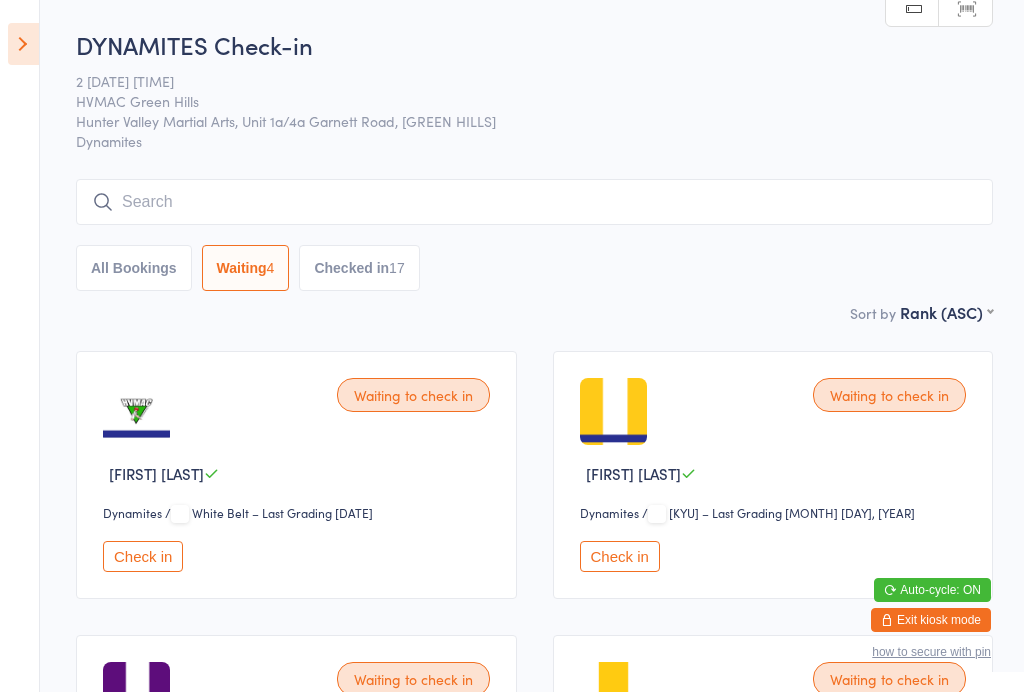 click on "Checked in  17" at bounding box center (359, 268) 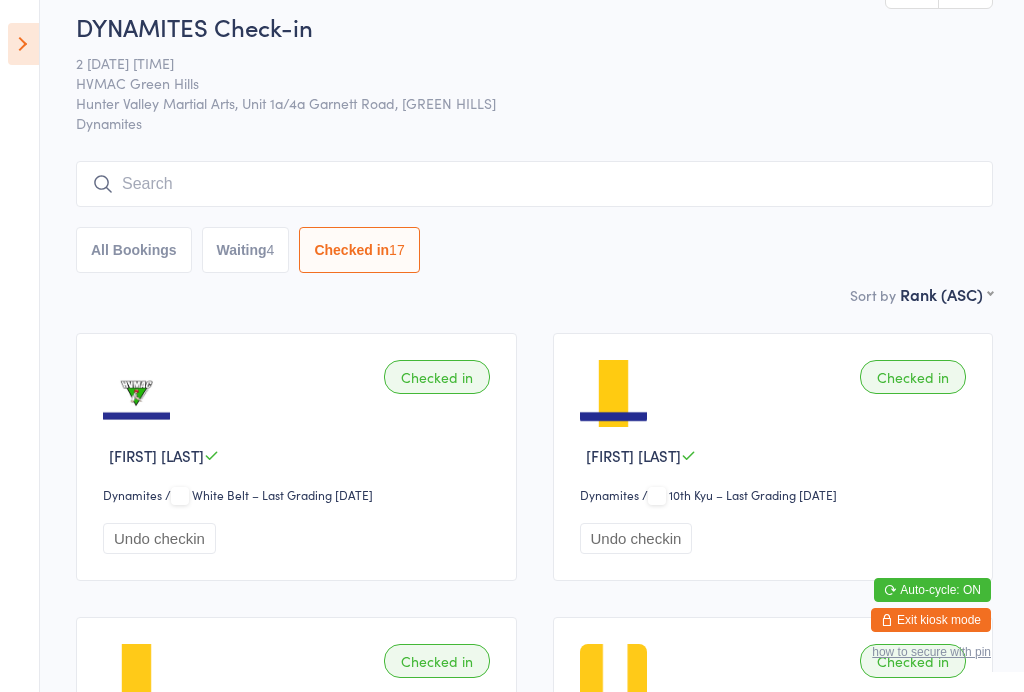 scroll, scrollTop: 0, scrollLeft: 0, axis: both 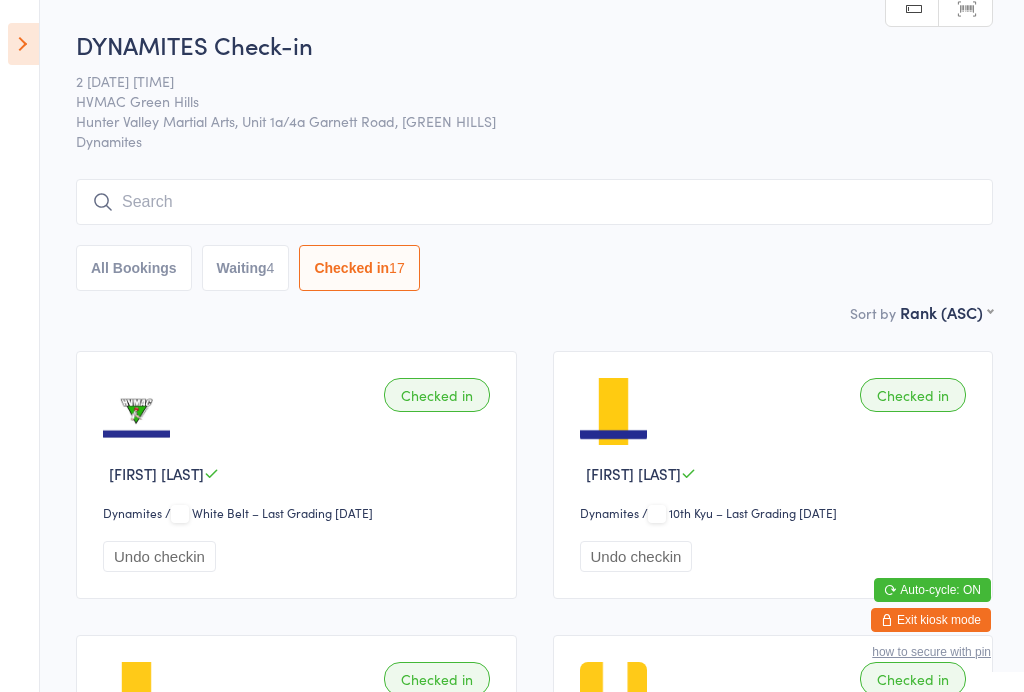 click on "Waiting  4" at bounding box center [246, 268] 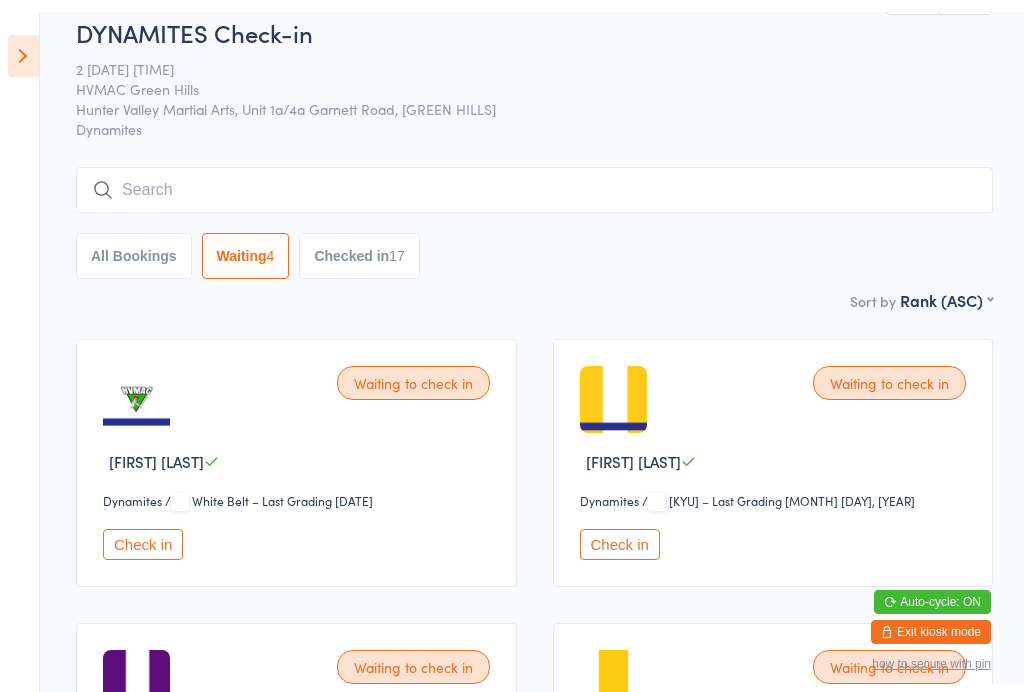 scroll, scrollTop: 11, scrollLeft: 0, axis: vertical 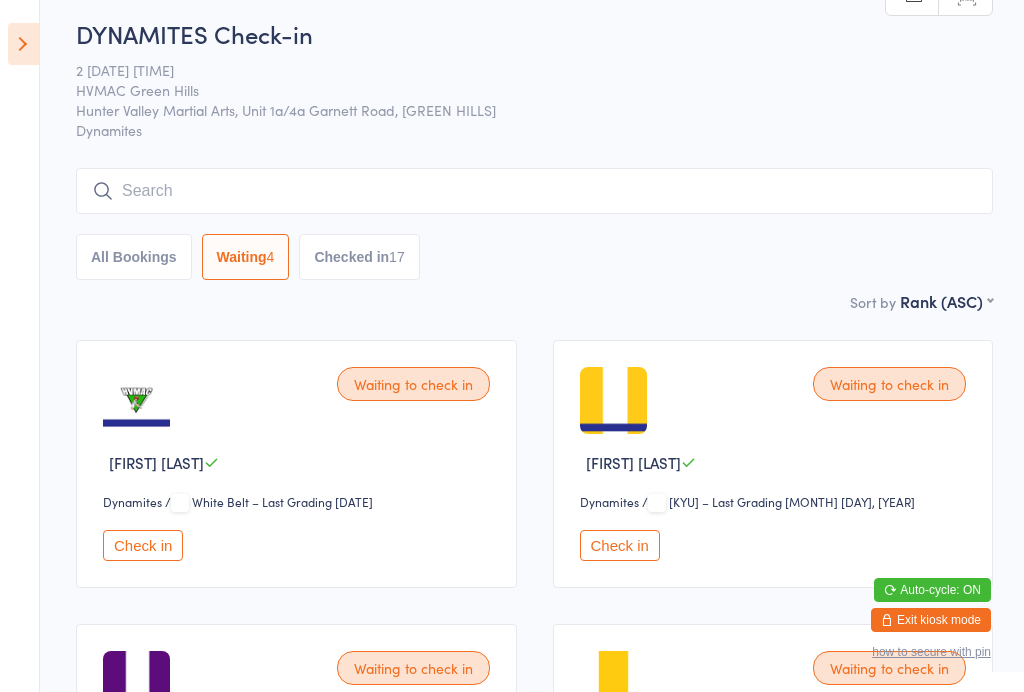 click on "Check in" at bounding box center (143, 545) 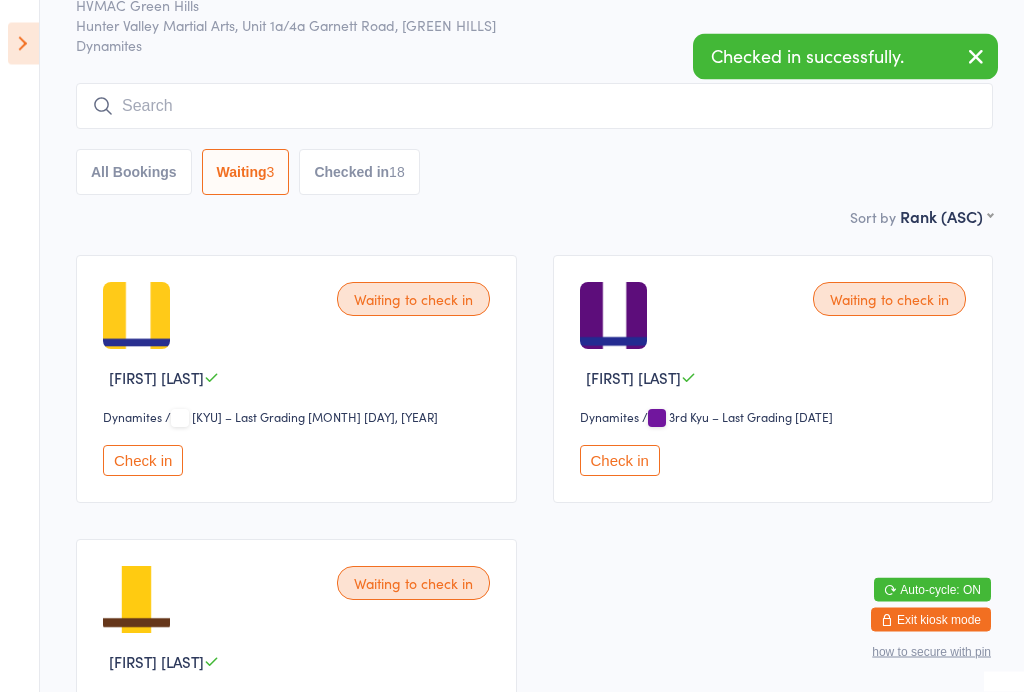 scroll, scrollTop: 96, scrollLeft: 0, axis: vertical 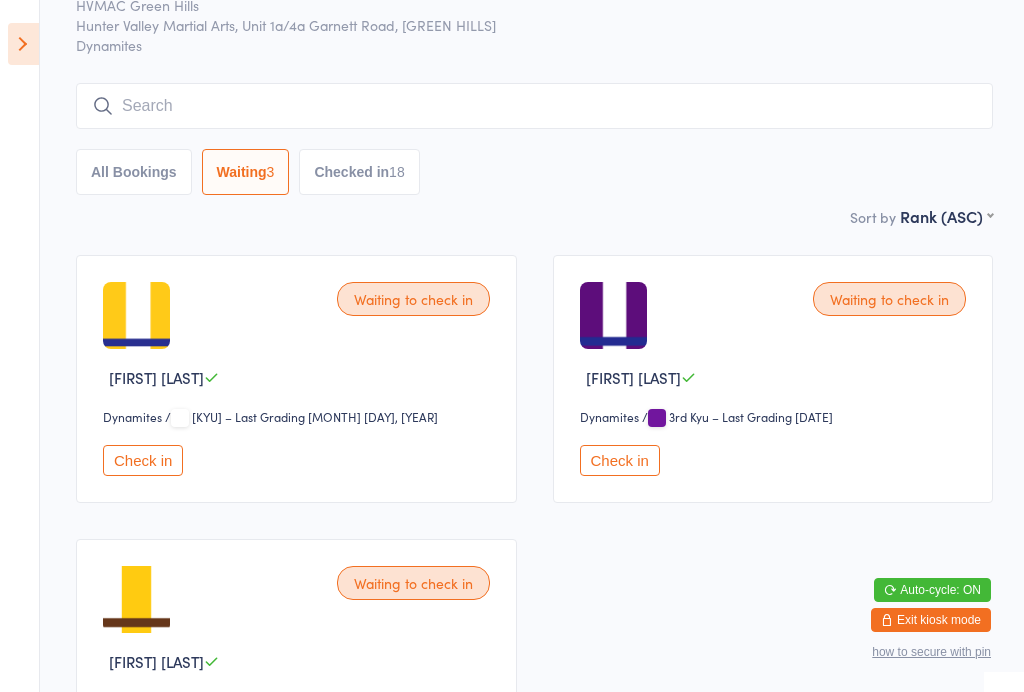 click on "Check in" at bounding box center [143, 460] 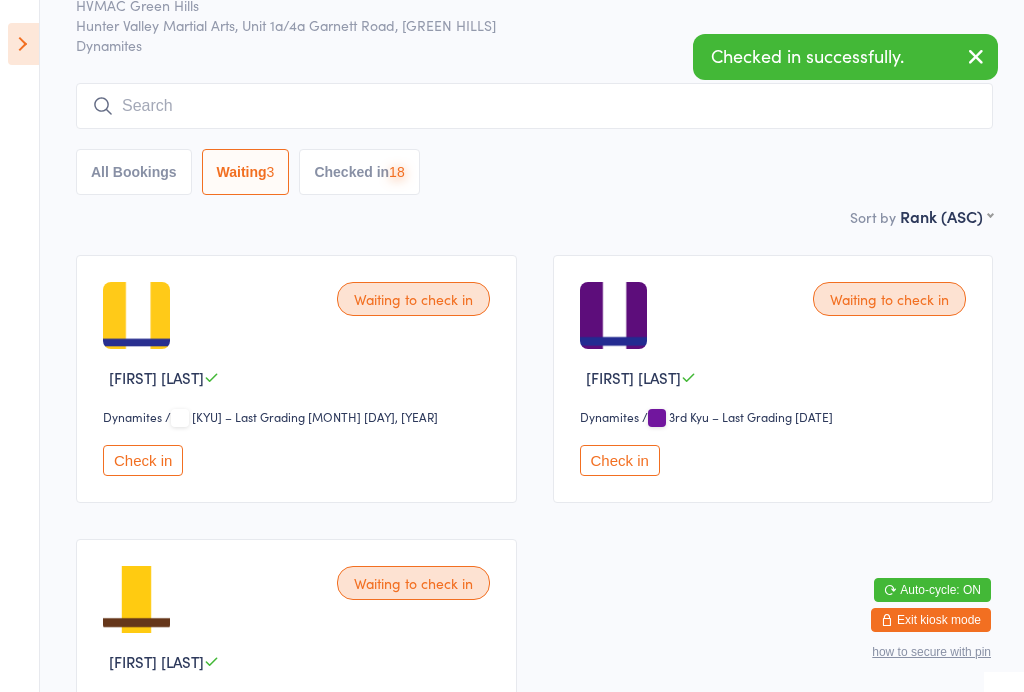 scroll, scrollTop: 69, scrollLeft: 0, axis: vertical 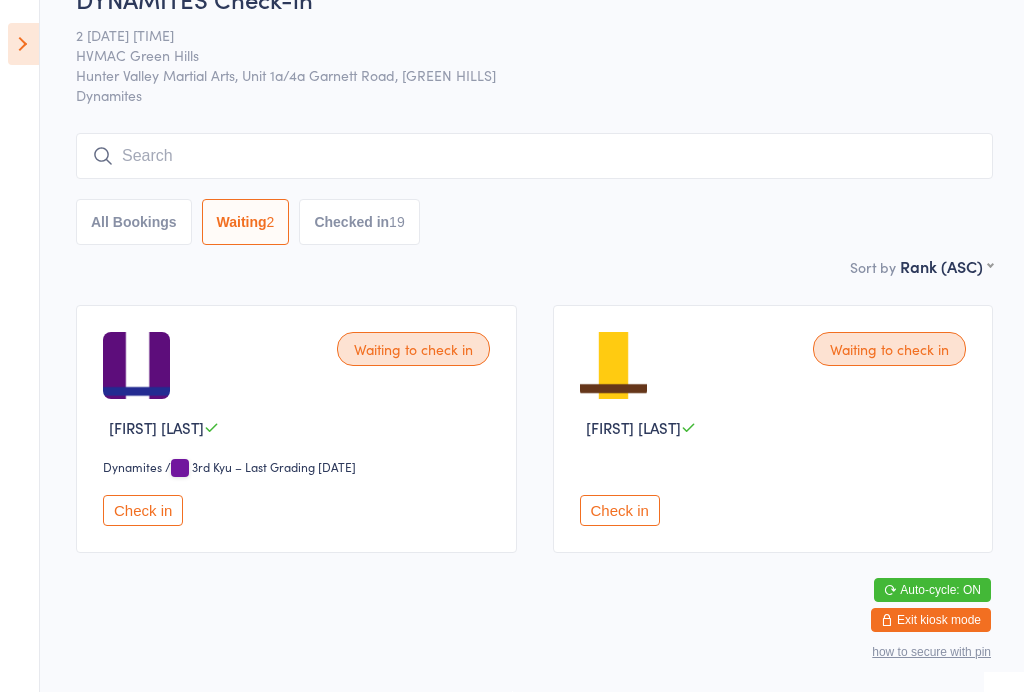 click on "Waiting to check in [FIRST] [LAST]  Dynamites  Dynamites   /  3rd Kyu – Last Grading [DATE]   Check in Waiting to check in [FIRST] [LAST]    Check in" at bounding box center [534, 429] 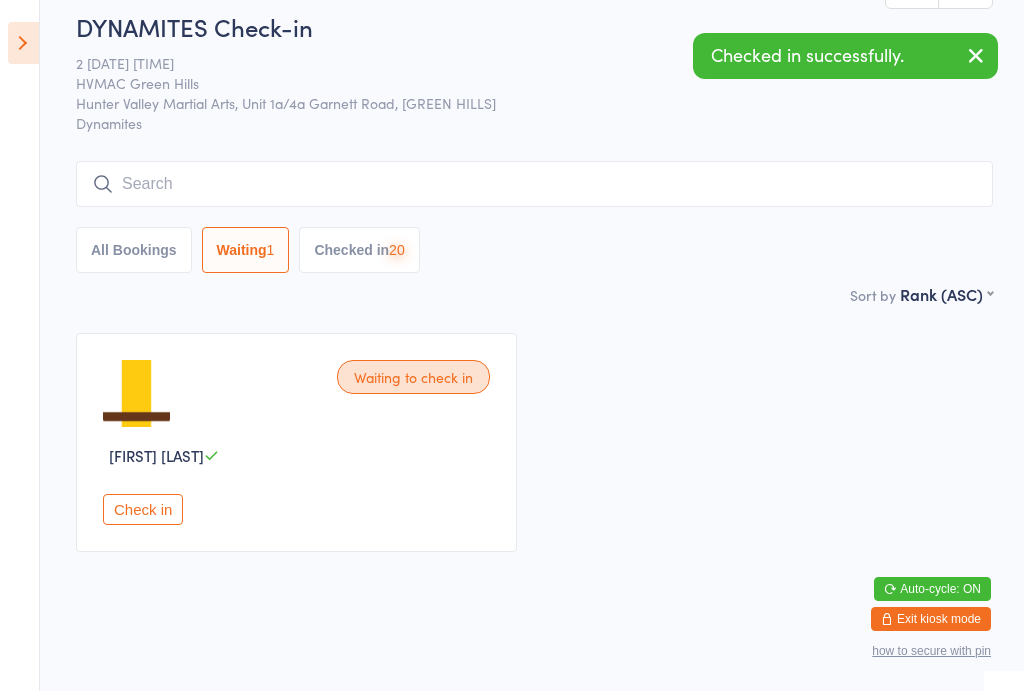 scroll, scrollTop: 40, scrollLeft: 0, axis: vertical 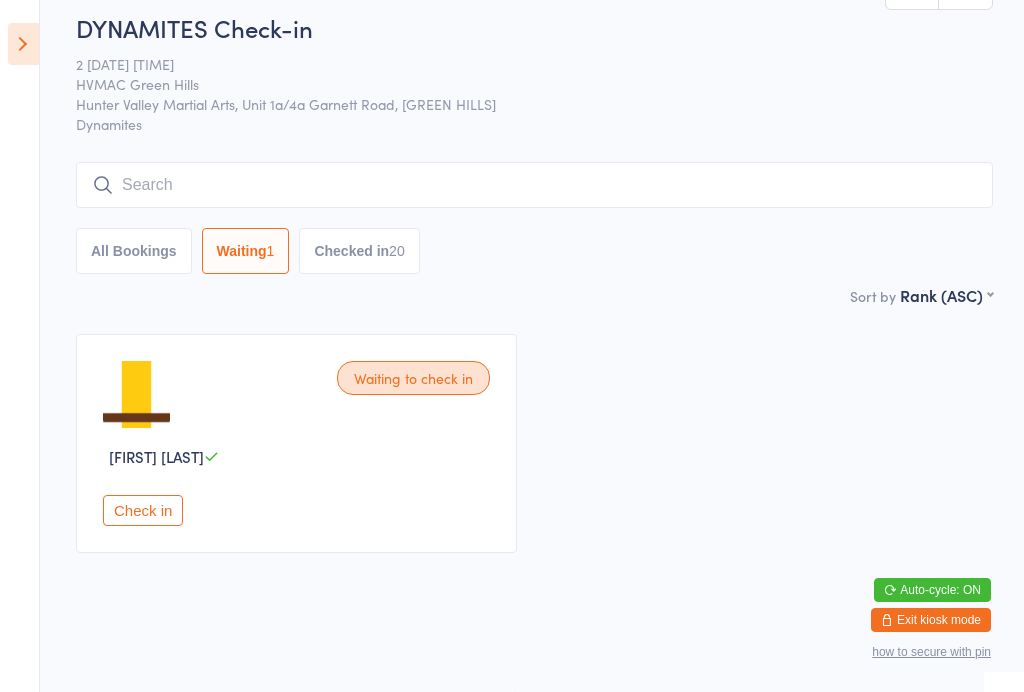 click on "Checked in  20" at bounding box center (359, 251) 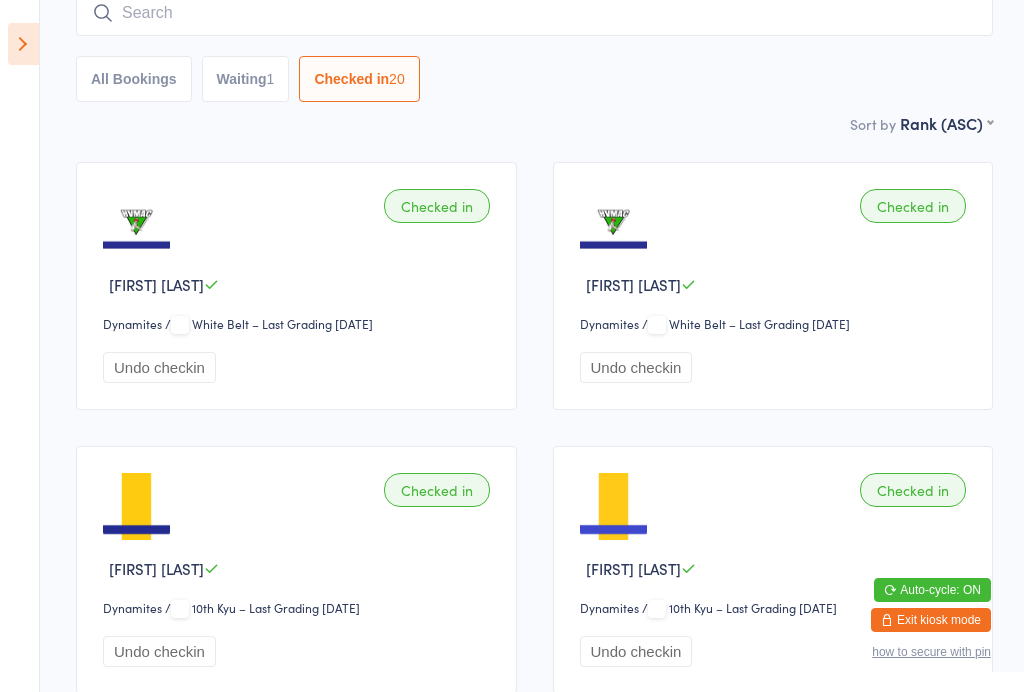scroll, scrollTop: 0, scrollLeft: 0, axis: both 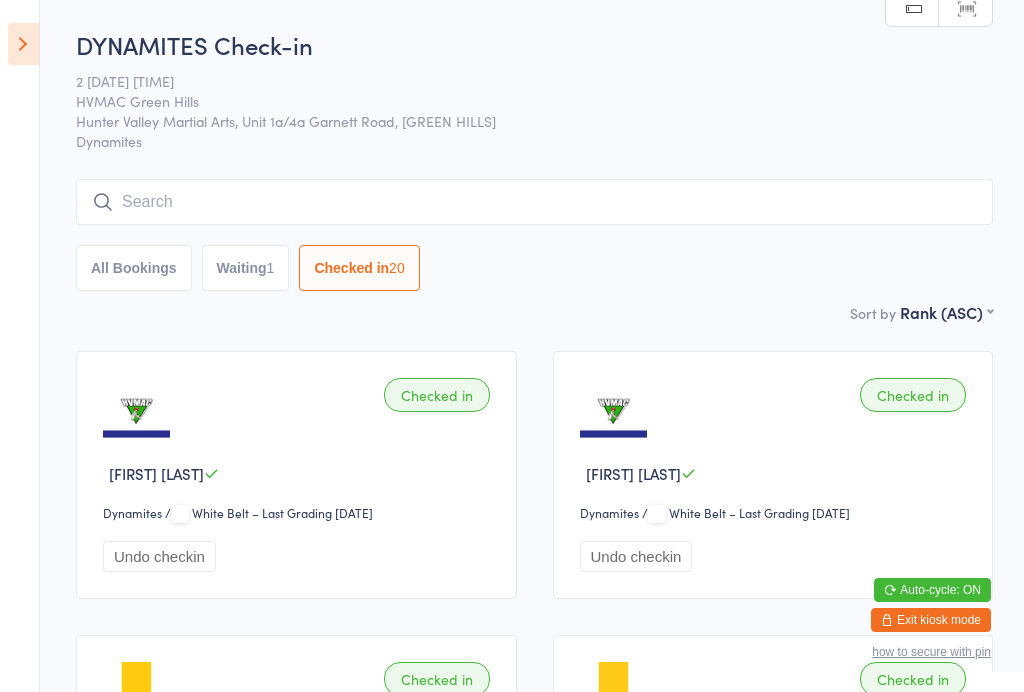 click at bounding box center (534, 202) 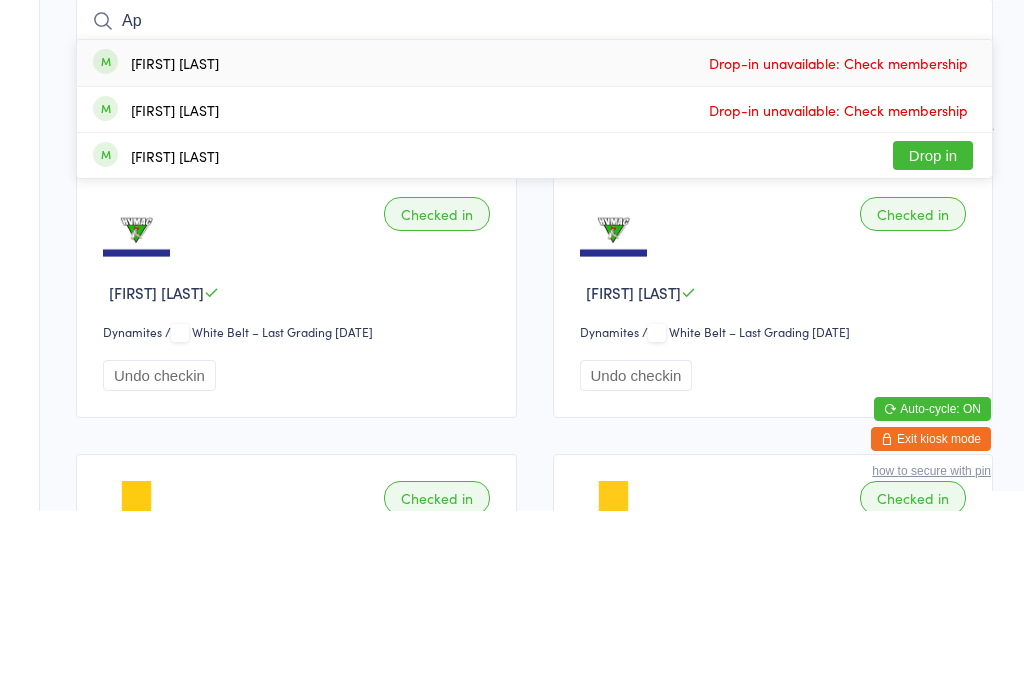 type on "A" 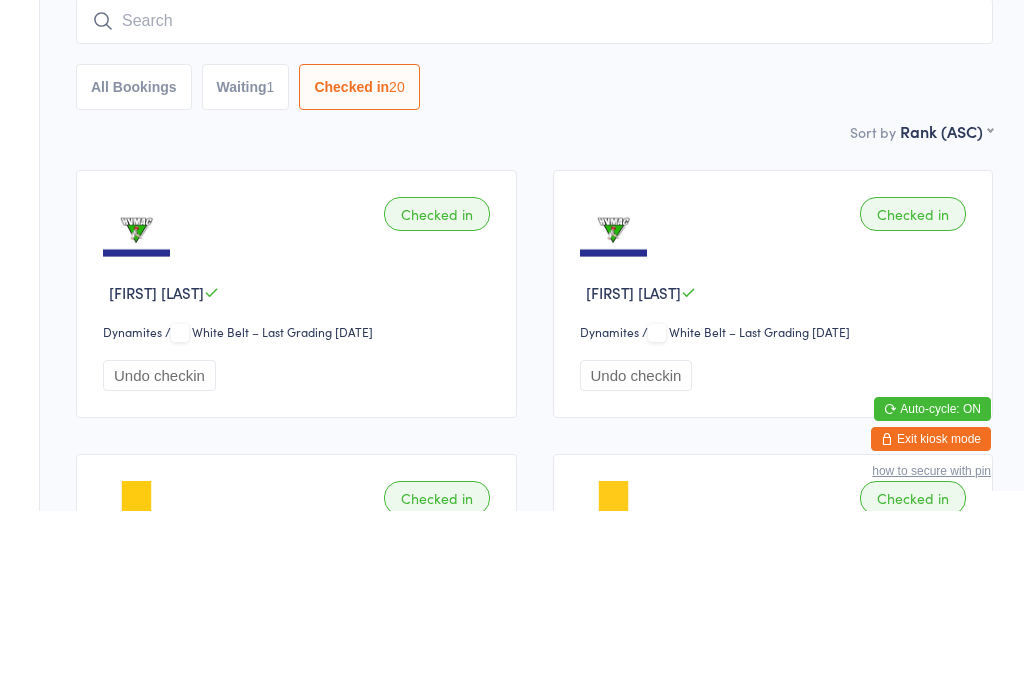 click on "Sort by" at bounding box center (873, 313) 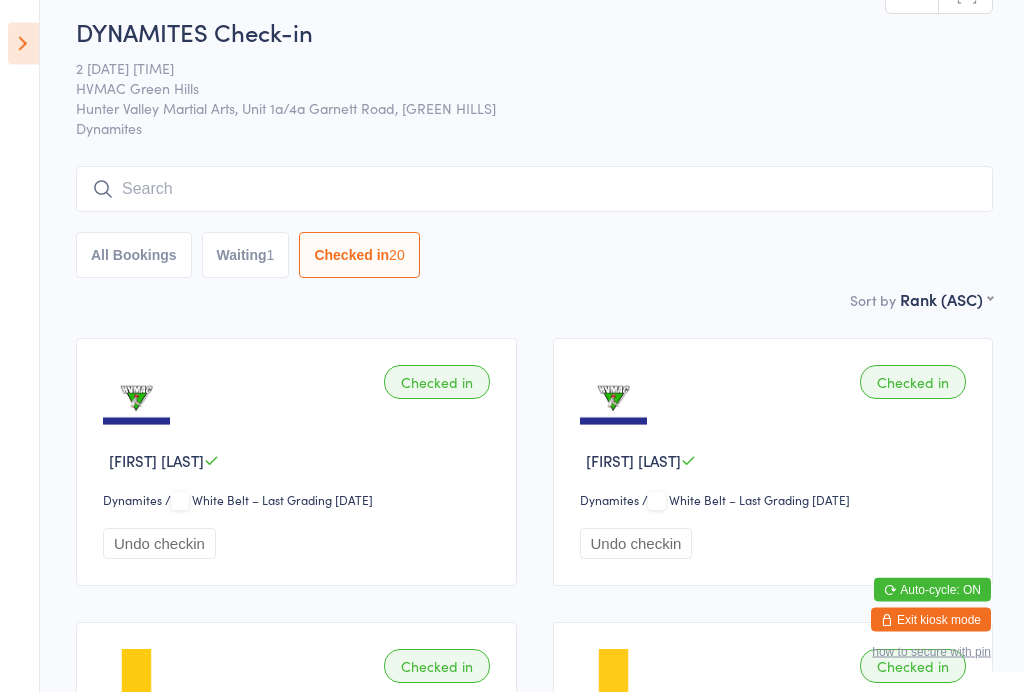 scroll, scrollTop: 0, scrollLeft: 0, axis: both 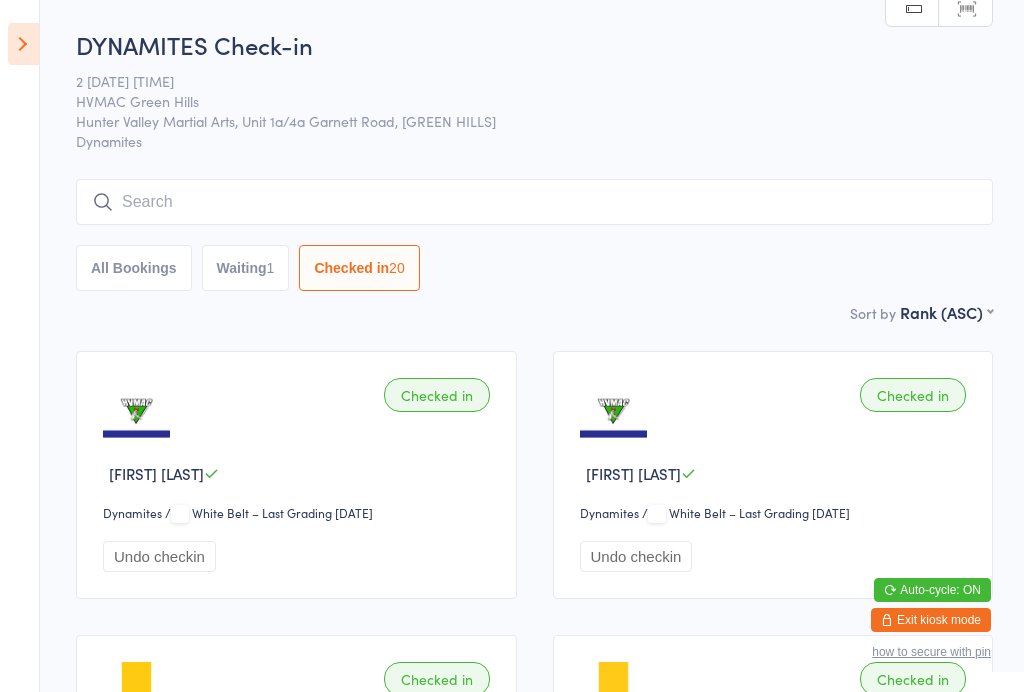 click on "DYNAMITES Check-in 2 [DATE] [TIME]  HVMAC [GREEN HILLS]  Hunter Valley Martial Arts, Unit 1a/4a Garnett Road, [GREEN HILLS]  Dynamites  Manual search Scanner input All Bookings Waiting  1 Checked in  20" at bounding box center (534, 164) 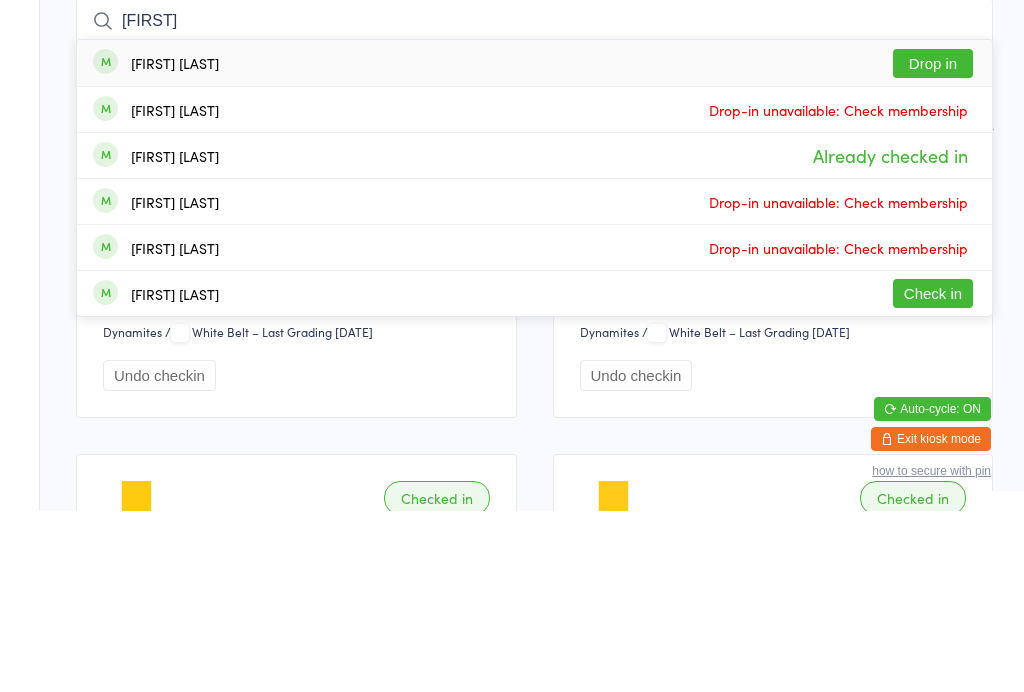 type on "[FIRST]" 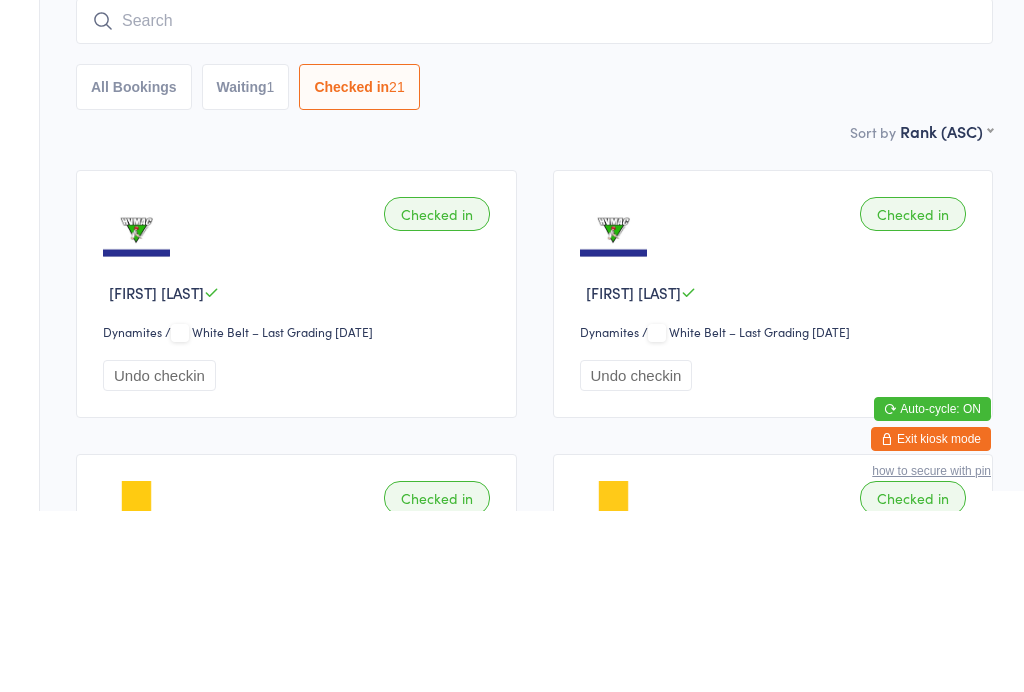 click on "Sort by   Rank (ASC) First name (ASC) First name (DESC) Last name (ASC) Last name (DESC) Check in time (ASC) Check in time (DESC) Rank (ASC) Rank (DESC)" at bounding box center (534, 312) 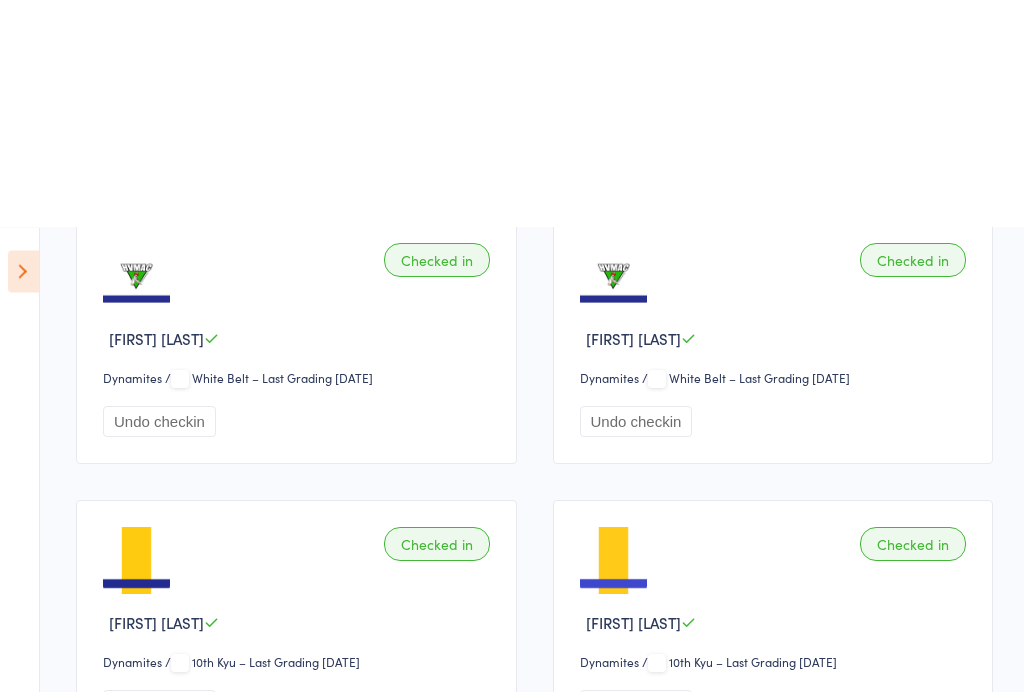scroll, scrollTop: 0, scrollLeft: 0, axis: both 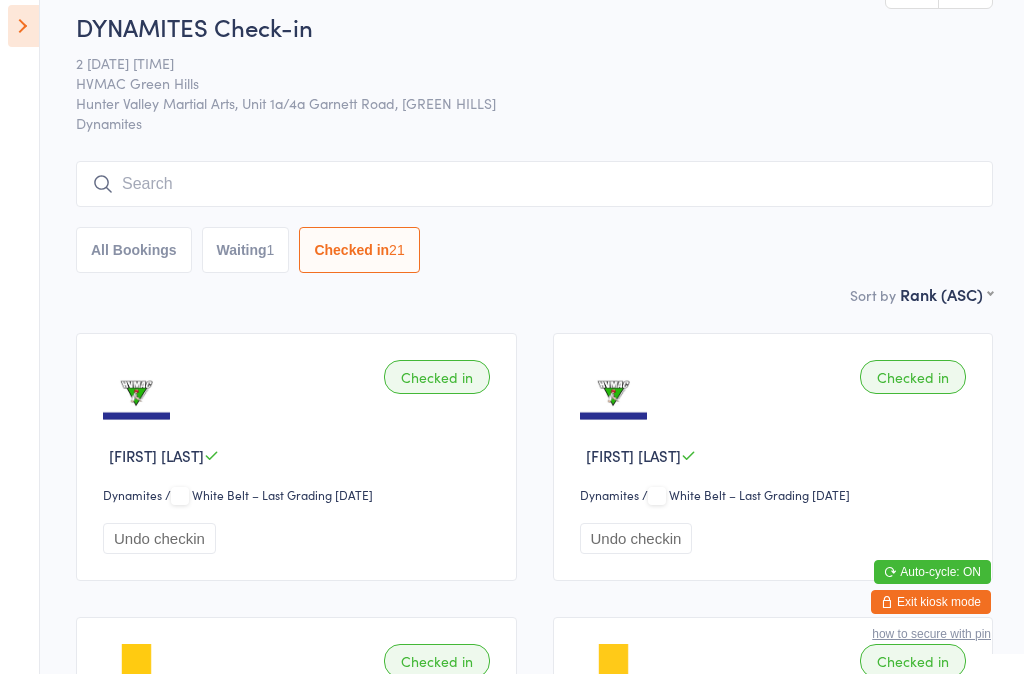 click at bounding box center (534, 202) 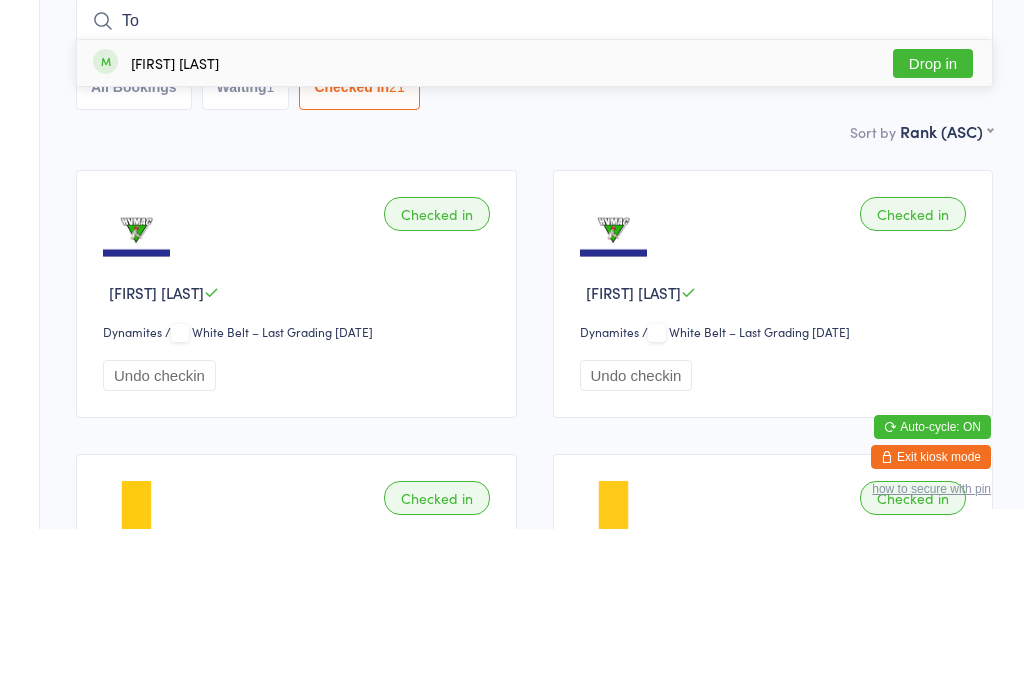 type on "T" 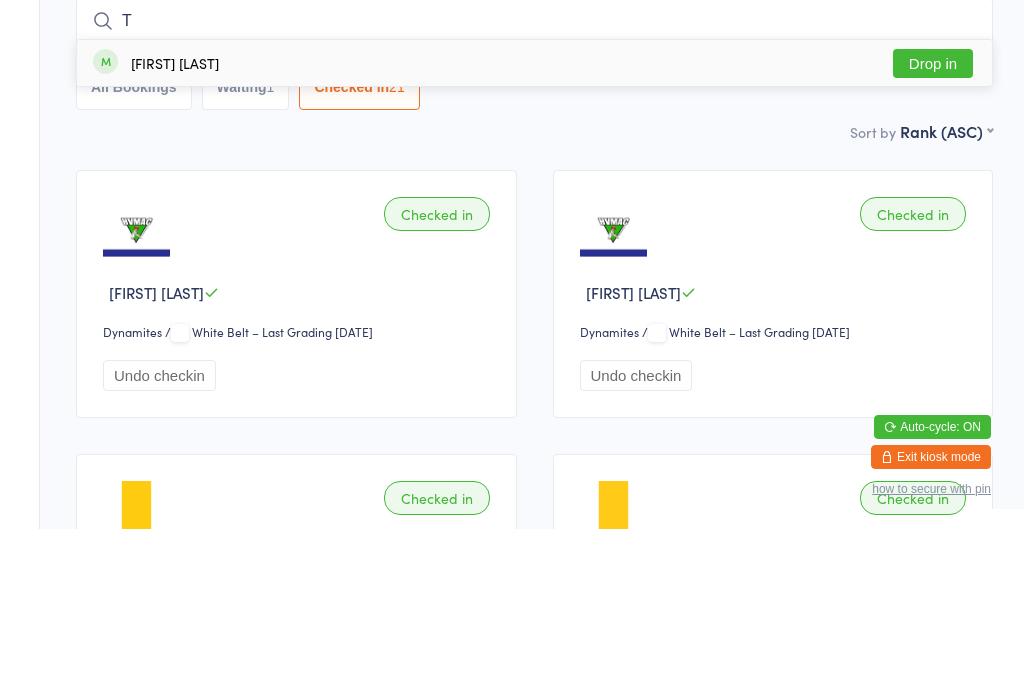 type 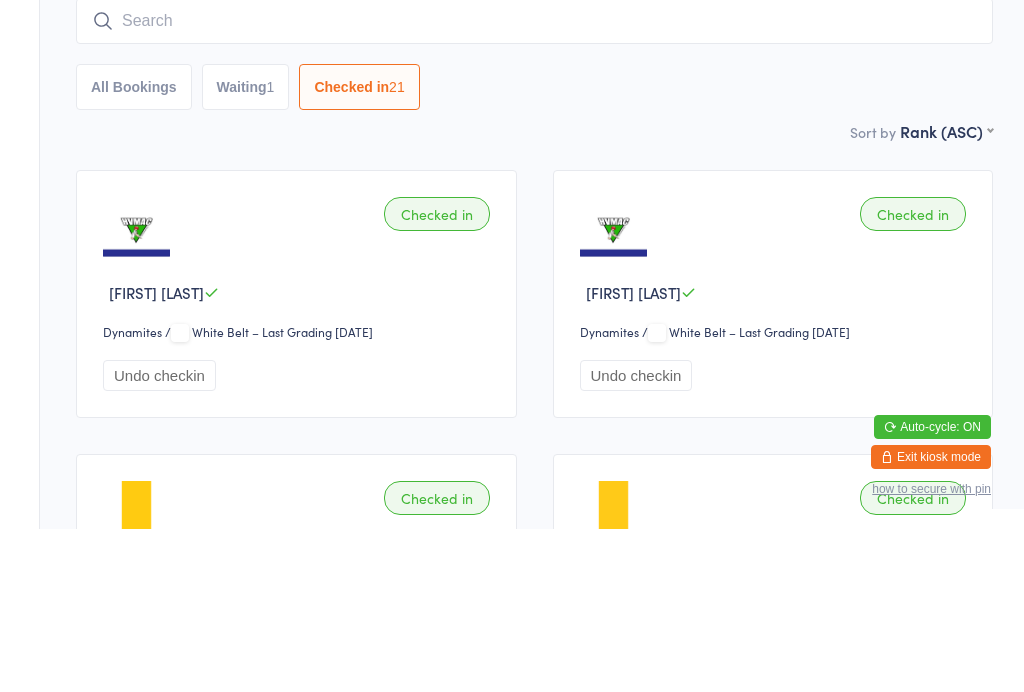 click on "Waiting  1" at bounding box center [246, 250] 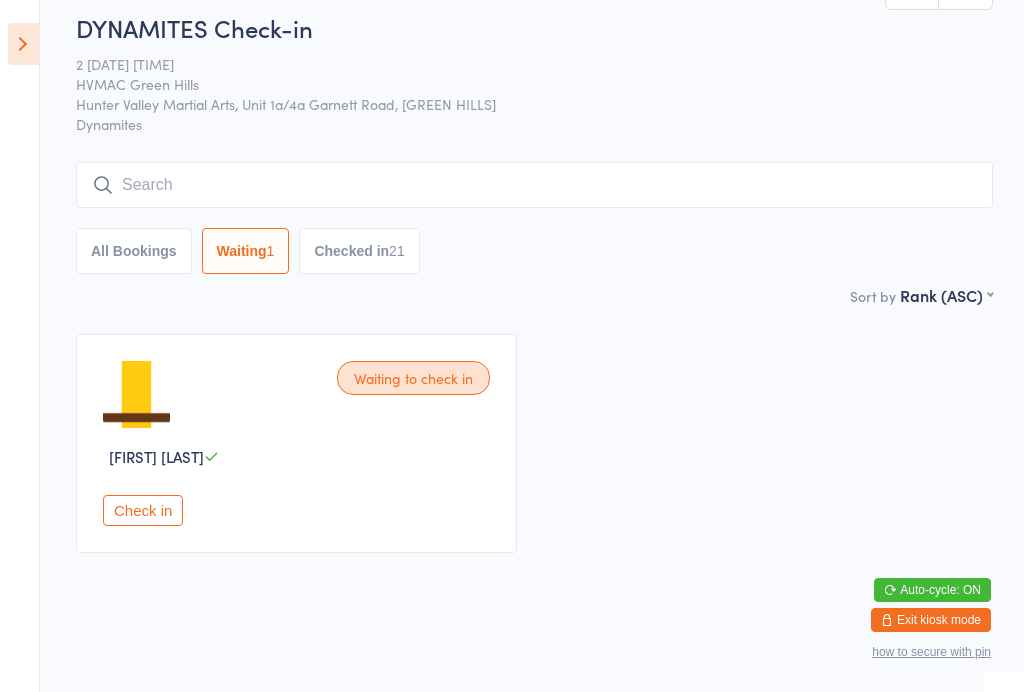 click at bounding box center (534, 185) 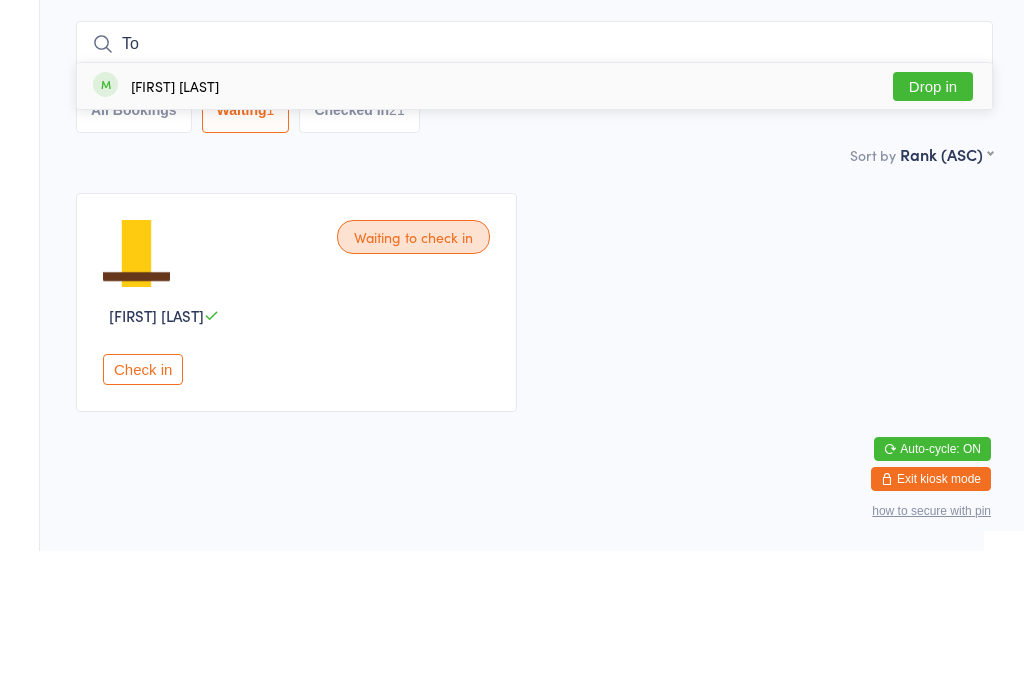 type on "T" 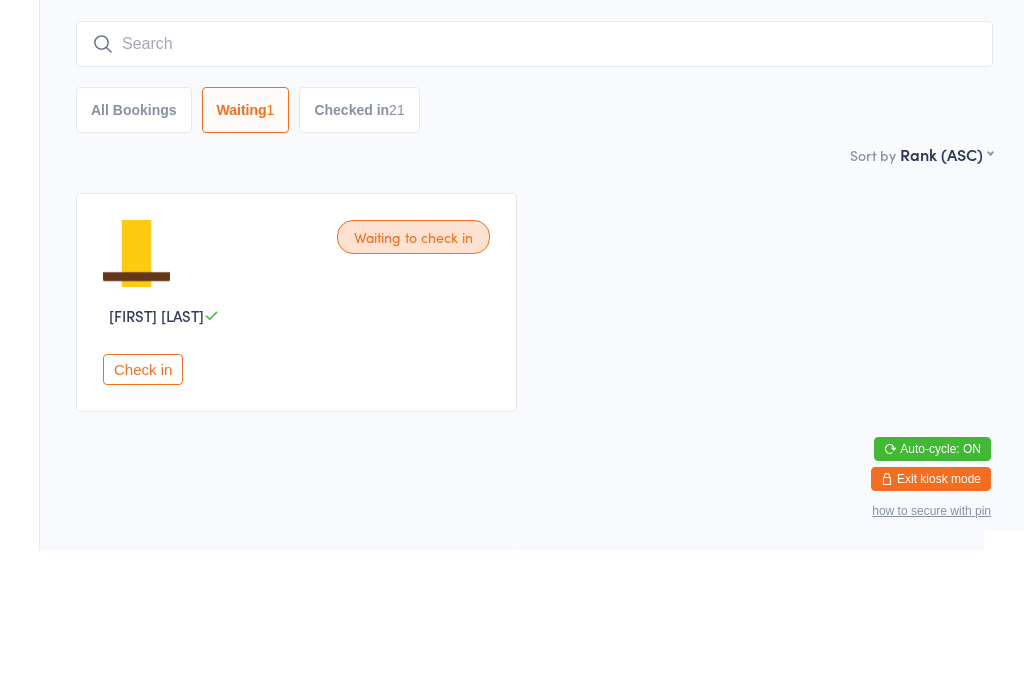 click on "Waiting to check in [FIRST] [LAST] Check in" at bounding box center (534, 443) 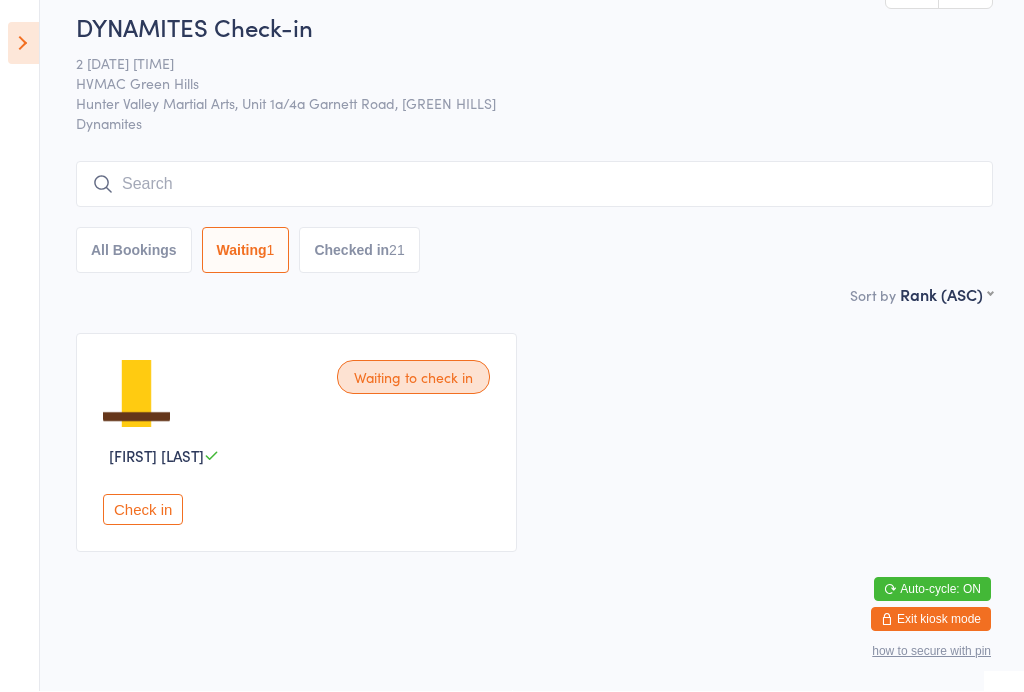 click on "DYNAMITES Check-in 2 [DATE] [TIME]  HVMAC [GREEN HILLS]  Hunter Valley Martial Arts, Unit 1a/4a Garnett Road, [GREEN HILLS]  Dynamites  Manual search Scanner input All Bookings Waiting  1 Checked in  21" at bounding box center [534, 147] 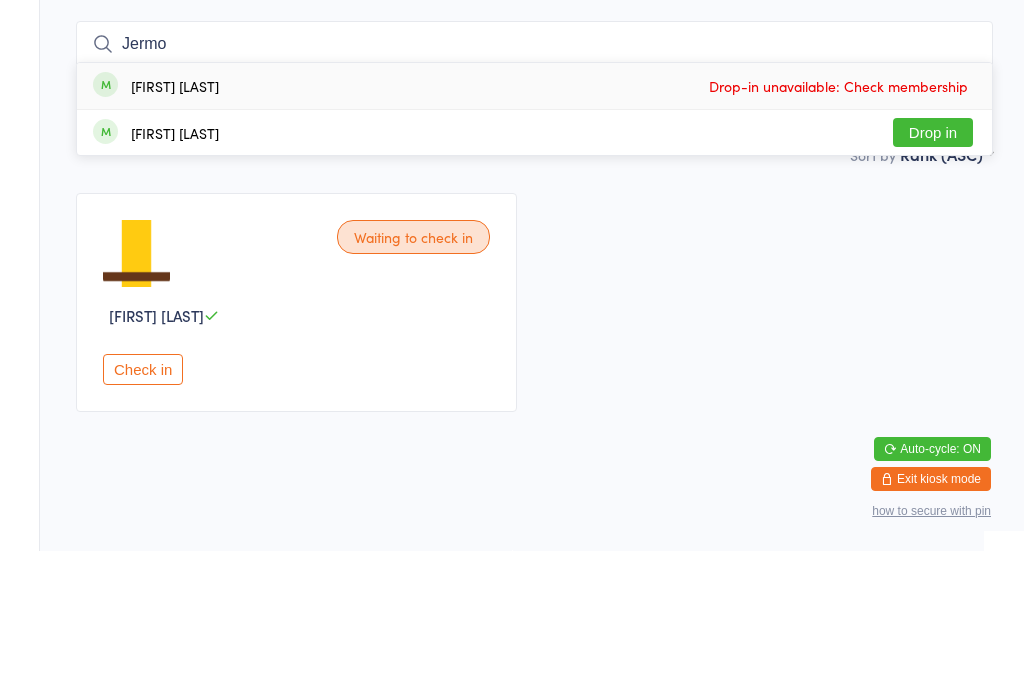 type on "Jermo" 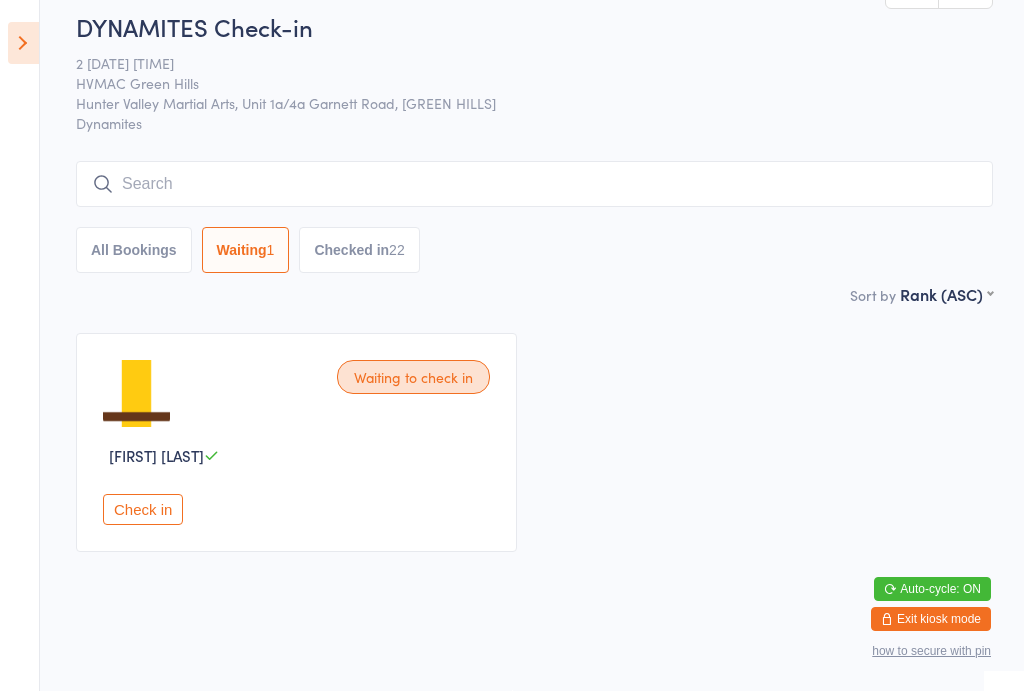 click on "Checked in  22" at bounding box center (359, 251) 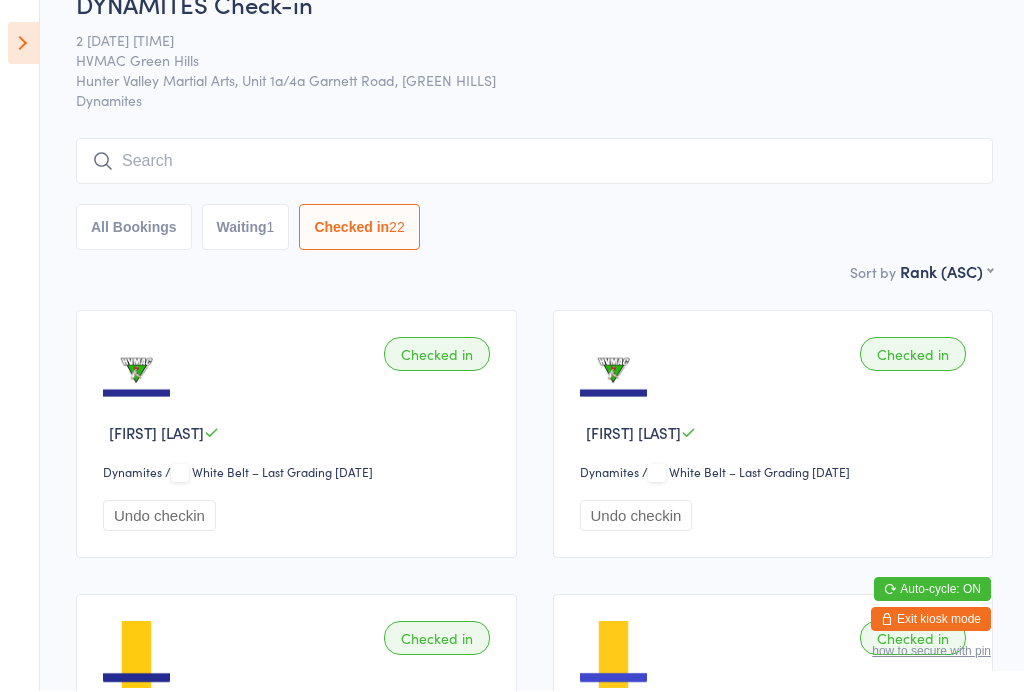select on "6" 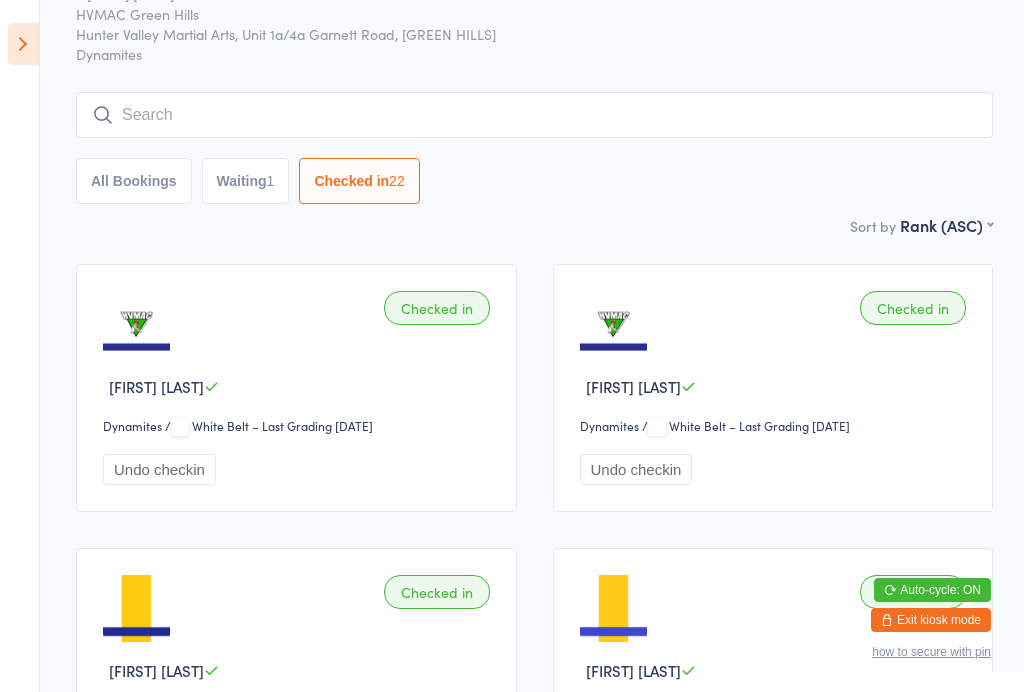 scroll, scrollTop: 0, scrollLeft: 0, axis: both 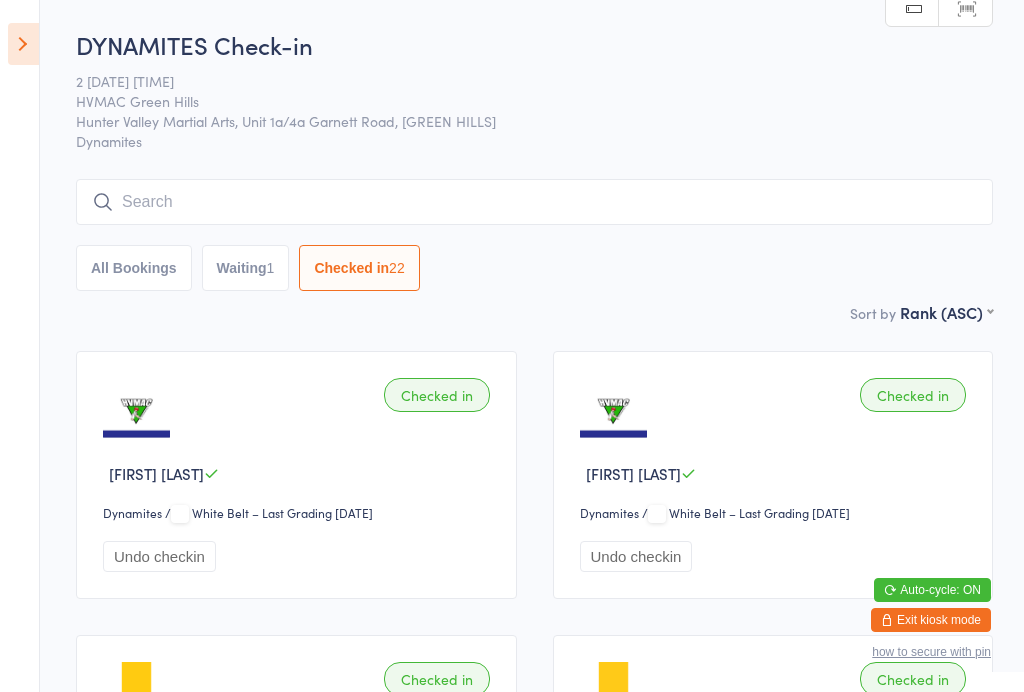 click at bounding box center (534, 202) 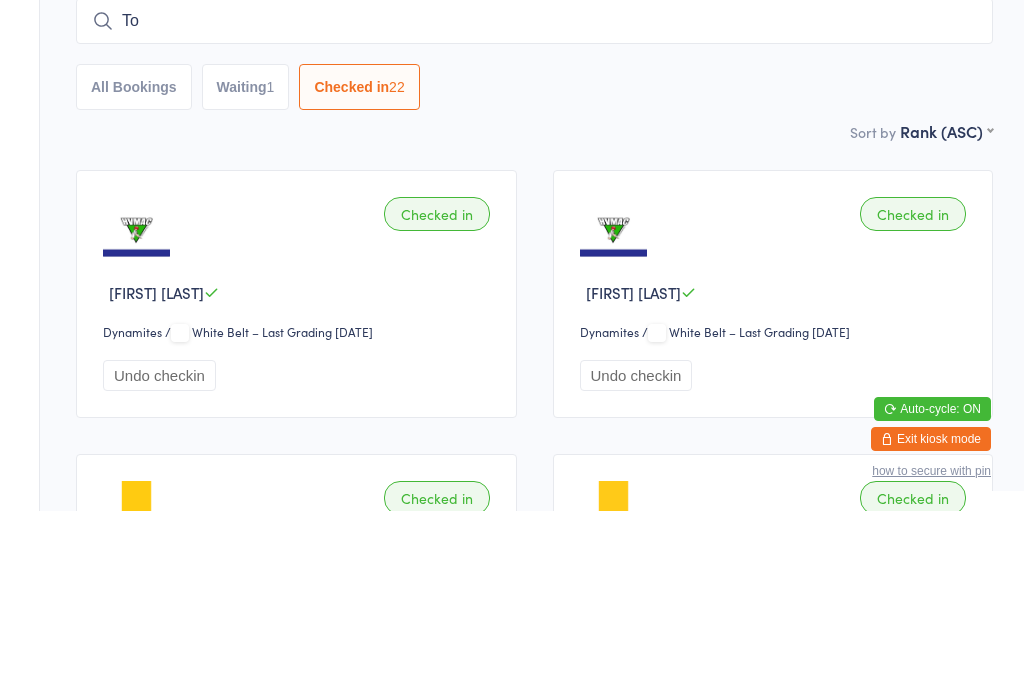 type on "T" 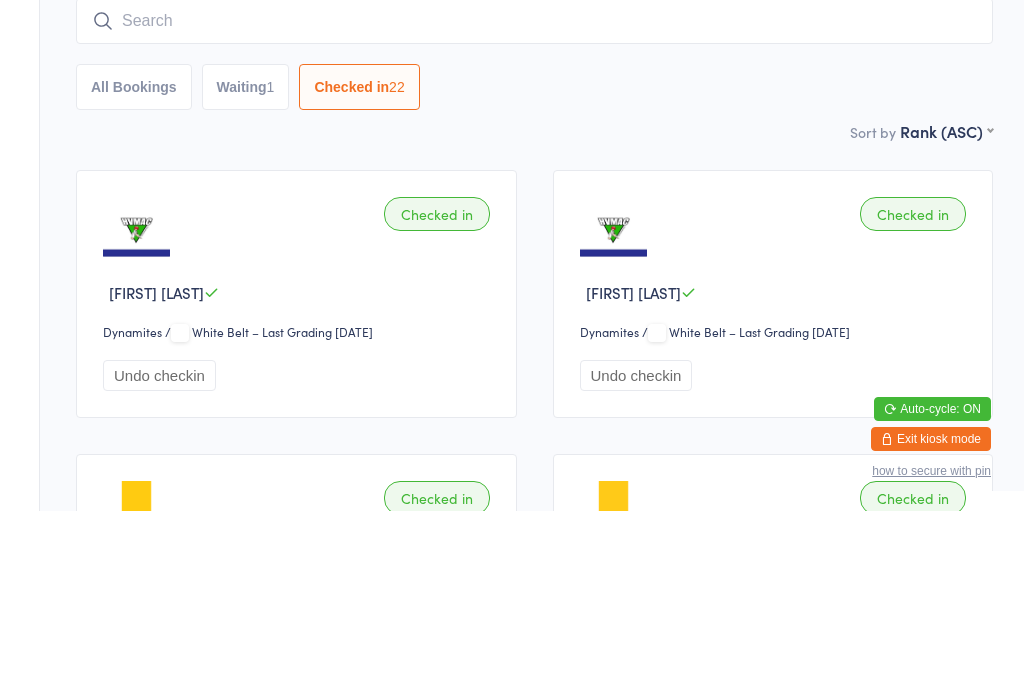 click on "All Bookings" at bounding box center [134, 268] 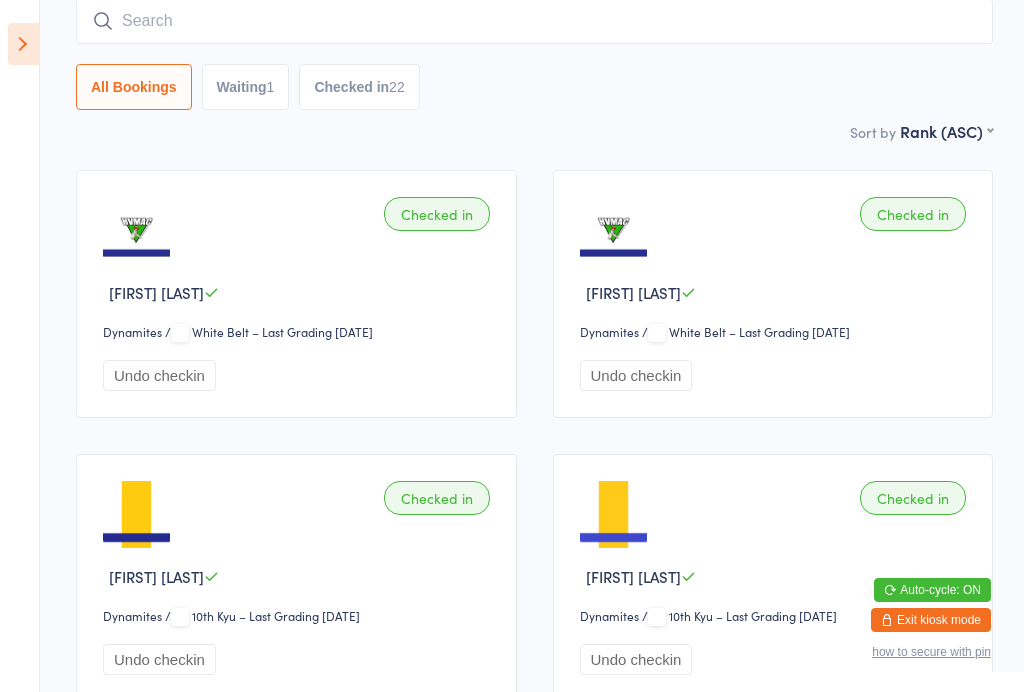 click on "All Bookings Waiting  1 Checked in  22" at bounding box center (534, 54) 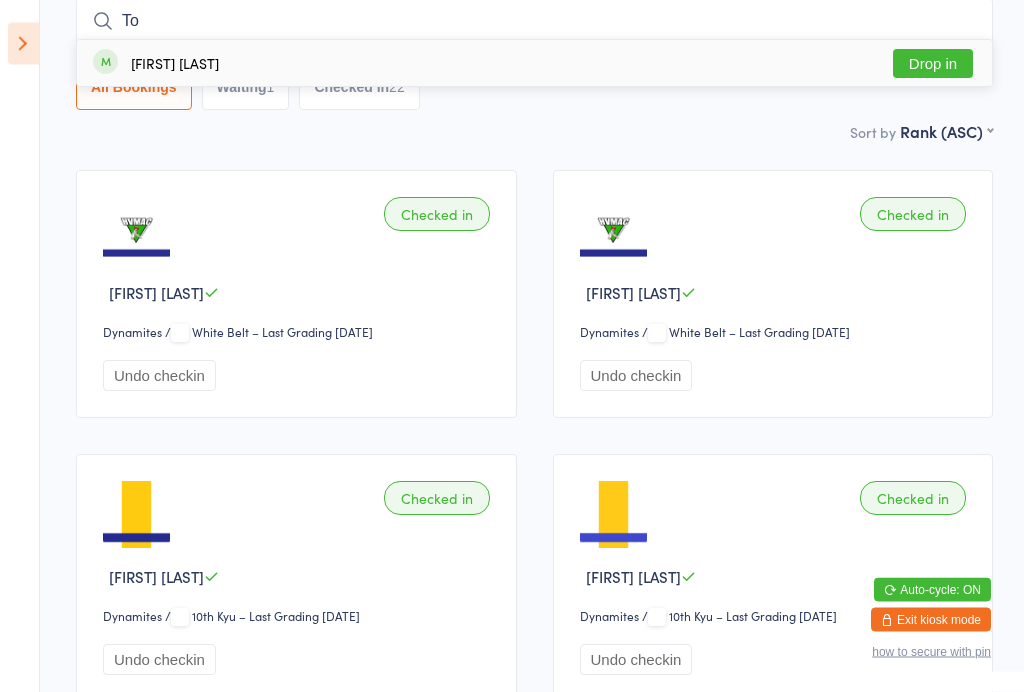 type on "T" 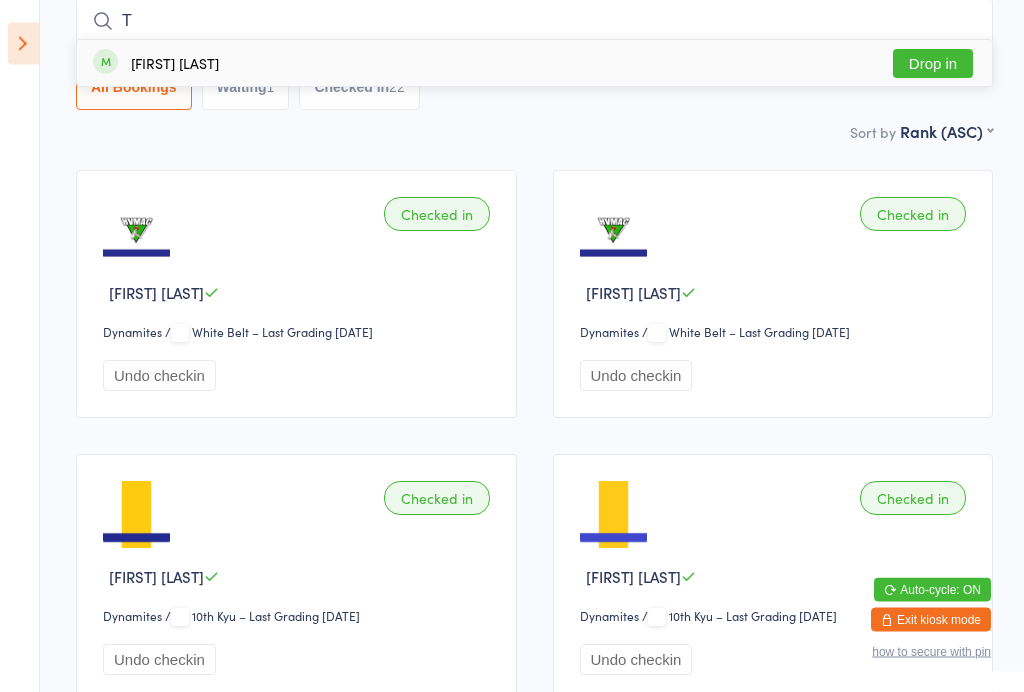 type 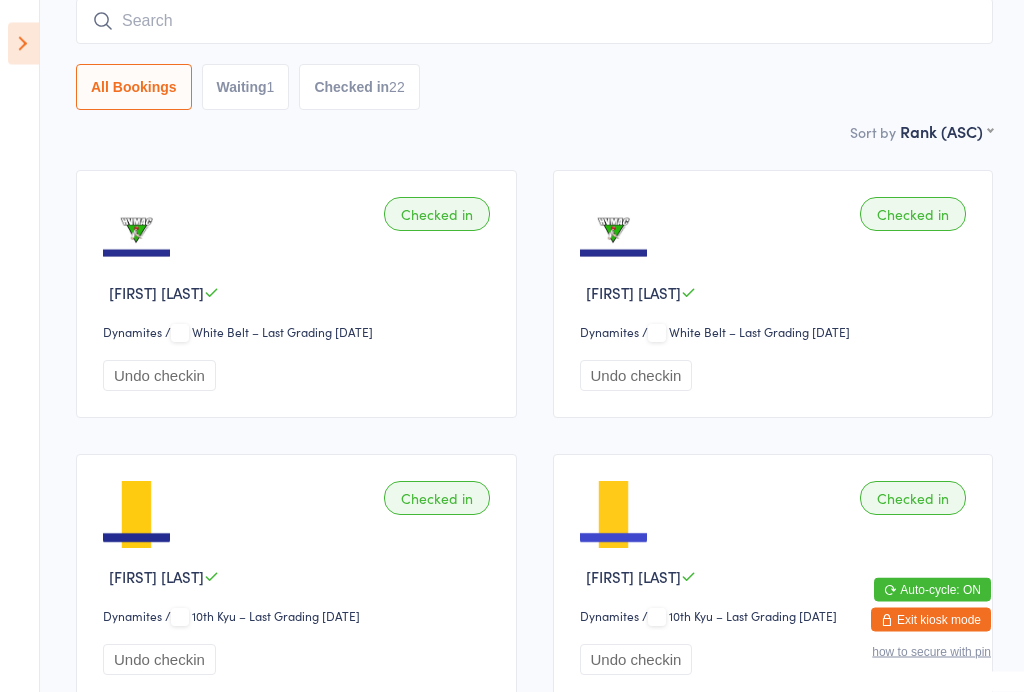click on "DYNAMITES Check-in 2 [DATE] [TIME]  HVMAC [GREEN HILLS]  Hunter Valley Martial Arts, Unit 1a/4a Garnett Road, [GREEN HILLS]  Dynamites  Manual search Scanner input All Bookings Waiting  1 Checked in  22 Sort by   Rank (ASC) First name (ASC) First name (DESC) Last name (ASC) Last name (DESC) Check in time (ASC) Check in time (DESC) Rank (ASC) Rank (DESC) Checked in [FIRST] [LAST]  Dynamites  Dynamites   /  White Belt – Last Grading [DATE]   Undo checkin Checked in [FIRST] [LAST]  Dynamites  Dynamites   /  White Belt – Last Grading [DATE]   Undo checkin Checked in [FIRST] [LAST]  Dynamites  Dynamites   /  10th Kyu – Last Grading [DATE]   Undo checkin Checked in [FIRST] [LAST]  Dynamites  Dynamites   /  10th Kyu – Last Grading [DATE]   Undo checkin Checked in [FIRST] [LAST]  Dynamites  Dynamites   /  10th Kyu – Last Grading [DATE]   Undo checkin Checked in [FIRST] [LAST]  Dynamites  Dynamites   /  9th Kyu – Last Grading [DATE]   Undo checkin Checked in [FIRST] [LAST]    /" at bounding box center [534, 1699] 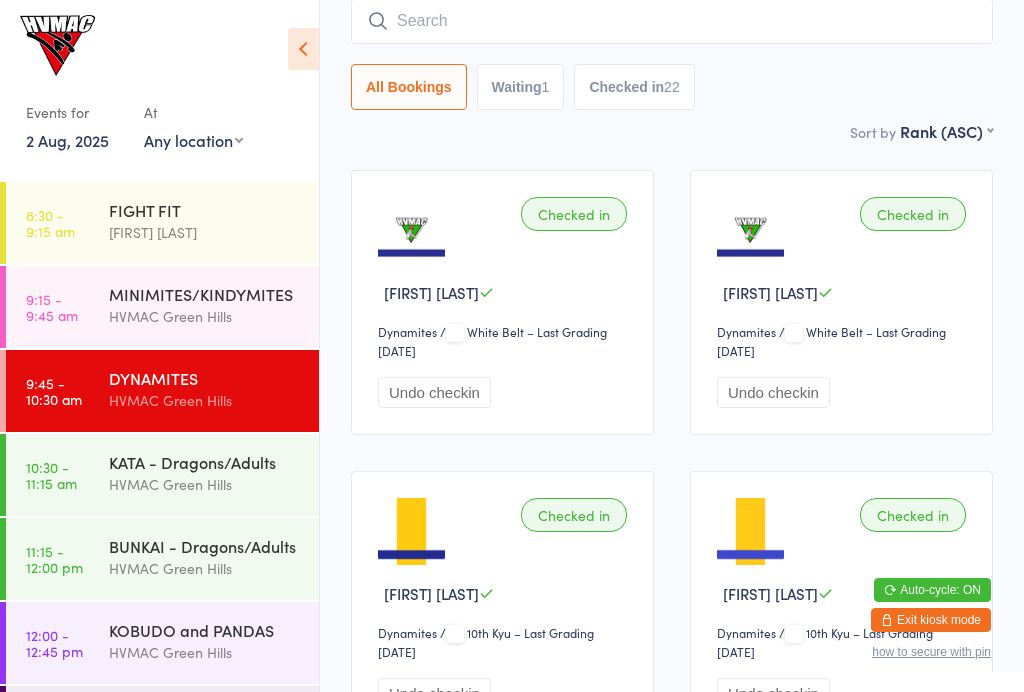 click at bounding box center (303, 49) 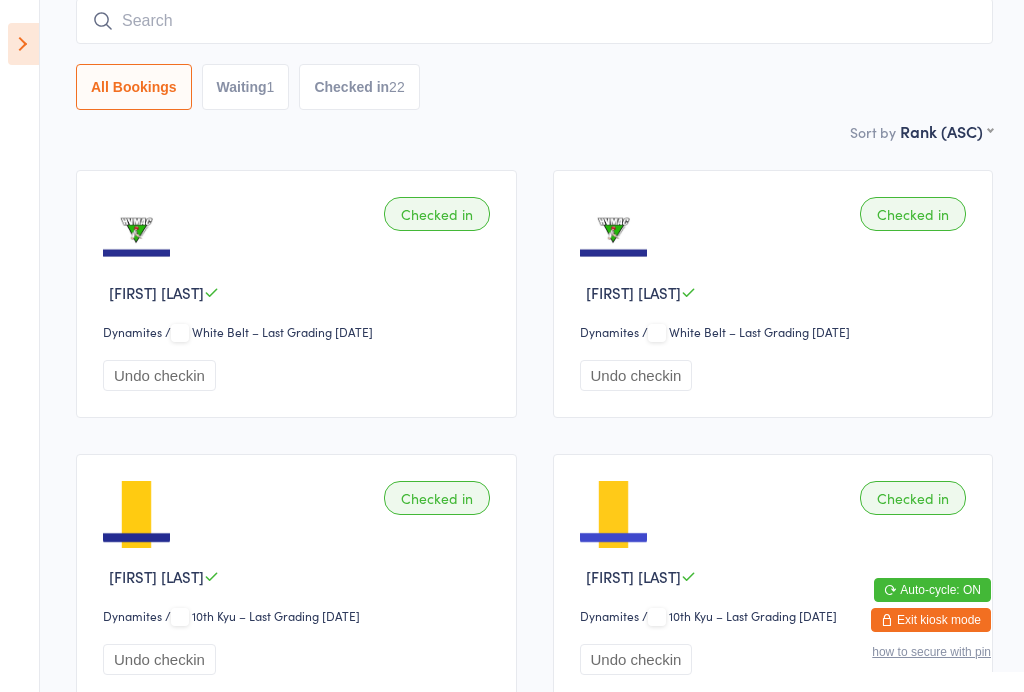 click on "Sort by   Rank (ASC) First name (ASC) First name (DESC) Last name (ASC) Last name (DESC) Check in time (ASC) Check in time (DESC) Rank (ASC) Rank (DESC)" at bounding box center [534, 131] 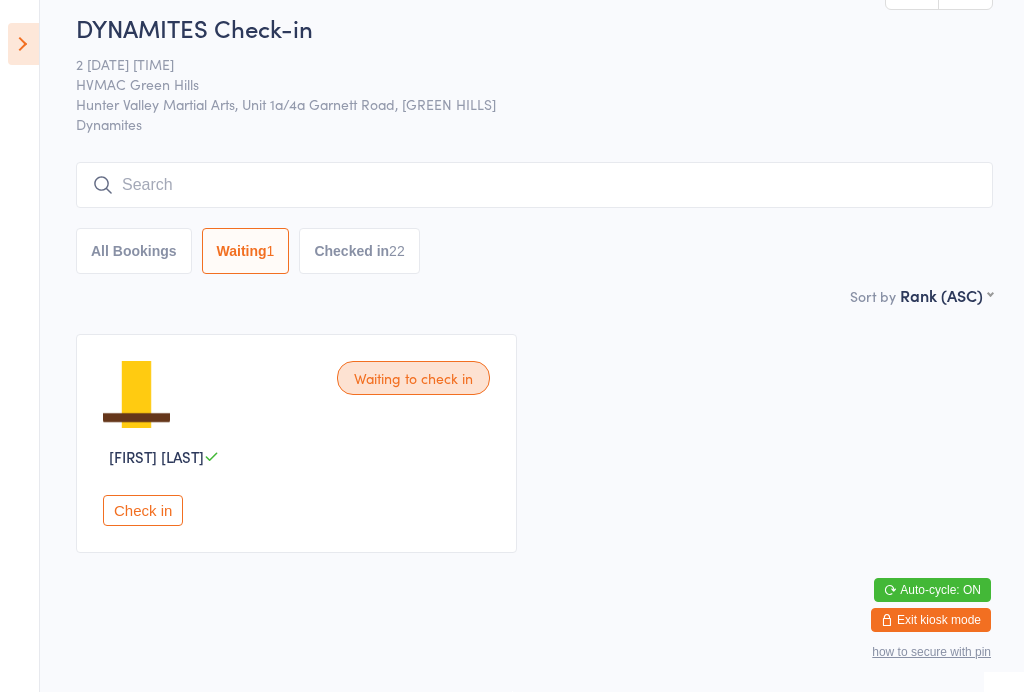 click on "Waiting to check in [FIRST] [LAST] Check in" at bounding box center [296, 443] 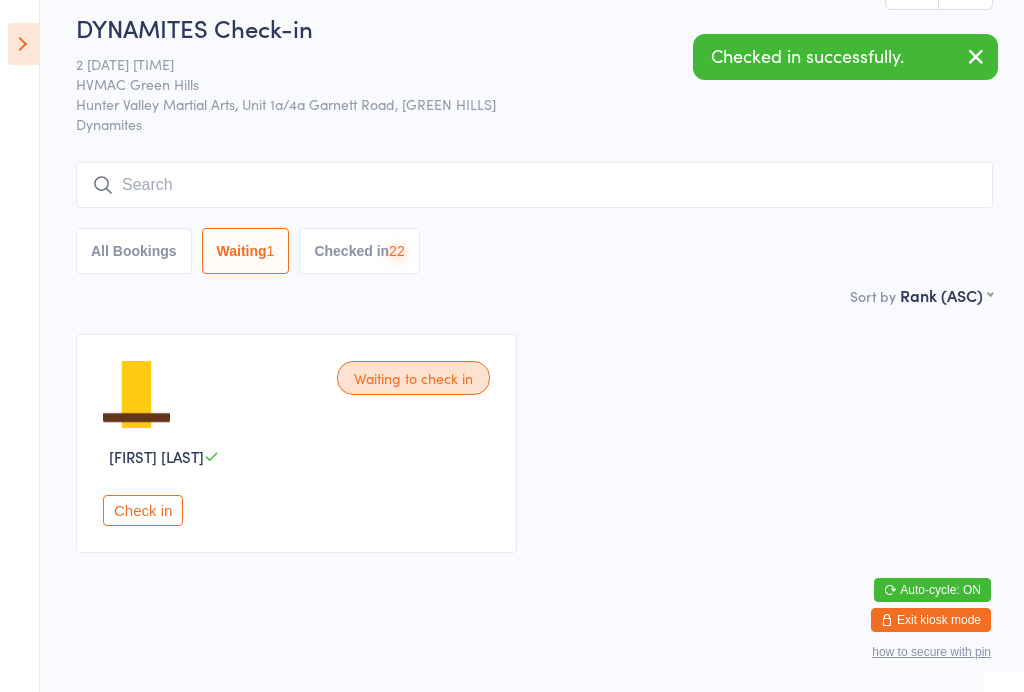 scroll, scrollTop: 0, scrollLeft: 0, axis: both 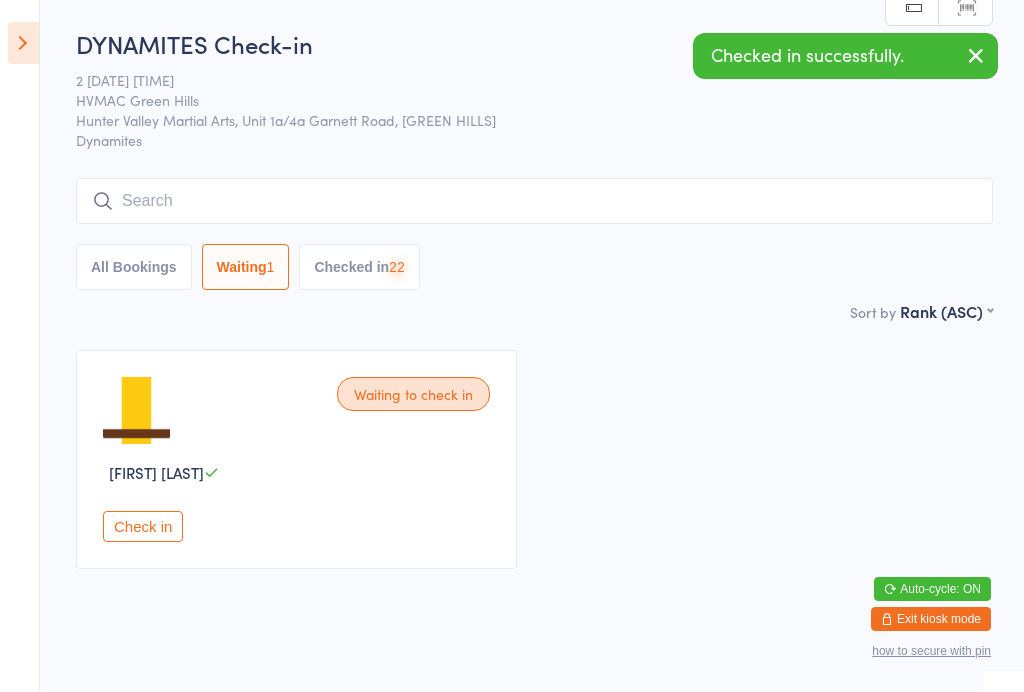click on "Checked in  22" at bounding box center [359, 268] 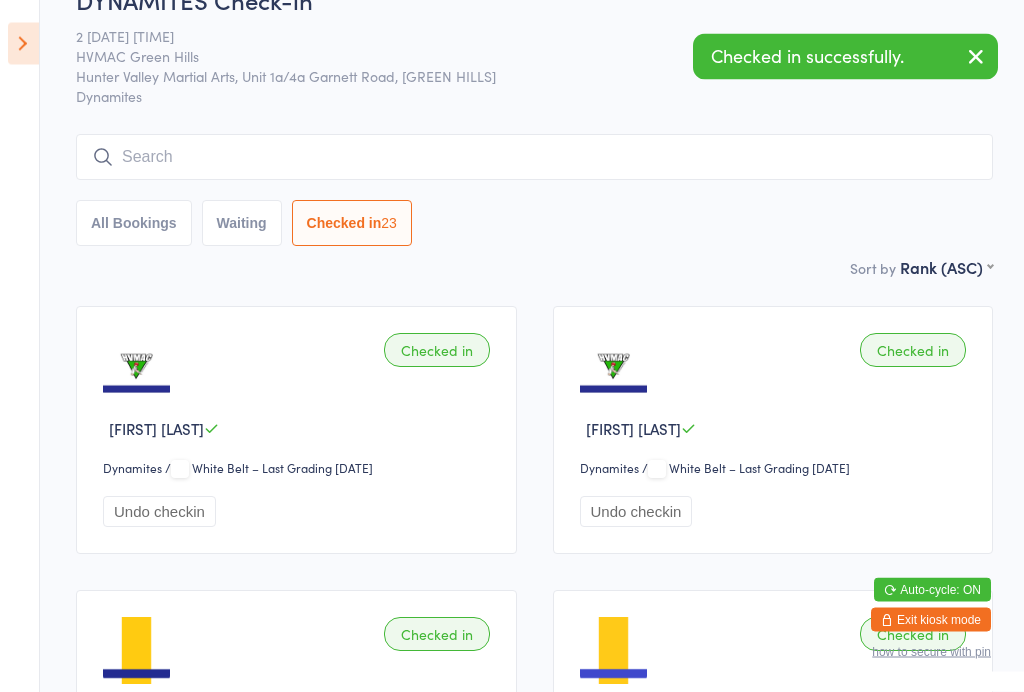 scroll, scrollTop: 0, scrollLeft: 0, axis: both 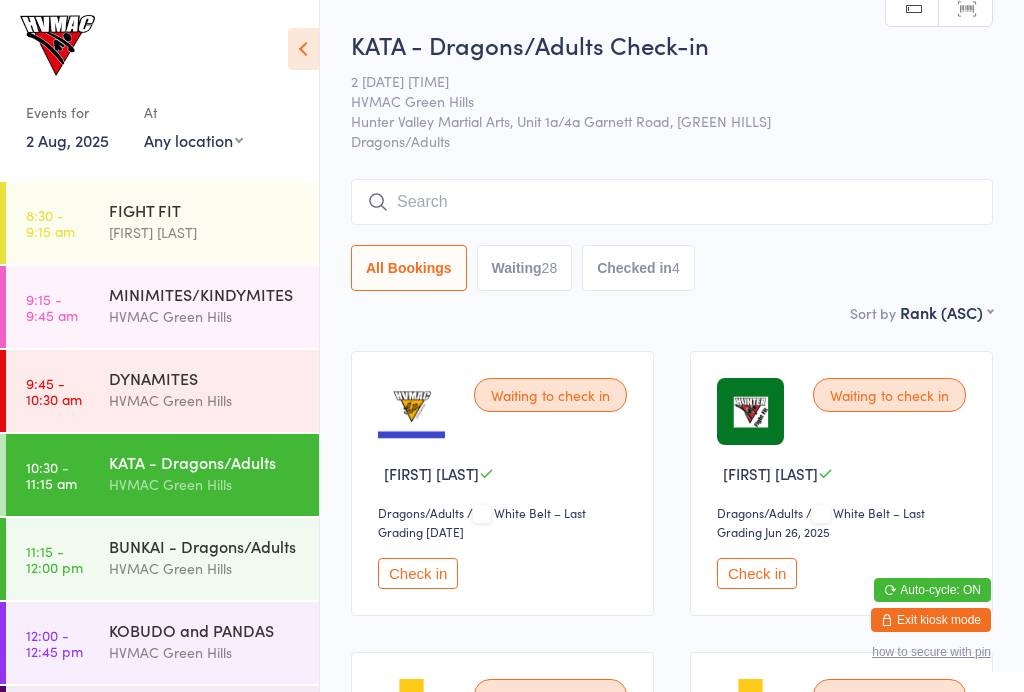 click on "DYNAMITES" at bounding box center (205, 378) 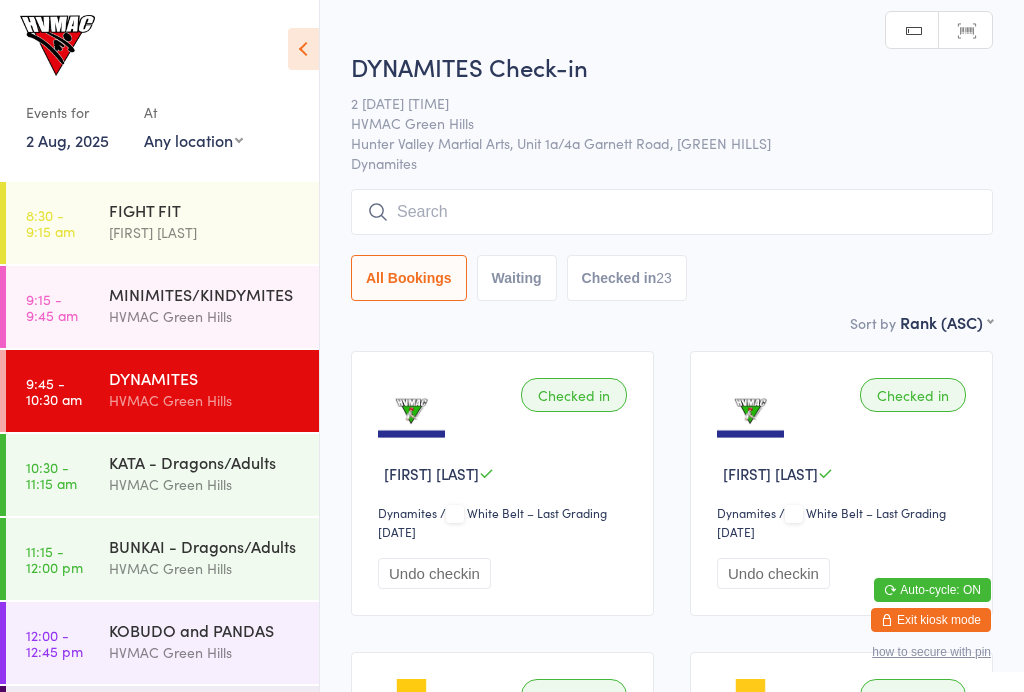 click on "Waiting" at bounding box center [517, 278] 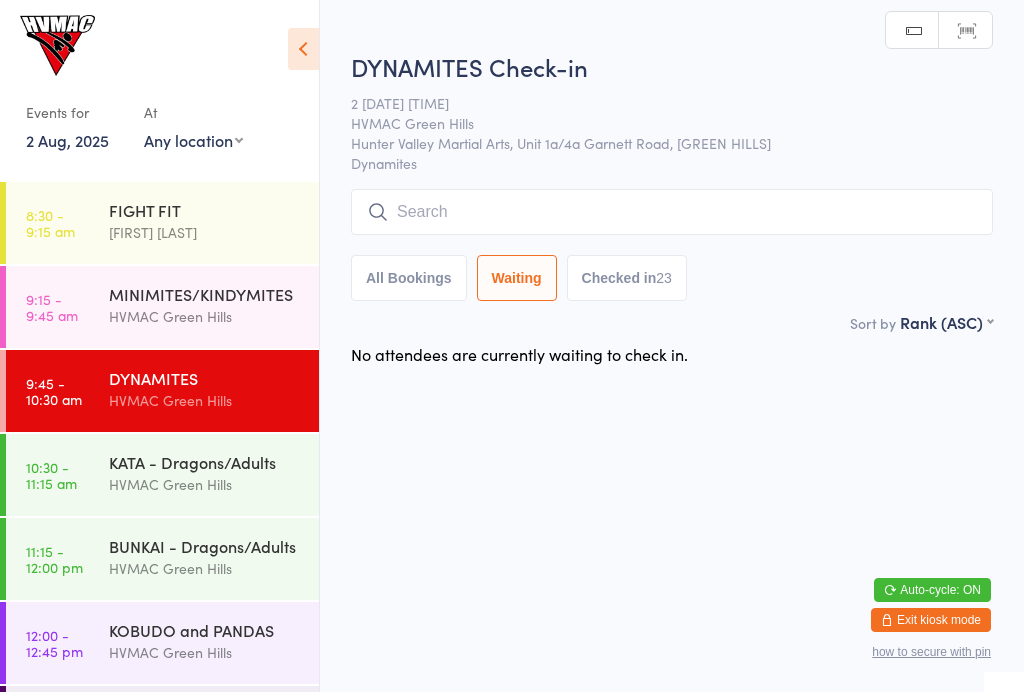 click on "KATA - Dragons/Adults" at bounding box center [205, 462] 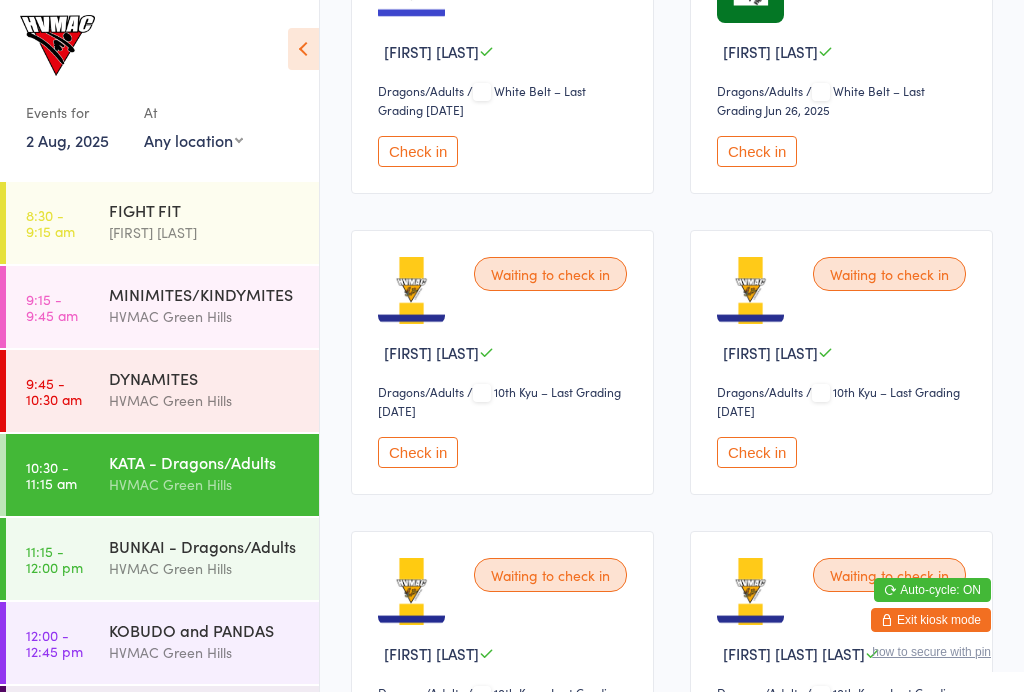 scroll, scrollTop: 427, scrollLeft: 0, axis: vertical 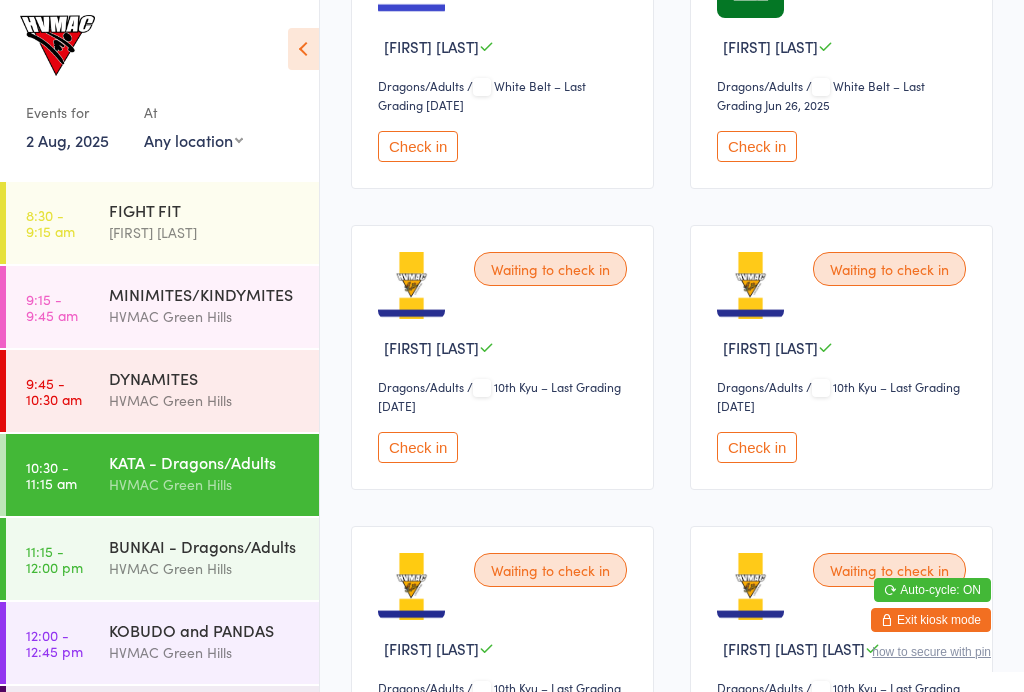 click on "Check in" at bounding box center (757, 447) 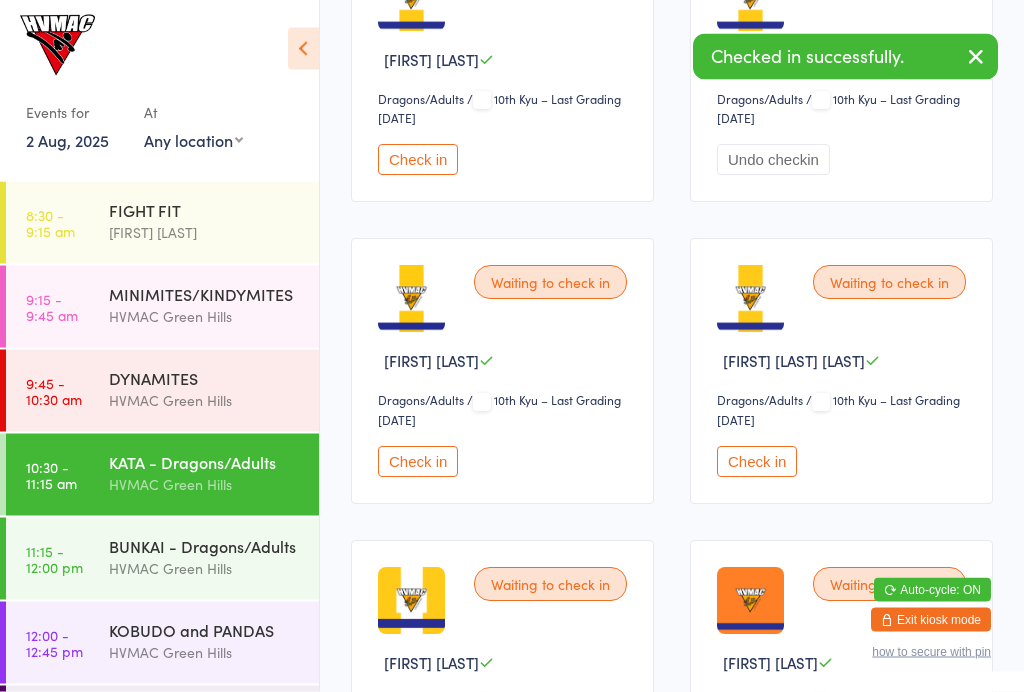scroll, scrollTop: 715, scrollLeft: 0, axis: vertical 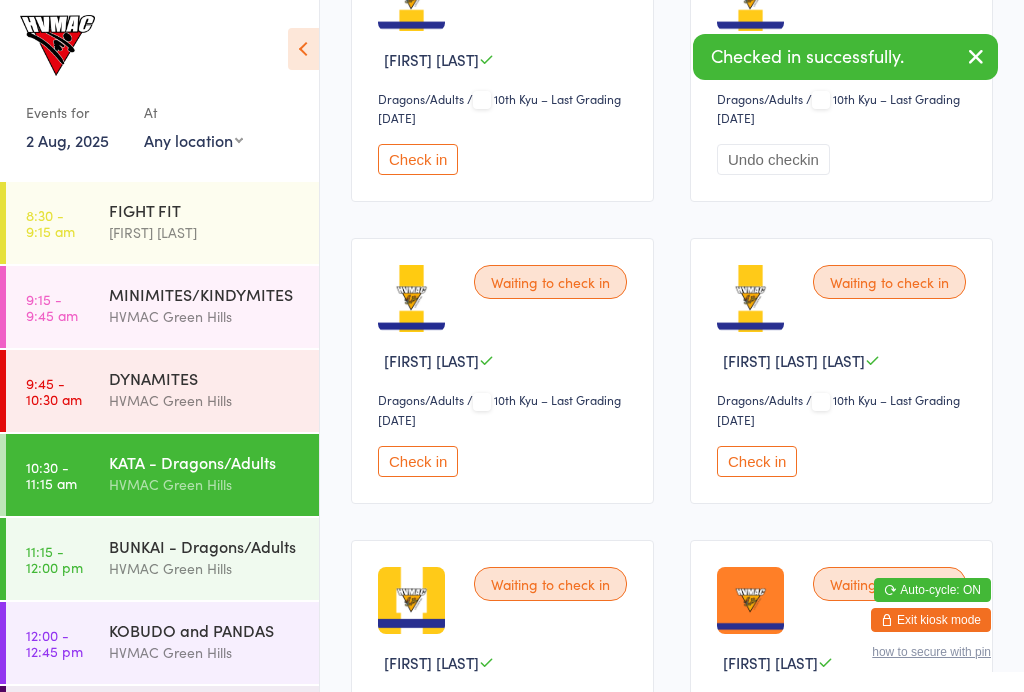 click on "Check in" at bounding box center (418, 461) 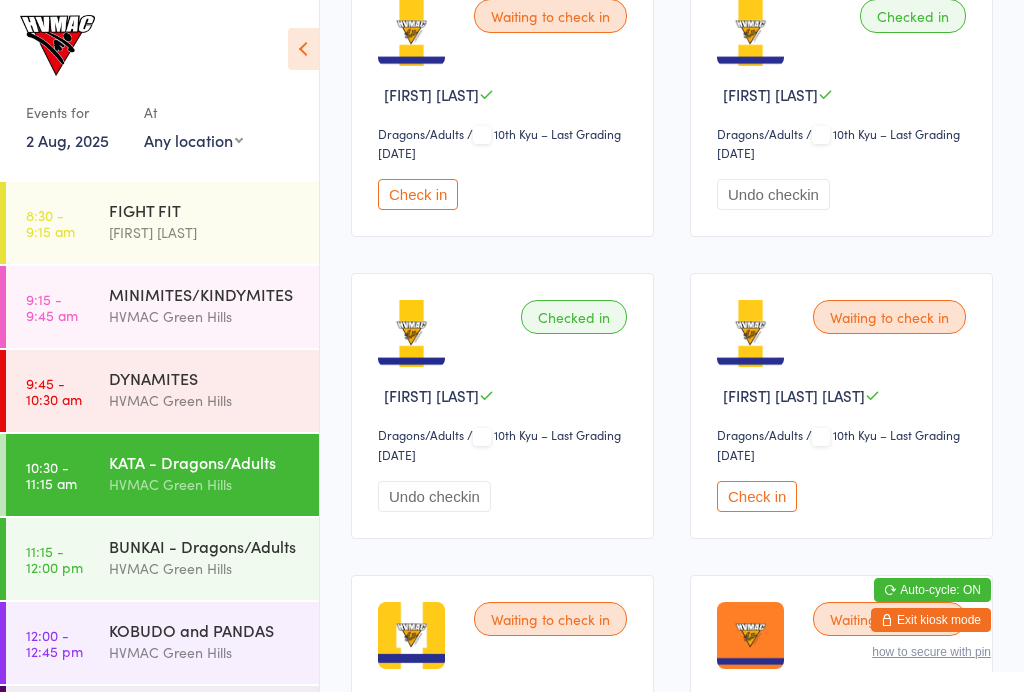 scroll, scrollTop: 680, scrollLeft: 0, axis: vertical 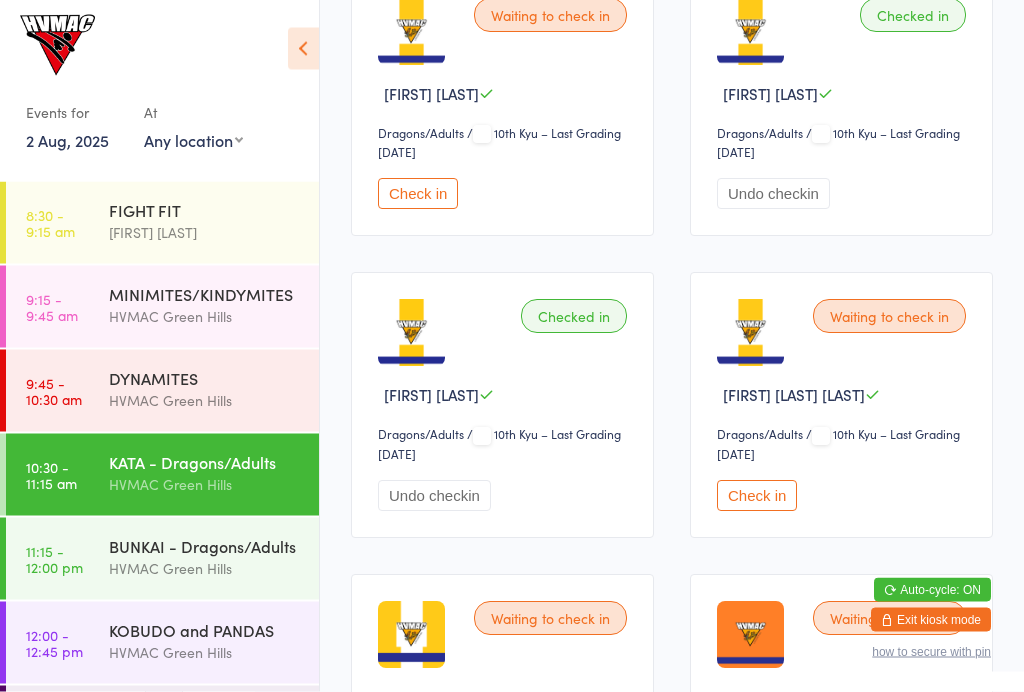 click on "Waiting to check in [FIRST] [LAST]  Dragons/Adults  Dragons/Adults   /  10th Kyu – Last Grading [DATE]   Check in" at bounding box center [841, 405] 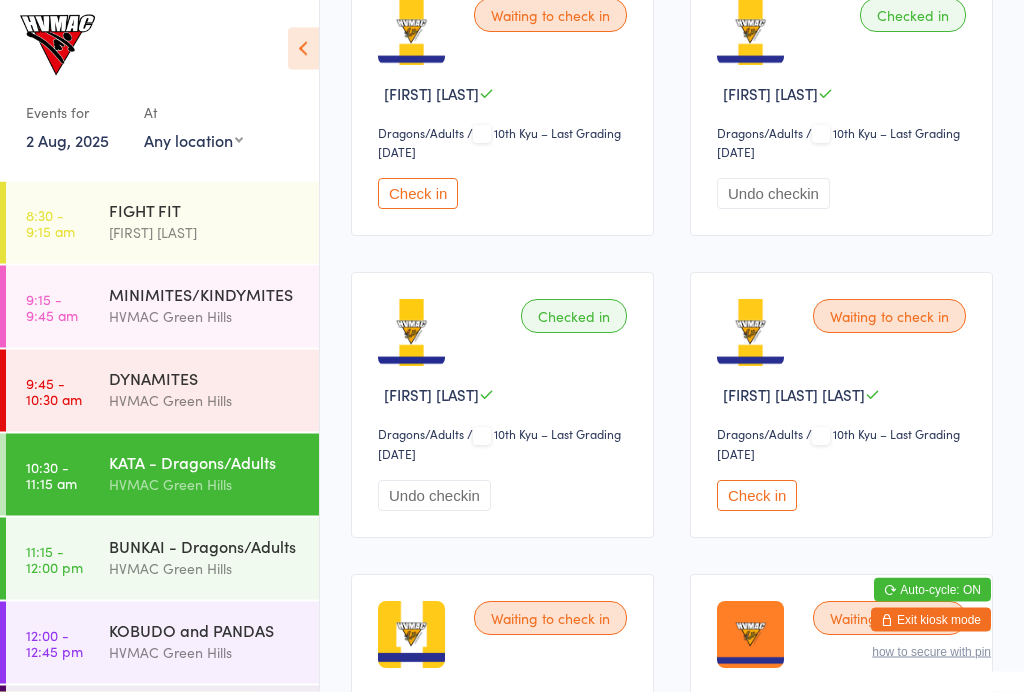click on "Waiting to check in [FIRST] [LAST]  Dragons/Adults  Dragons/Adults   /  10th Kyu – Last Grading [DATE]   Check in" at bounding box center [841, 405] 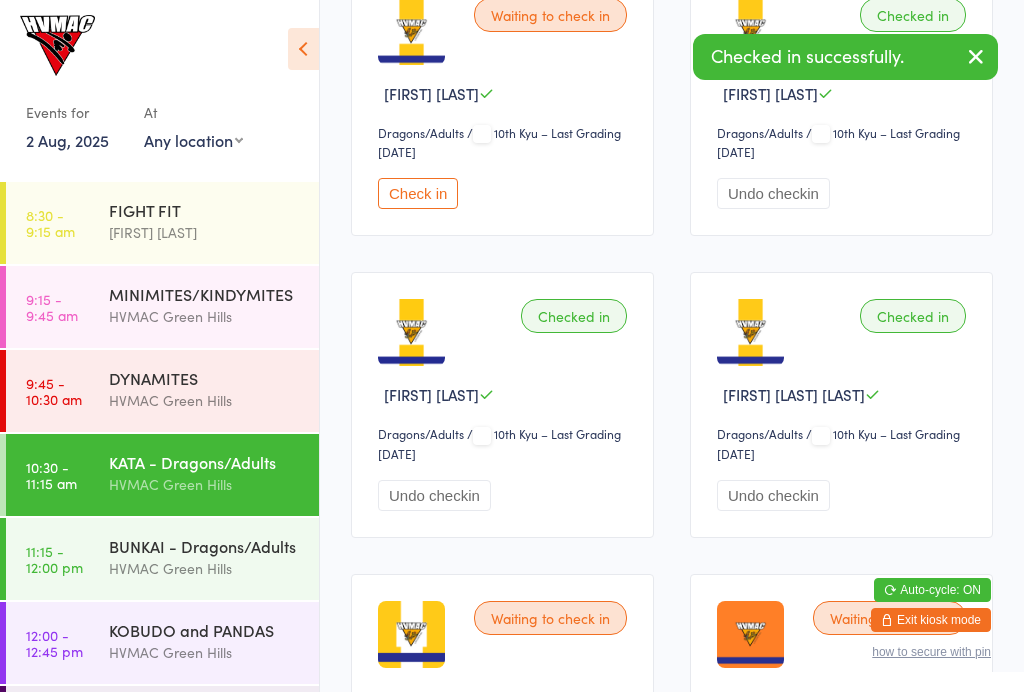 click on "BUNKAI - Dragons/Adults" at bounding box center [205, 546] 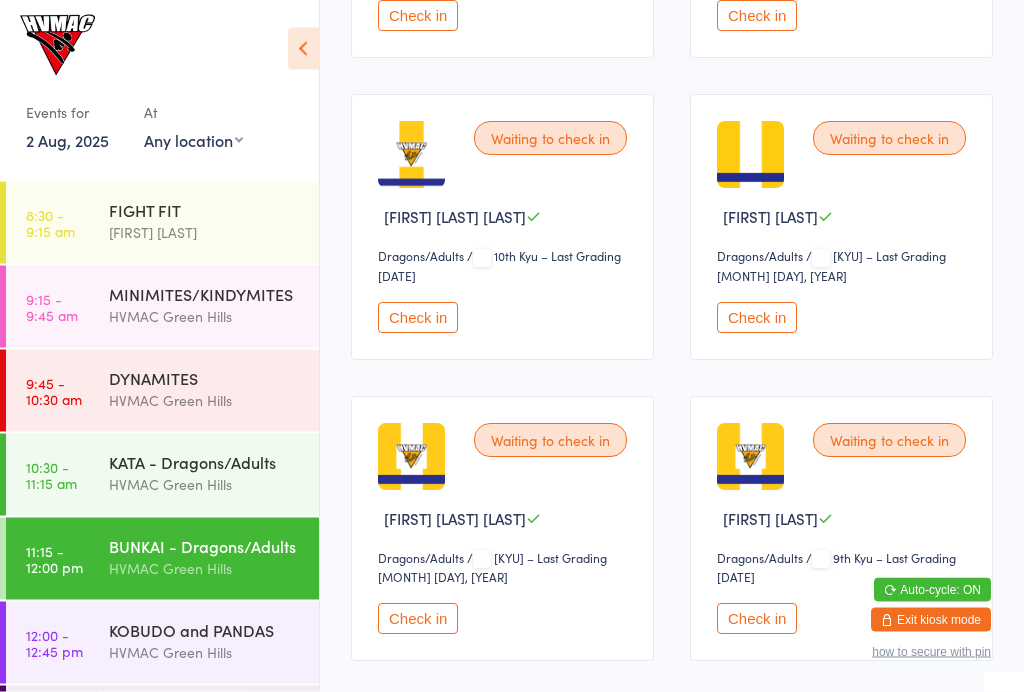 scroll, scrollTop: 901, scrollLeft: 0, axis: vertical 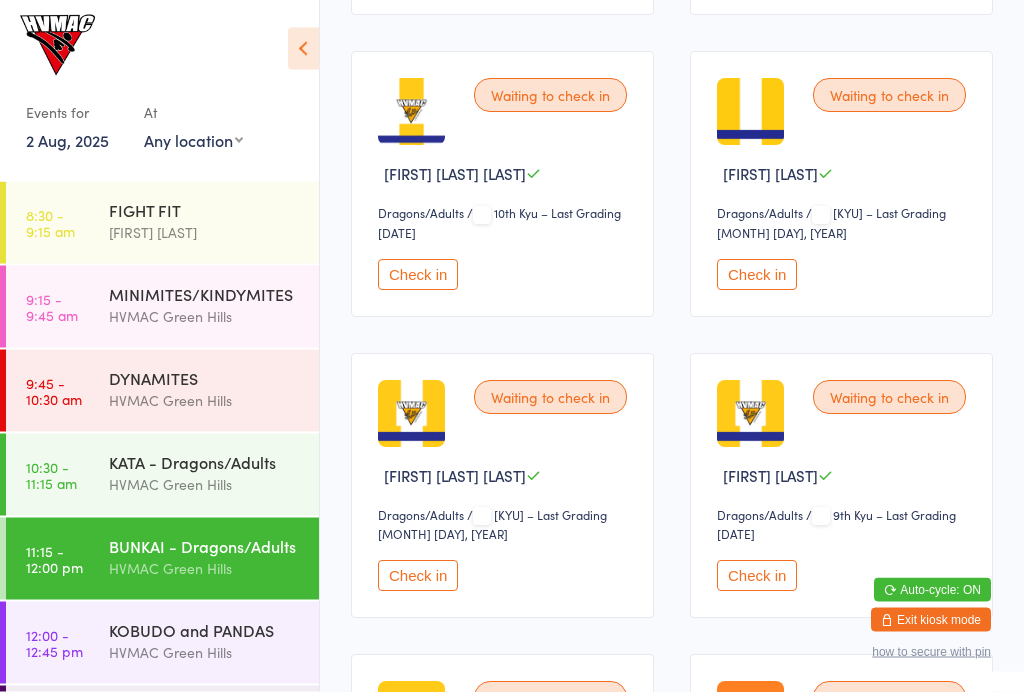 click on "Check in" at bounding box center (418, 275) 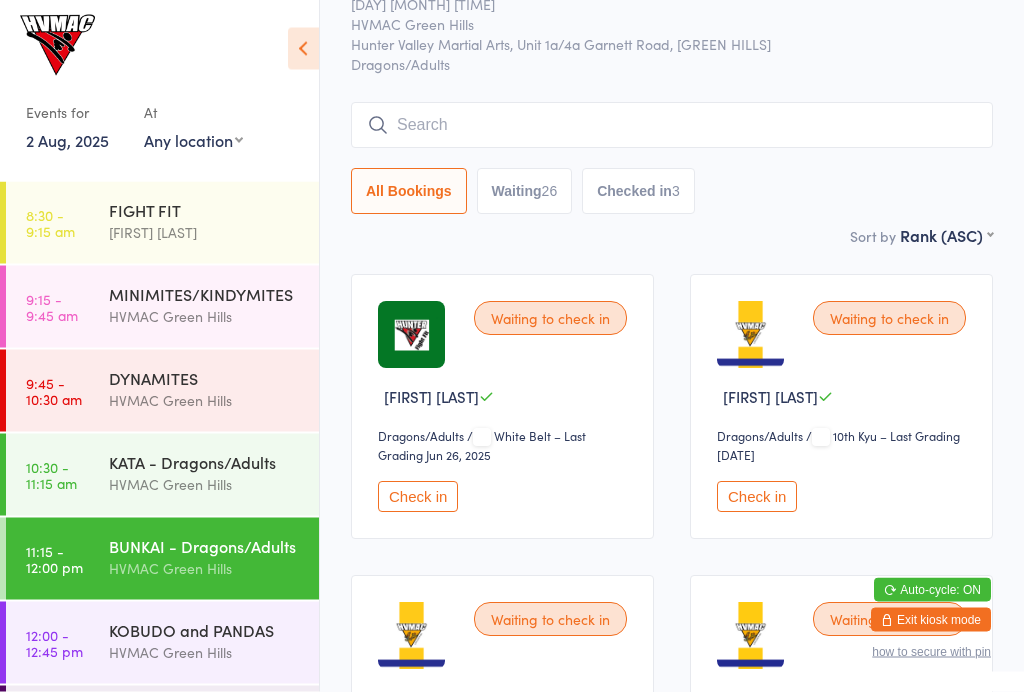 scroll, scrollTop: 0, scrollLeft: 0, axis: both 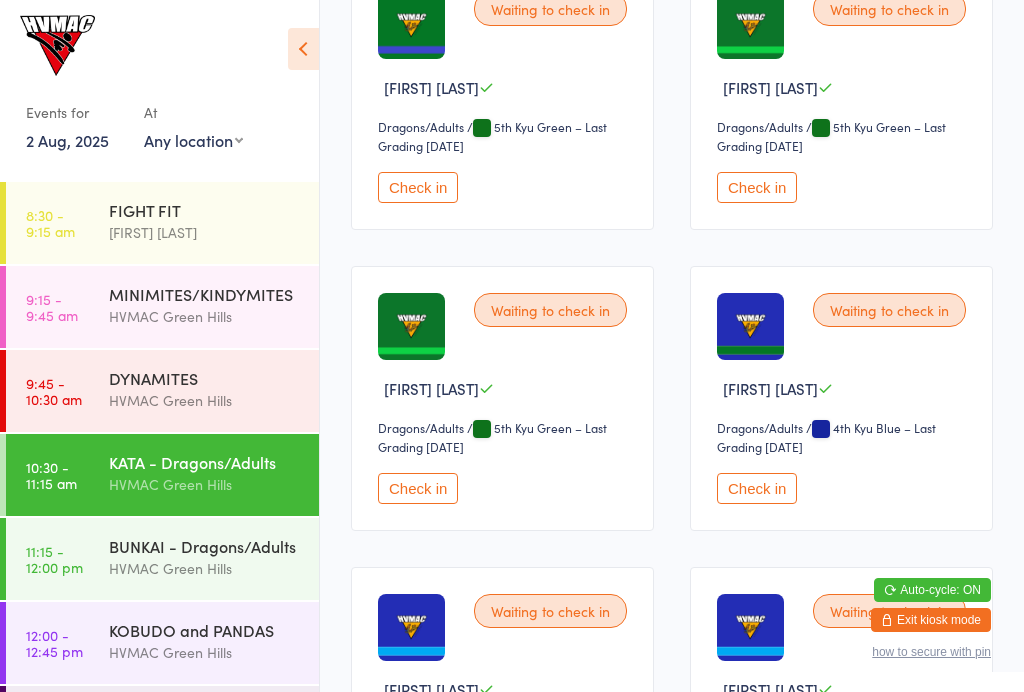 click on "Check in" at bounding box center [418, 488] 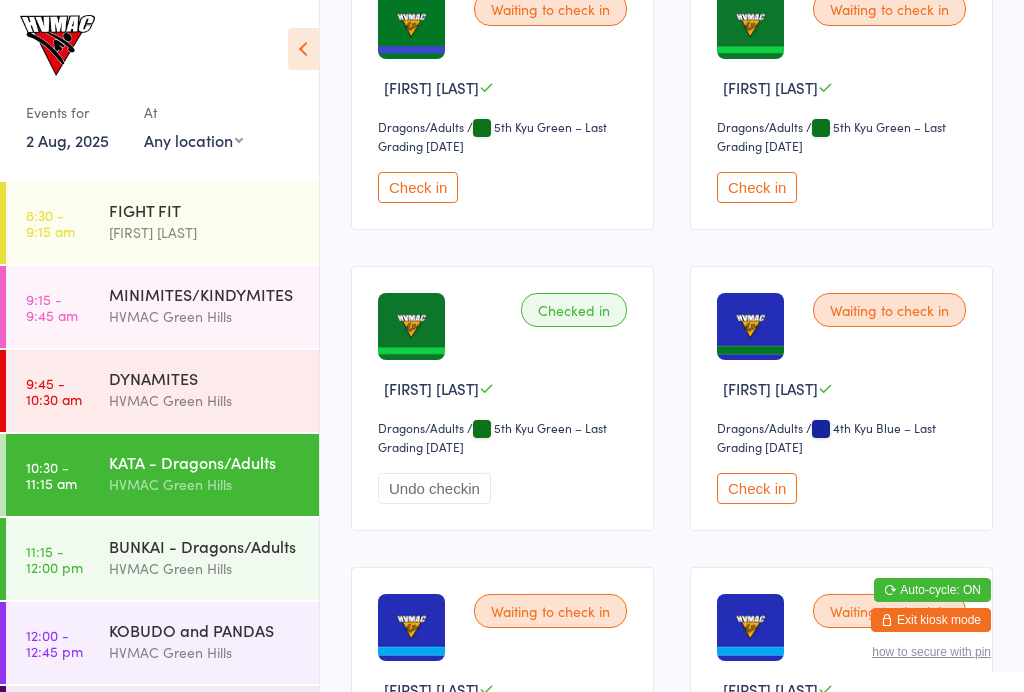 click on "Check in" at bounding box center (757, 187) 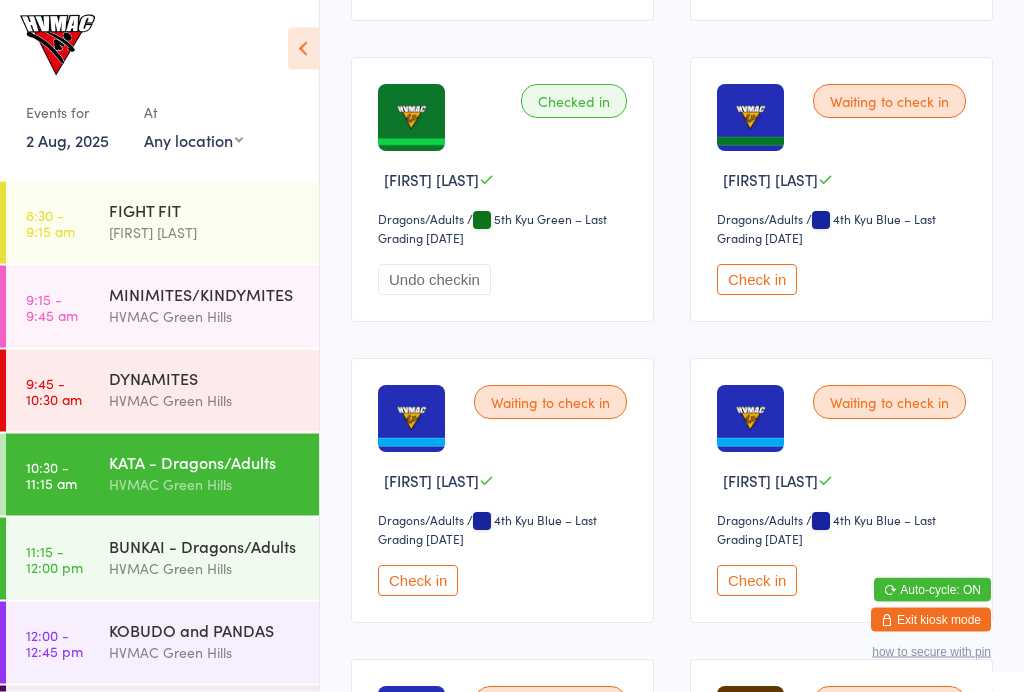 click on "Check in" at bounding box center (418, 581) 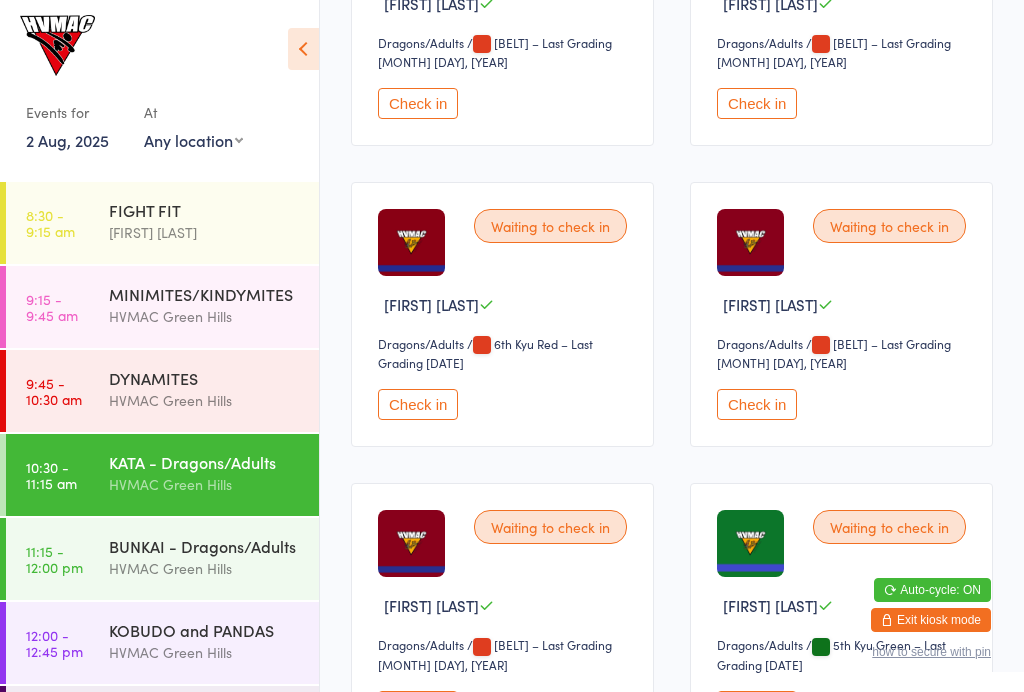 scroll, scrollTop: 1973, scrollLeft: 0, axis: vertical 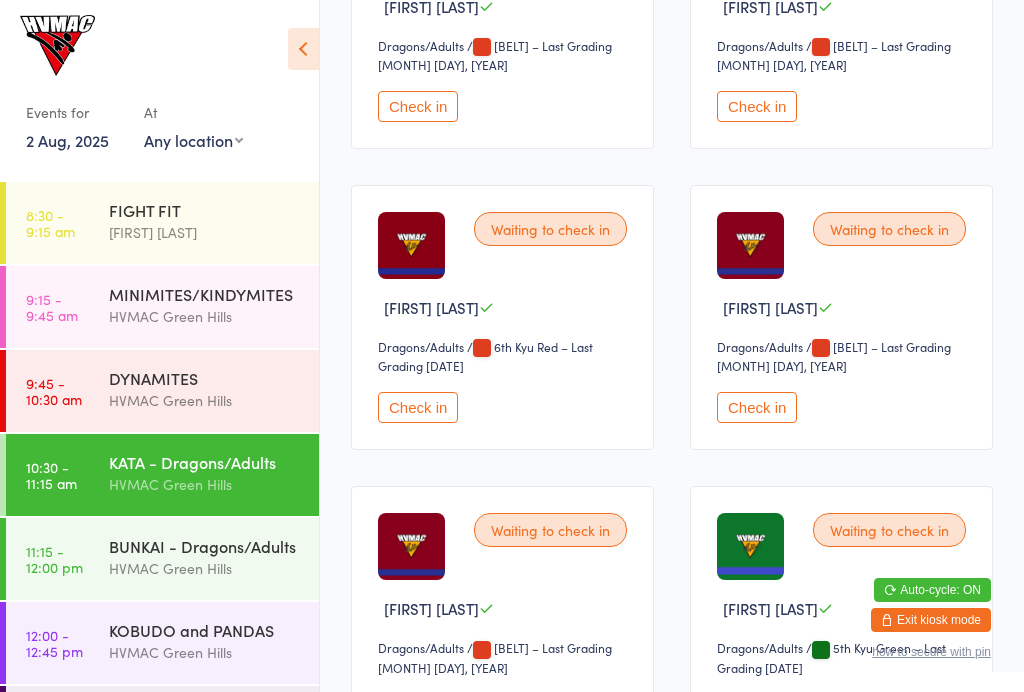 click on "Check in" at bounding box center [418, 407] 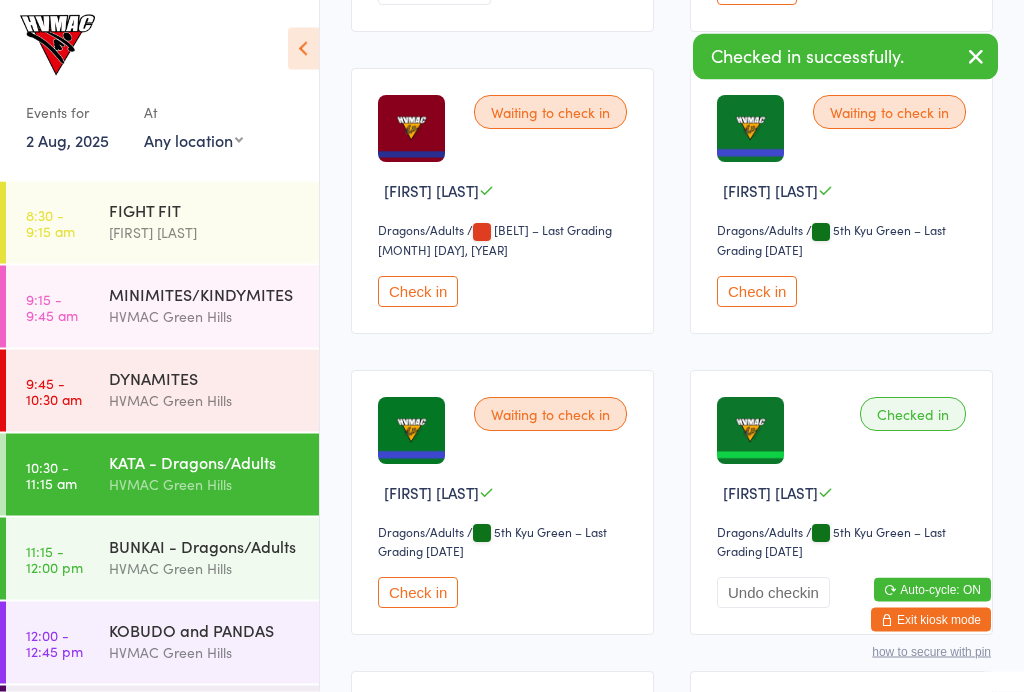 scroll, scrollTop: 2391, scrollLeft: 0, axis: vertical 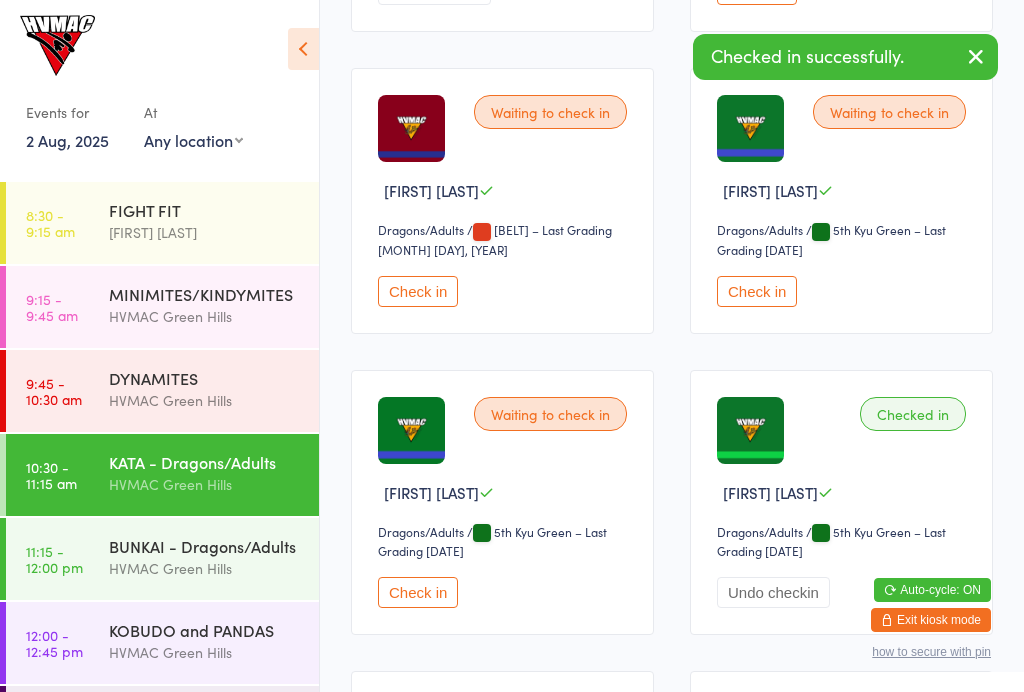 click on "Check in" at bounding box center [418, 592] 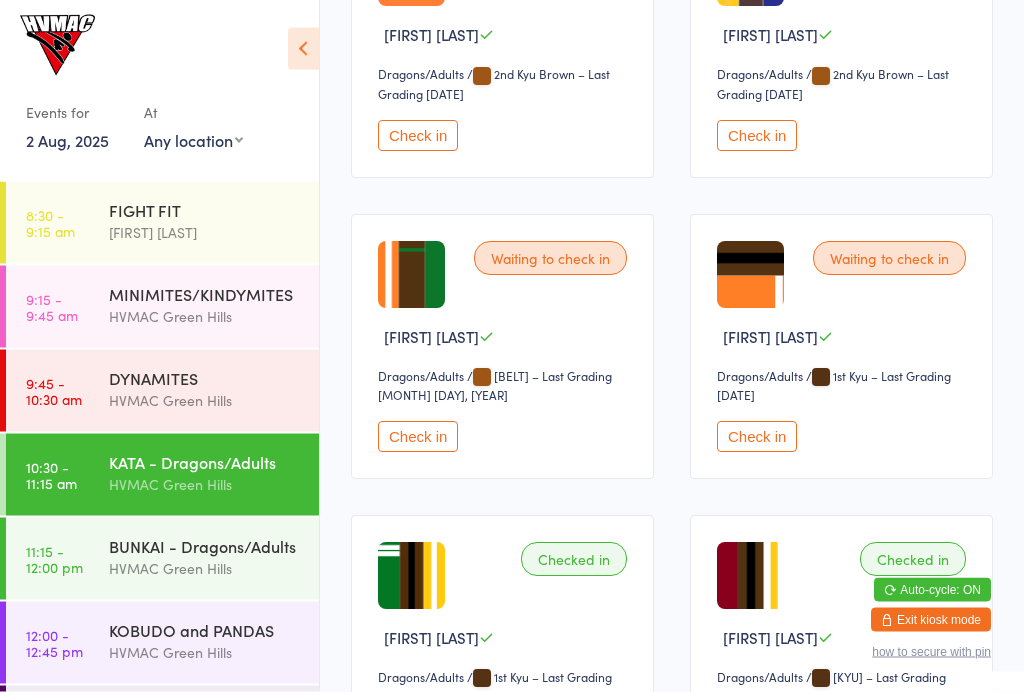 click on "Check in" at bounding box center [418, 136] 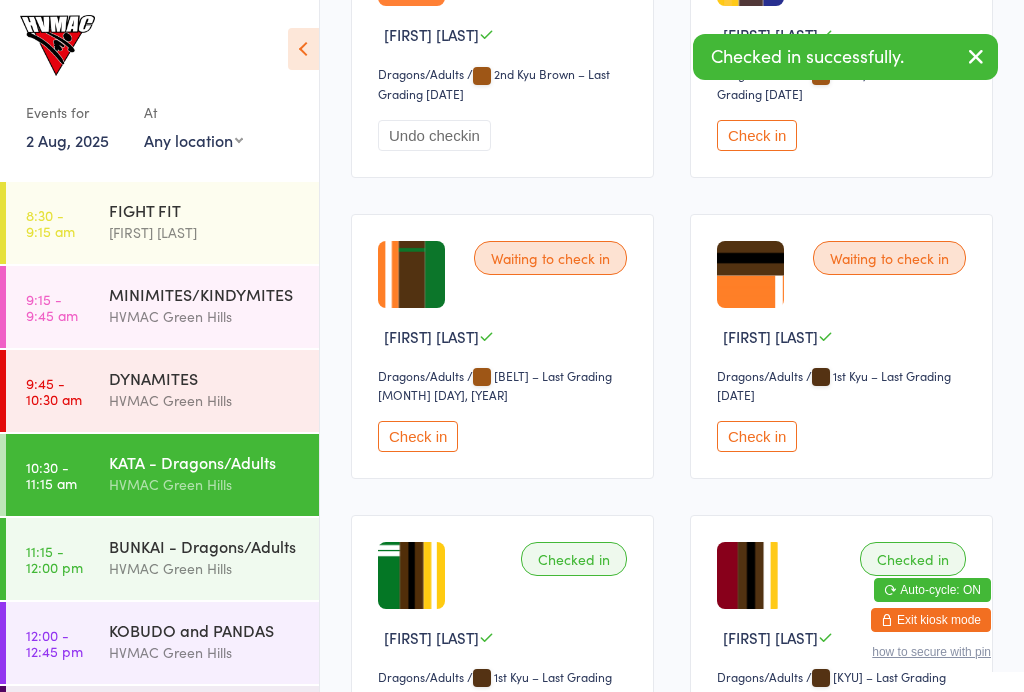 click on "HVMAC Green Hills" at bounding box center (205, 568) 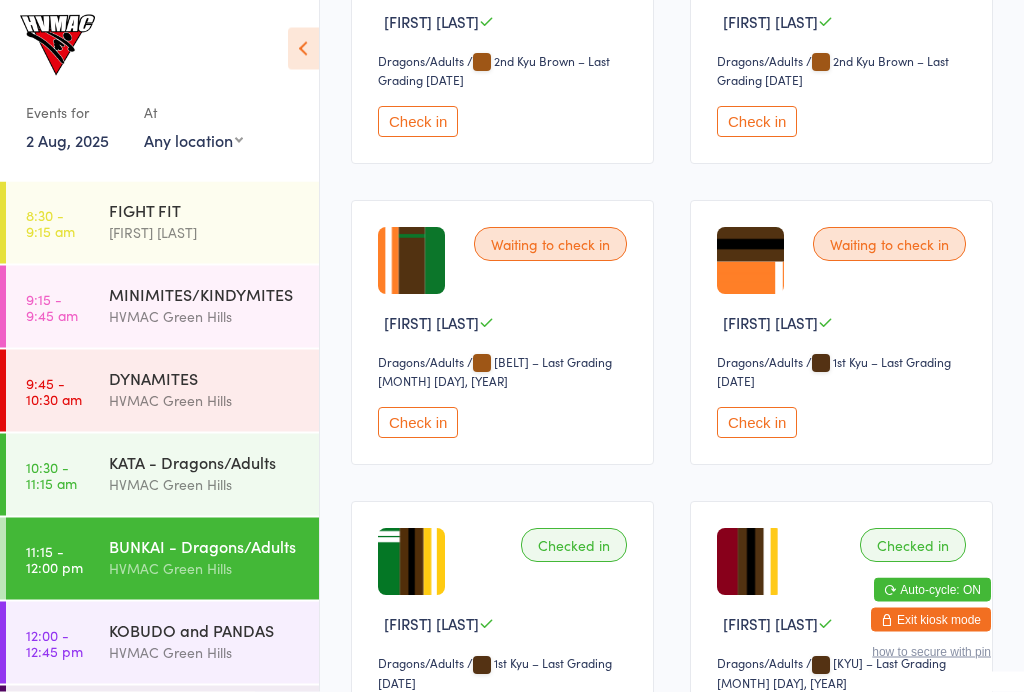 scroll, scrollTop: 3463, scrollLeft: 0, axis: vertical 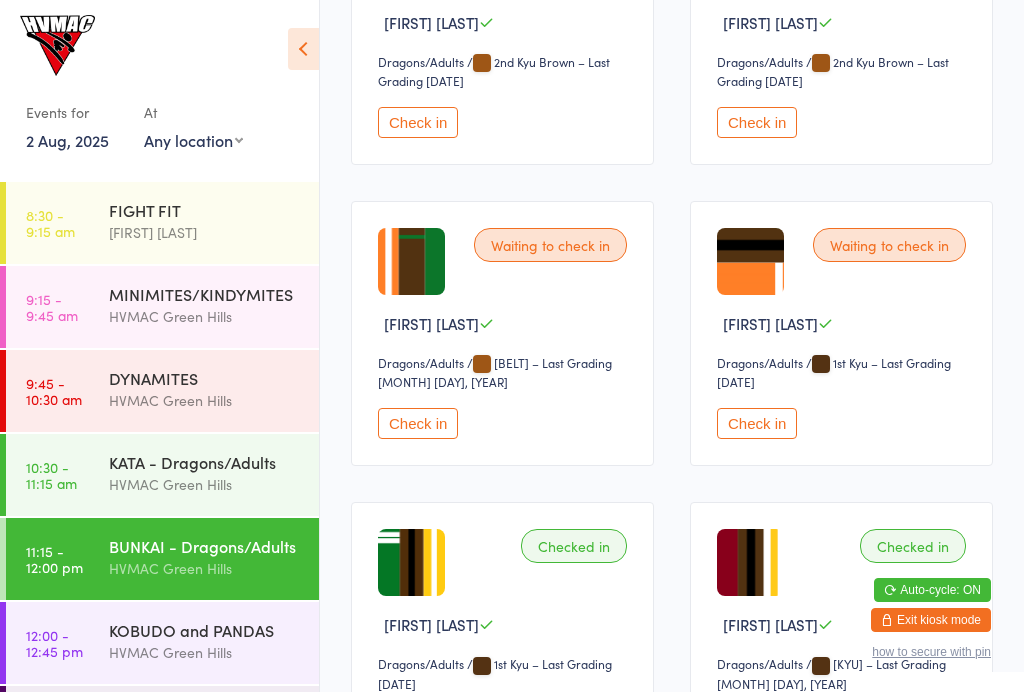 click on "Check in" at bounding box center (418, 122) 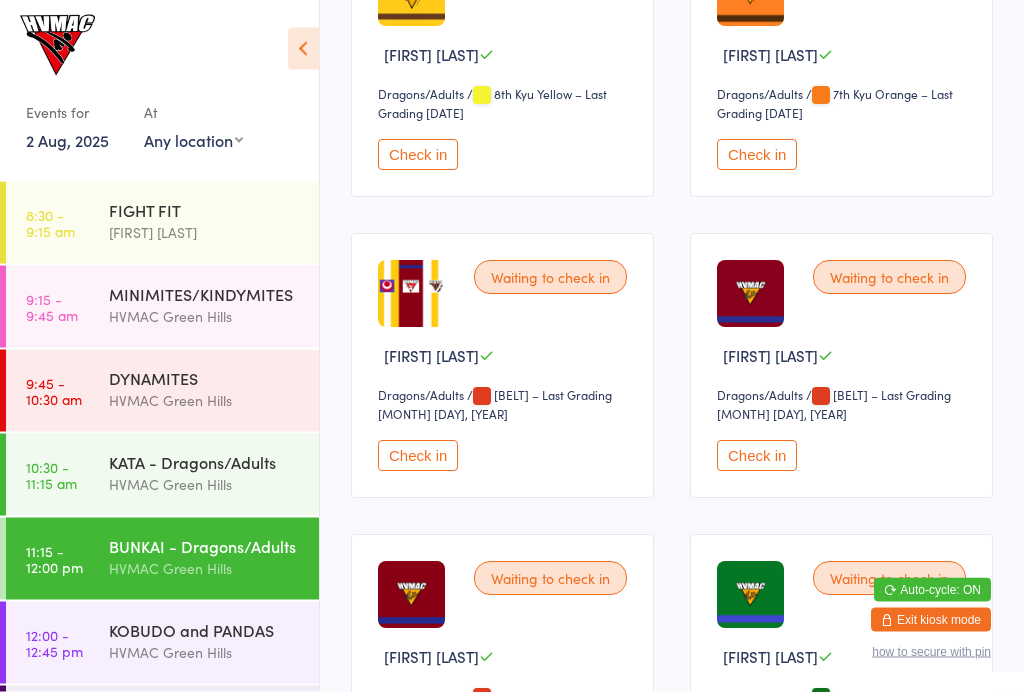scroll, scrollTop: 1601, scrollLeft: 0, axis: vertical 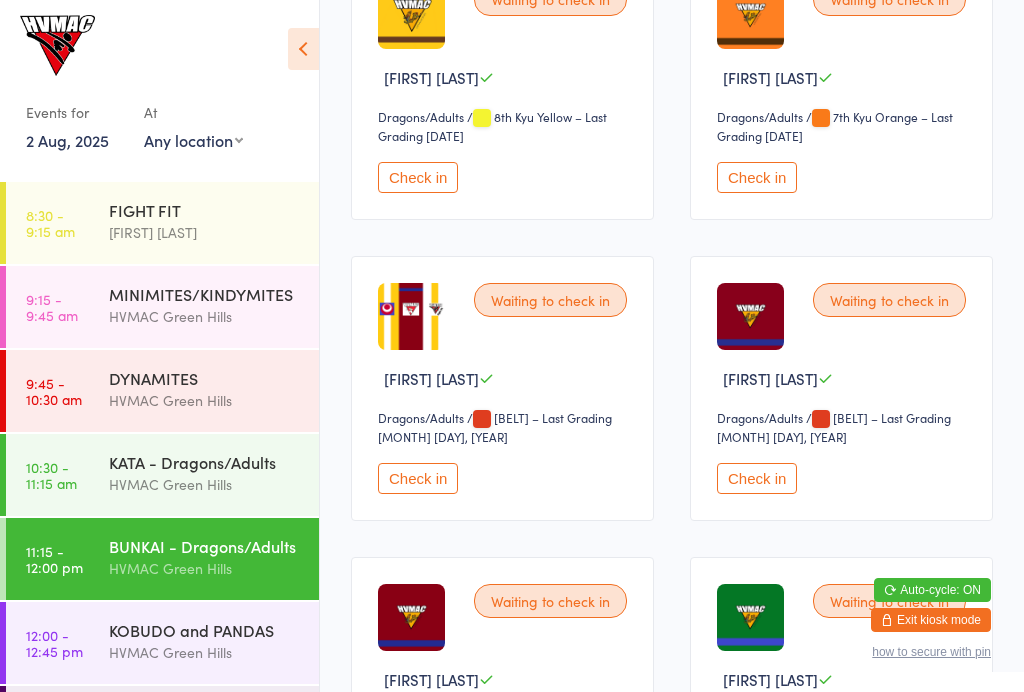 click on "HVMAC Green Hills" at bounding box center (205, 484) 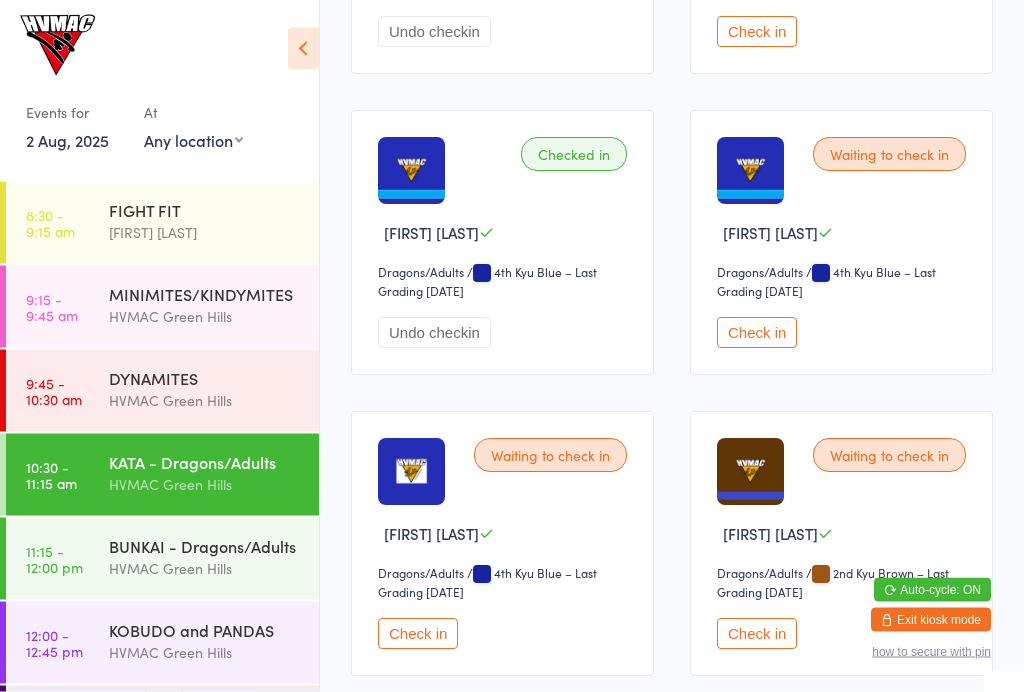 scroll, scrollTop: 3247, scrollLeft: 0, axis: vertical 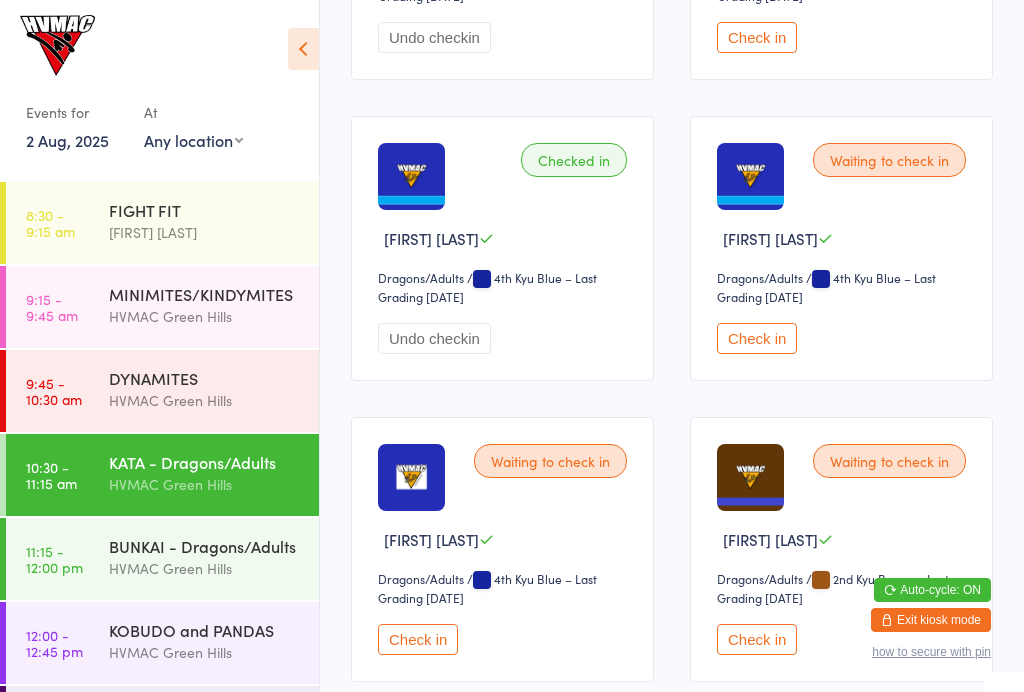 click on "Check in" at bounding box center (757, 338) 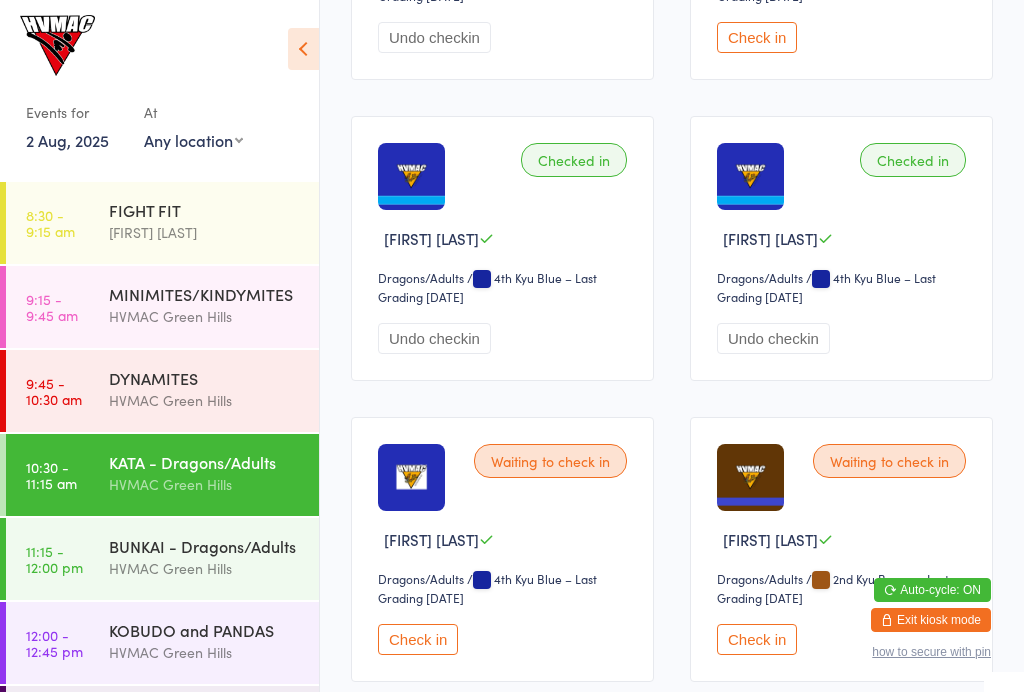 click on "DYNAMITES" at bounding box center (205, 378) 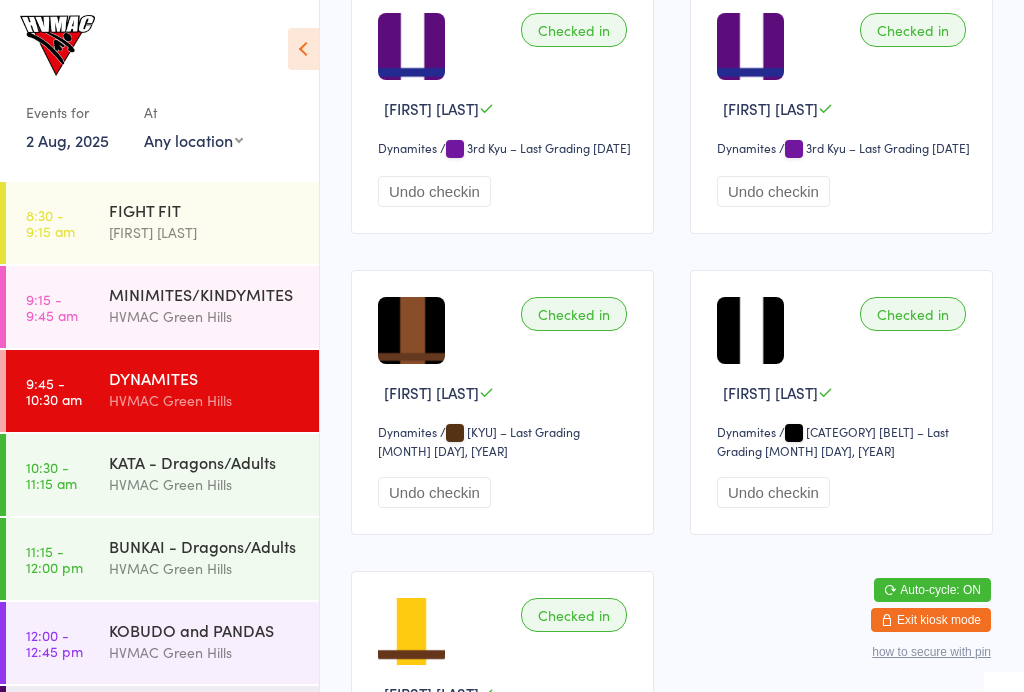 scroll, scrollTop: 2990, scrollLeft: 0, axis: vertical 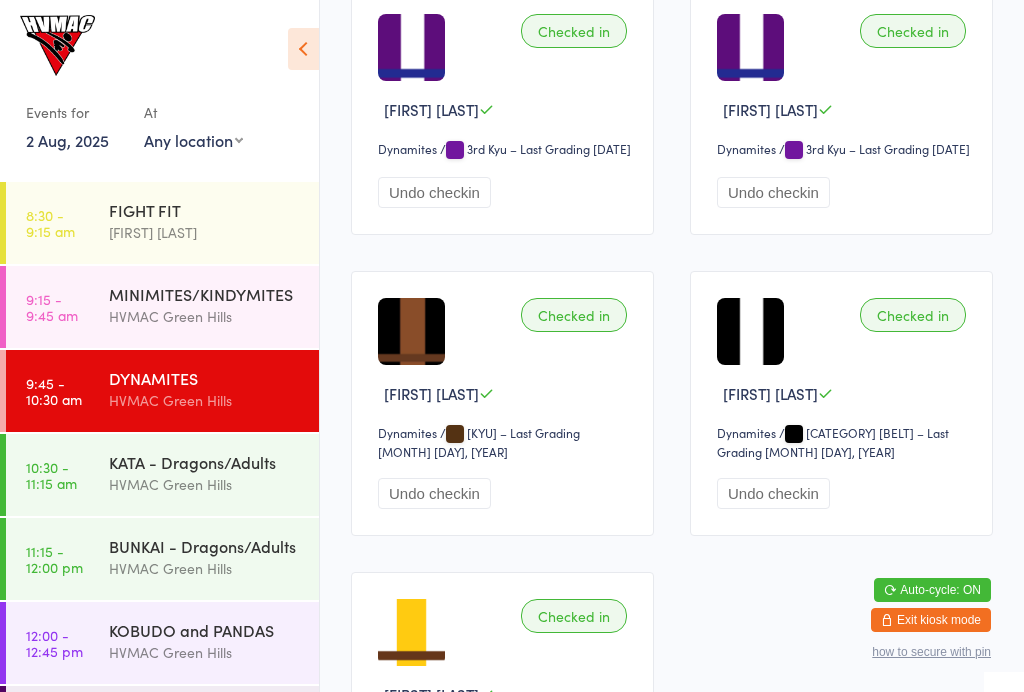 click on "KATA - Dragons/Adults" at bounding box center [205, 462] 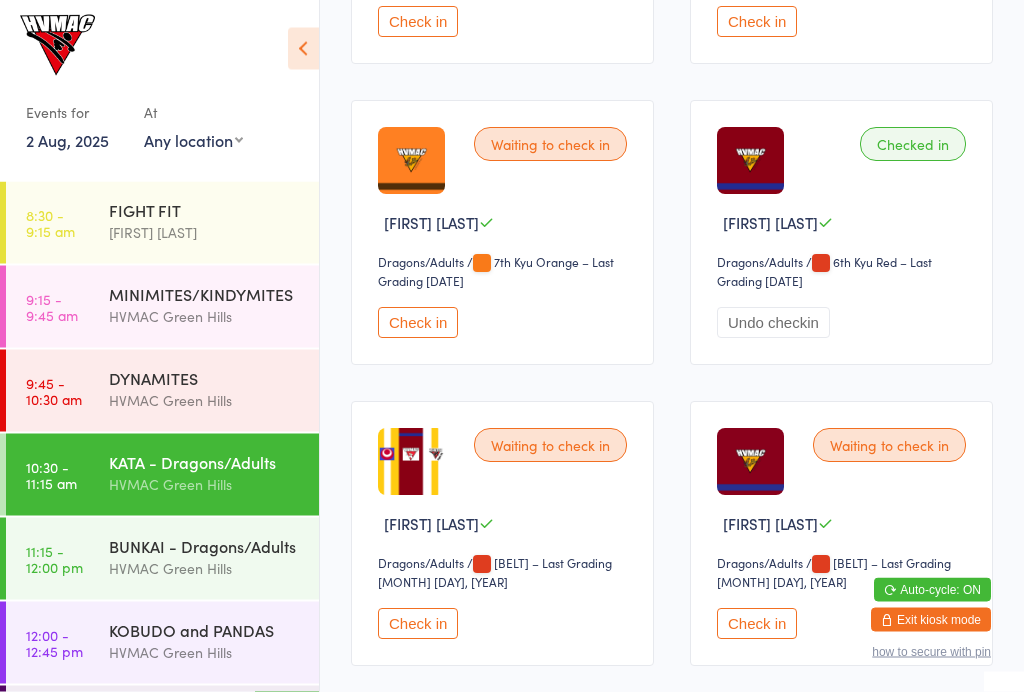 scroll, scrollTop: 1458, scrollLeft: 0, axis: vertical 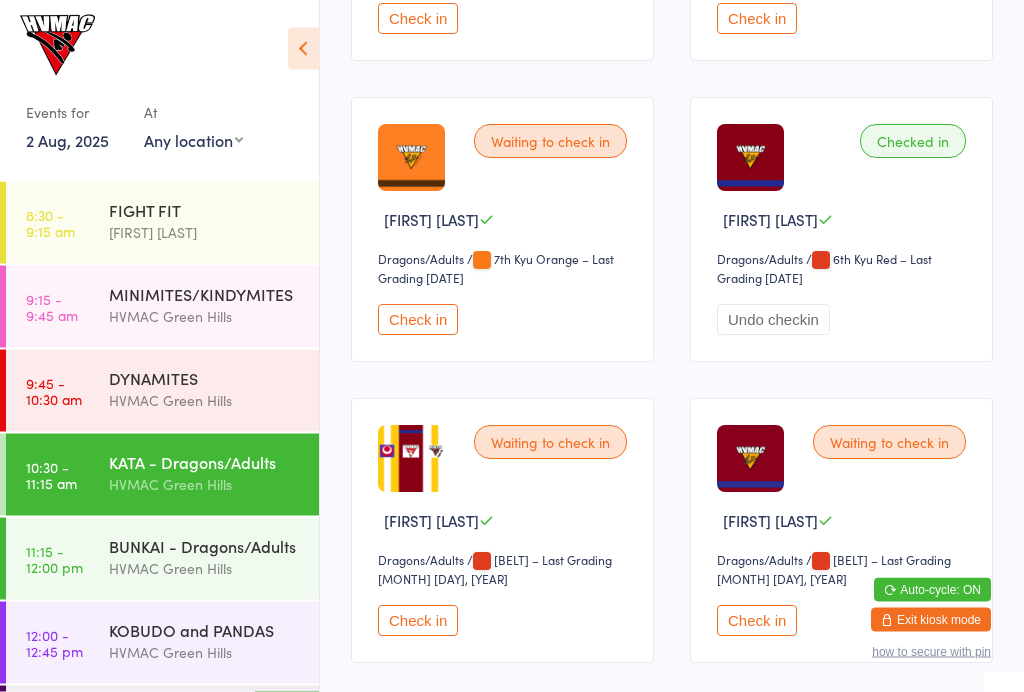 click on "Check in" at bounding box center (418, 320) 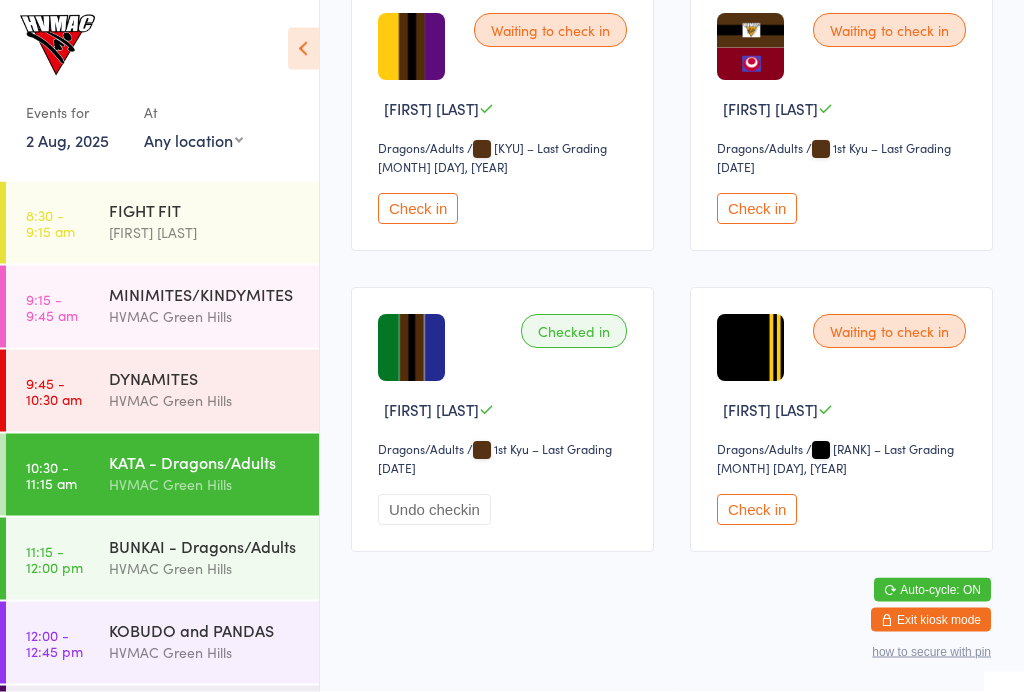 scroll, scrollTop: 4952, scrollLeft: 0, axis: vertical 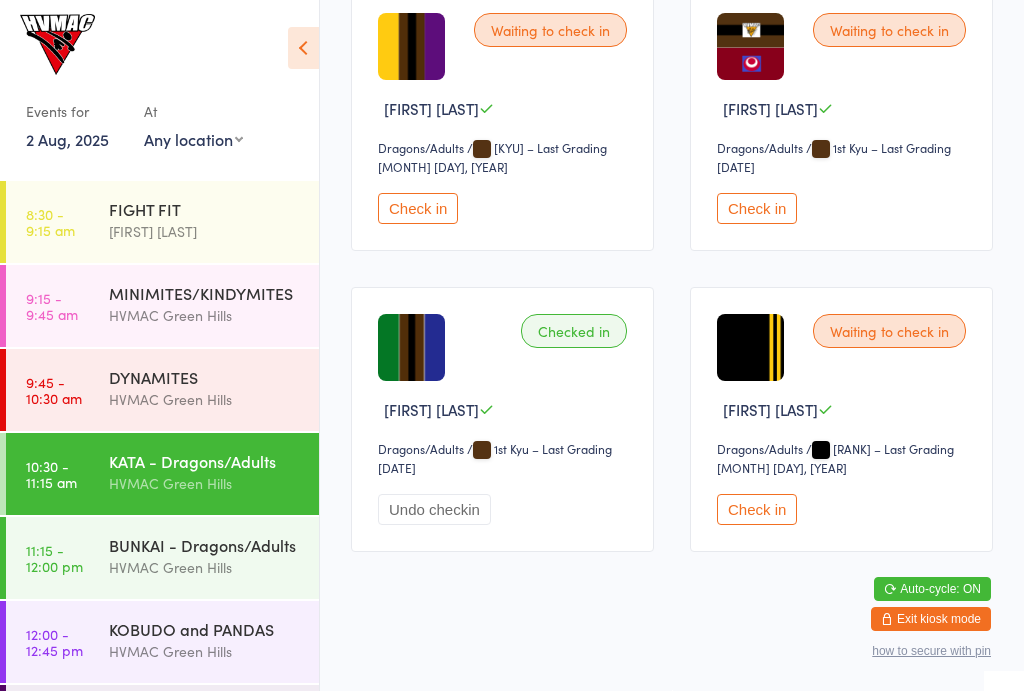 click on "Check in" at bounding box center [757, 510] 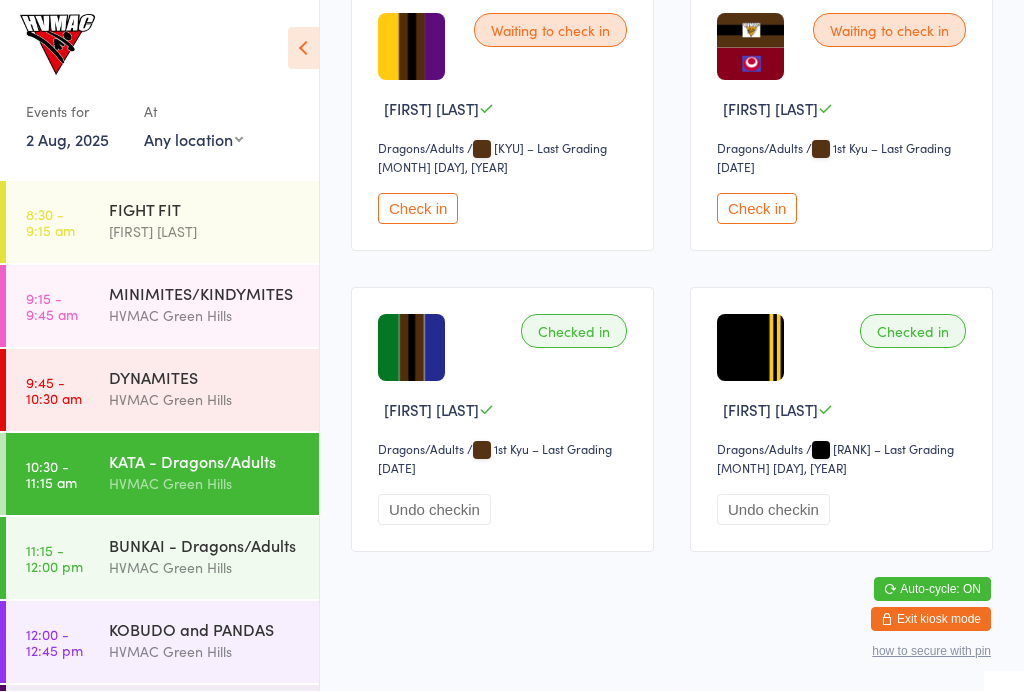 click on "BUNKAI - Dragons/Adults" at bounding box center [205, 546] 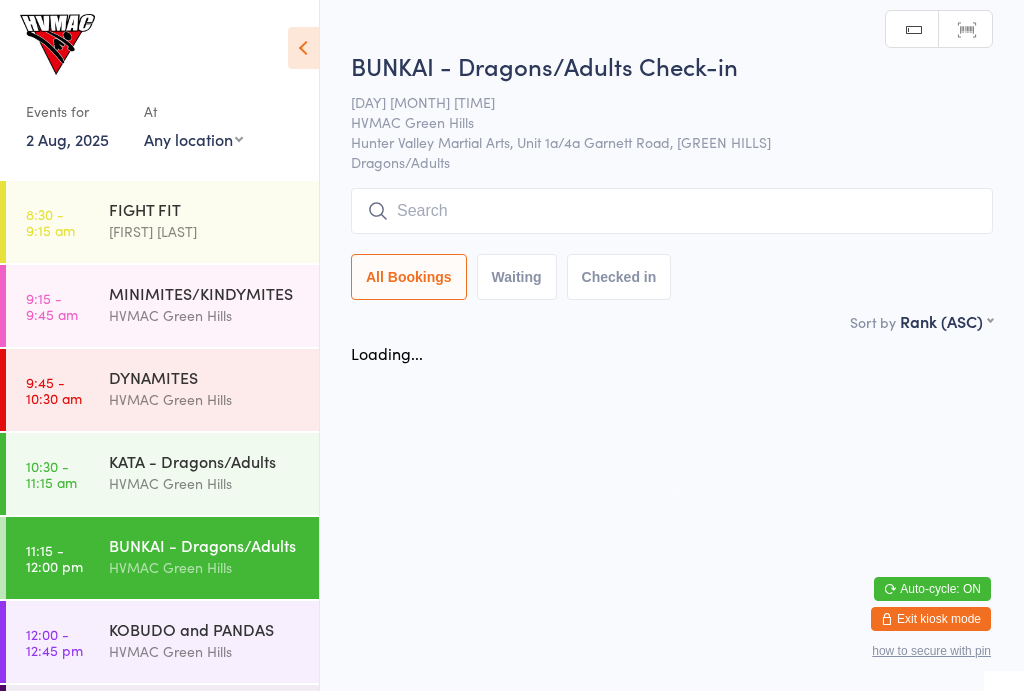 scroll, scrollTop: 1, scrollLeft: 0, axis: vertical 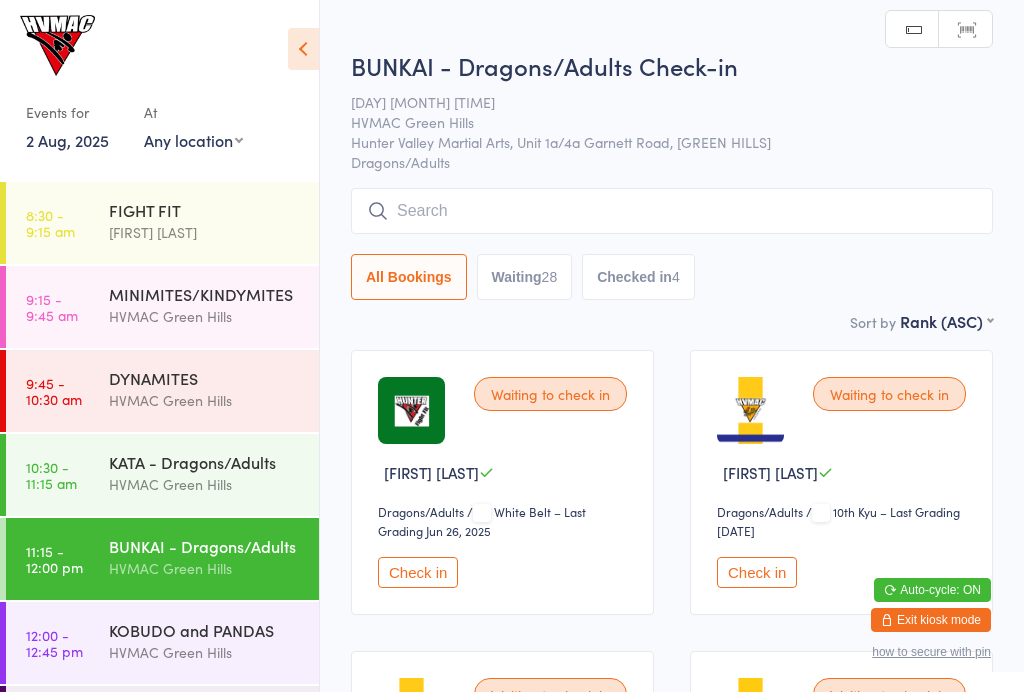 click on "KATA - Dragons/Adults" at bounding box center [205, 462] 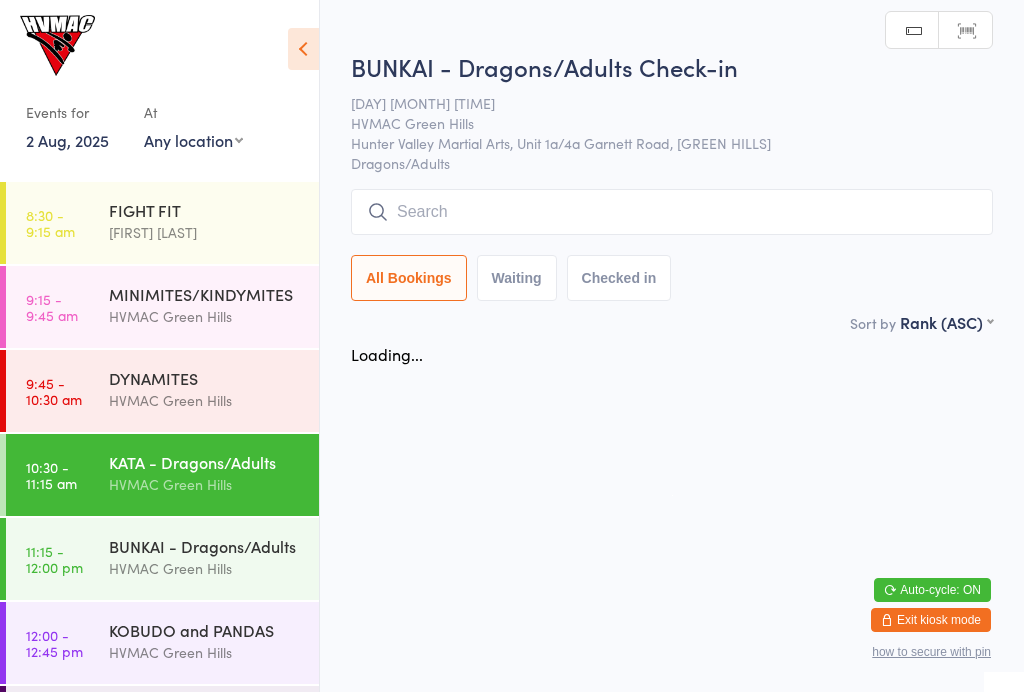scroll, scrollTop: 0, scrollLeft: 0, axis: both 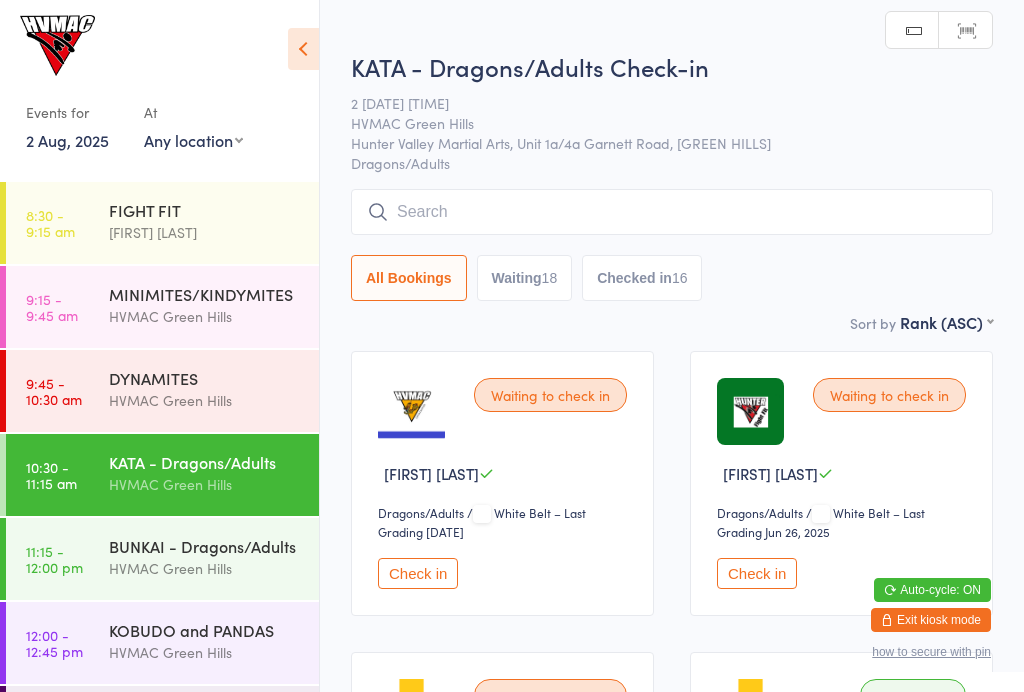 click at bounding box center (303, 49) 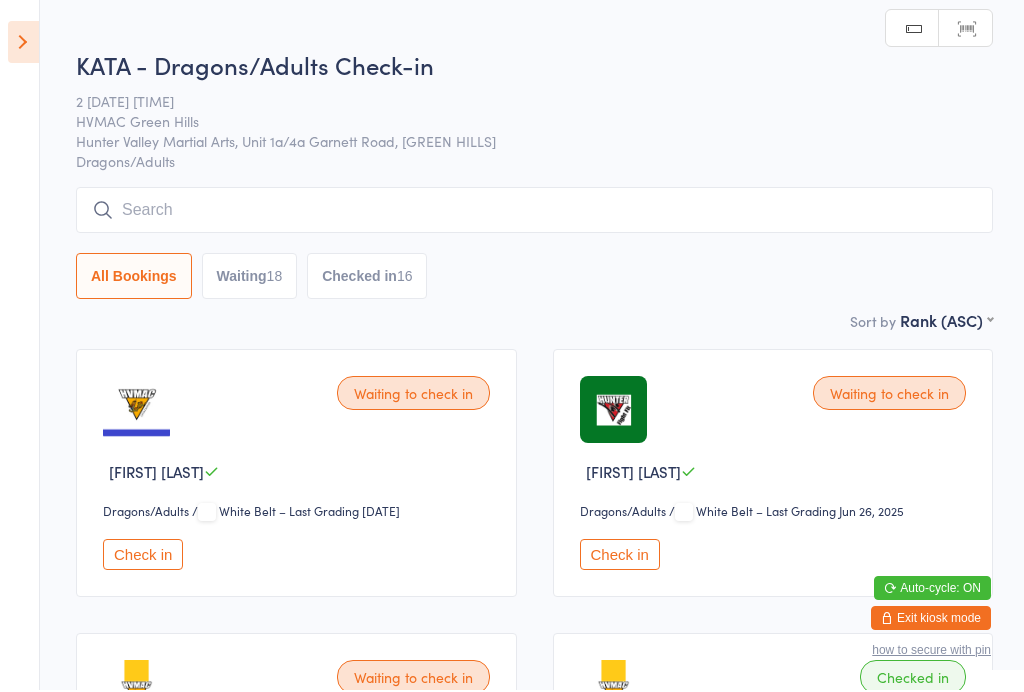 scroll, scrollTop: 38, scrollLeft: 0, axis: vertical 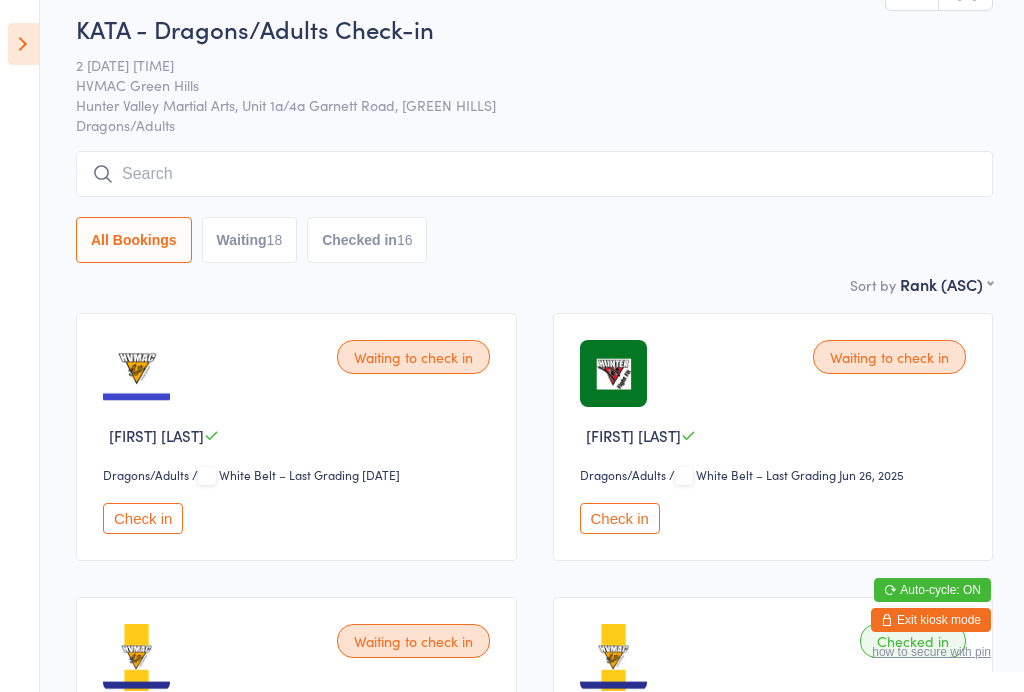 click on "Waiting  18" at bounding box center [250, 240] 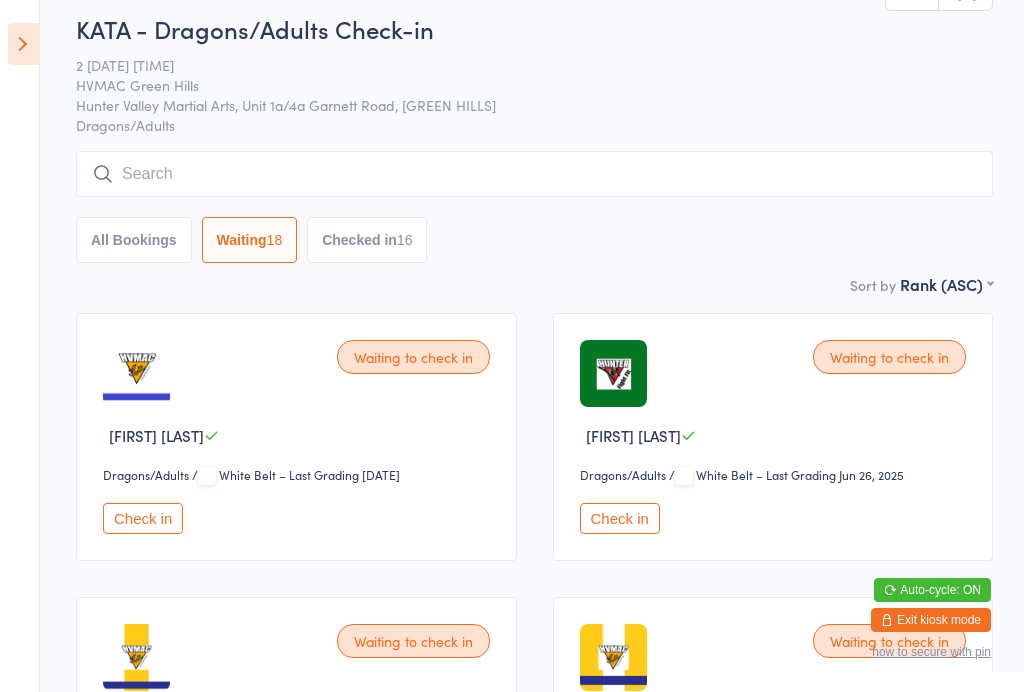 click on "Dragons/Adults" at bounding box center [160, 475] 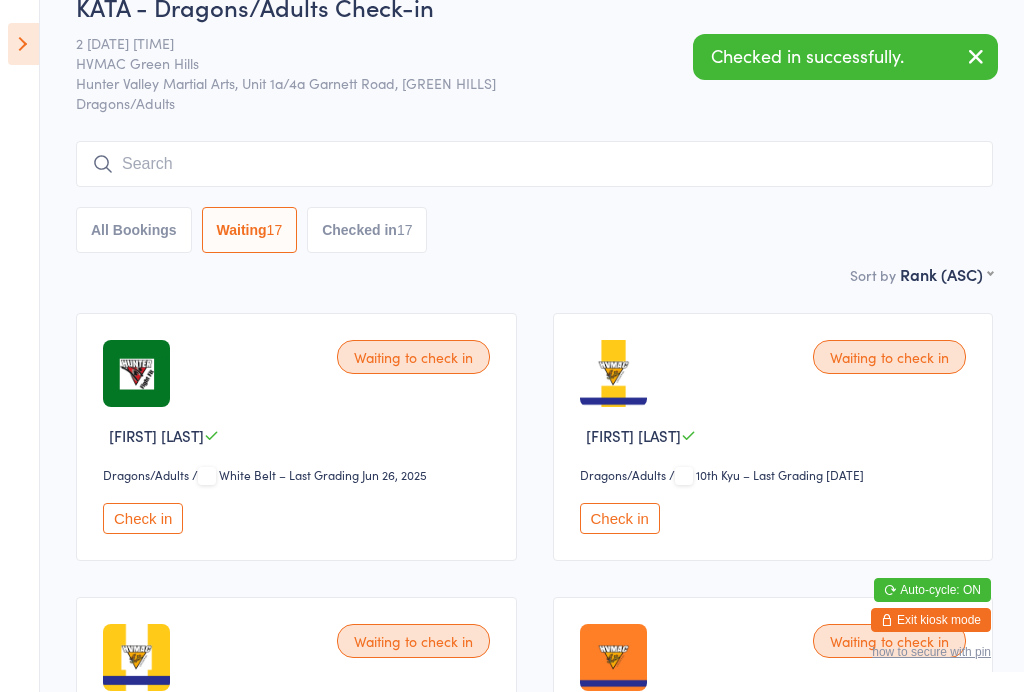 click on "Check in" at bounding box center (143, 518) 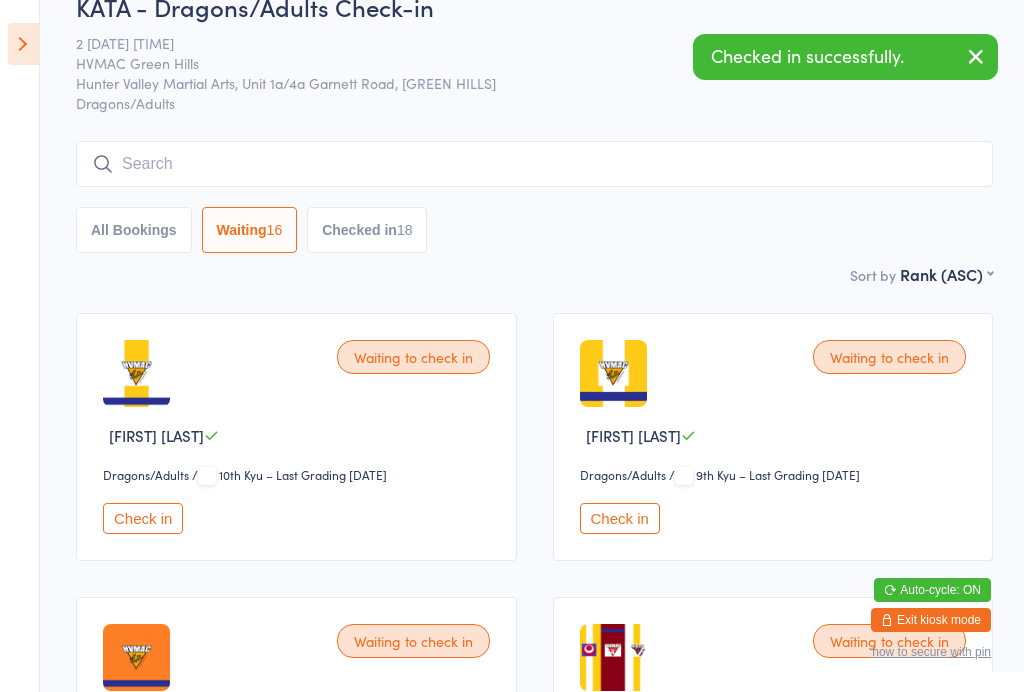 click on "Check in" at bounding box center (143, 518) 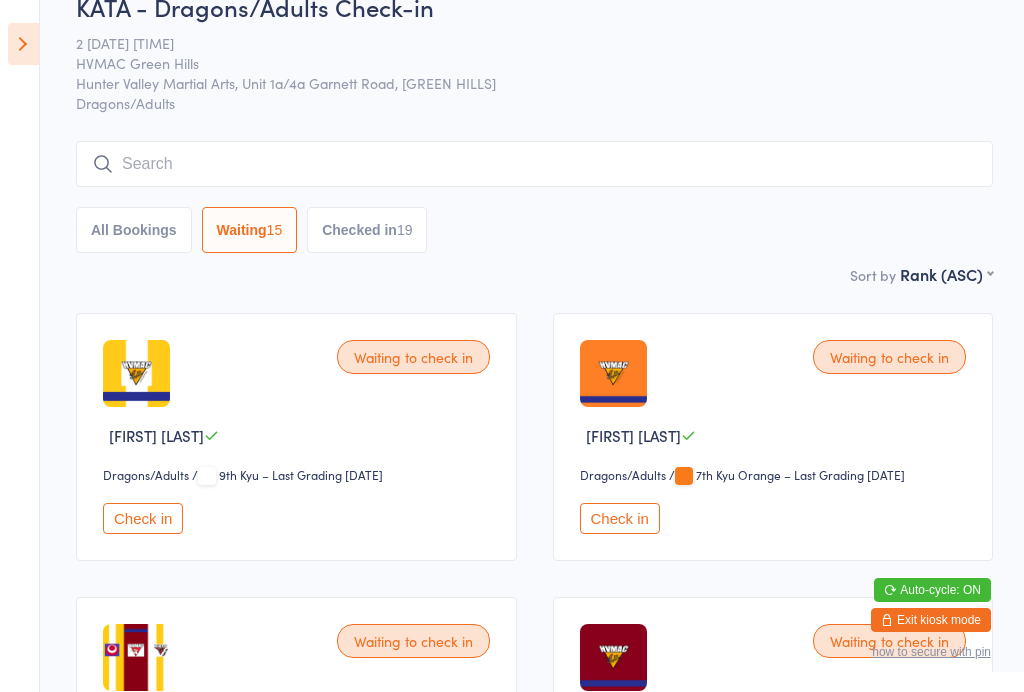 click on "Checked in  19" at bounding box center (367, 230) 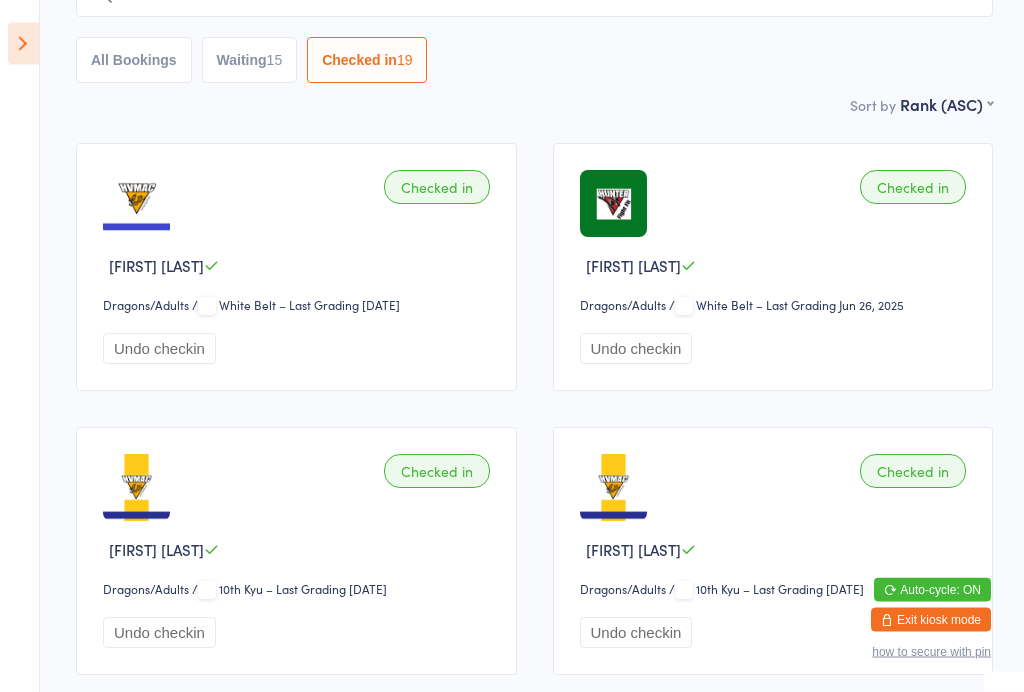 scroll, scrollTop: 0, scrollLeft: 0, axis: both 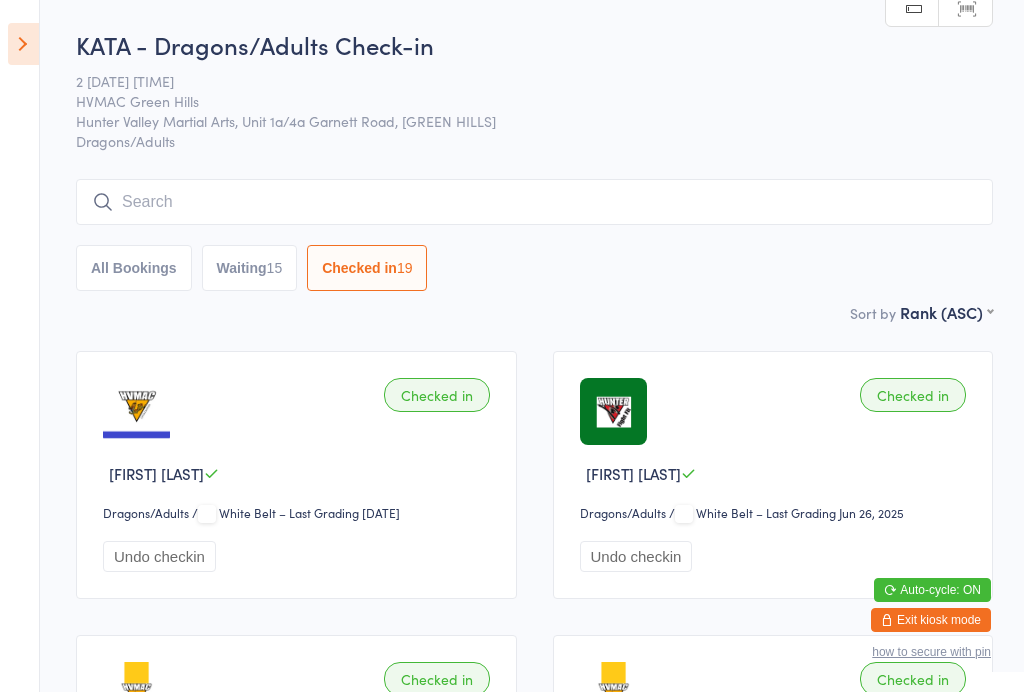 click on "15" at bounding box center [275, 268] 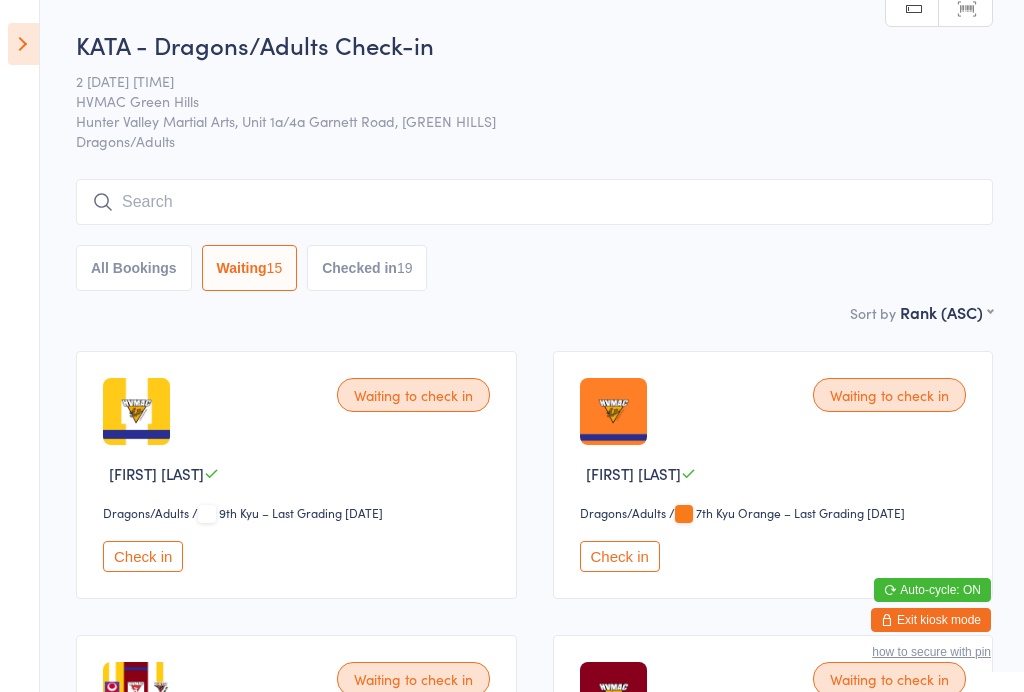 click on "Check in" at bounding box center [143, 556] 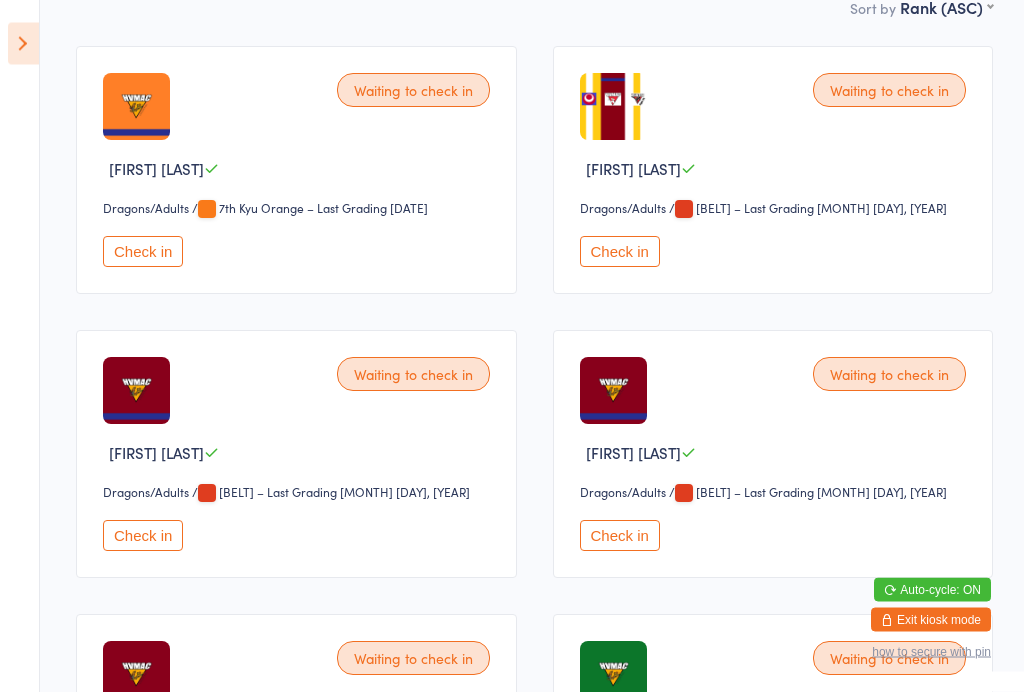 scroll, scrollTop: 305, scrollLeft: 0, axis: vertical 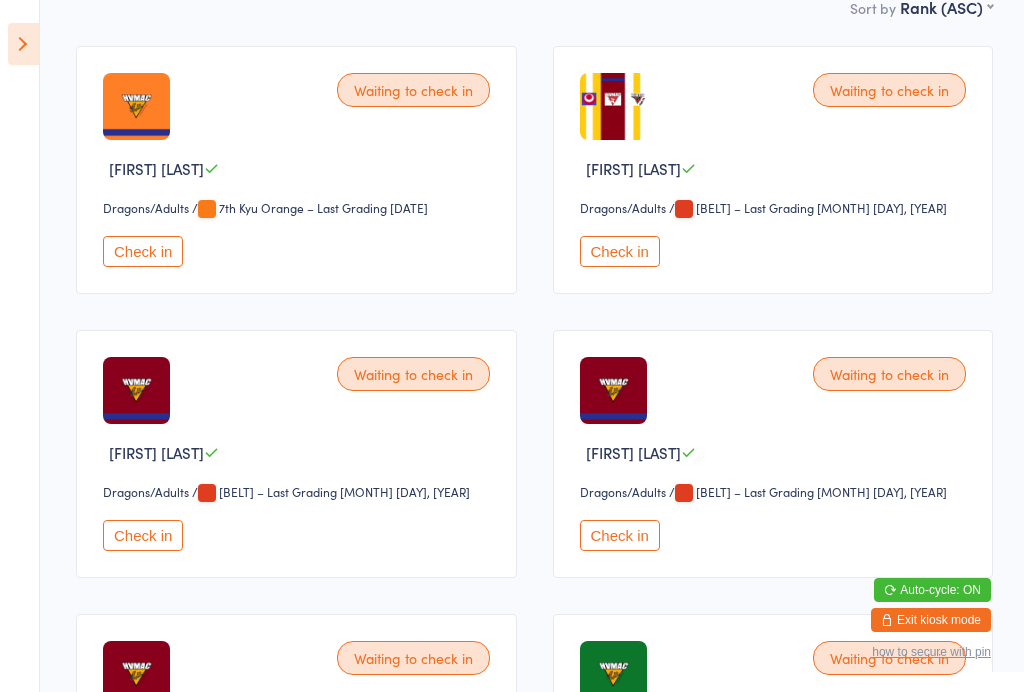 click on "Check in" at bounding box center [143, 251] 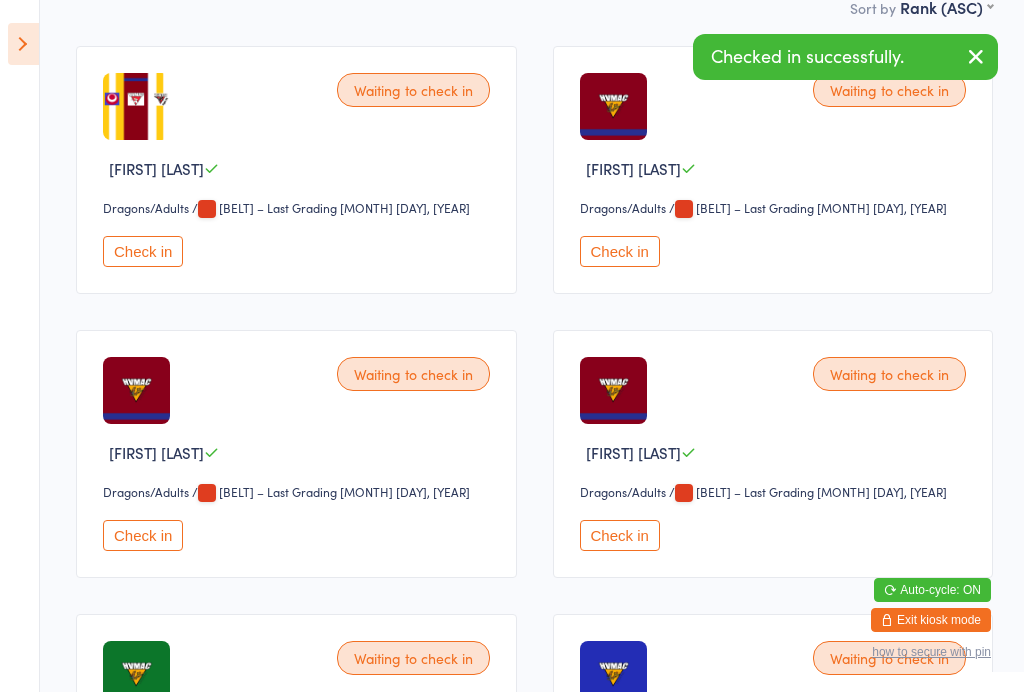 click on "Check in" at bounding box center (143, 251) 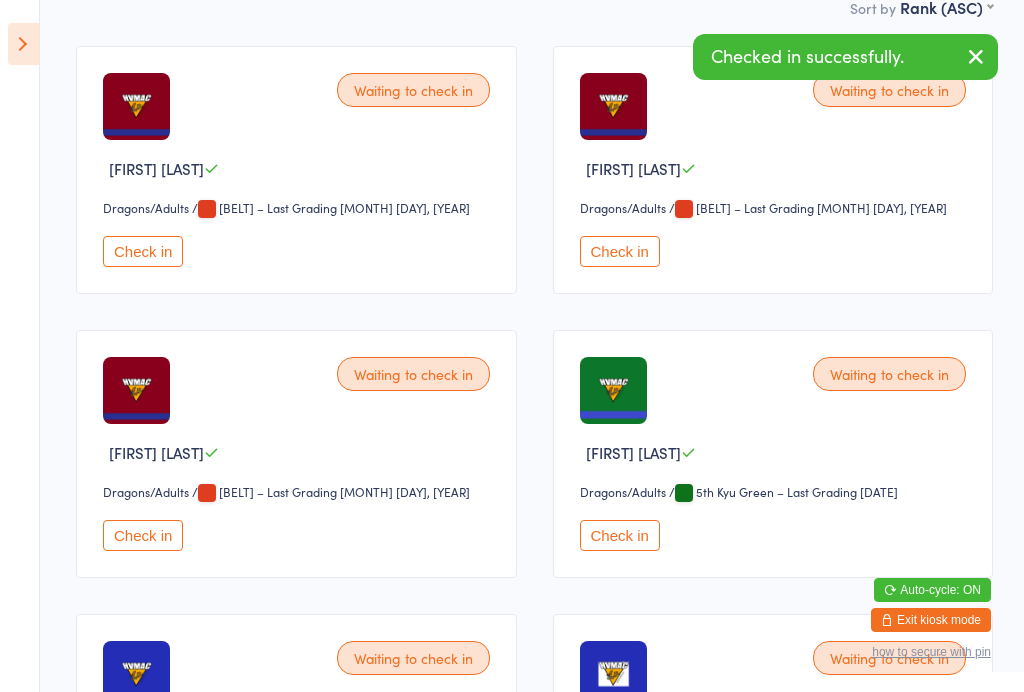 click on "Check in" at bounding box center (143, 251) 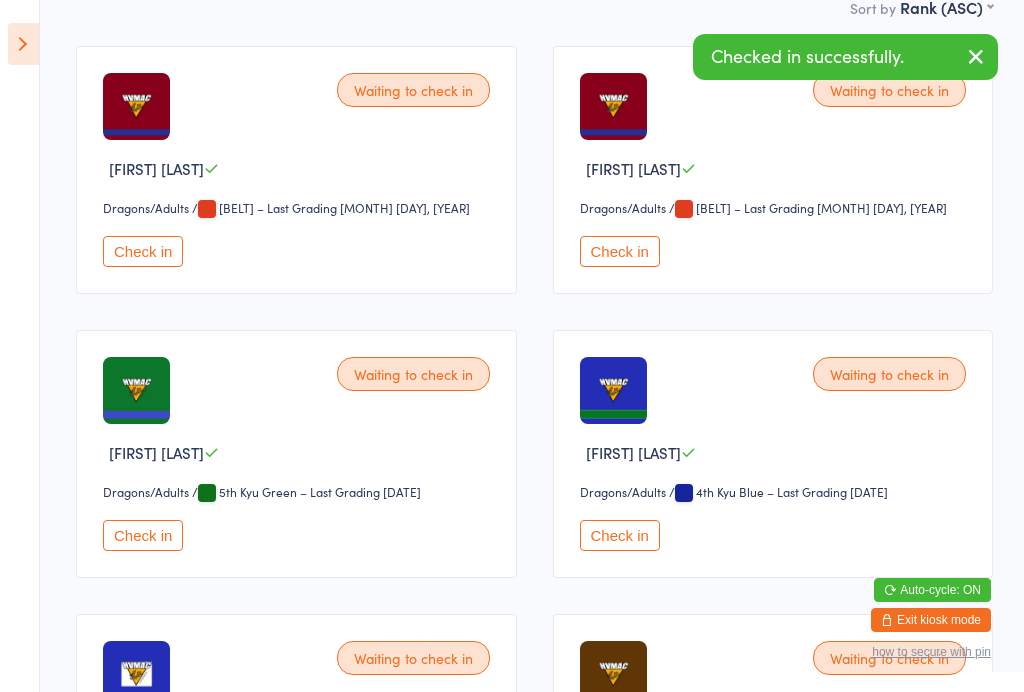 click on "Check in" at bounding box center [143, 251] 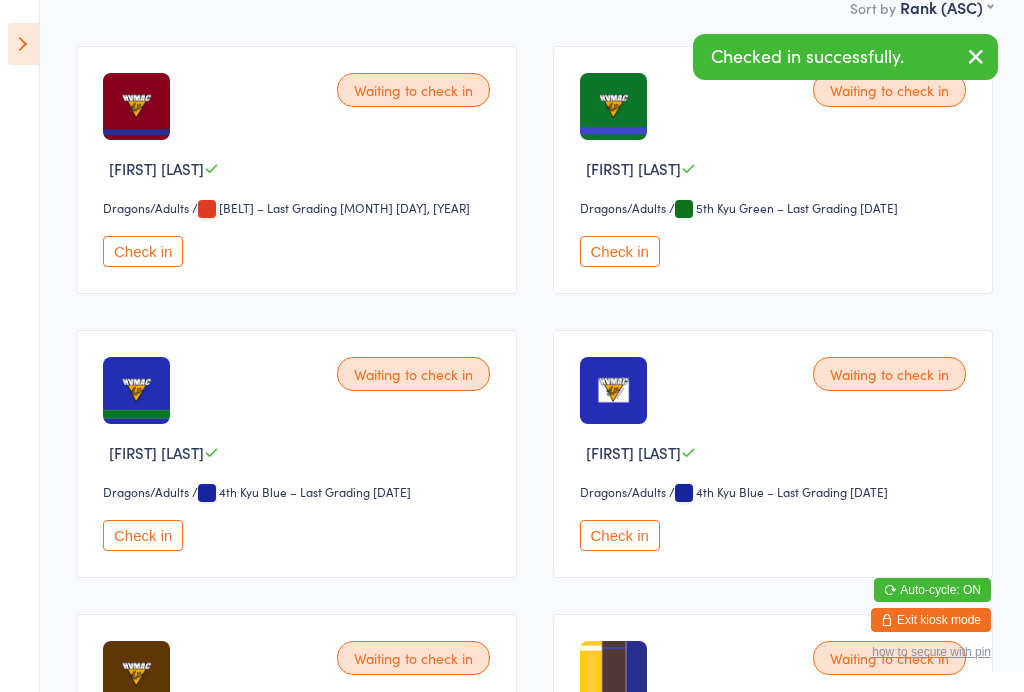 click on "Check in" at bounding box center [143, 251] 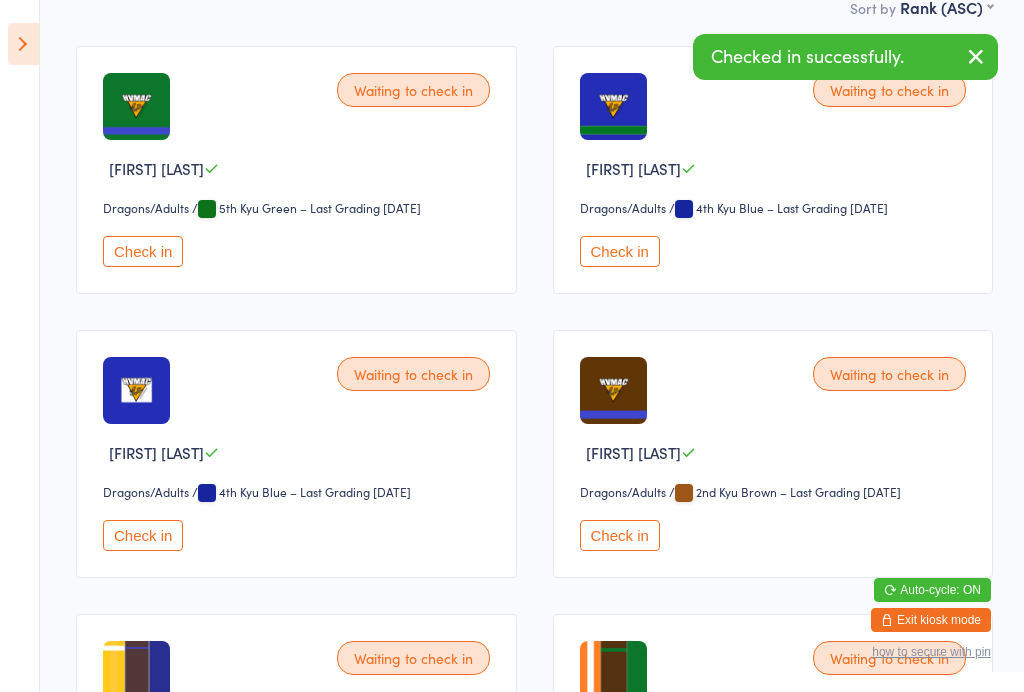 click on "Check in" at bounding box center [143, 251] 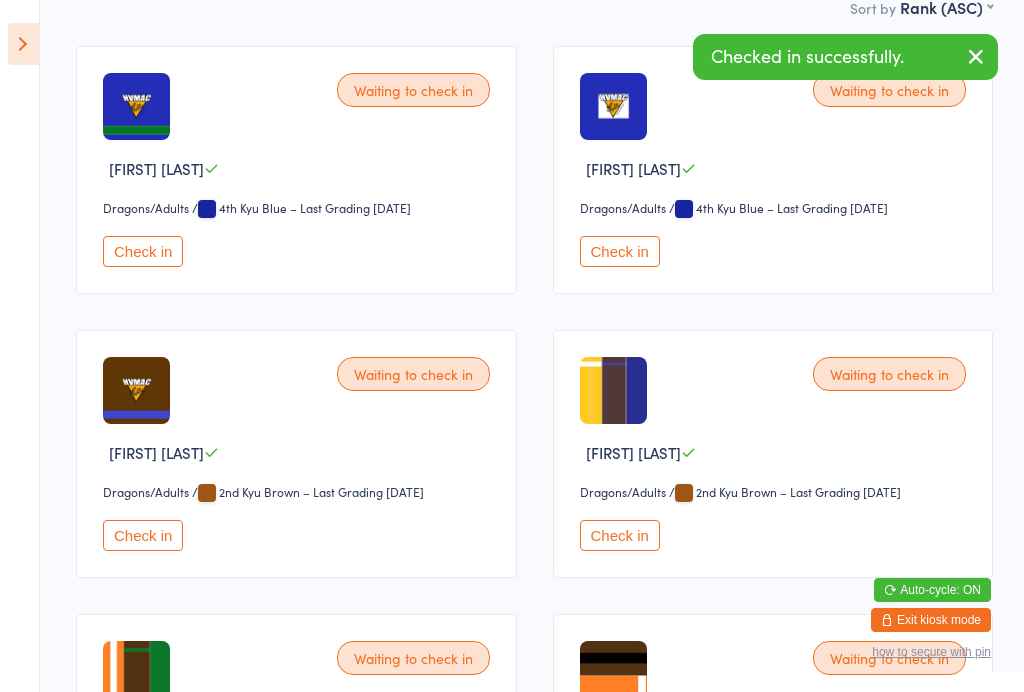 click on "Check in" at bounding box center (143, 251) 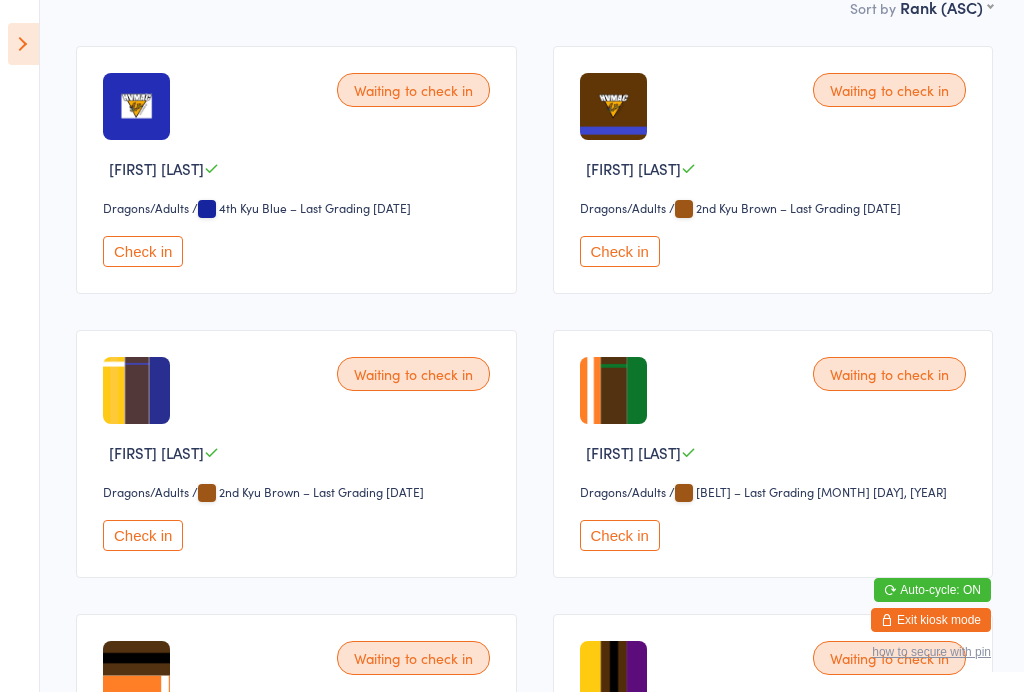 click on "Check in" at bounding box center [143, 251] 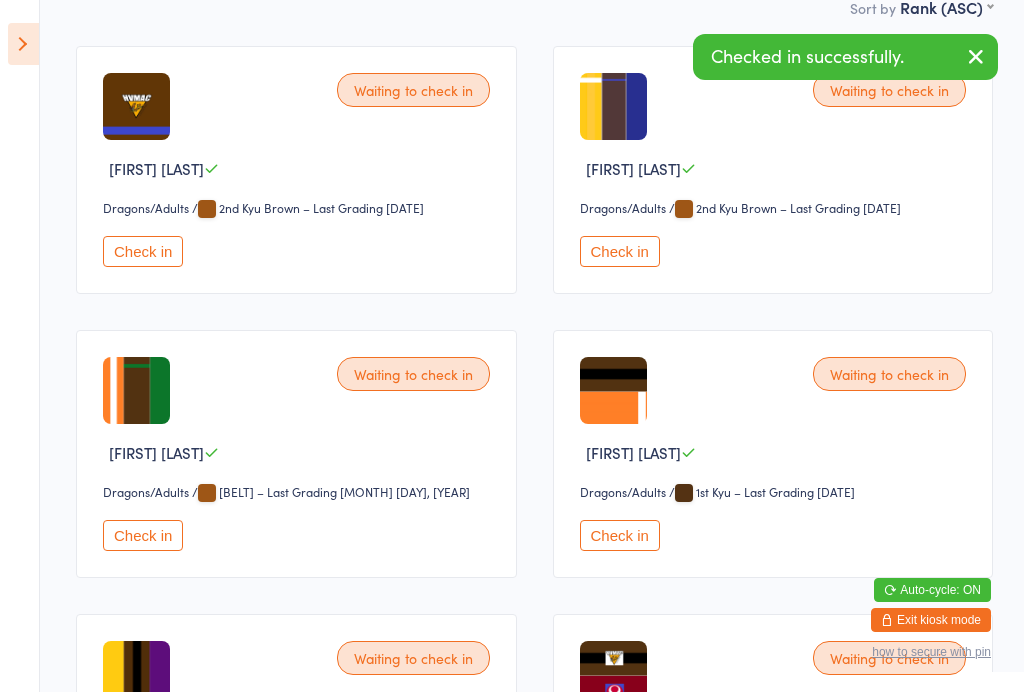 click on "KATA - Dragons/Adults Check-in 2 [DATE] [TIME]  HVMAC [GREEN HILLS]  Hunter Valley Martial Arts, Unit 1a/4a Garnett Road, [GREEN HILLS]  Dragons/Adults  Manual search Scanner input All Bookings Waiting  6 Checked in  28 Sort by   Rank (ASC) First name (ASC) First name (DESC) Last name (ASC) Last name (DESC) Rank (ASC) Rank (DESC) Waiting to check in [FIRST] [LAST]  Dragons/Adults  Dragons/Adults   /  2nd Kyu Brown – Last Grading [DATE]   Check in Waiting to check in [FIRST] [LAST]  Dragons/Adults  Dragons/Adults   /  2nd Kyu Brown – Last Grading [DATE]   Check in Waiting to check in [FIRST] [LAST]  Dragons/Adults  Dragons/Adults   /  2nd Kyu Brown – Last Grading [DATE]   Check in Waiting to check in [FIRST] [LAST]  Dragons/Adults  Dragons/Adults   /  1st Kyu – Last Grading [DATE]   Check in Waiting to check in [FIRST] [LAST]  Dragons/Adults  Dragons/Adults   /  1st Kyu – Last Grading [DATE]   Check in Waiting to check in [FIRST] [LAST]  Dragons/Adults  Dragons/Adults   /" at bounding box center (512, 302) 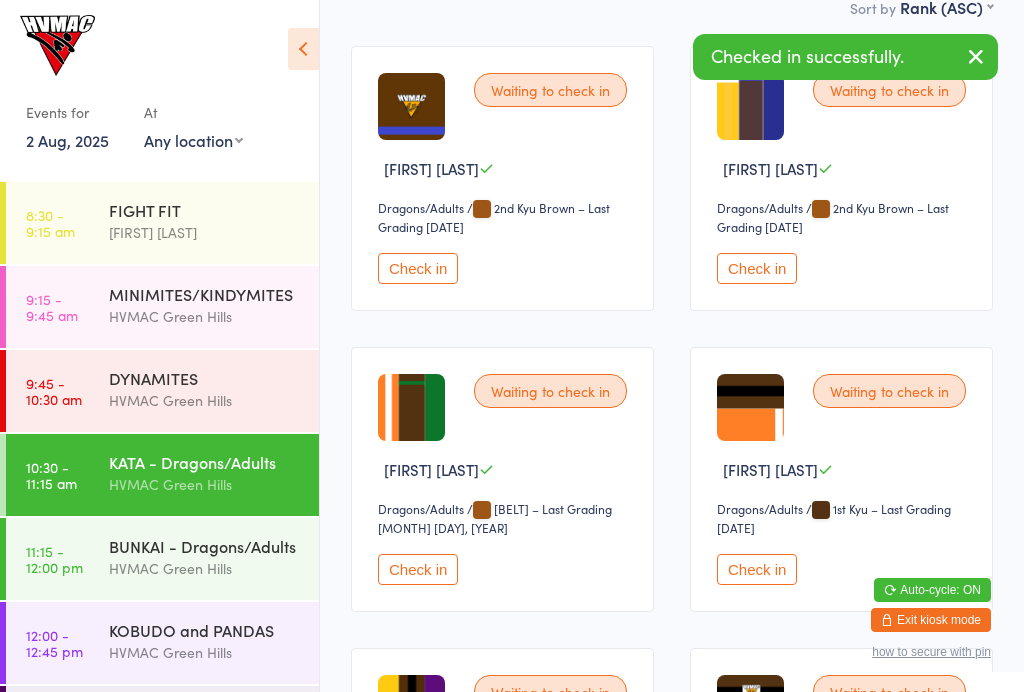 click on "HVMAC Green Hills" at bounding box center (205, 568) 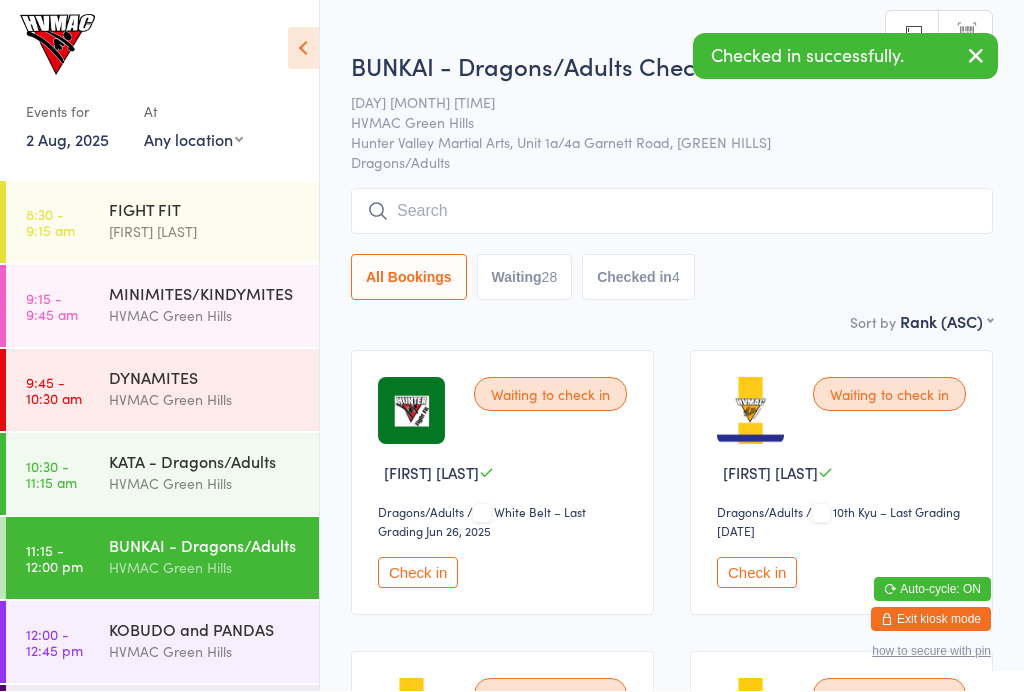 scroll, scrollTop: 1, scrollLeft: 0, axis: vertical 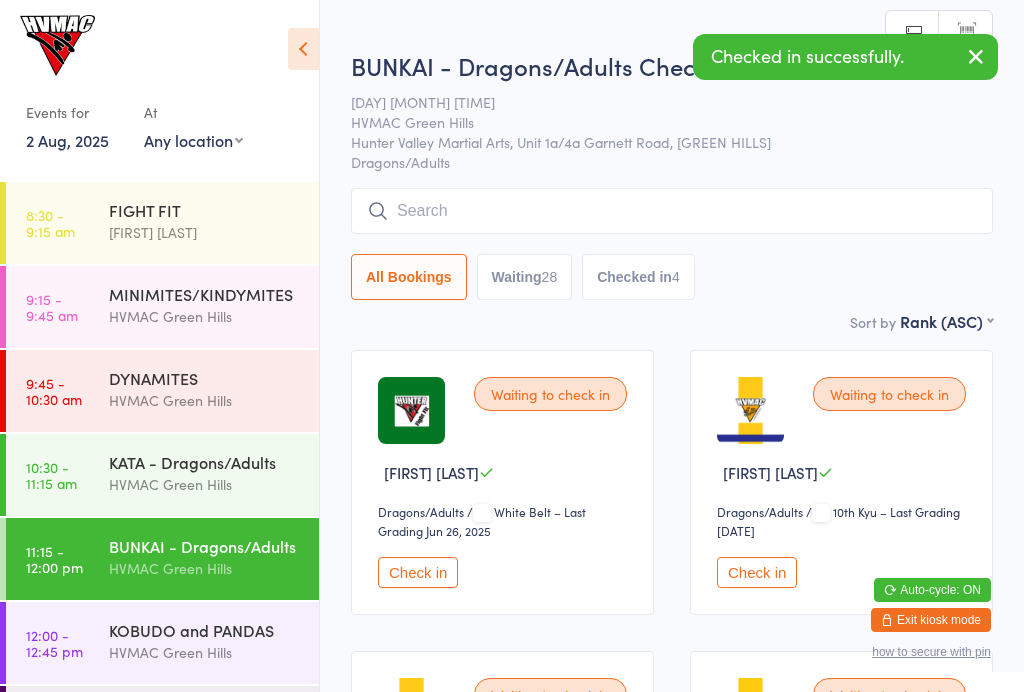 click on "Events for 2 Aug, 2025 2 Aug, 2025
August 2025
Sun Mon Tue Wed Thu Fri Sat
31
27
28
29
30
31
01
02
32
03
04
05
06
07
08
09
33
10
11
12
13
14
15
16
34
17
18
19
20
21
22
23
35
24
25
26
27
28
29
30" at bounding box center [159, 87] 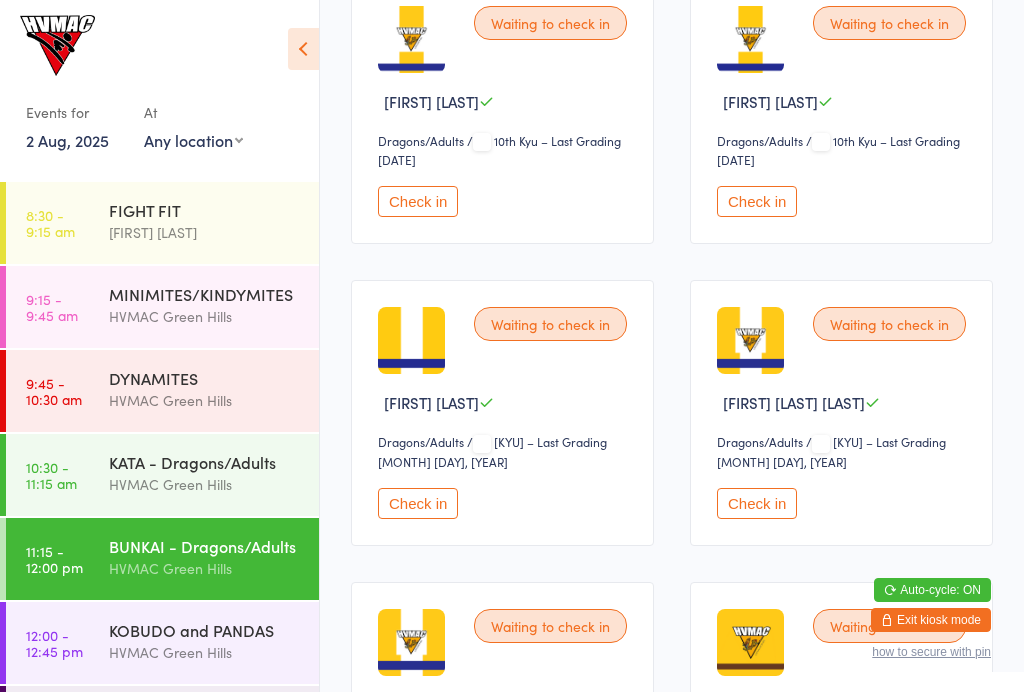 click at bounding box center (303, 49) 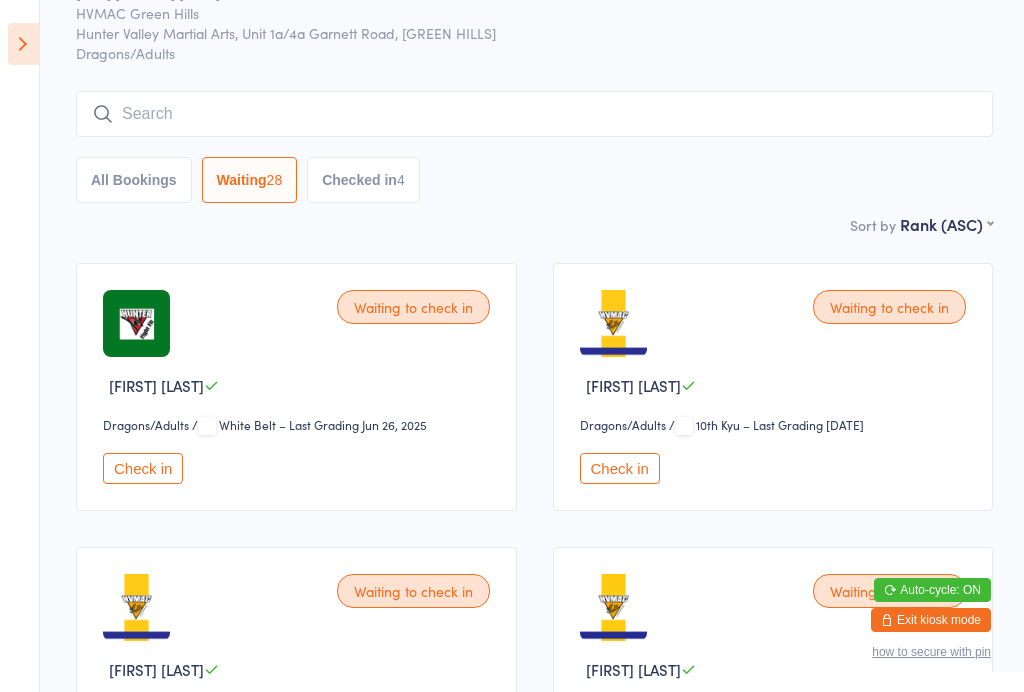 scroll, scrollTop: 0, scrollLeft: 0, axis: both 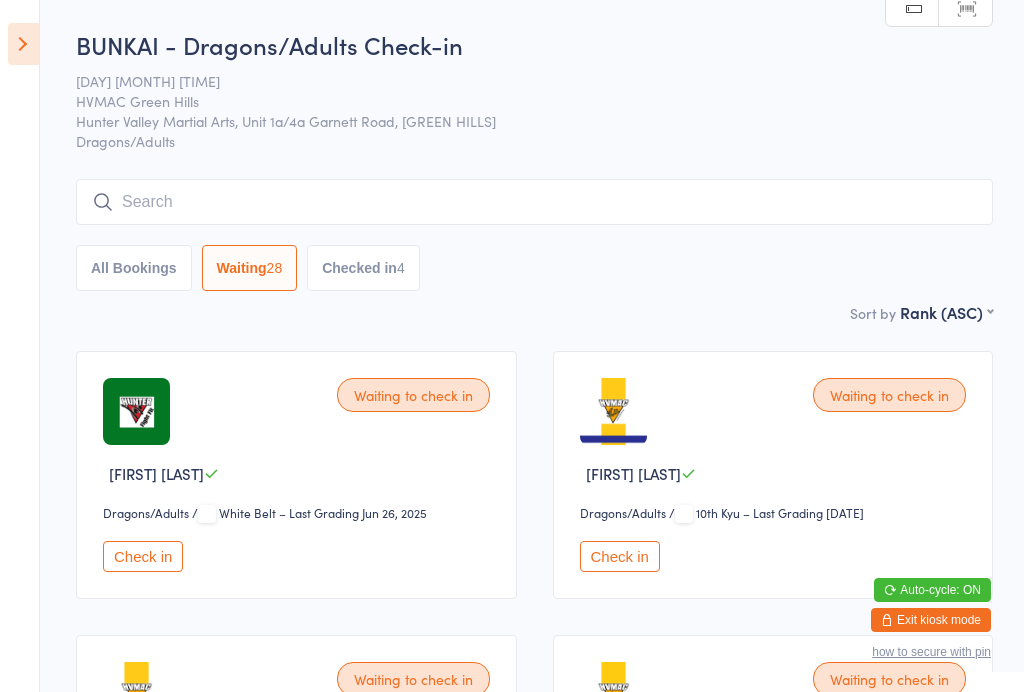 click at bounding box center (534, 202) 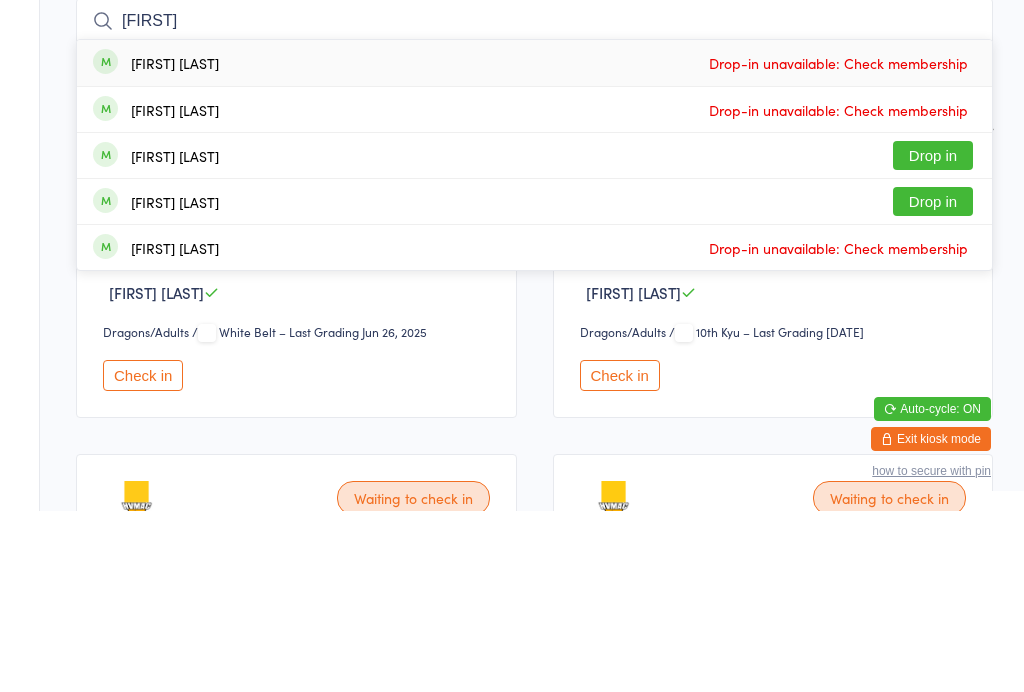 type on "O" 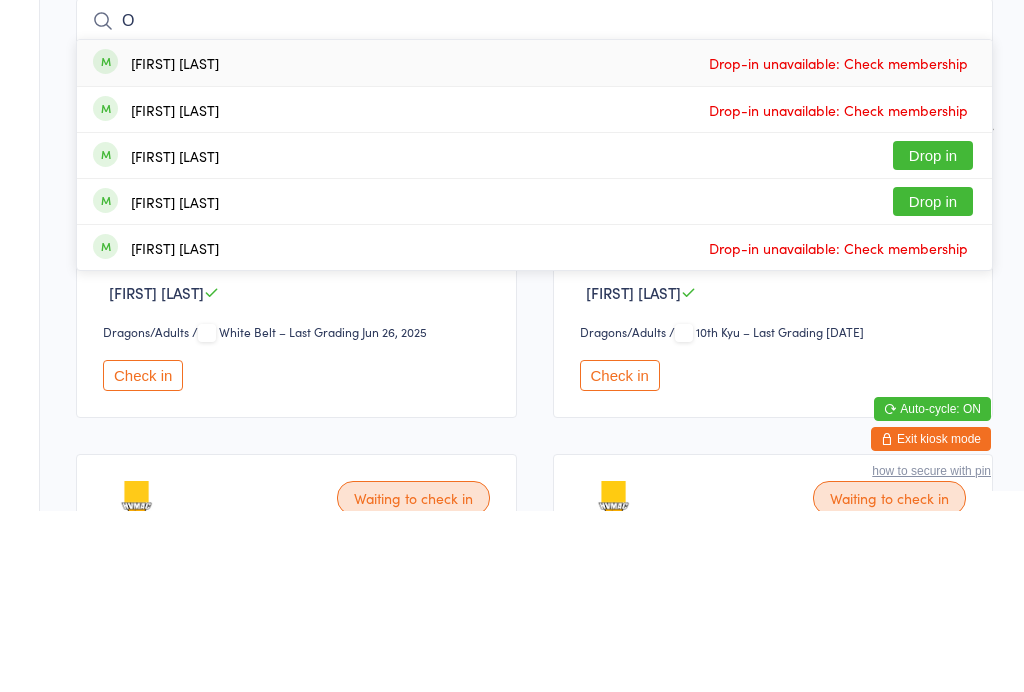 type 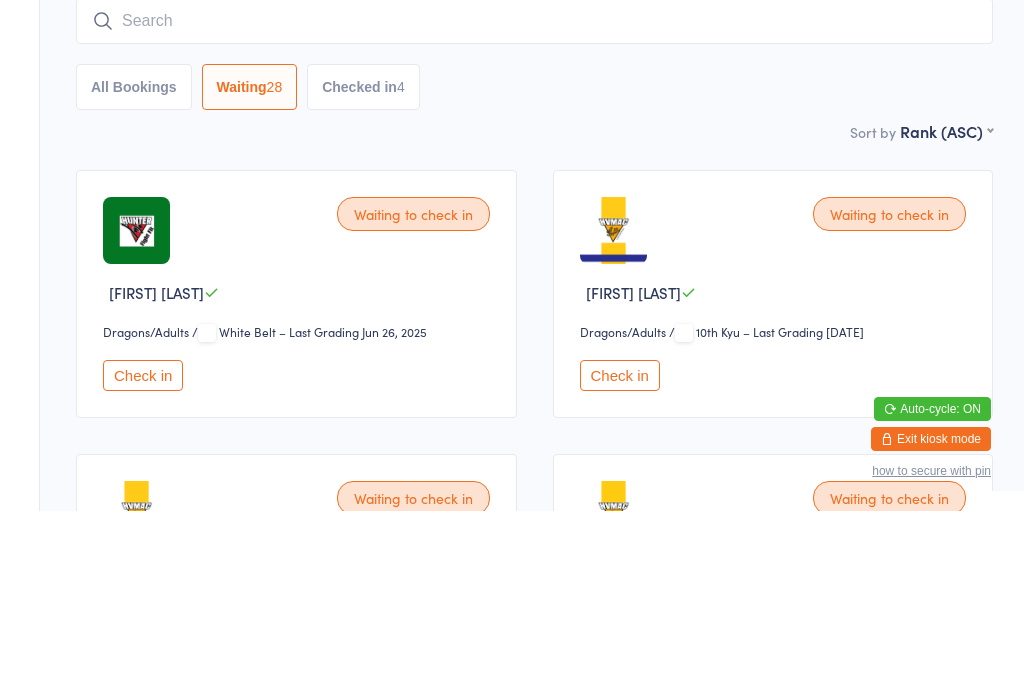click on "Sort by   Rank (ASC) First name (ASC) First name (DESC) Last name (ASC) Last name (DESC) Rank (ASC) Rank (DESC)" at bounding box center [534, 312] 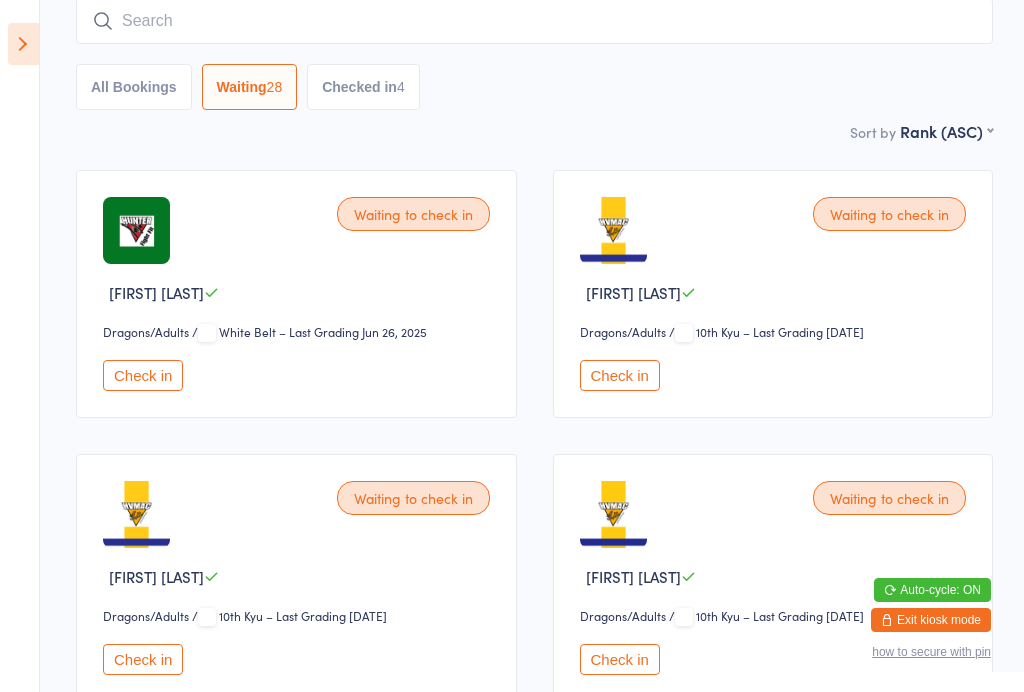 click at bounding box center (23, 44) 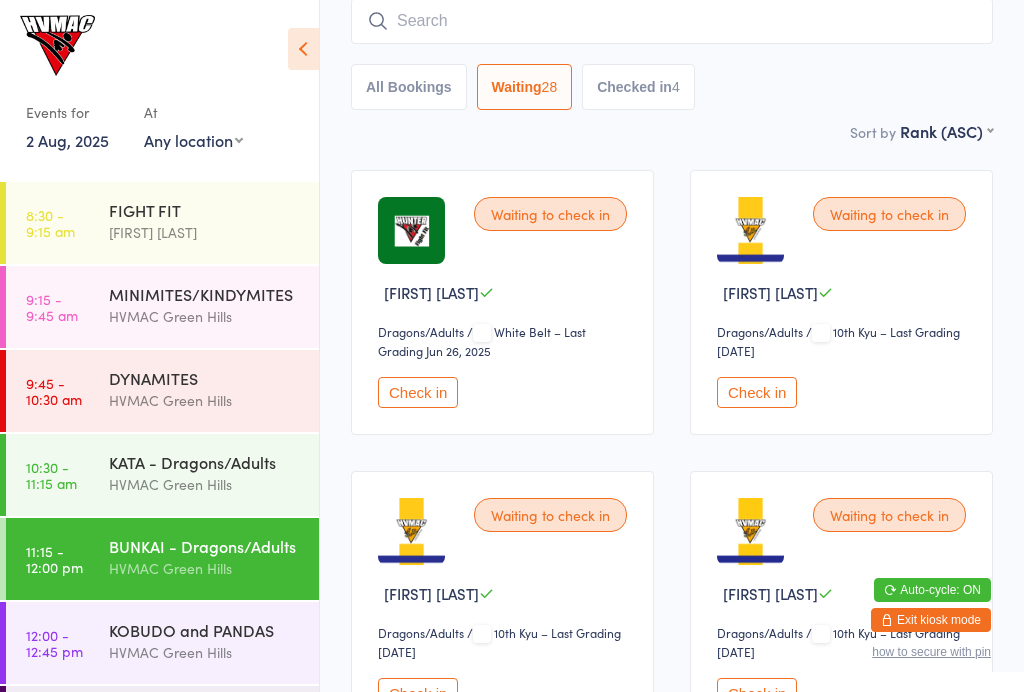 click on "HVMAC Green Hills" at bounding box center [205, 484] 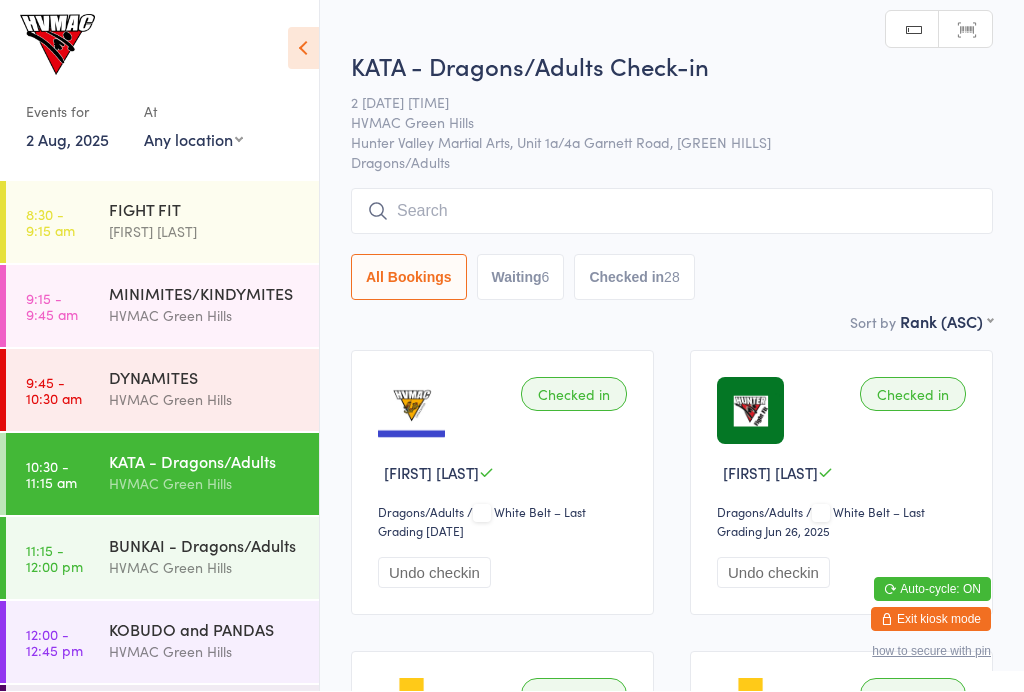 scroll, scrollTop: 1, scrollLeft: 0, axis: vertical 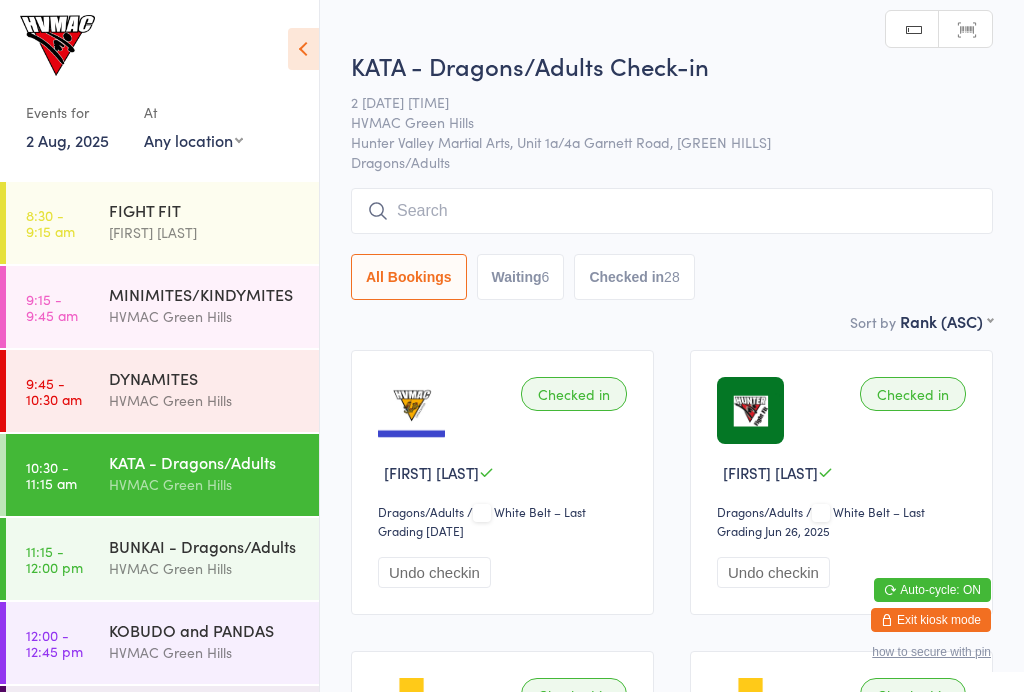 click at bounding box center [303, 49] 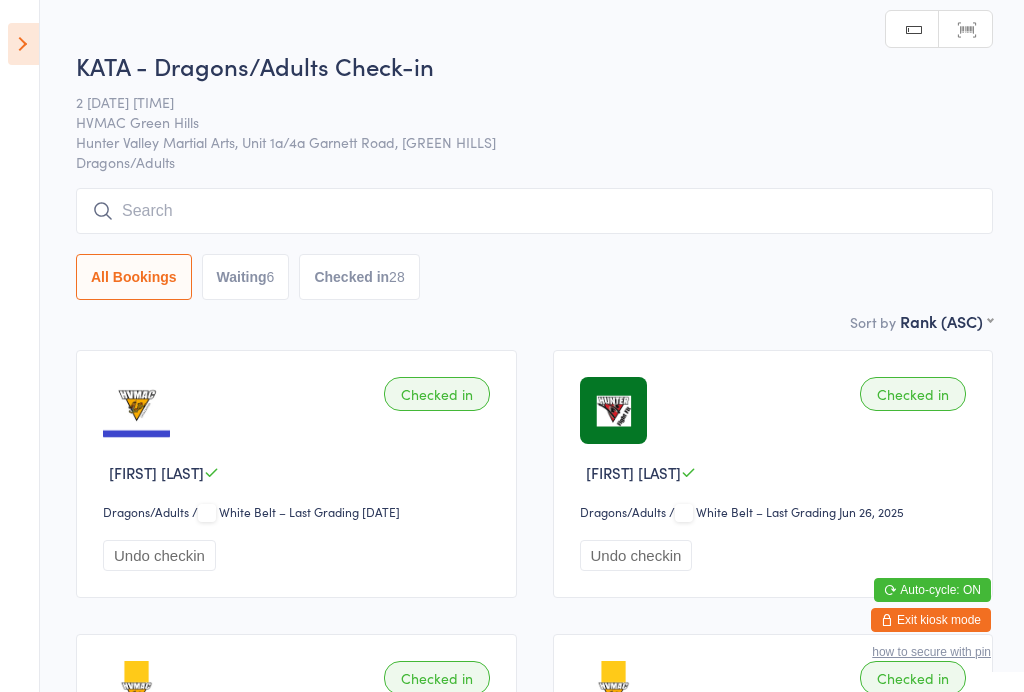 click on "Waiting  6" at bounding box center [246, 277] 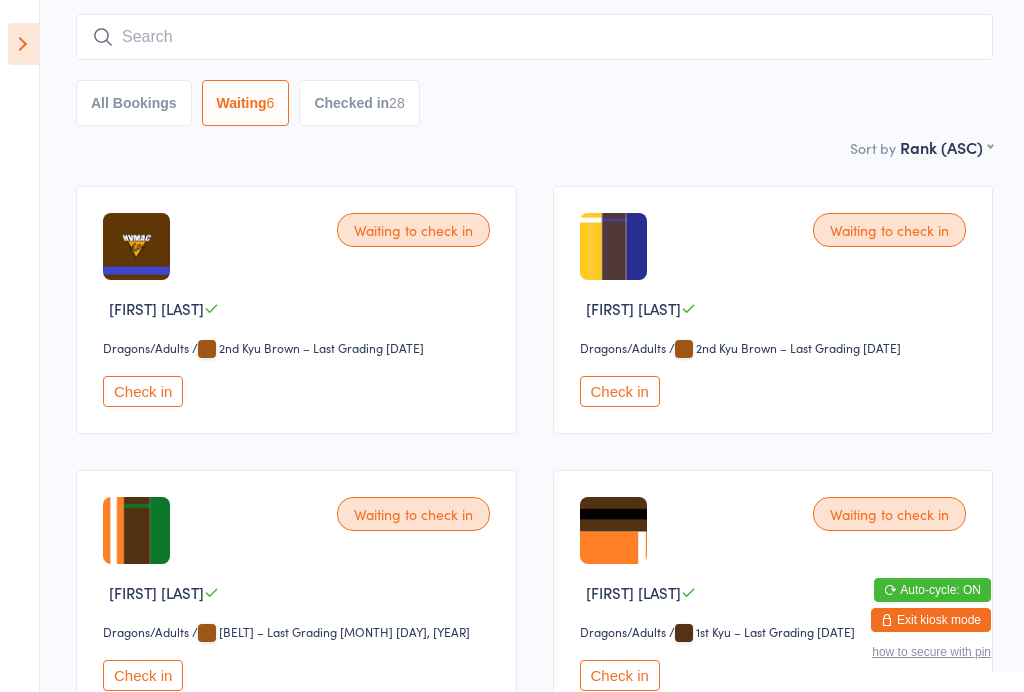 scroll, scrollTop: 141, scrollLeft: 0, axis: vertical 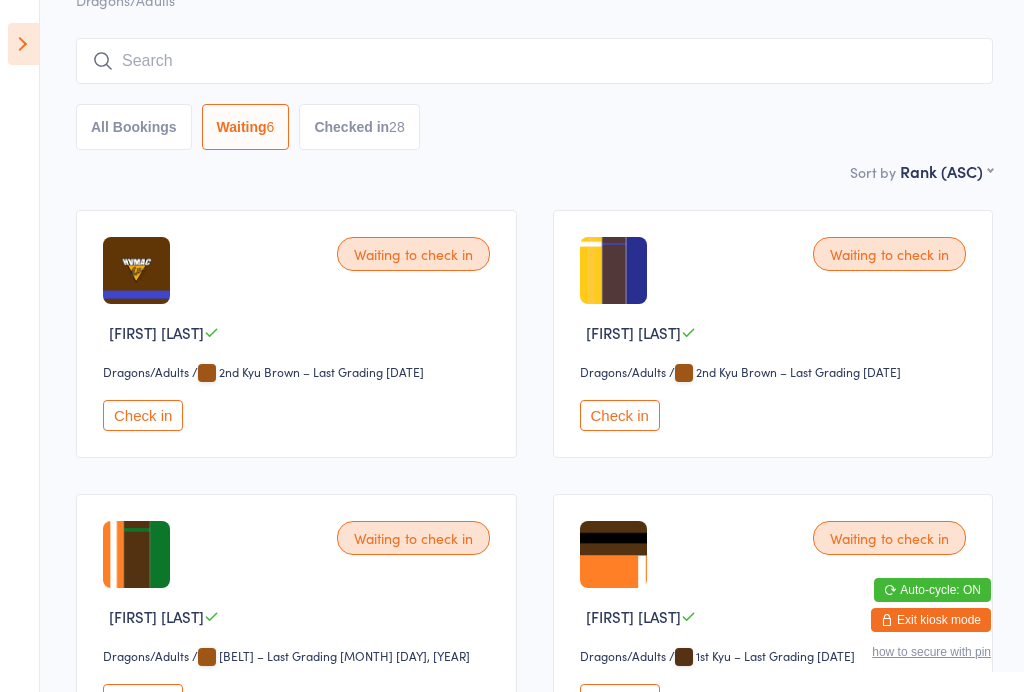 click on "Check in" at bounding box center (143, 415) 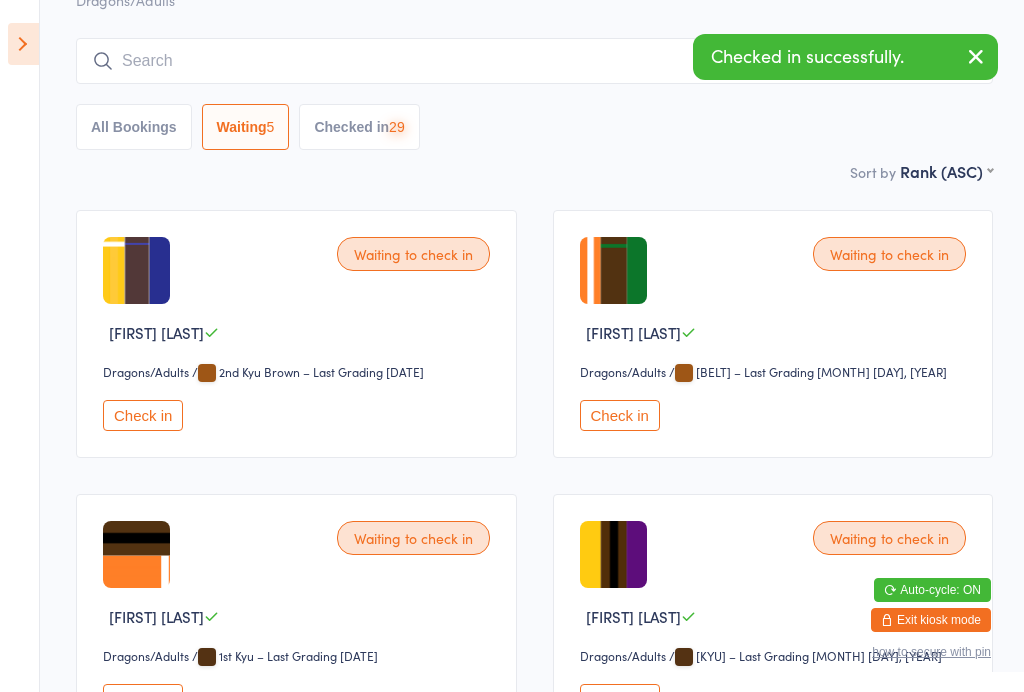 click on "Check in" at bounding box center (143, 415) 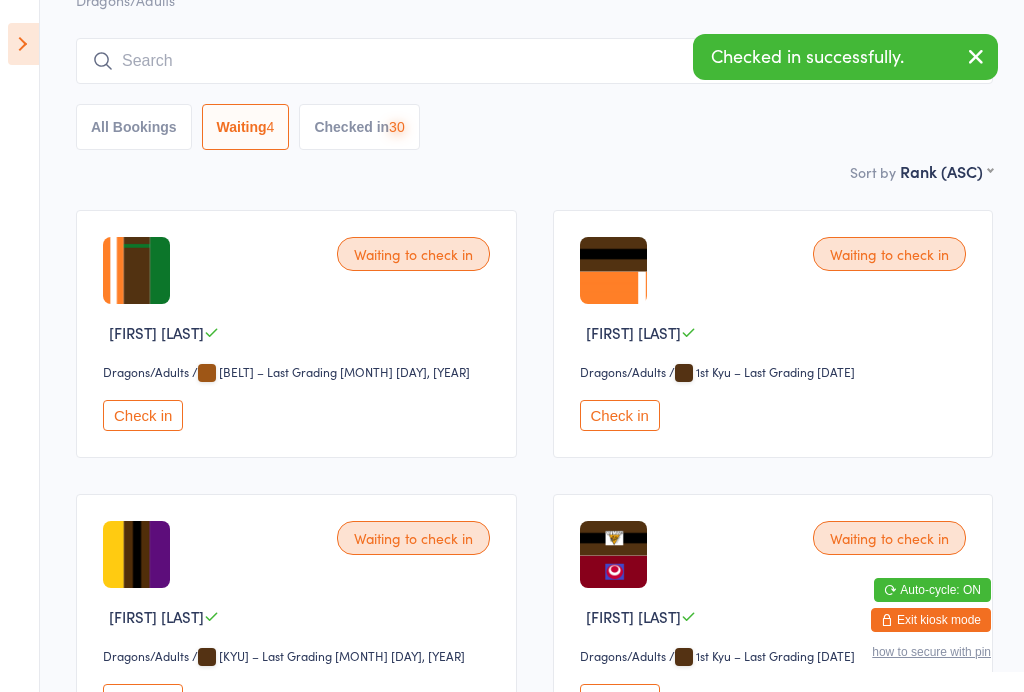 click on "Check in" at bounding box center [143, 415] 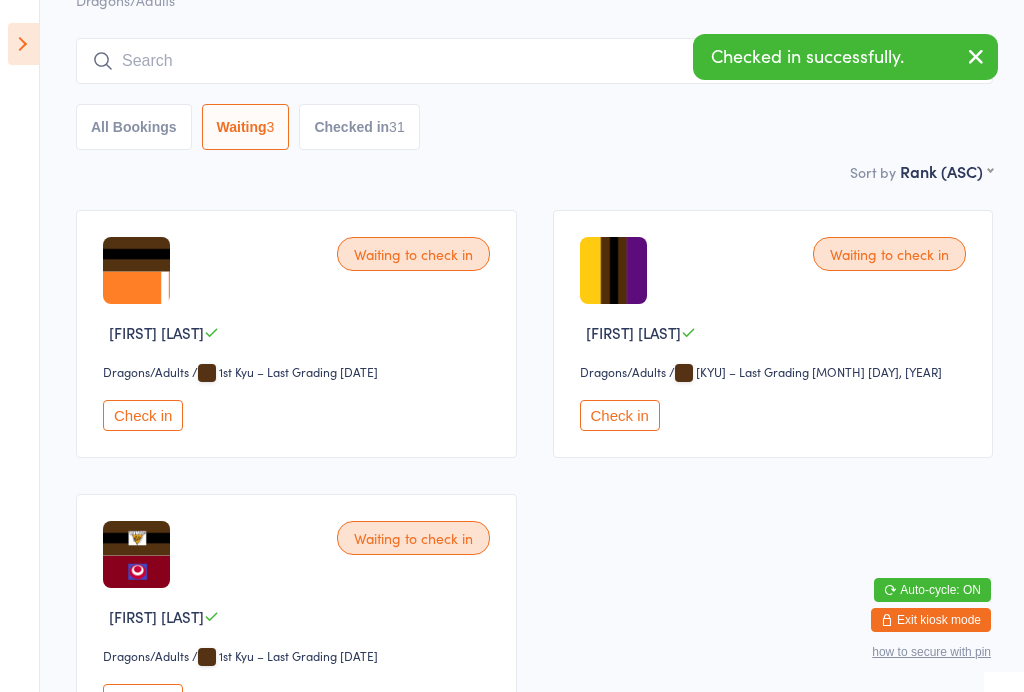 click on "Waiting to check in [FIRST] [LAST]  Dragons/Adults  Dragons/Adults   /  1st Kyu – Last Grading [DATE]   Check in" at bounding box center [296, 334] 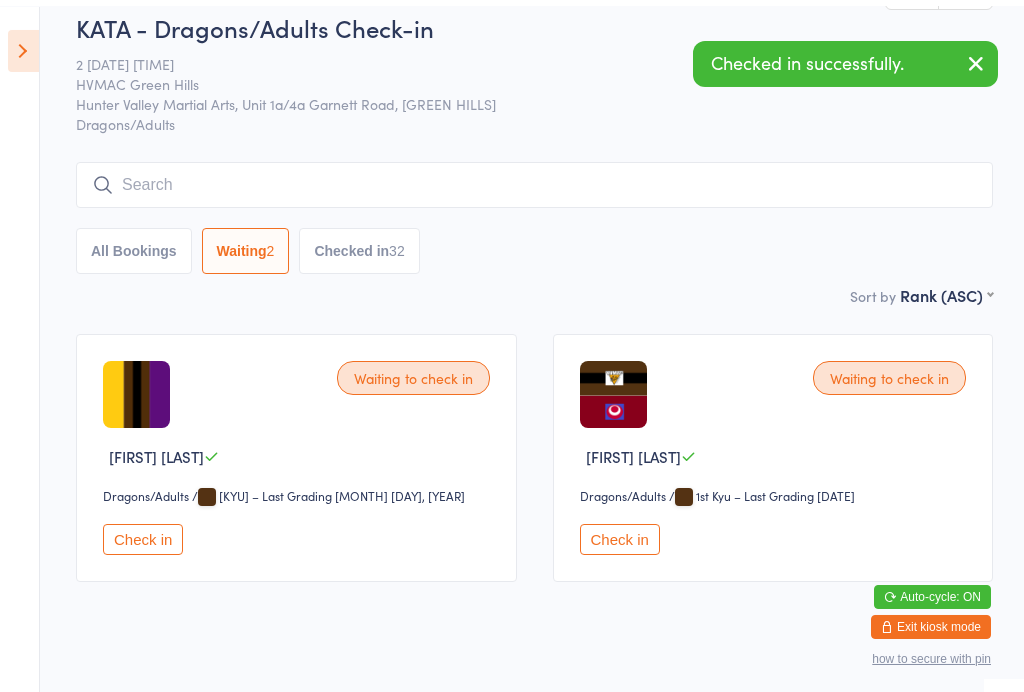 scroll, scrollTop: 0, scrollLeft: 0, axis: both 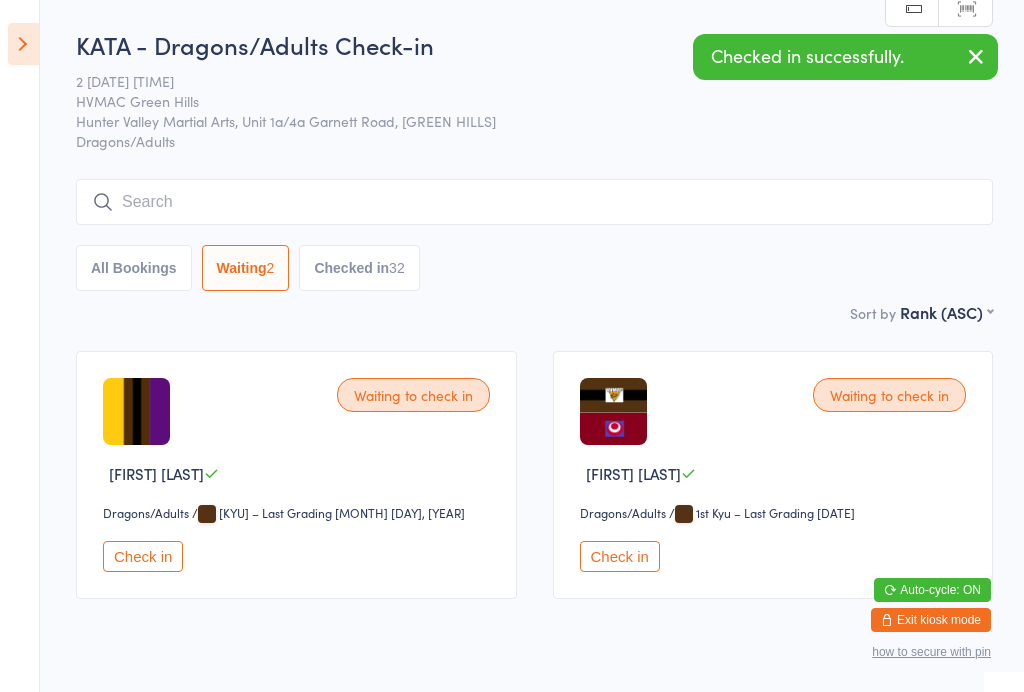 click on "Check in" at bounding box center [143, 556] 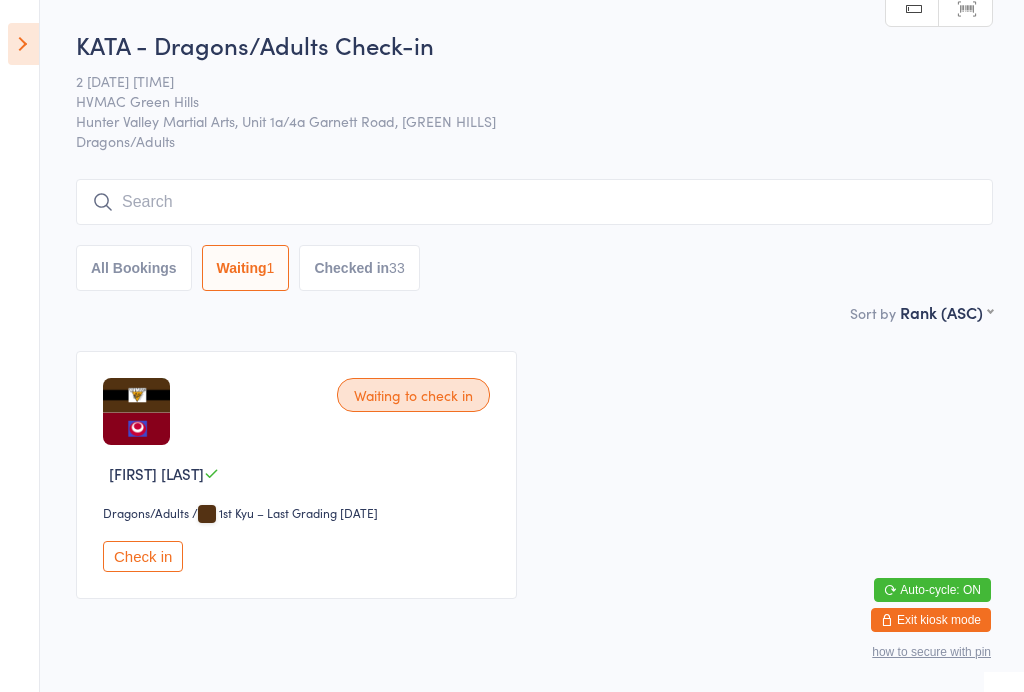 click on "Dragons/Adults" at bounding box center [160, 513] 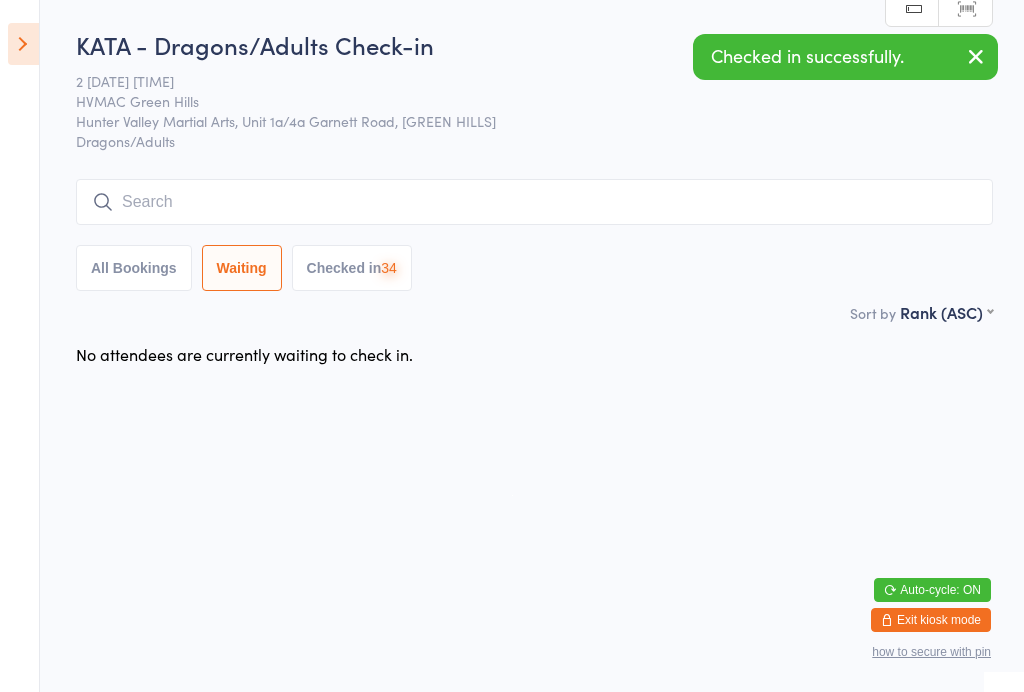 click on "Checked in  34" at bounding box center (352, 268) 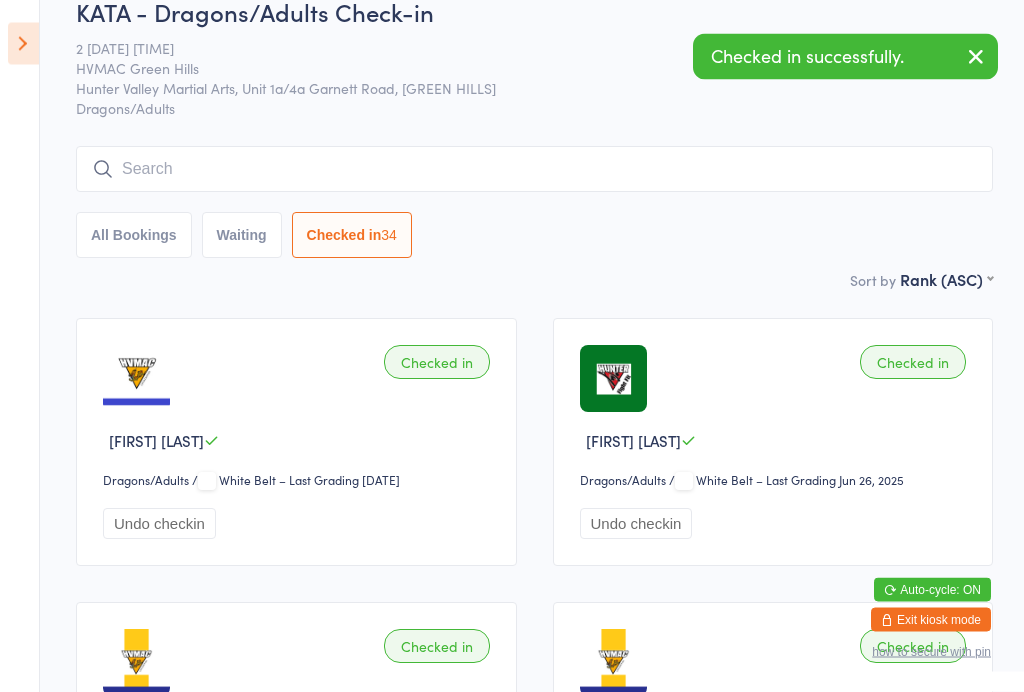 scroll, scrollTop: 0, scrollLeft: 0, axis: both 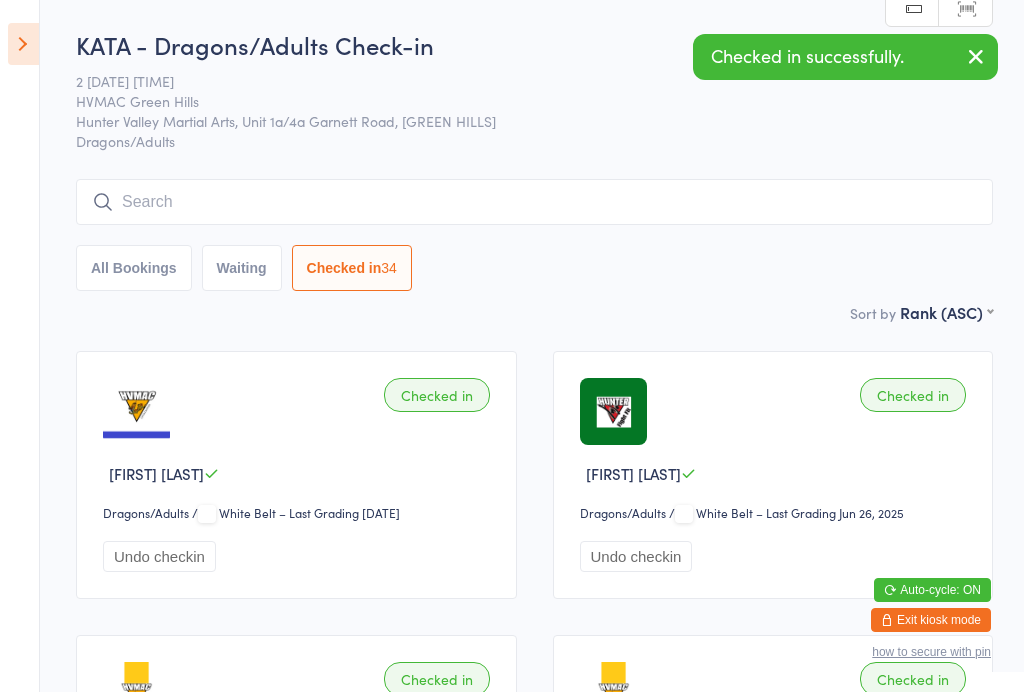 click at bounding box center (534, 202) 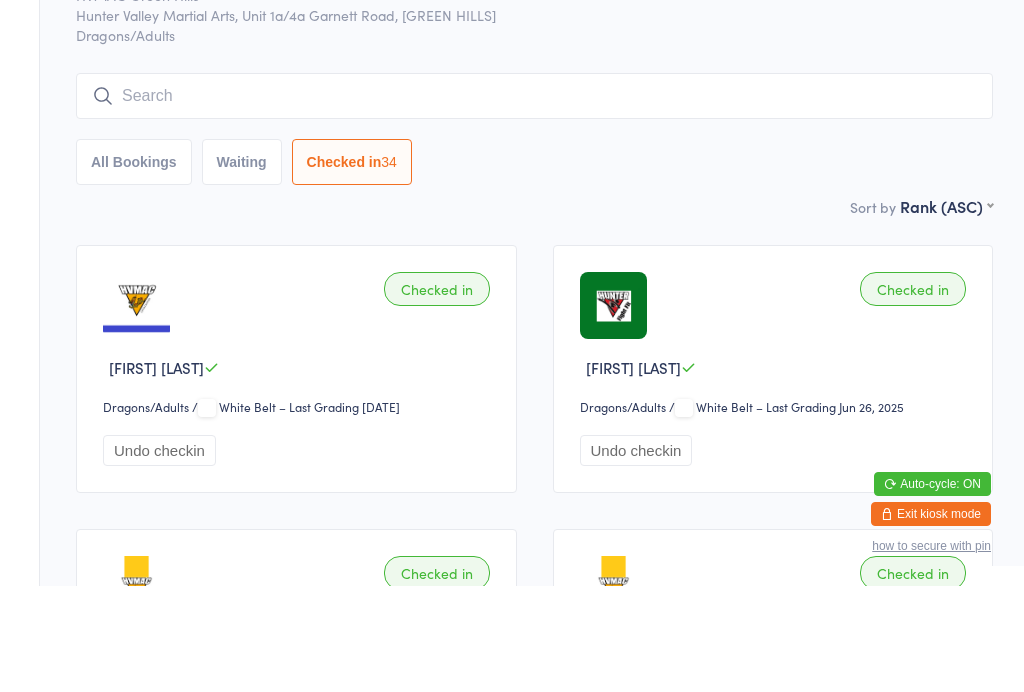 click on "Events for 2 Aug, 2025 2 Aug, 2025
August 2025
Sun Mon Tue Wed Thu Fri Sat
31
27
28
29
30
31
01
02
32
03
04
05
06
07
08
09
33
10
11
12
13
14
15
16
34
17
18
19
20
21
22
23
35
24
25
26
27
28
29
30" at bounding box center (20, 346) 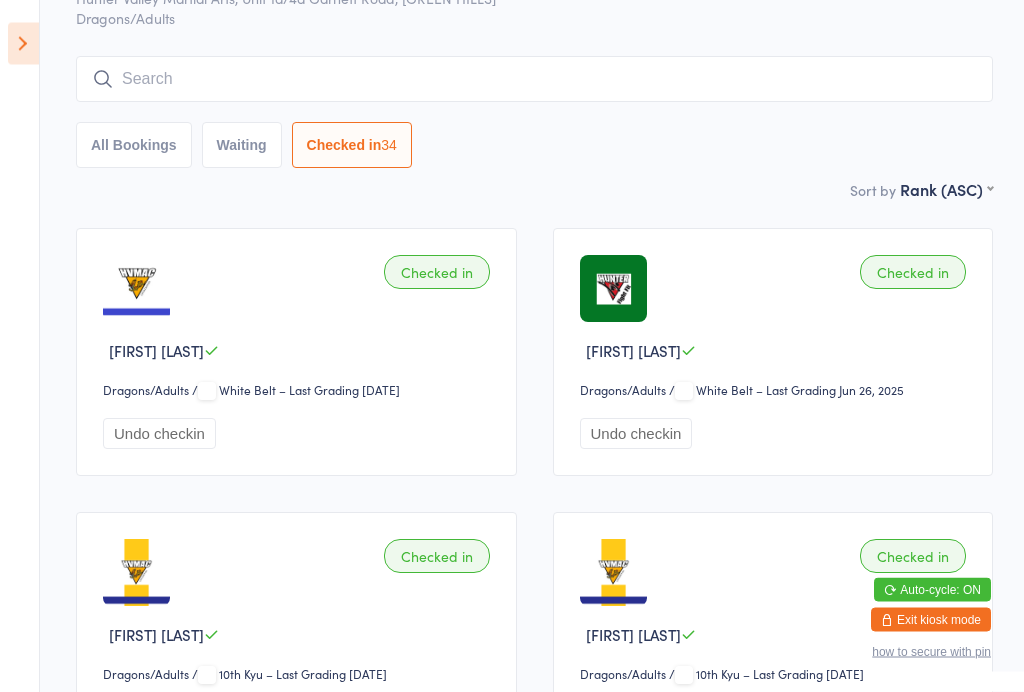 scroll, scrollTop: 123, scrollLeft: 0, axis: vertical 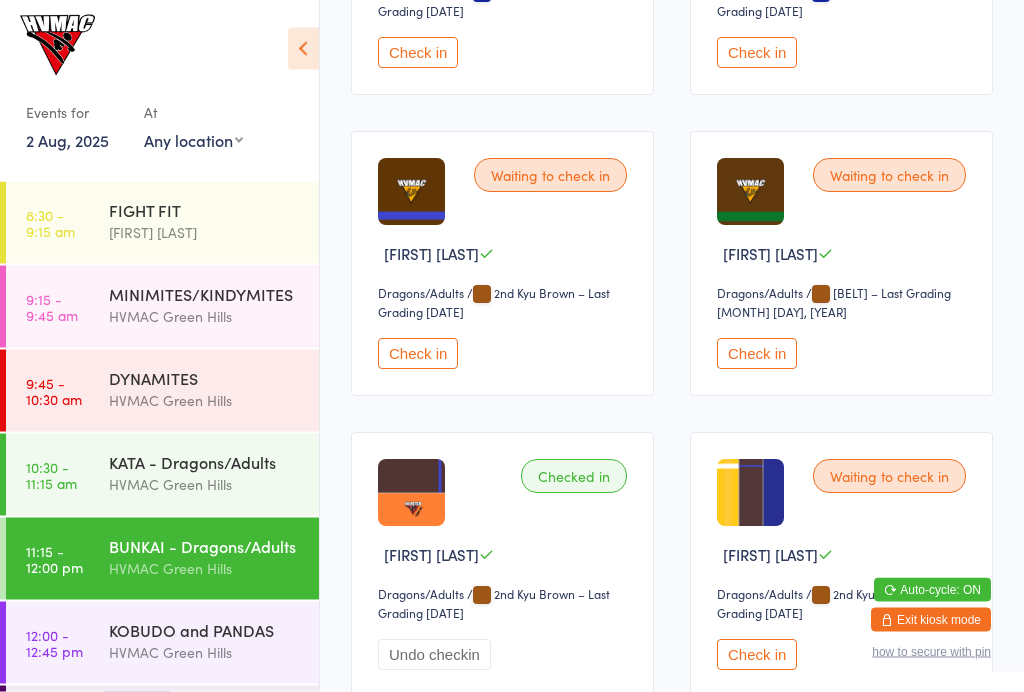 click on "Check in" at bounding box center (757, 354) 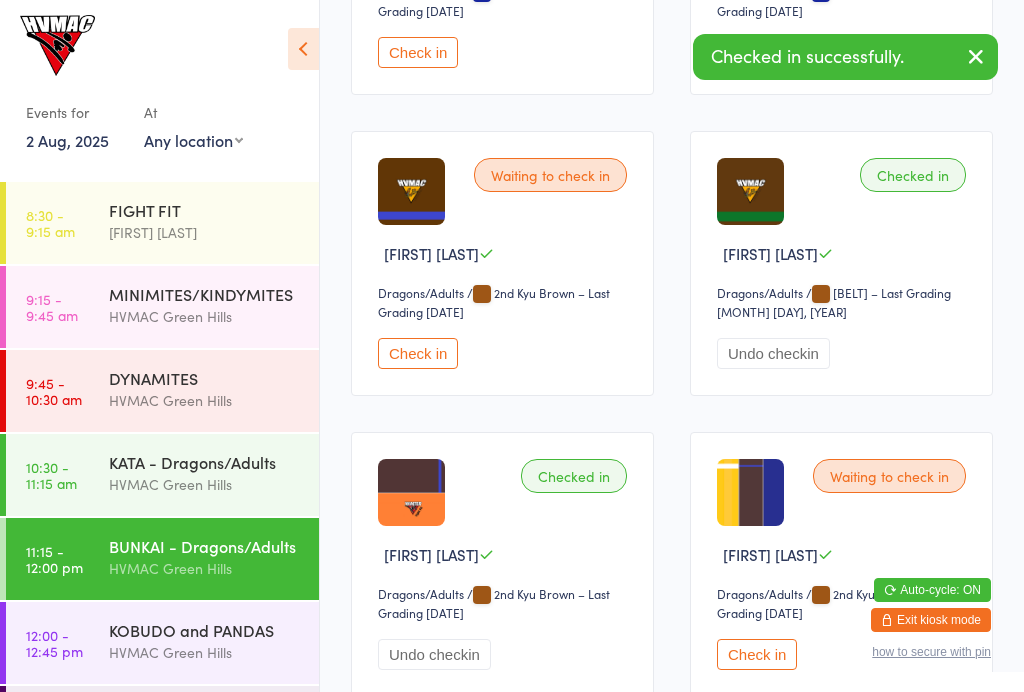 click on "KOBUDO and PANDAS" at bounding box center [205, 630] 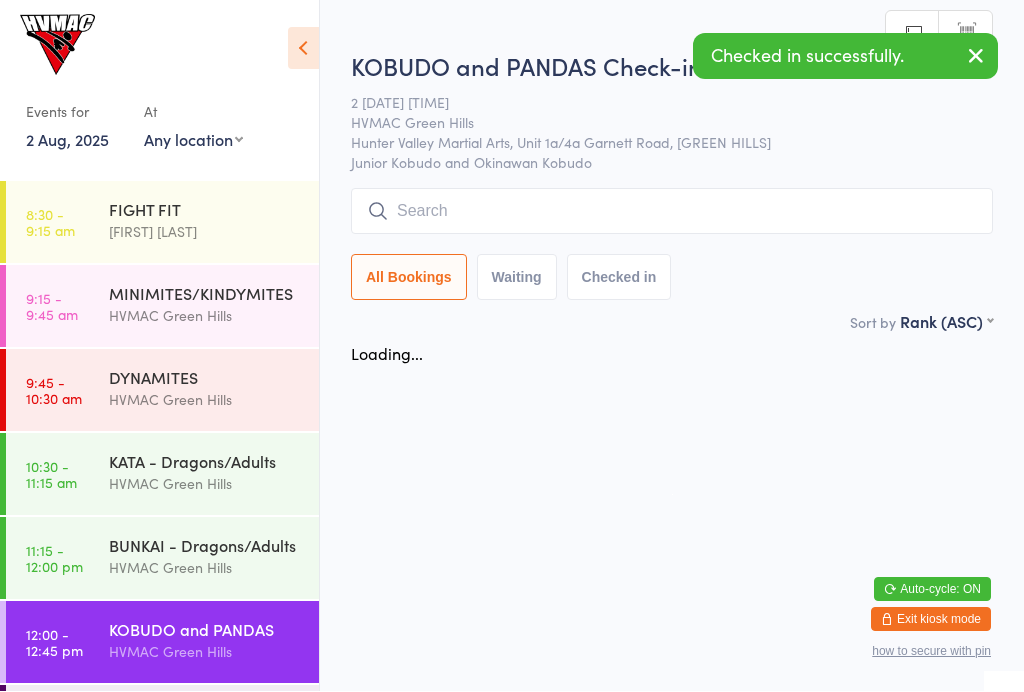scroll, scrollTop: 1, scrollLeft: 0, axis: vertical 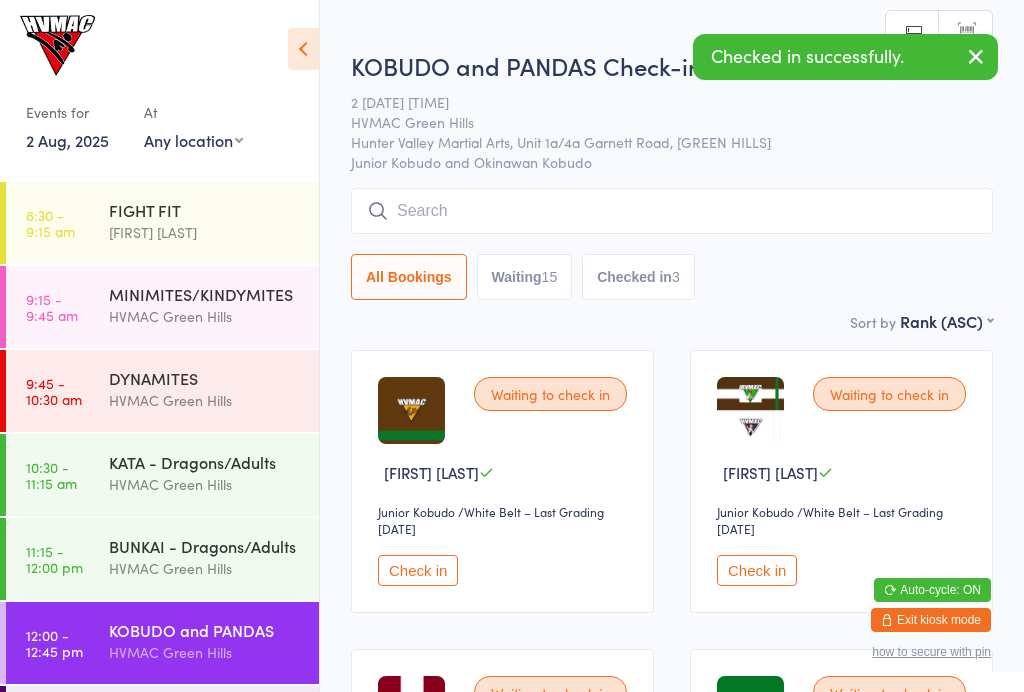 click on "Check in" at bounding box center (418, 570) 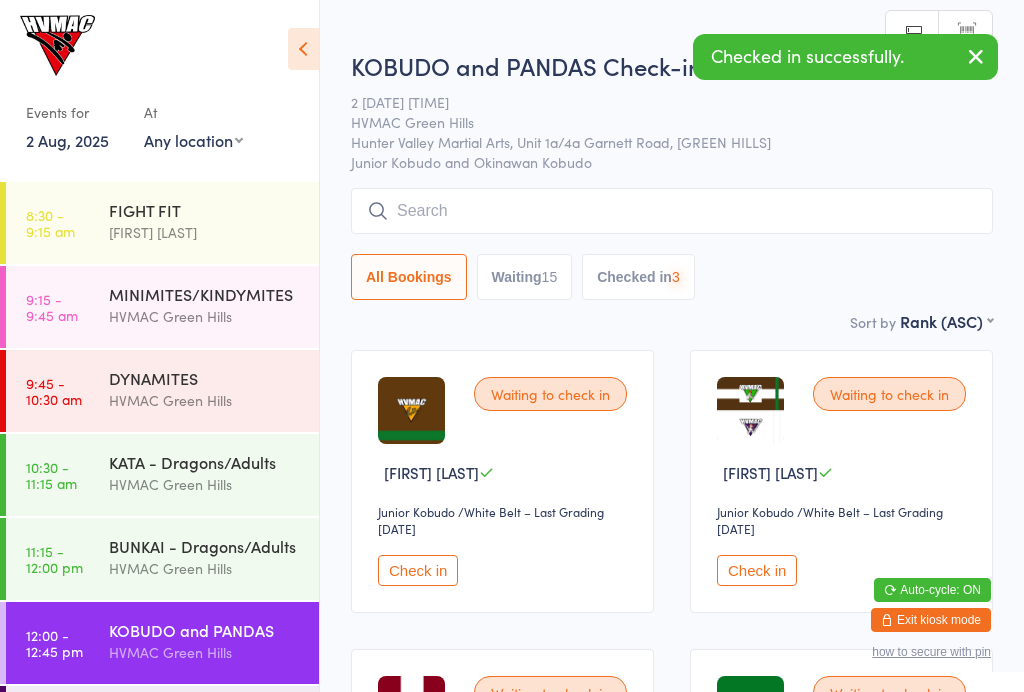 click on "Check in" at bounding box center (757, 570) 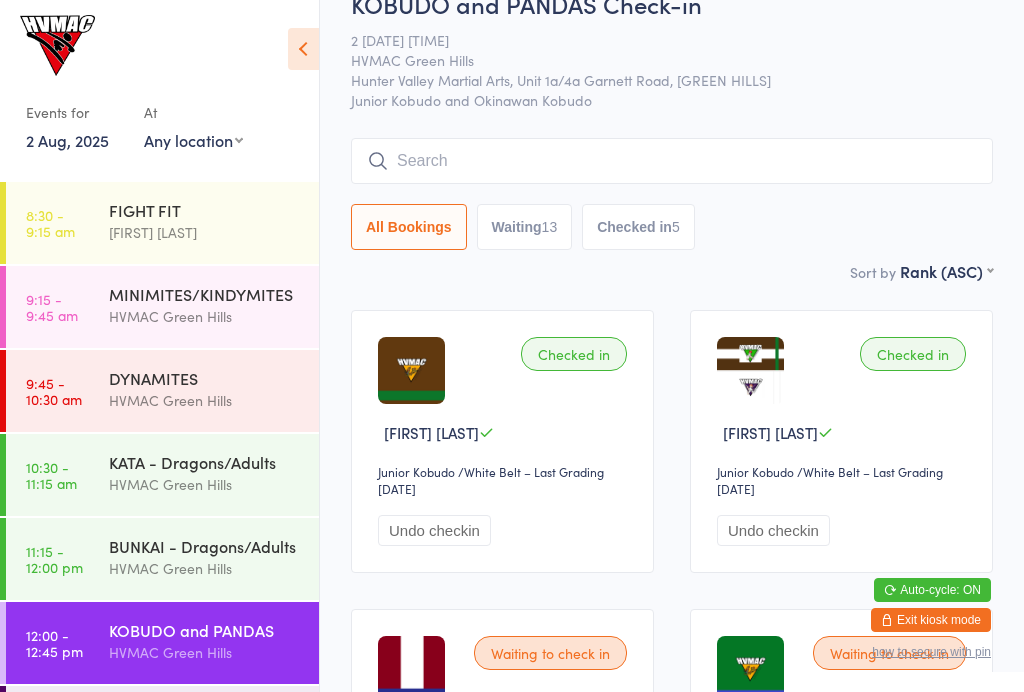 scroll, scrollTop: 0, scrollLeft: 0, axis: both 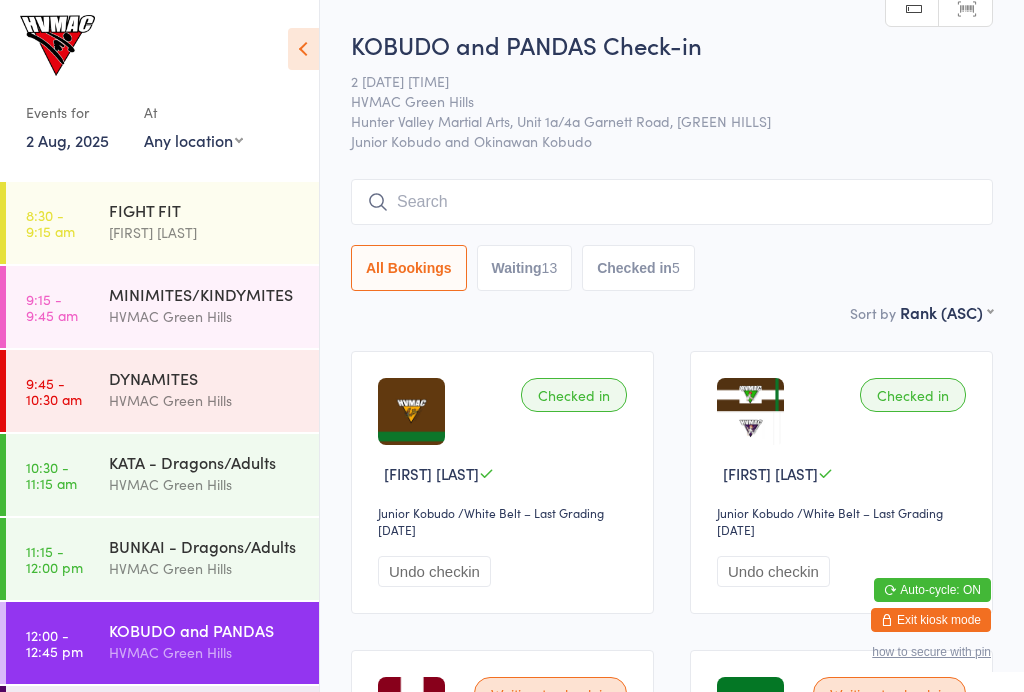 click on "BUNKAI - Dragons/Adults" at bounding box center [205, 546] 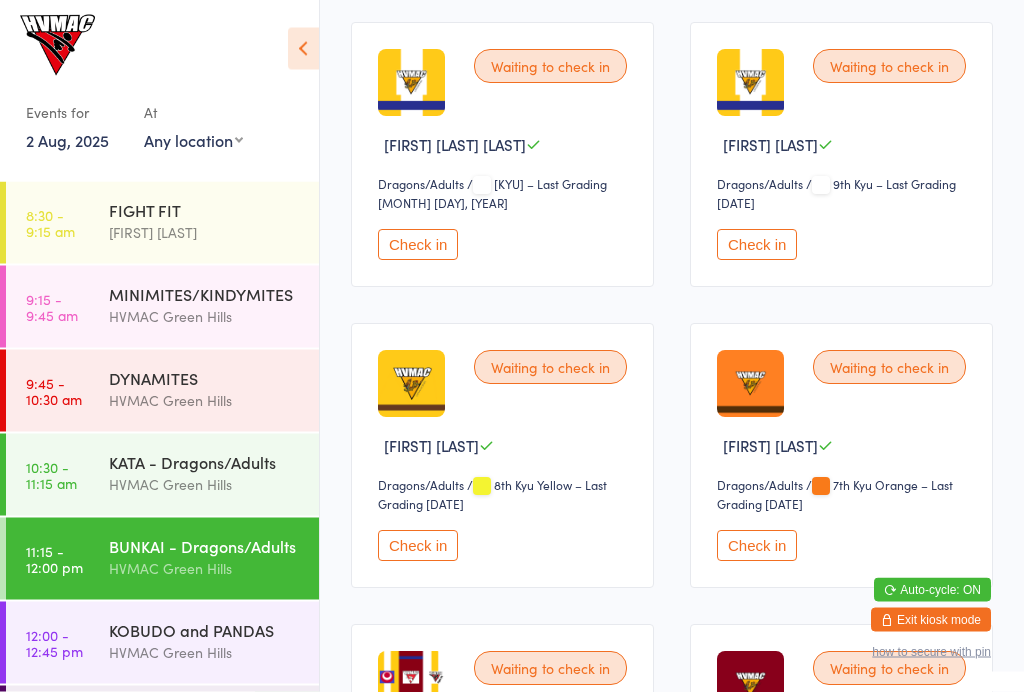 click on "Check in" at bounding box center (418, 546) 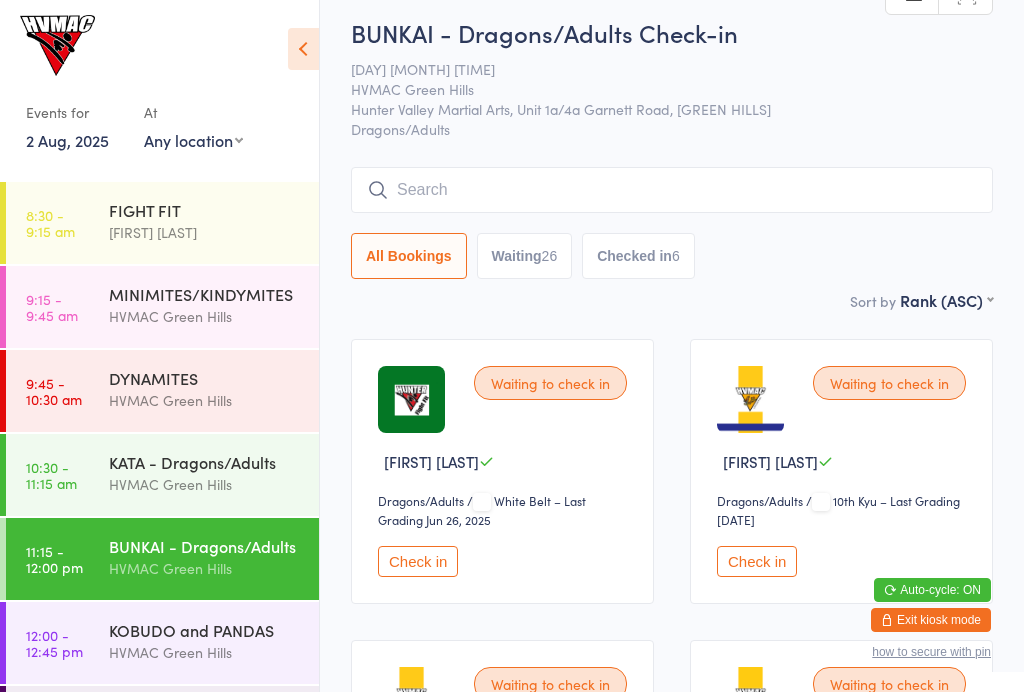 scroll, scrollTop: 0, scrollLeft: 0, axis: both 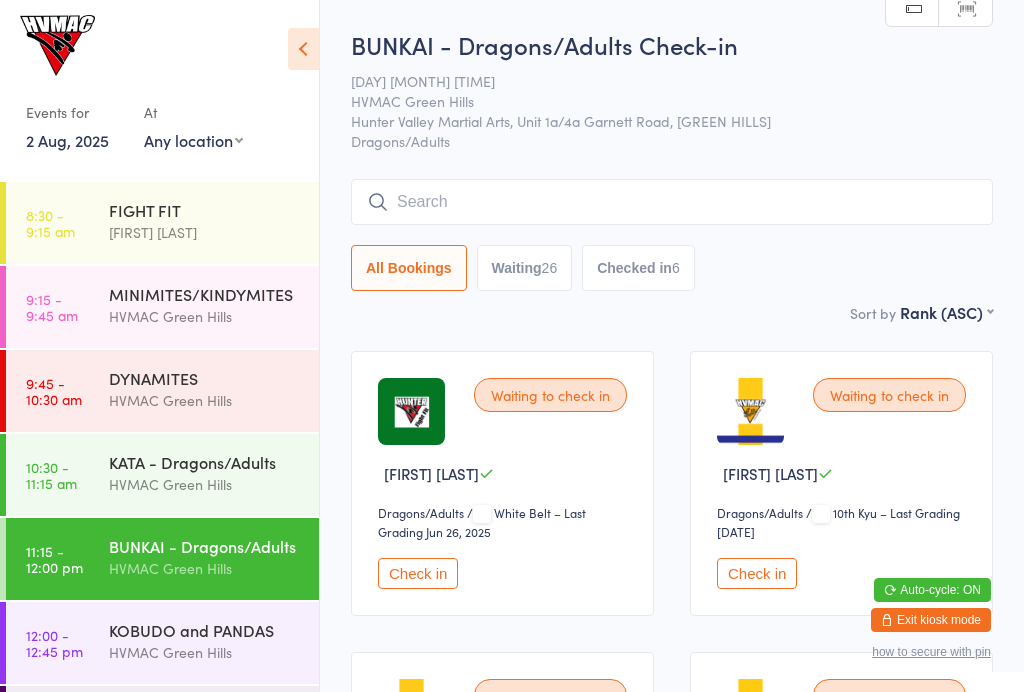 click on "26" at bounding box center (550, 268) 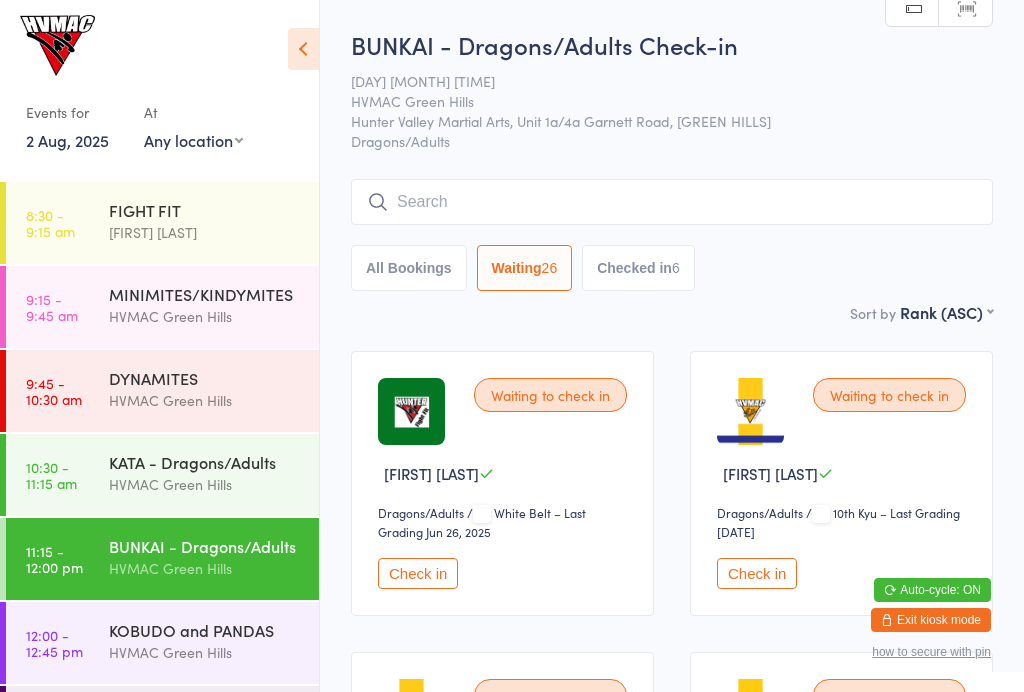 select on "4" 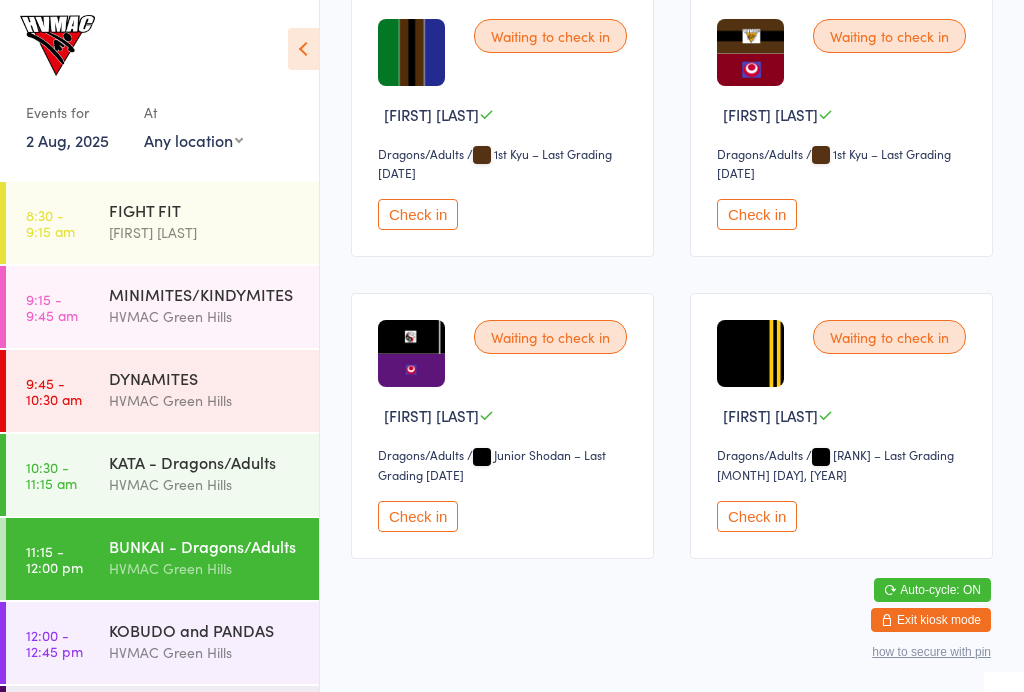 scroll, scrollTop: 3680, scrollLeft: 0, axis: vertical 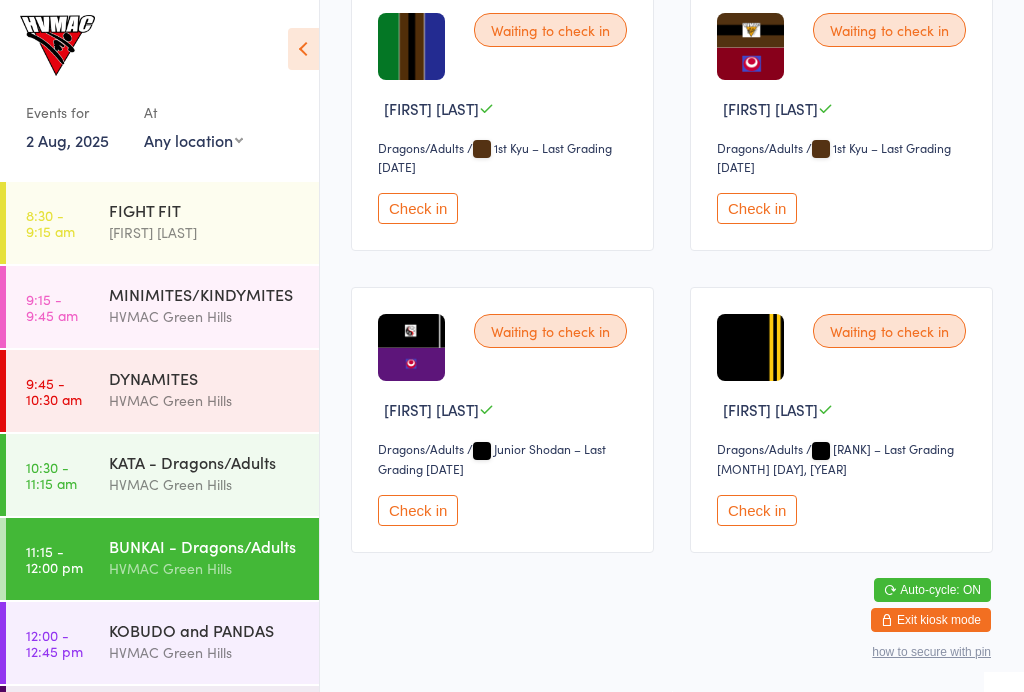 click on "Check in" at bounding box center (418, 510) 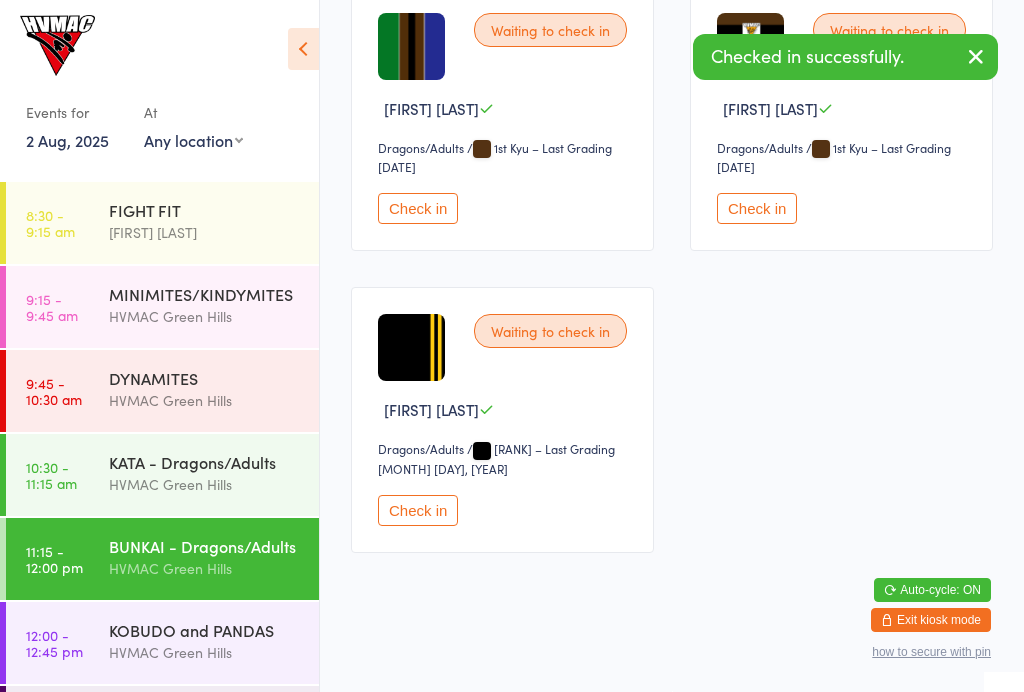 click on "Check in" at bounding box center [757, 208] 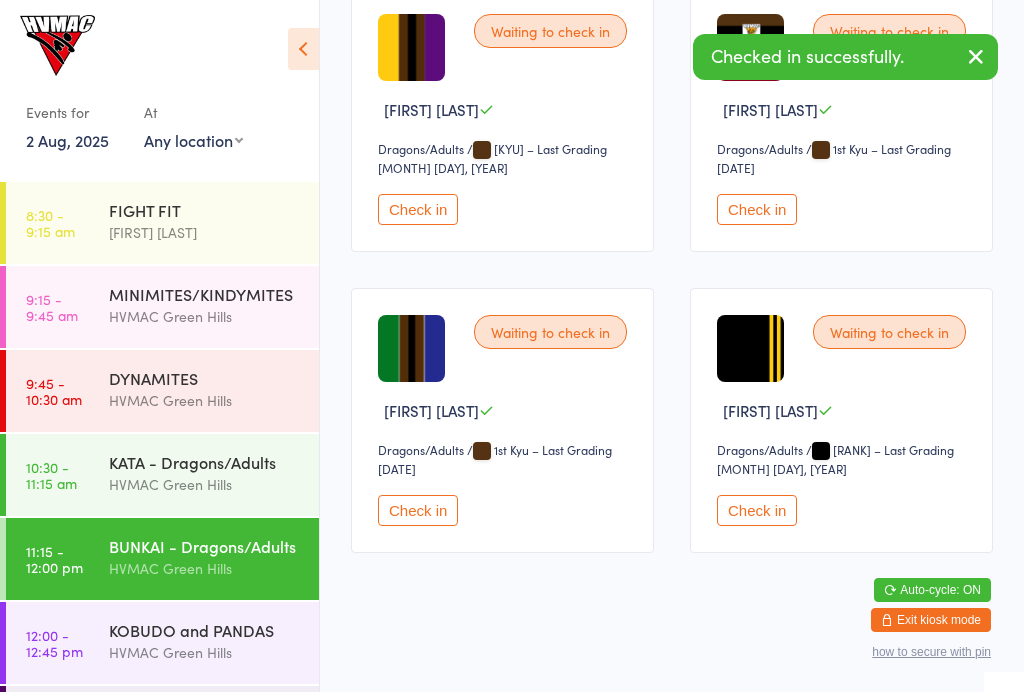 scroll, scrollTop: 3421, scrollLeft: 0, axis: vertical 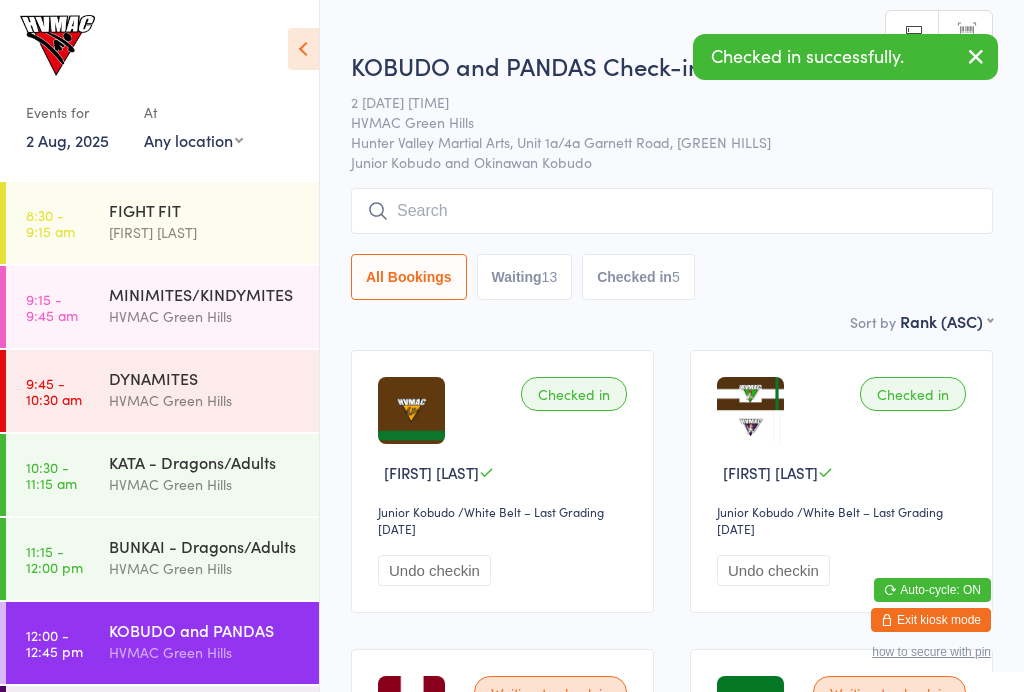 click on "Waiting  13" at bounding box center [525, 277] 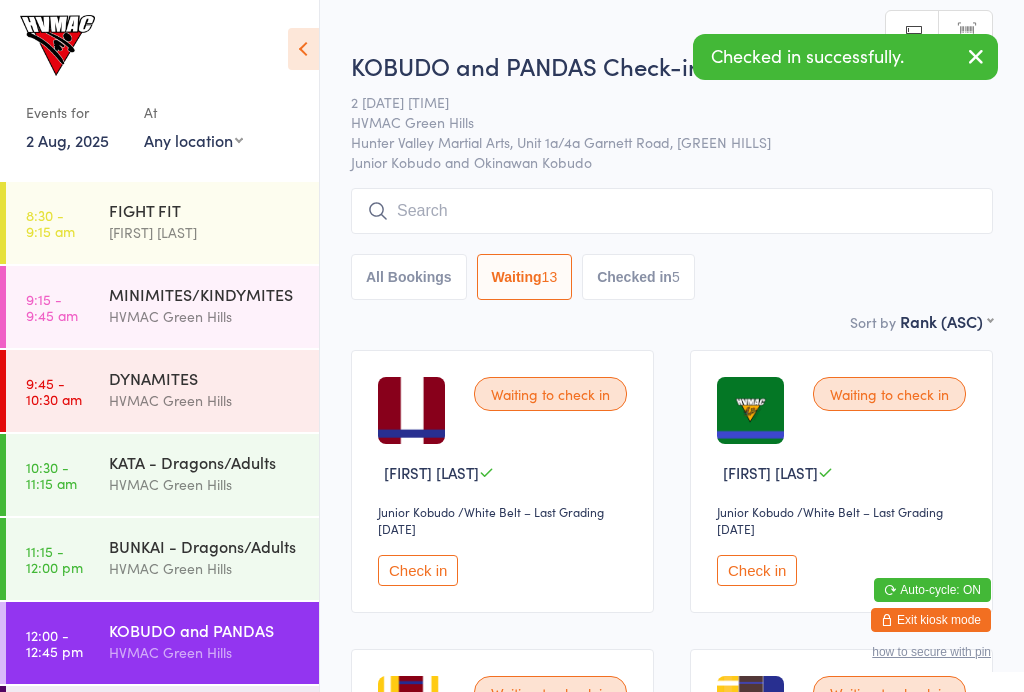select on "4" 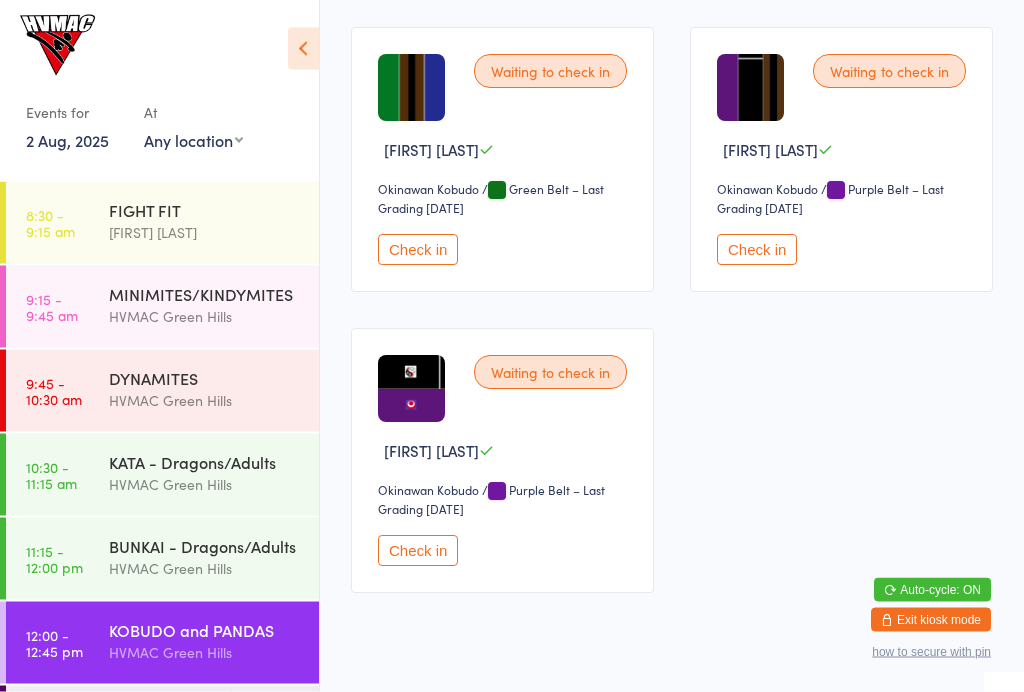 scroll, scrollTop: 1828, scrollLeft: 0, axis: vertical 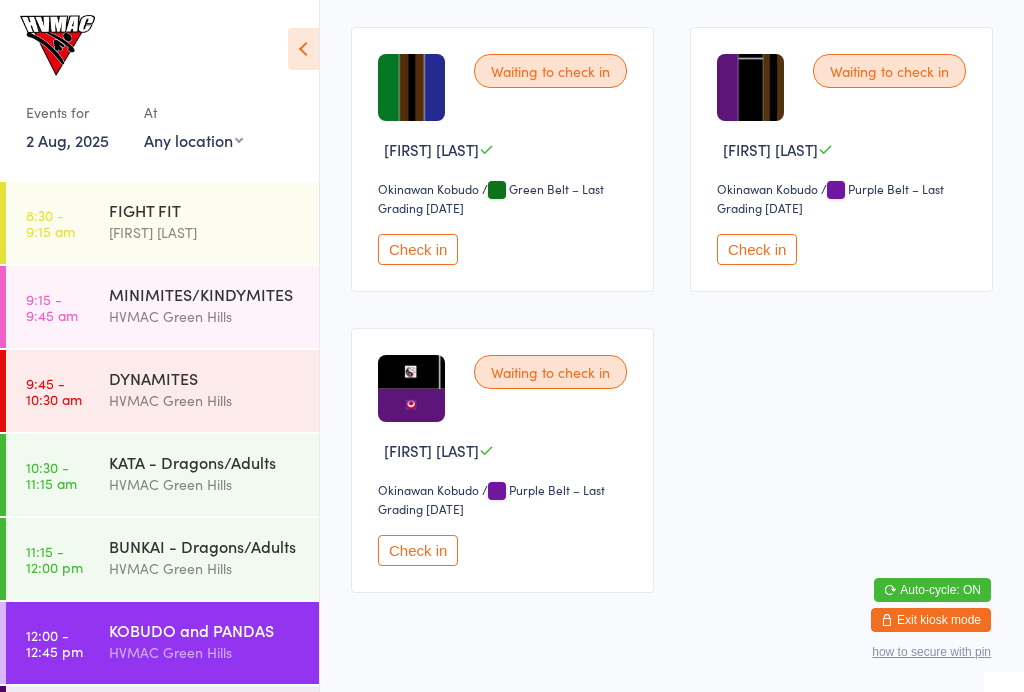 click on "Check in" at bounding box center [418, 550] 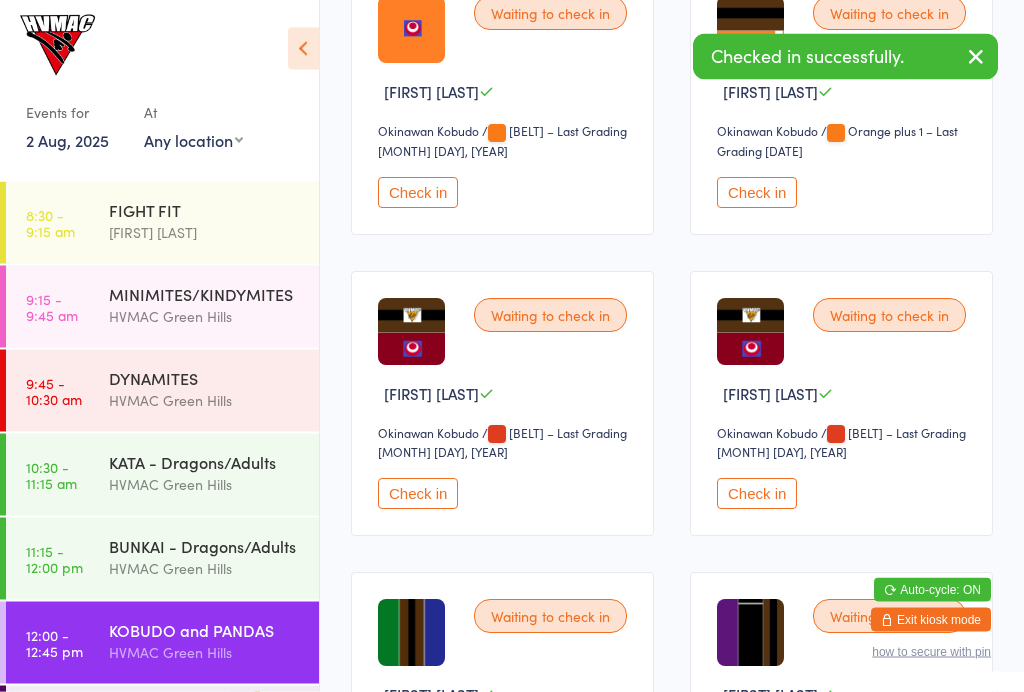 scroll, scrollTop: 1277, scrollLeft: 0, axis: vertical 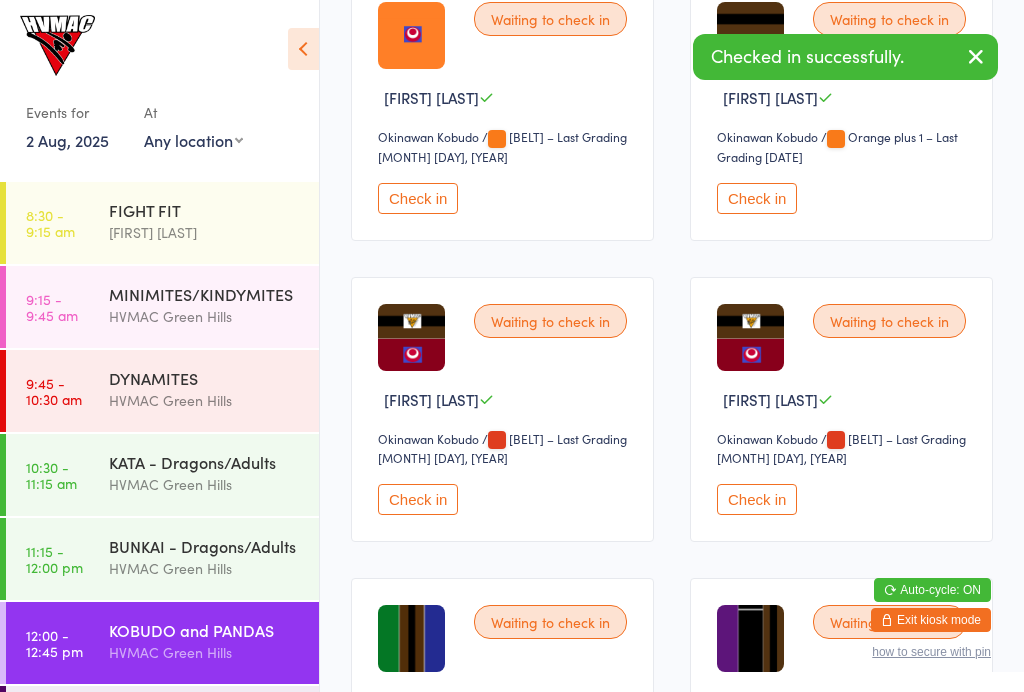 click on "Check in" at bounding box center (757, 499) 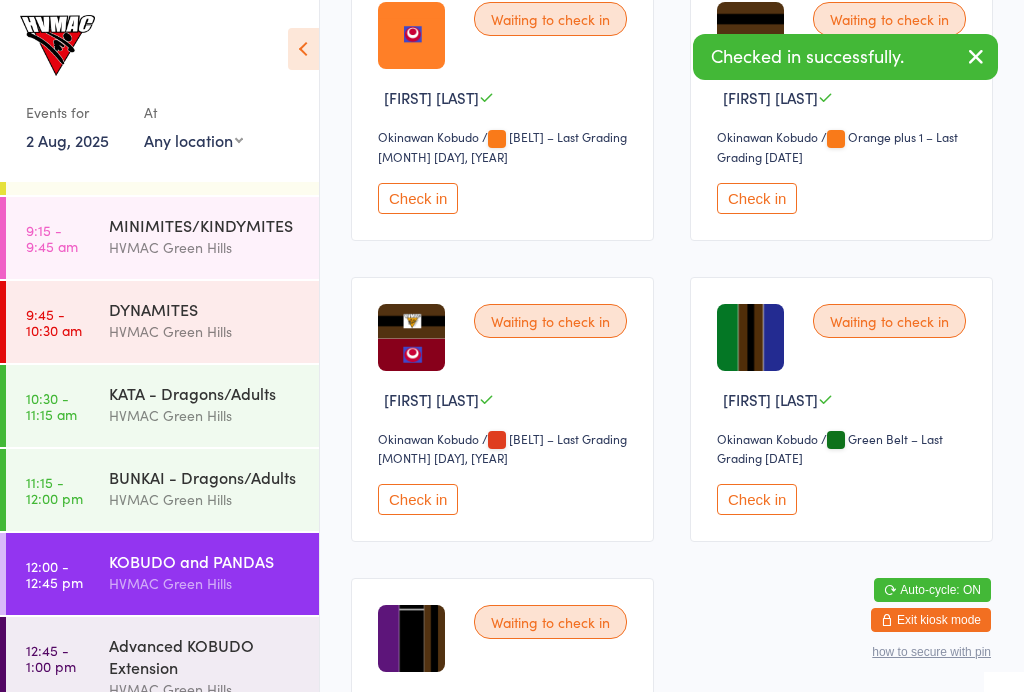 scroll, scrollTop: 67, scrollLeft: 0, axis: vertical 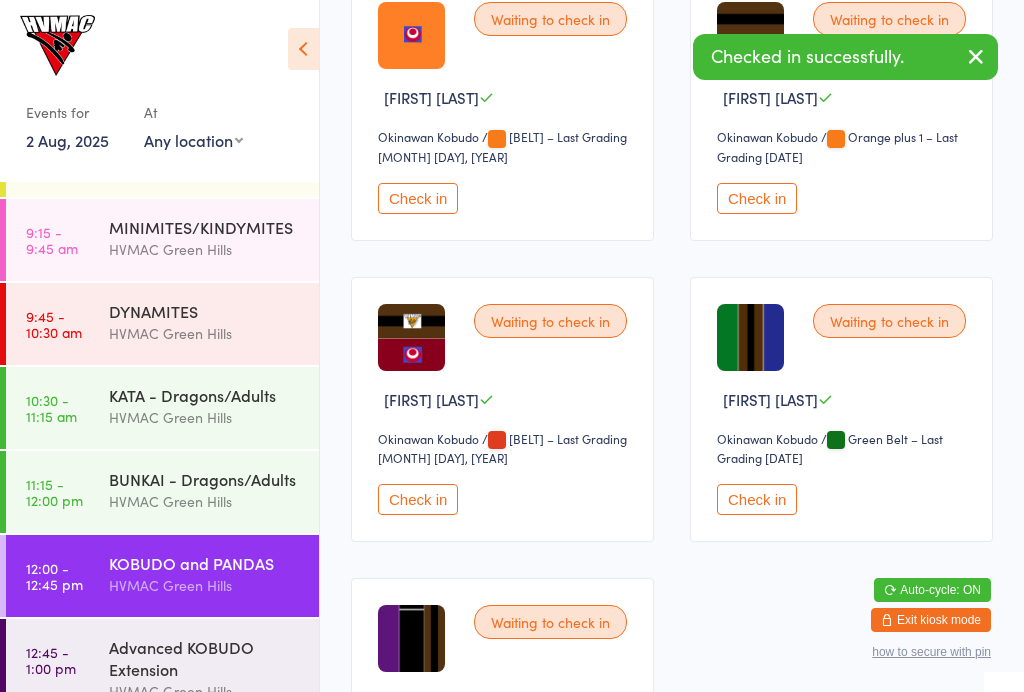 click on "Advanced KOBUDO Extension" at bounding box center (205, 658) 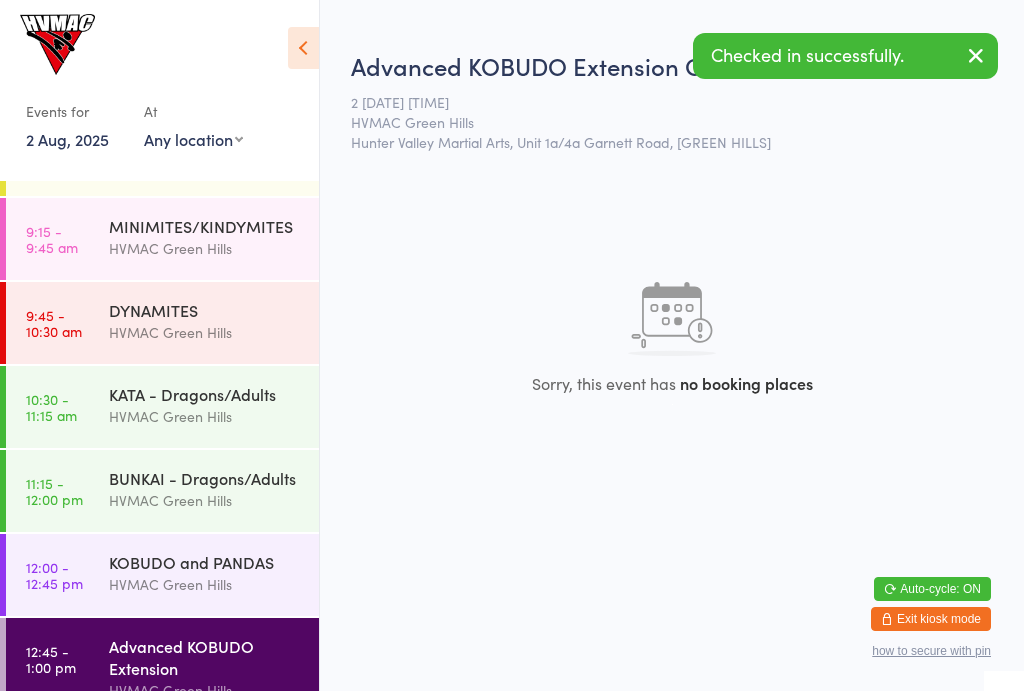 click on "HVMAC Green Hills" at bounding box center (205, 585) 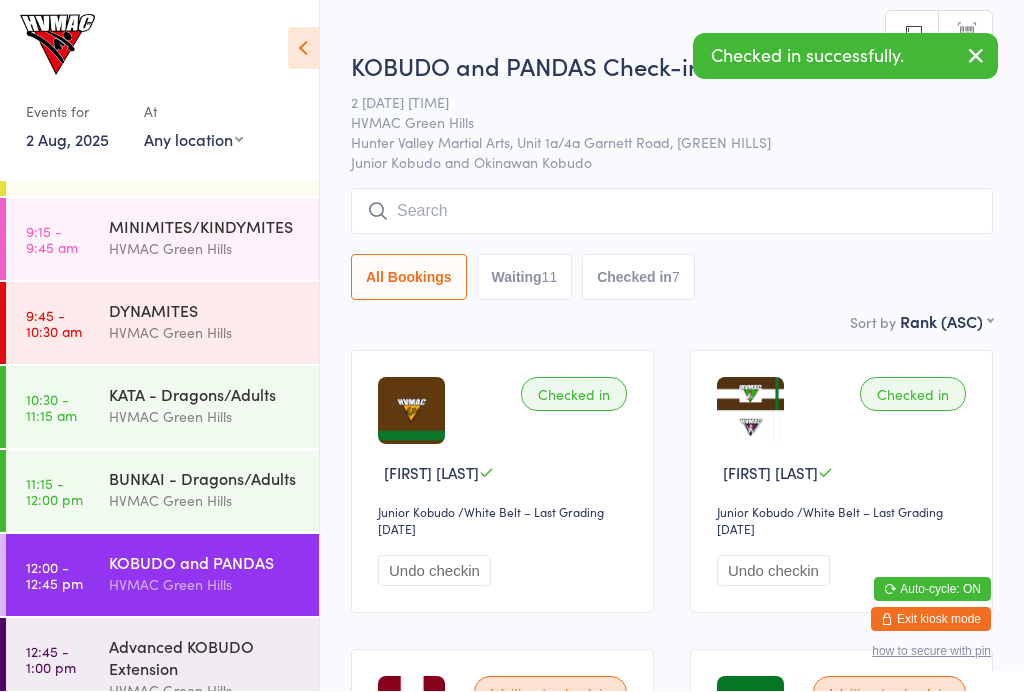 scroll, scrollTop: 1, scrollLeft: 0, axis: vertical 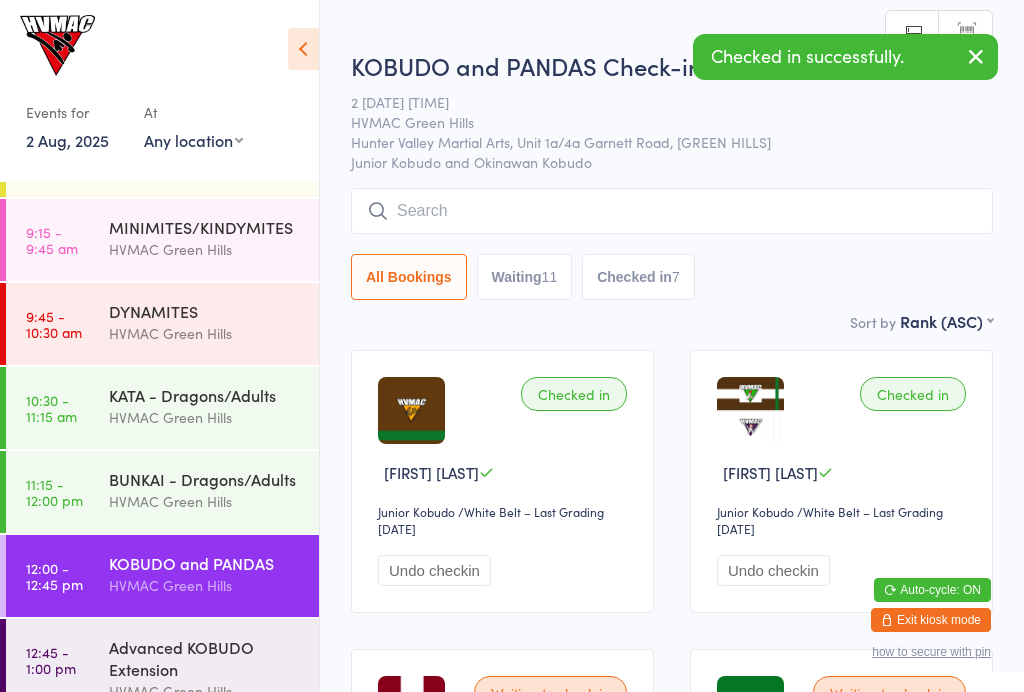 click on "Waiting  11" at bounding box center (525, 277) 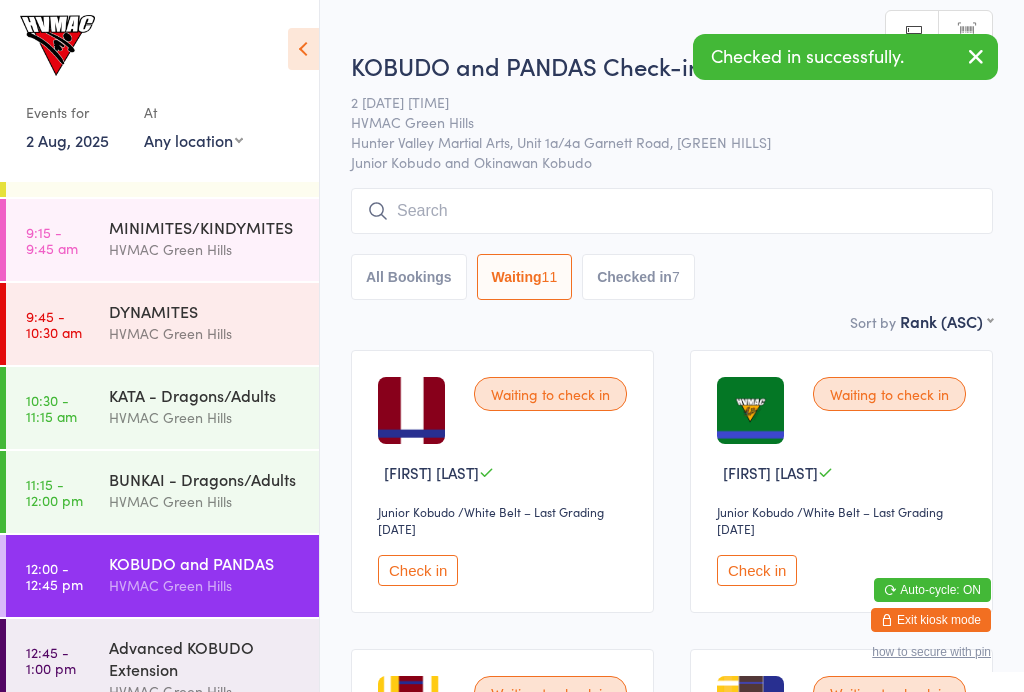 click on "All Bookings" at bounding box center (409, 277) 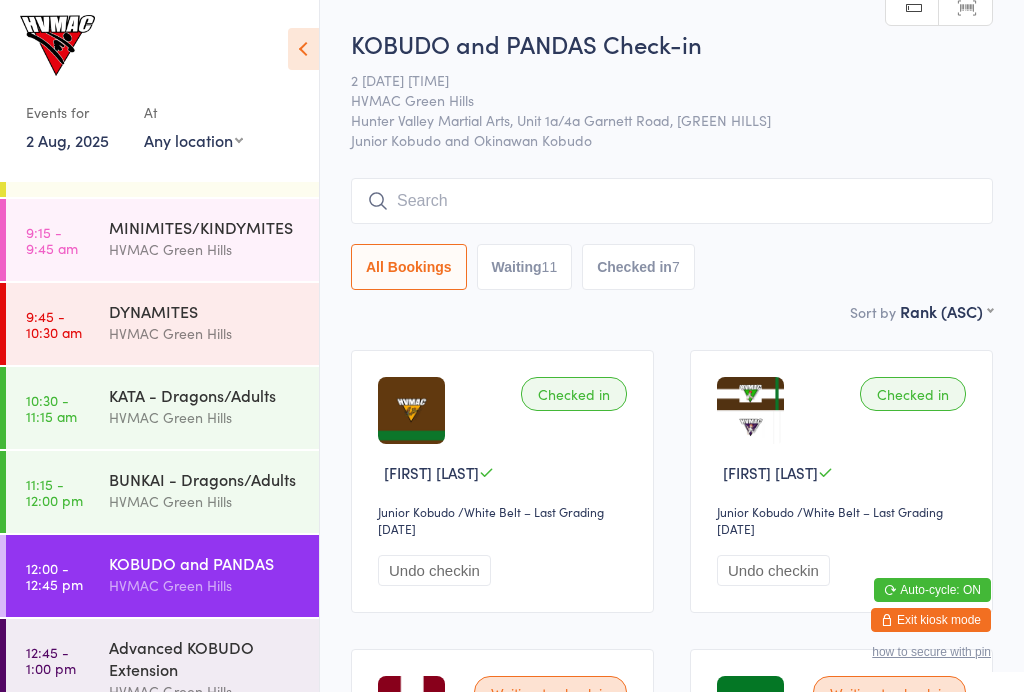click on "BUNKAI - Dragons/Adults" at bounding box center (205, 479) 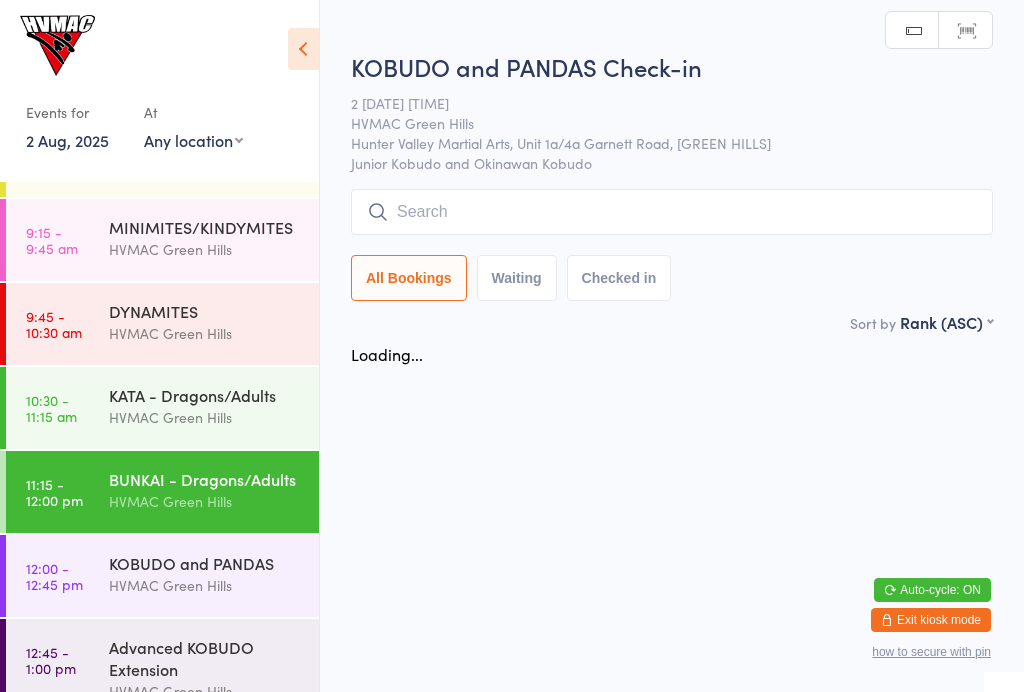 scroll, scrollTop: 0, scrollLeft: 0, axis: both 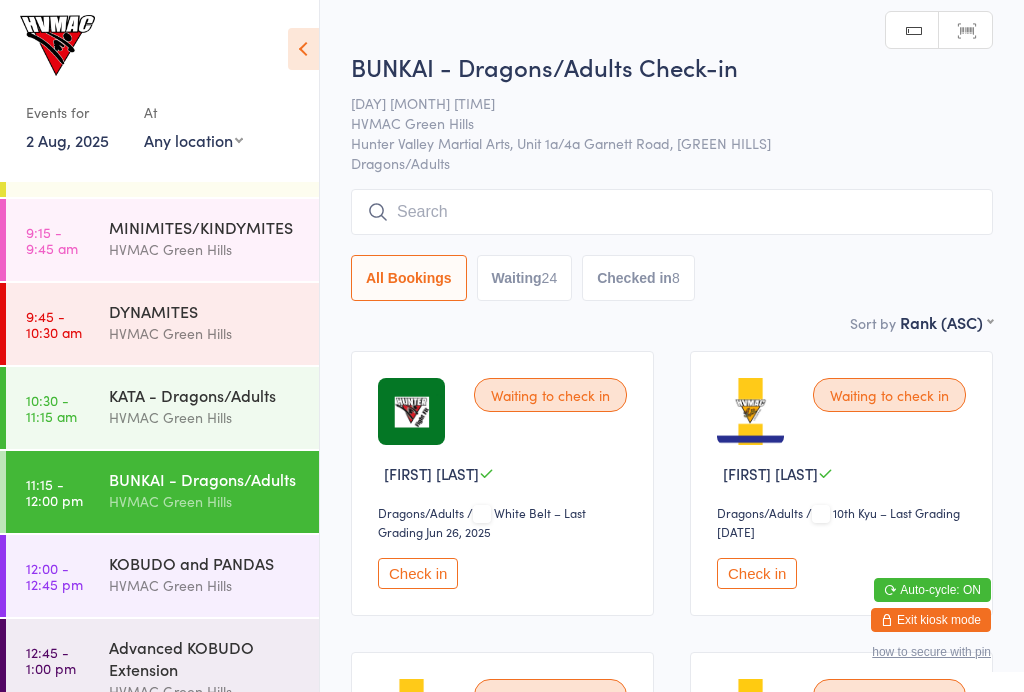 click on "Waiting  24" at bounding box center [525, 278] 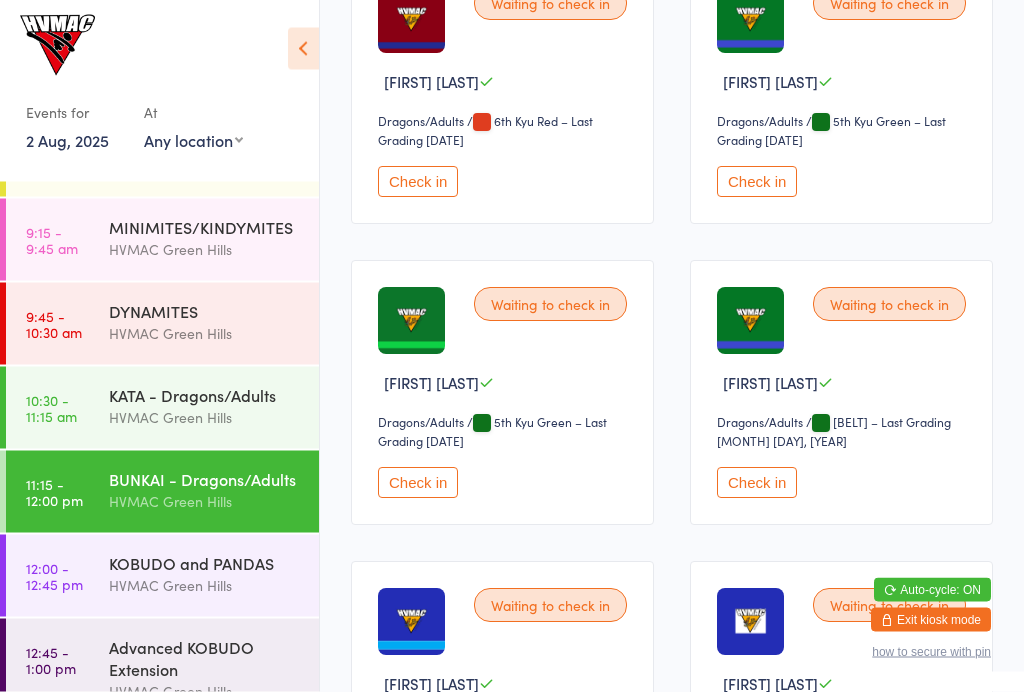 scroll, scrollTop: 1899, scrollLeft: 0, axis: vertical 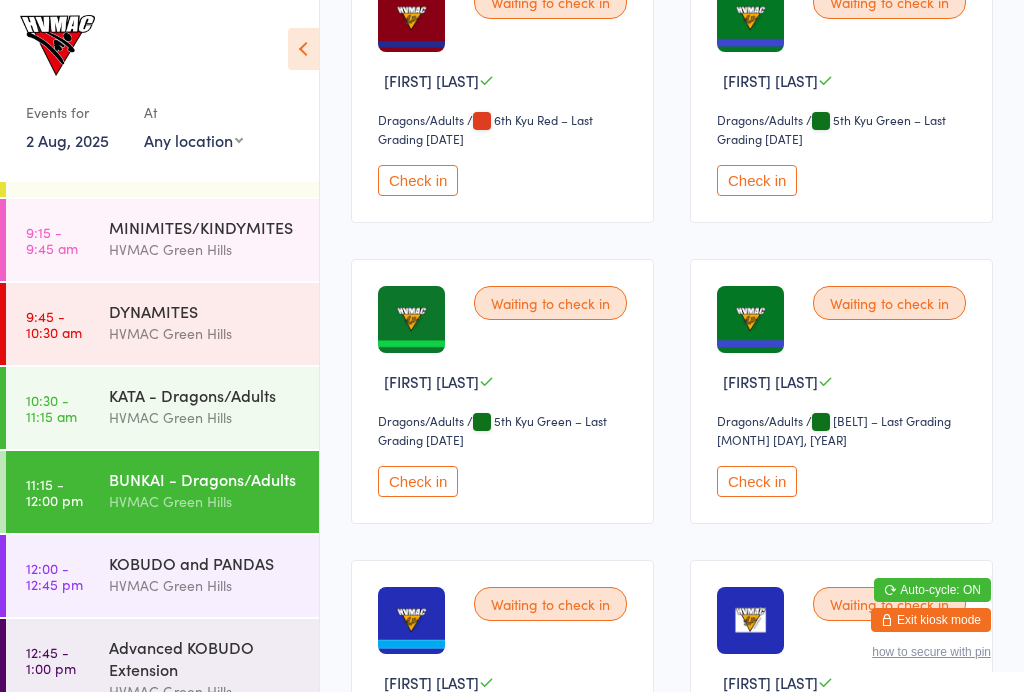 click on "Check in" at bounding box center (418, 481) 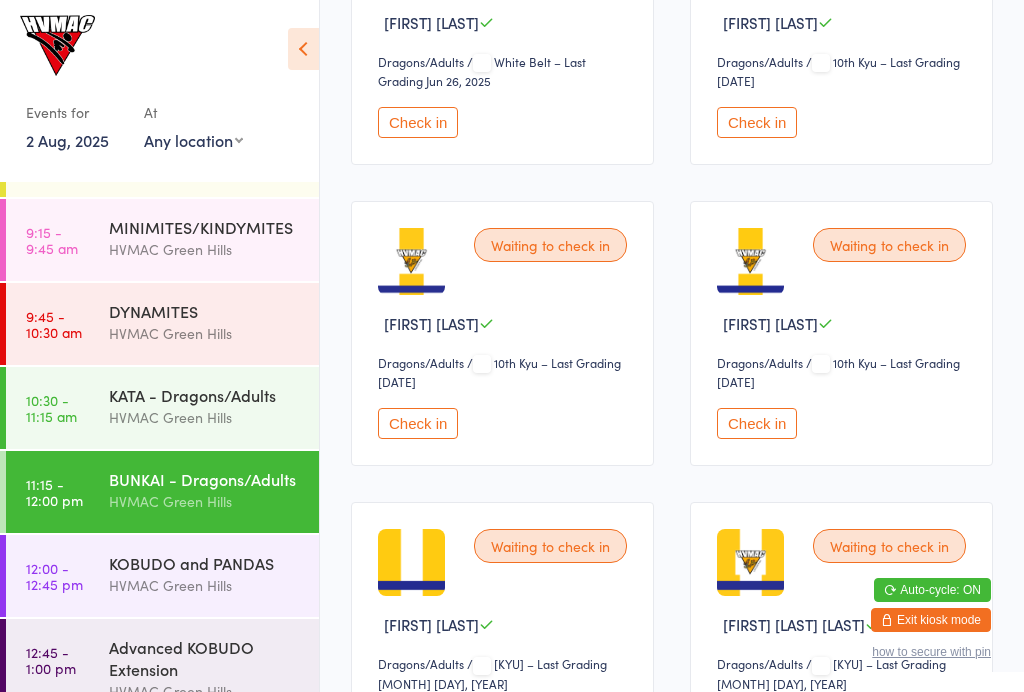 scroll, scrollTop: 0, scrollLeft: 0, axis: both 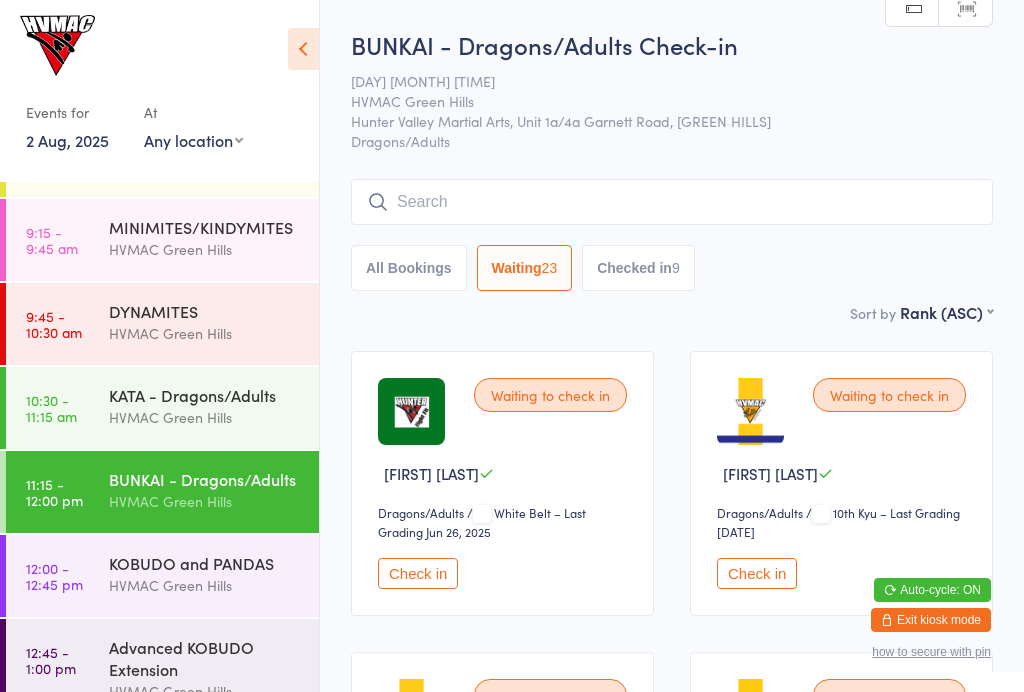 click on "Checked in  9" at bounding box center (638, 268) 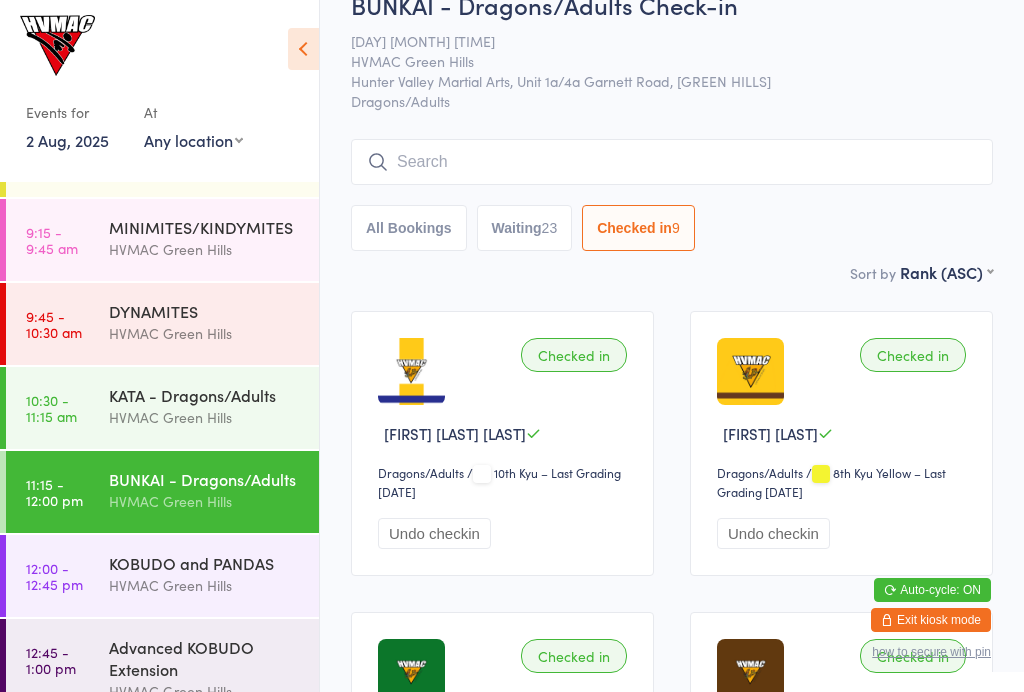 scroll, scrollTop: 0, scrollLeft: 0, axis: both 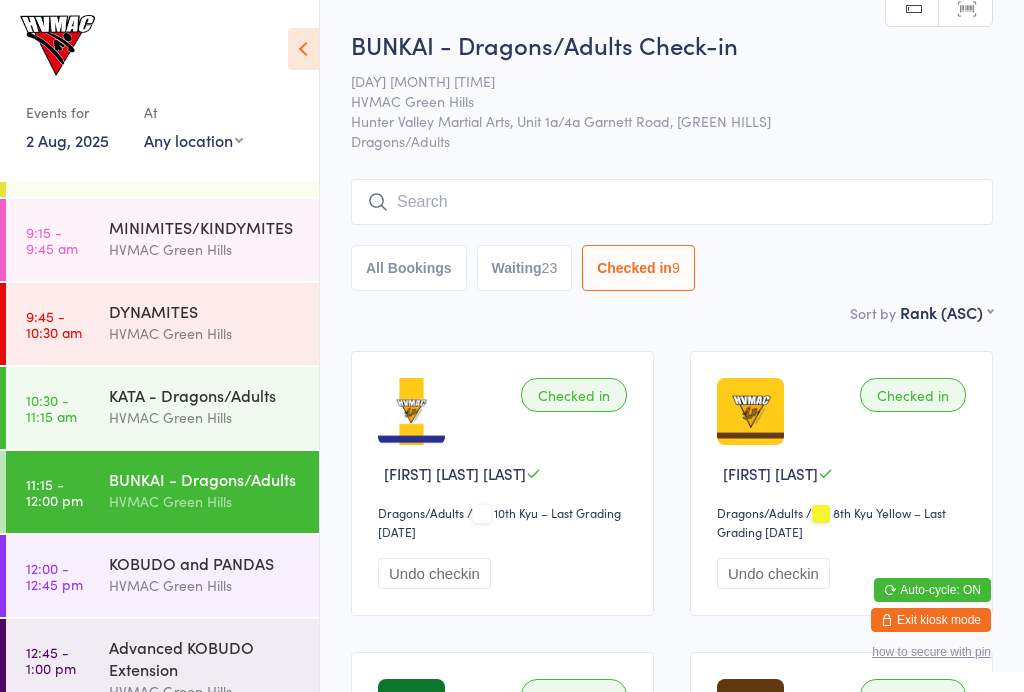 click on "Waiting  23" at bounding box center (525, 268) 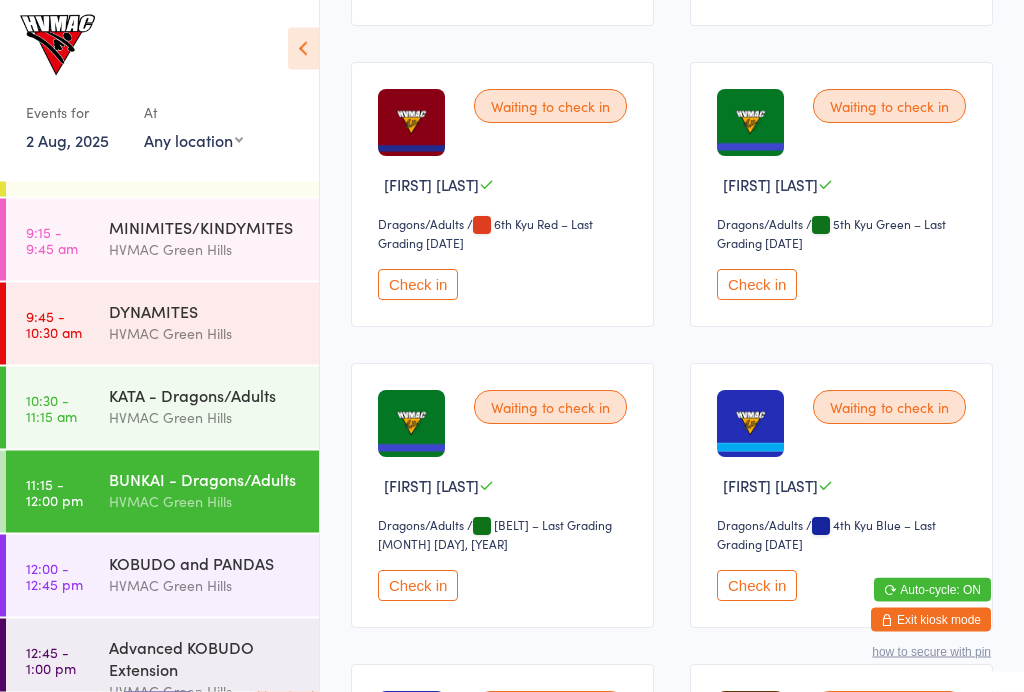 click on "Check in" at bounding box center [757, 586] 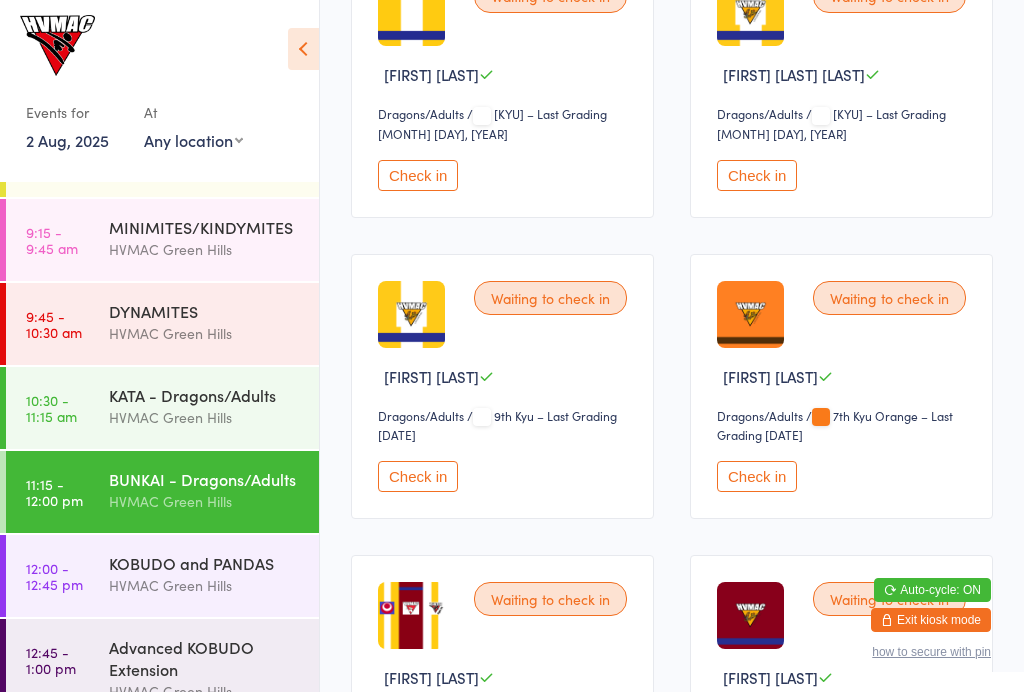 scroll, scrollTop: 1000, scrollLeft: 0, axis: vertical 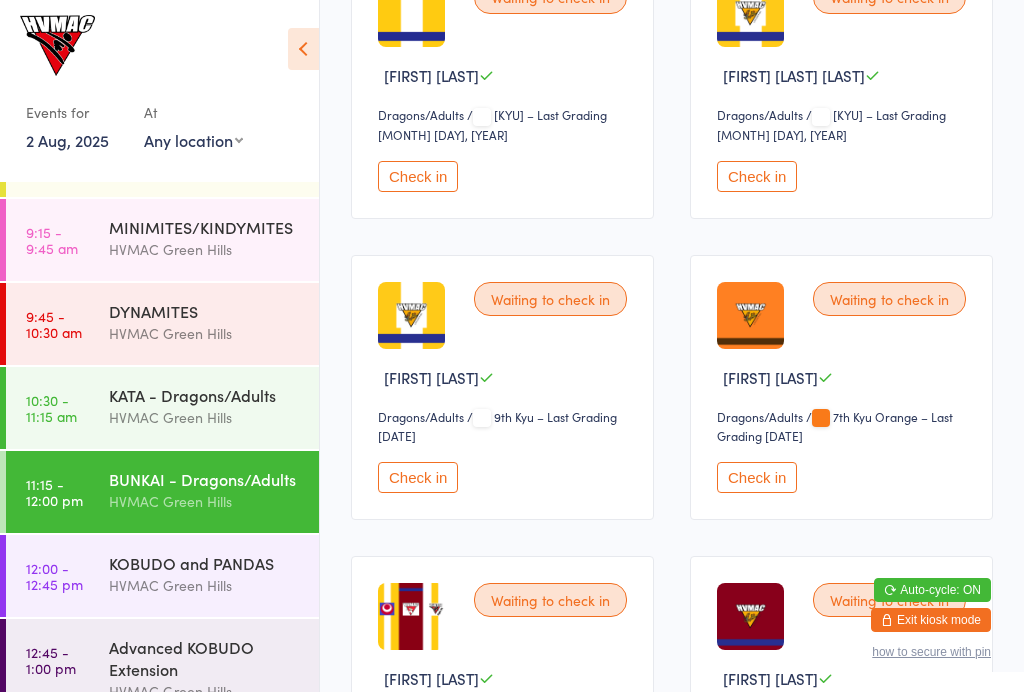 click on "Check in" at bounding box center (418, 477) 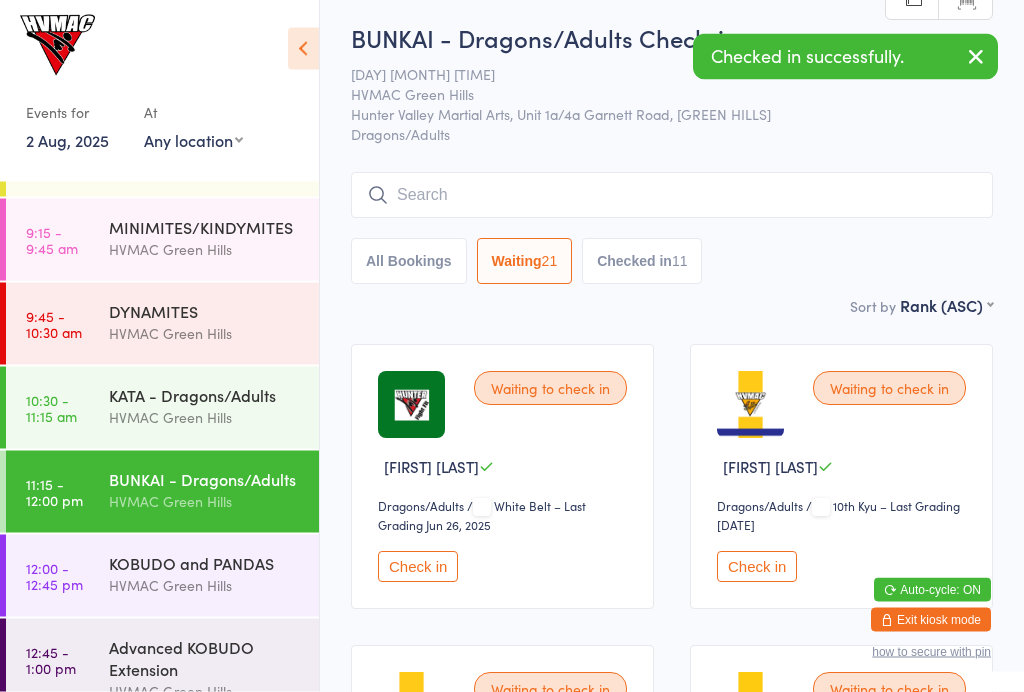 scroll, scrollTop: 0, scrollLeft: 0, axis: both 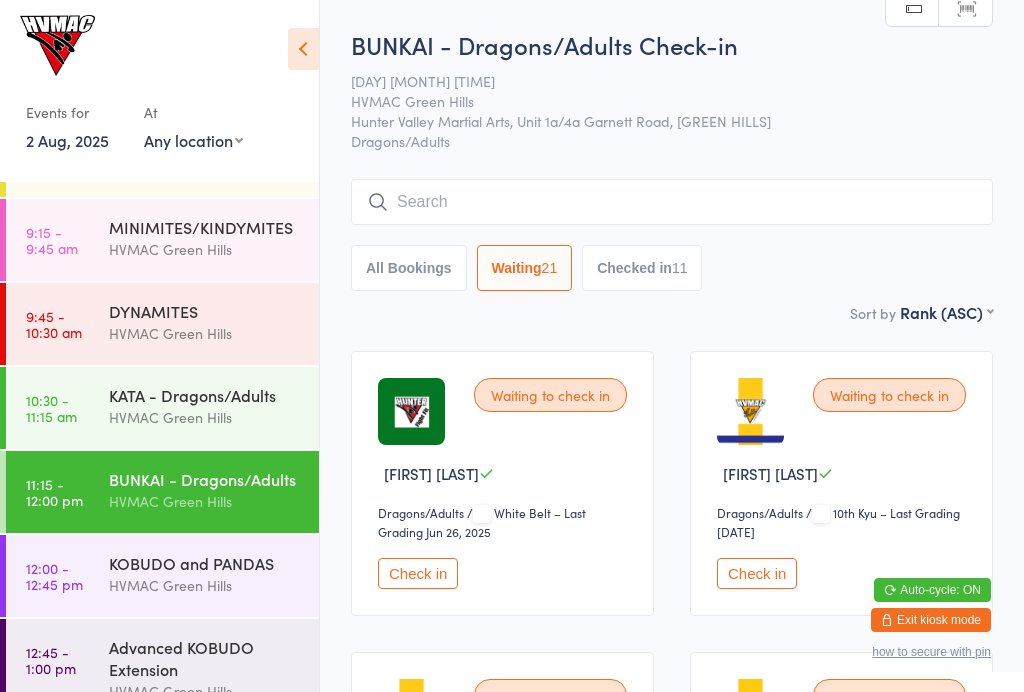 click on "Check in" at bounding box center [757, 573] 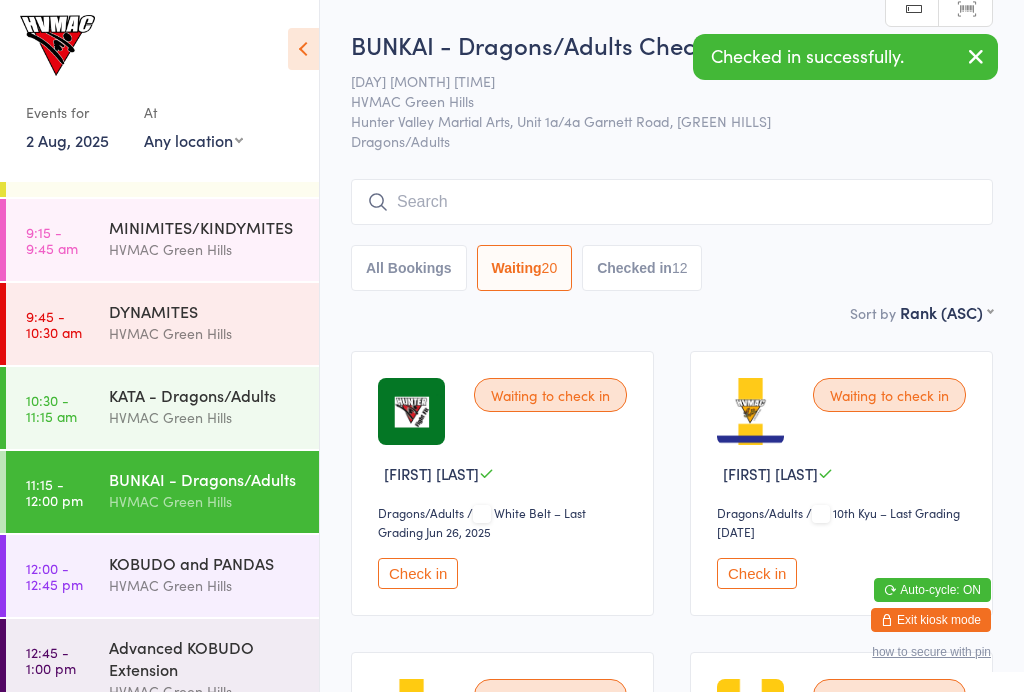 click on "Check in" at bounding box center (757, 573) 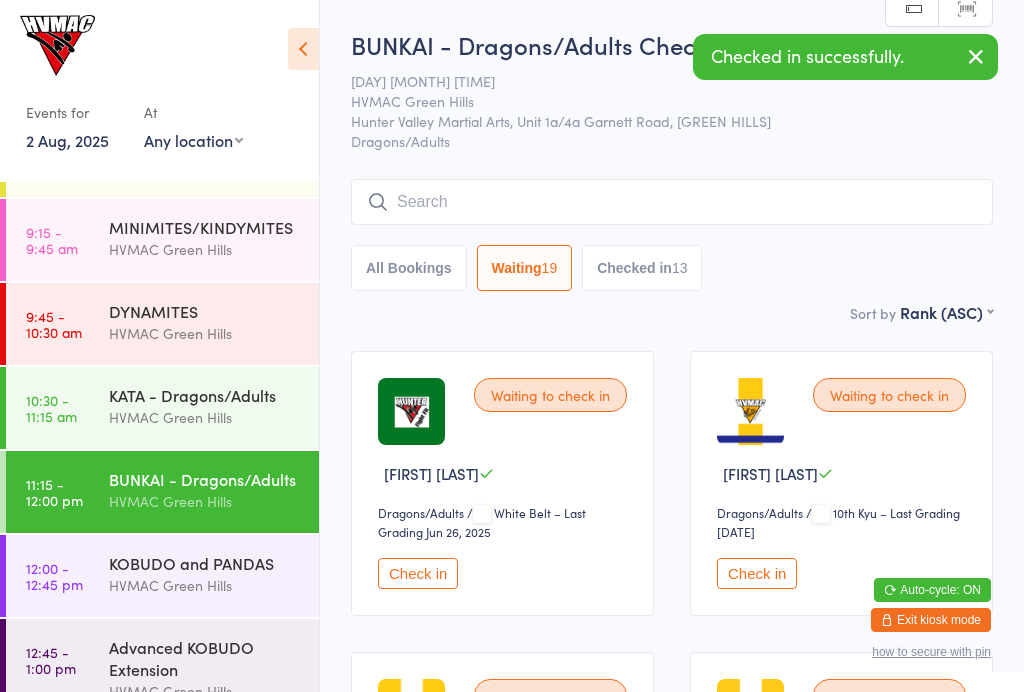 click on "Check in" at bounding box center [757, 573] 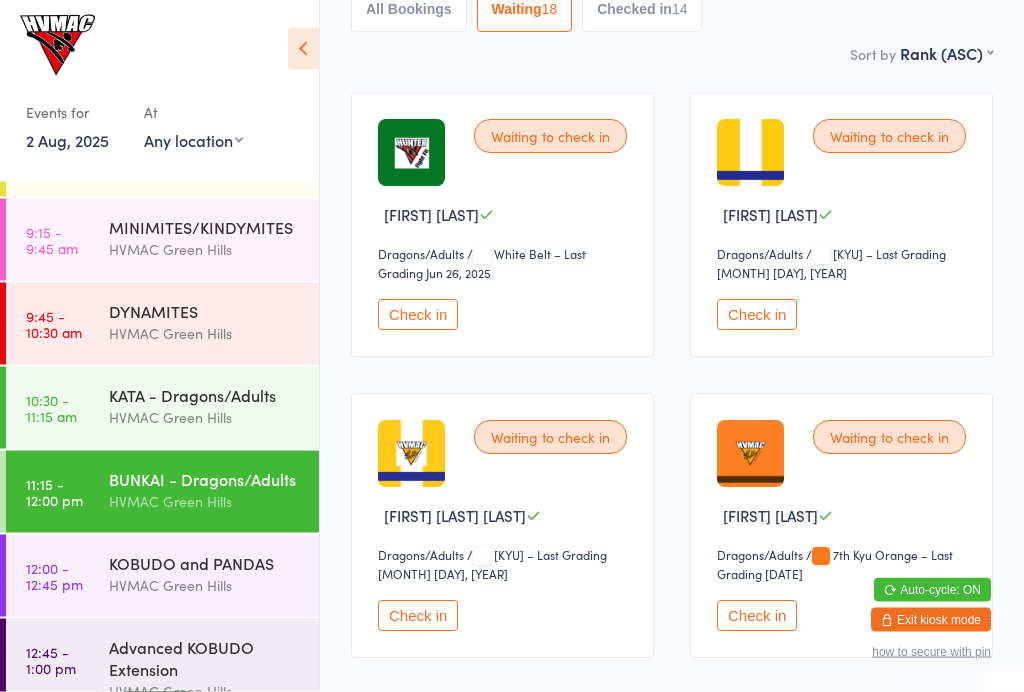 scroll, scrollTop: 255, scrollLeft: 0, axis: vertical 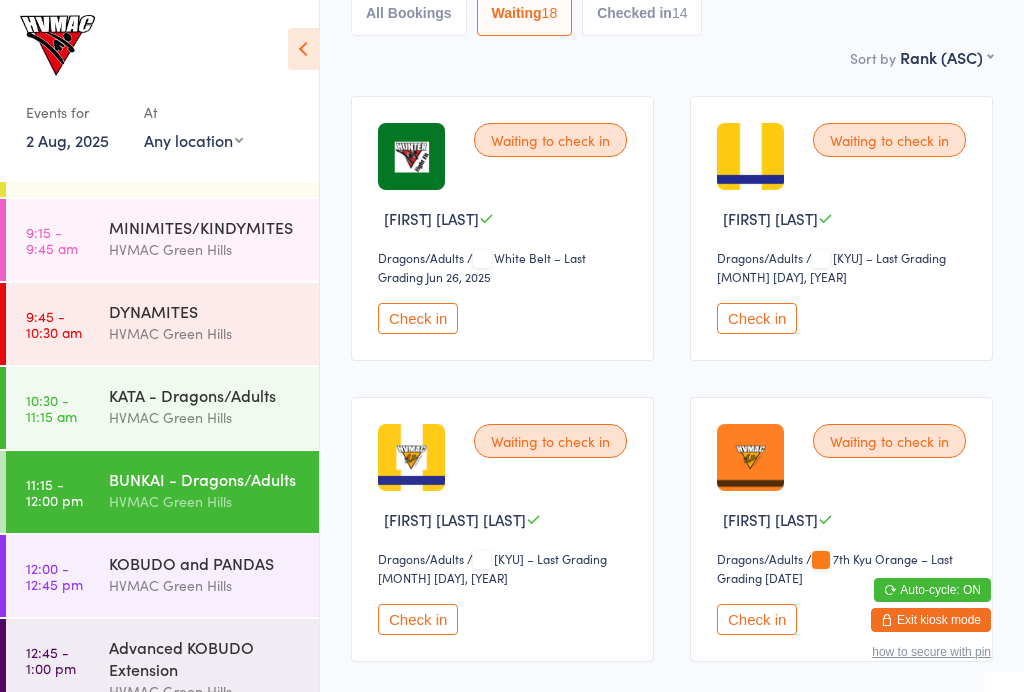 click on "Check in" at bounding box center [418, 318] 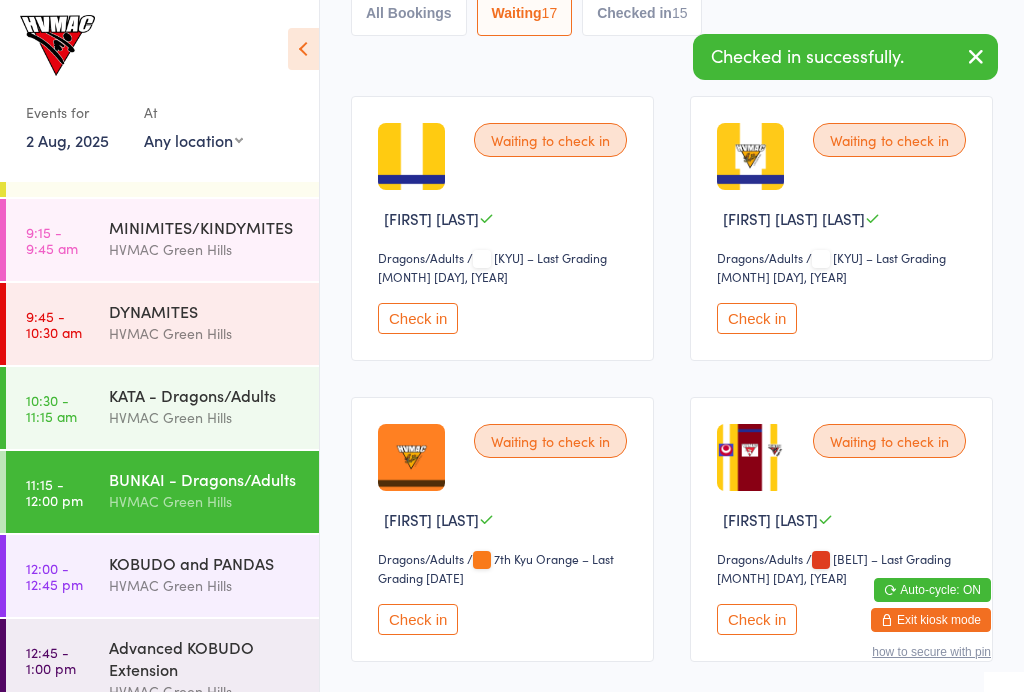 click on "Check in" at bounding box center (418, 318) 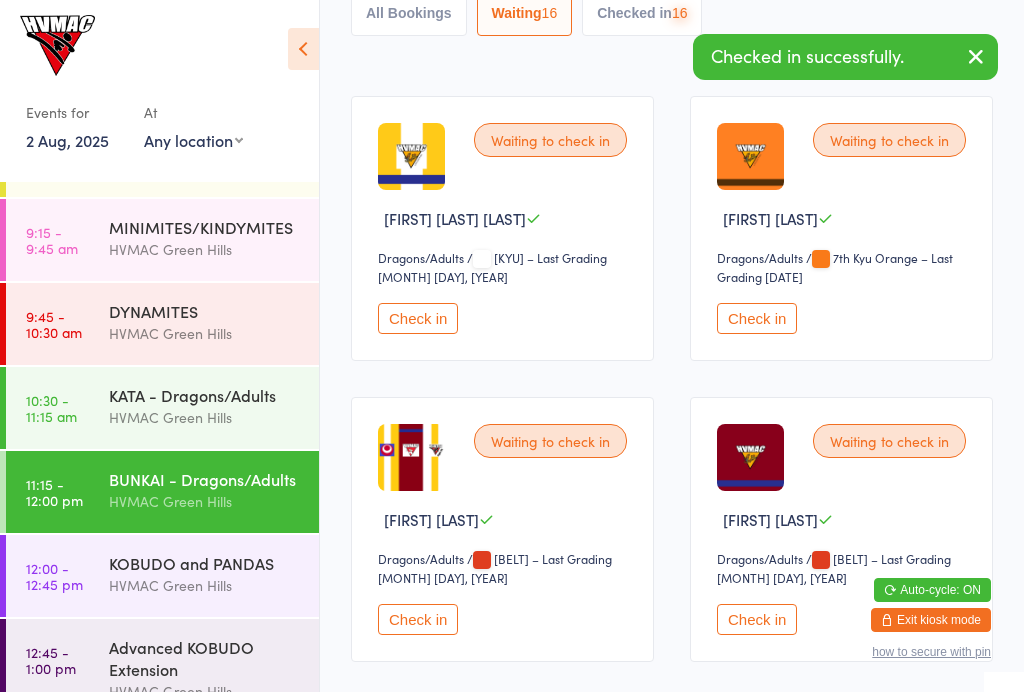 click on "Check in" at bounding box center [418, 318] 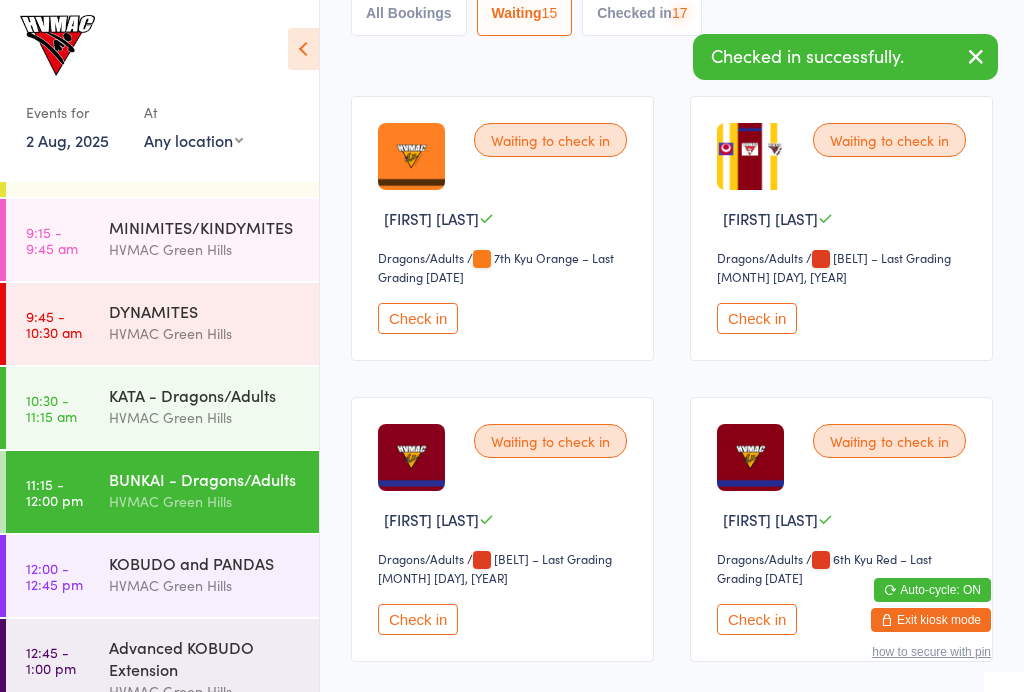 click on "Check in" at bounding box center [418, 318] 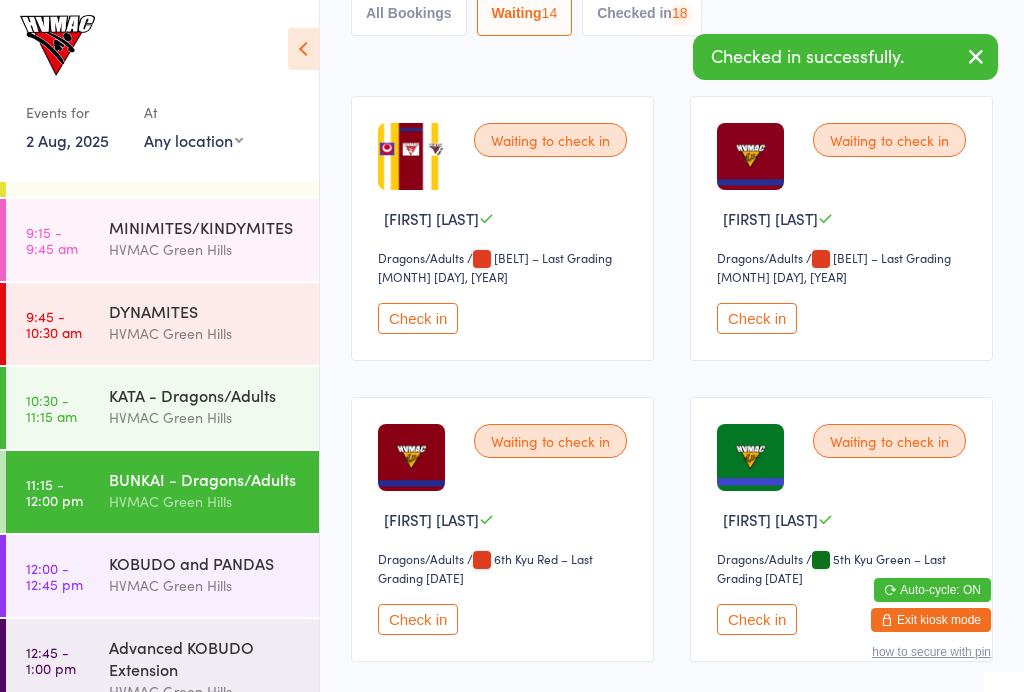 click on "Check in" at bounding box center [418, 318] 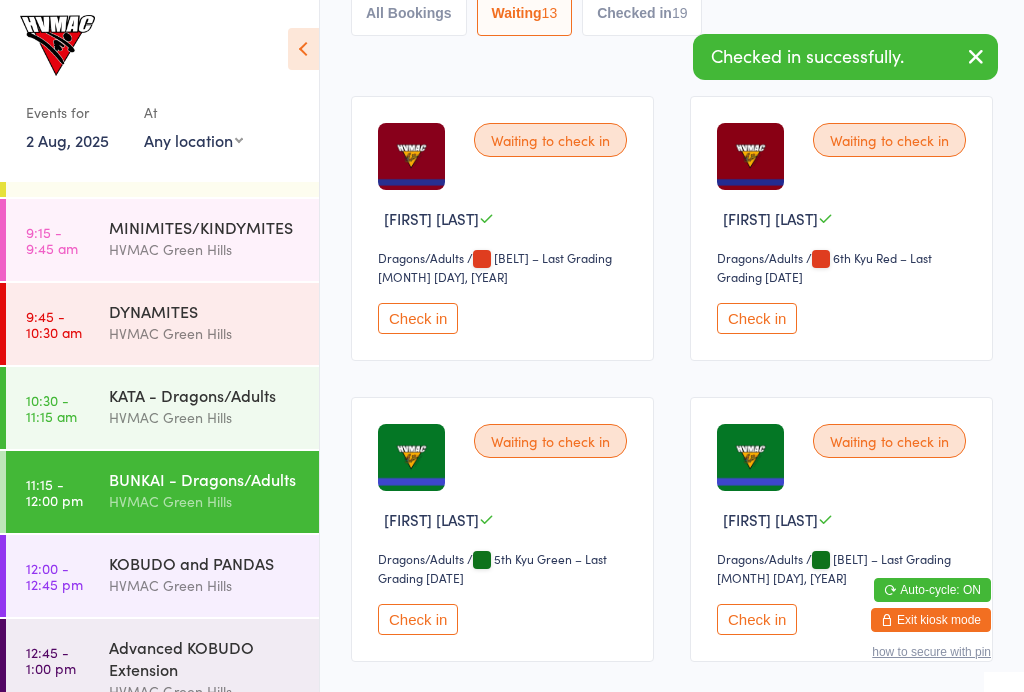 click on "Check in" at bounding box center (418, 318) 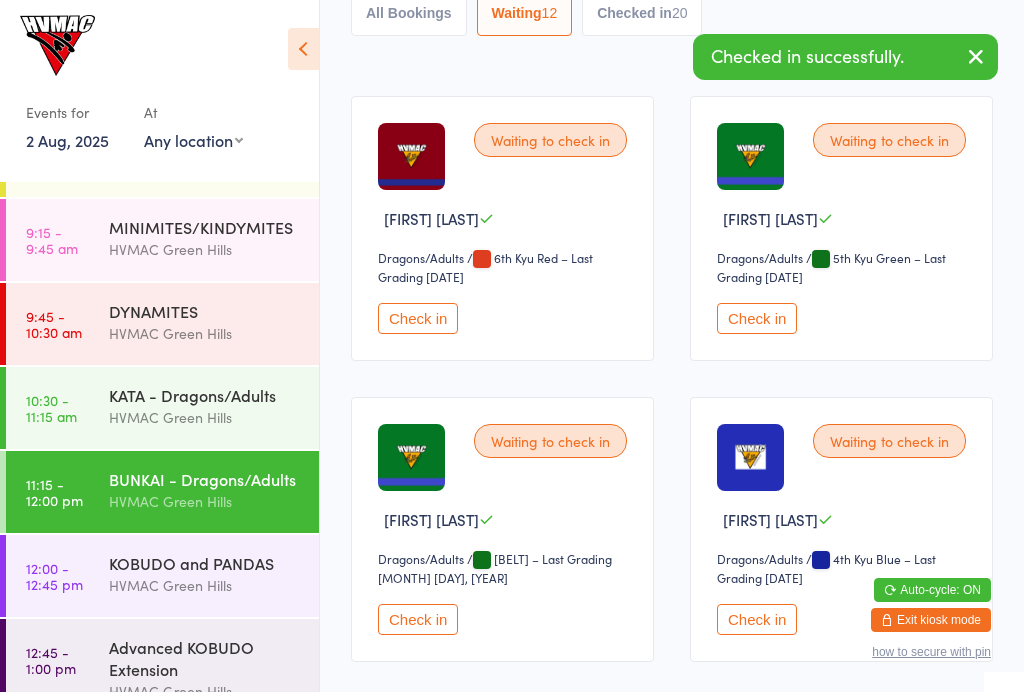 click on "Check in" at bounding box center (418, 318) 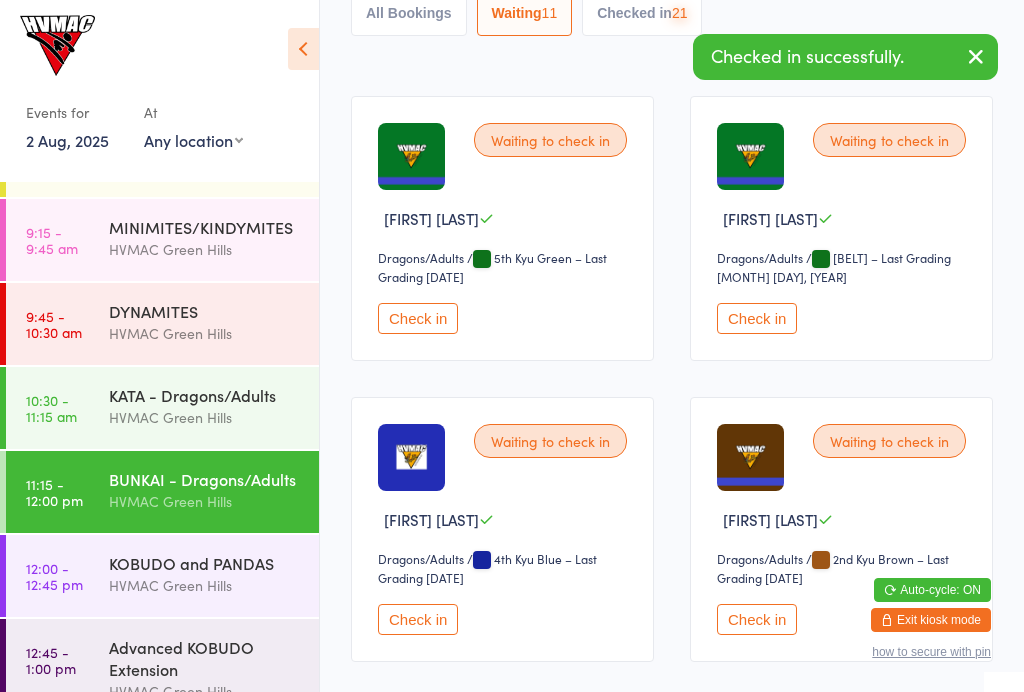 click on "Check in" at bounding box center (418, 318) 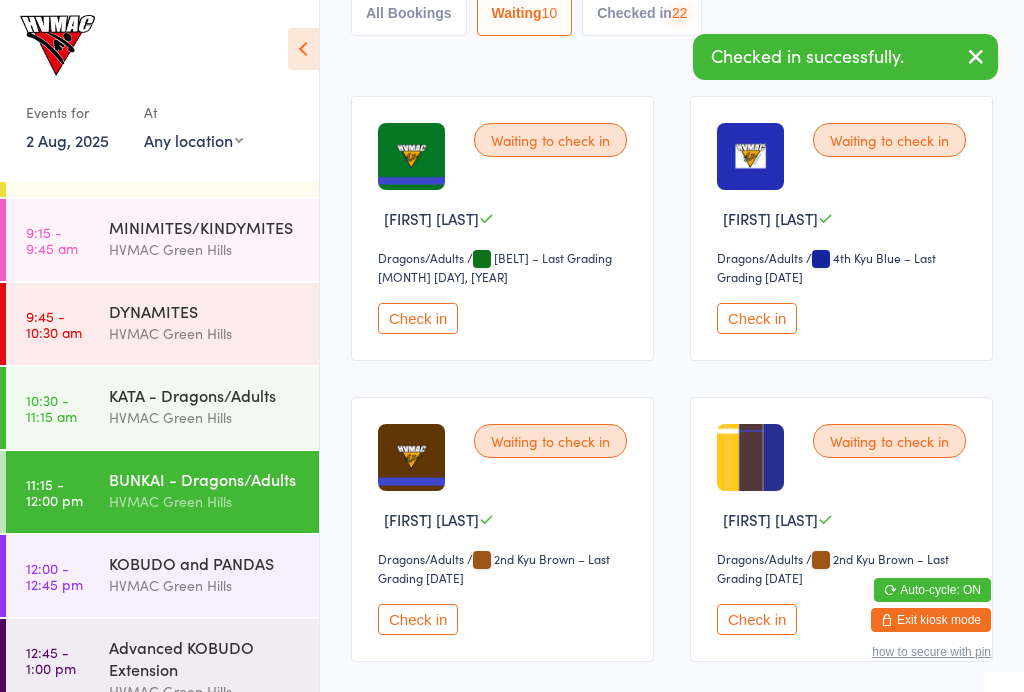 click on "Check in" at bounding box center (418, 318) 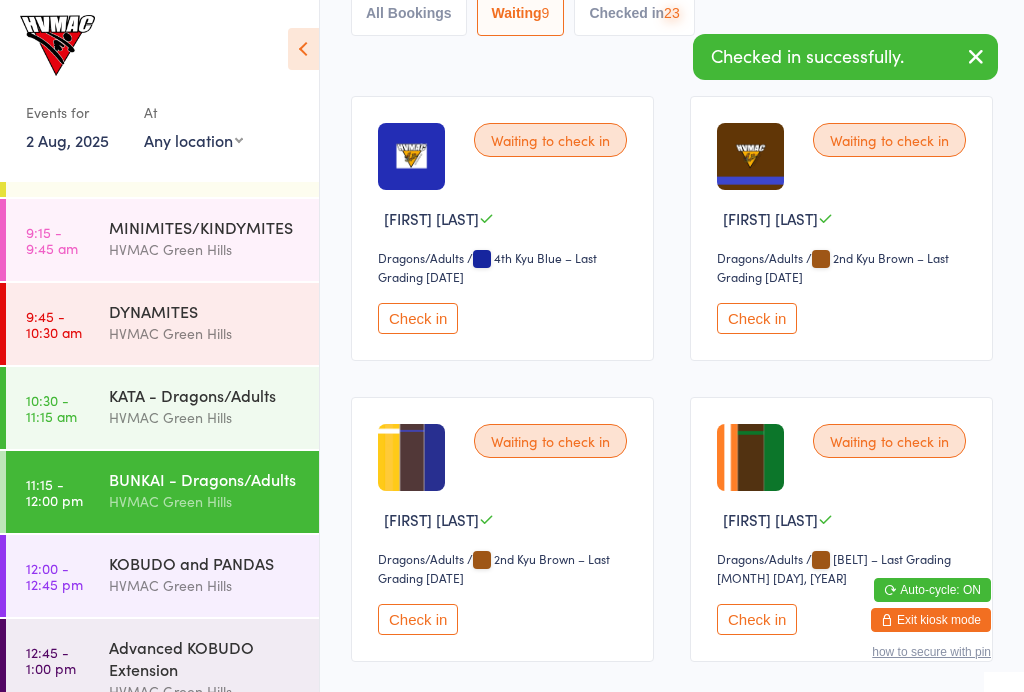 click on "Check in" at bounding box center [418, 318] 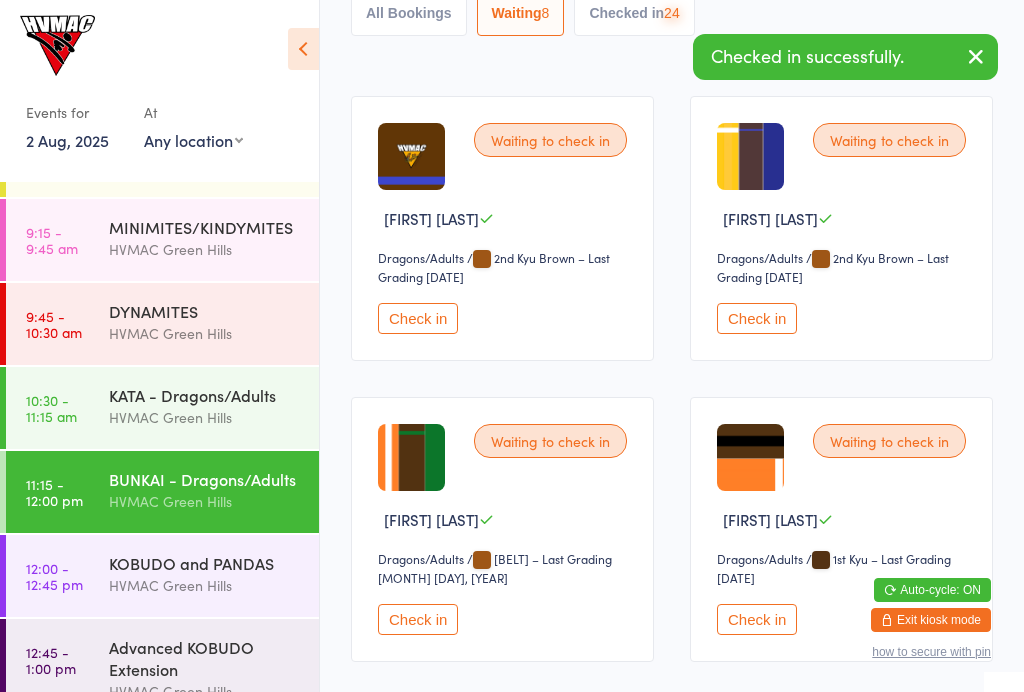 click on "Check in" at bounding box center (418, 318) 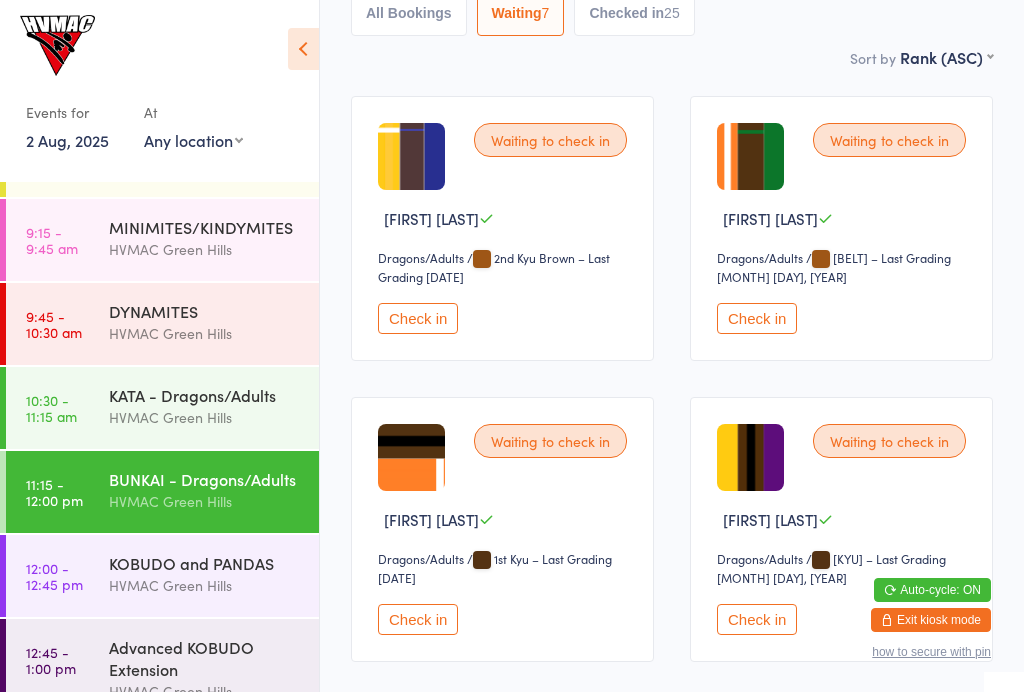 click on "HVMAC Green Hills" at bounding box center (205, 585) 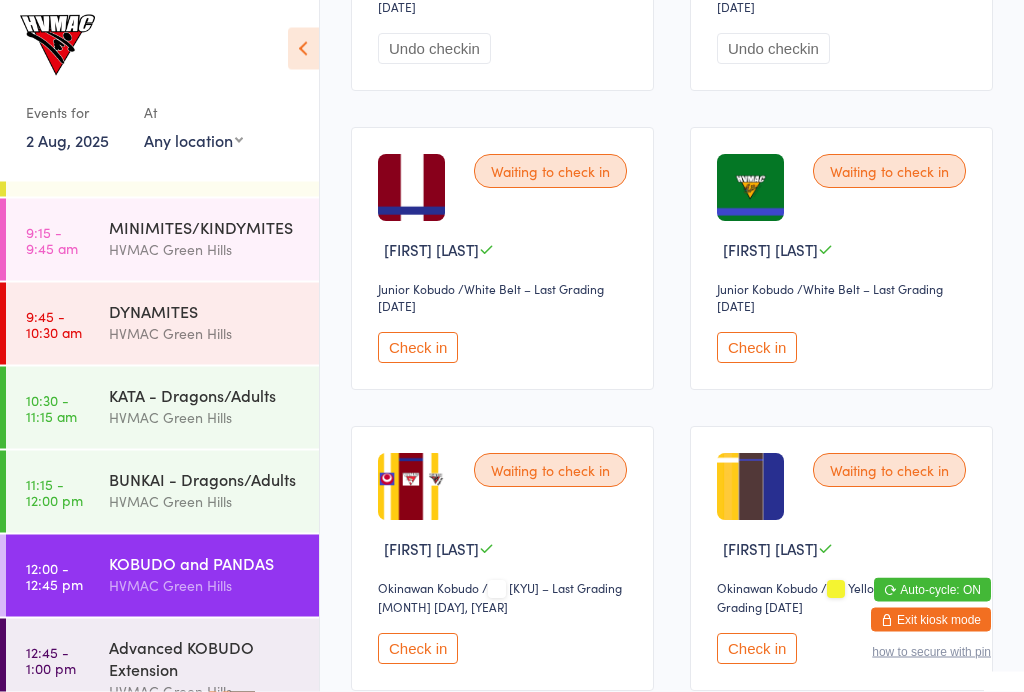 scroll, scrollTop: 605, scrollLeft: 0, axis: vertical 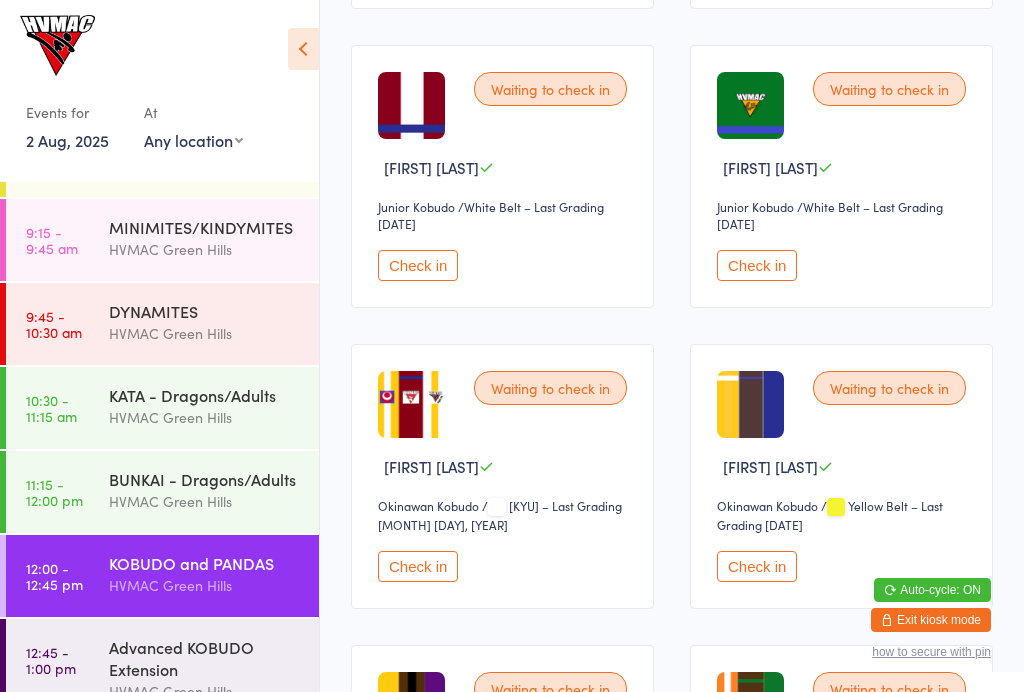 click on "HVMAC Green Hills" at bounding box center (205, 501) 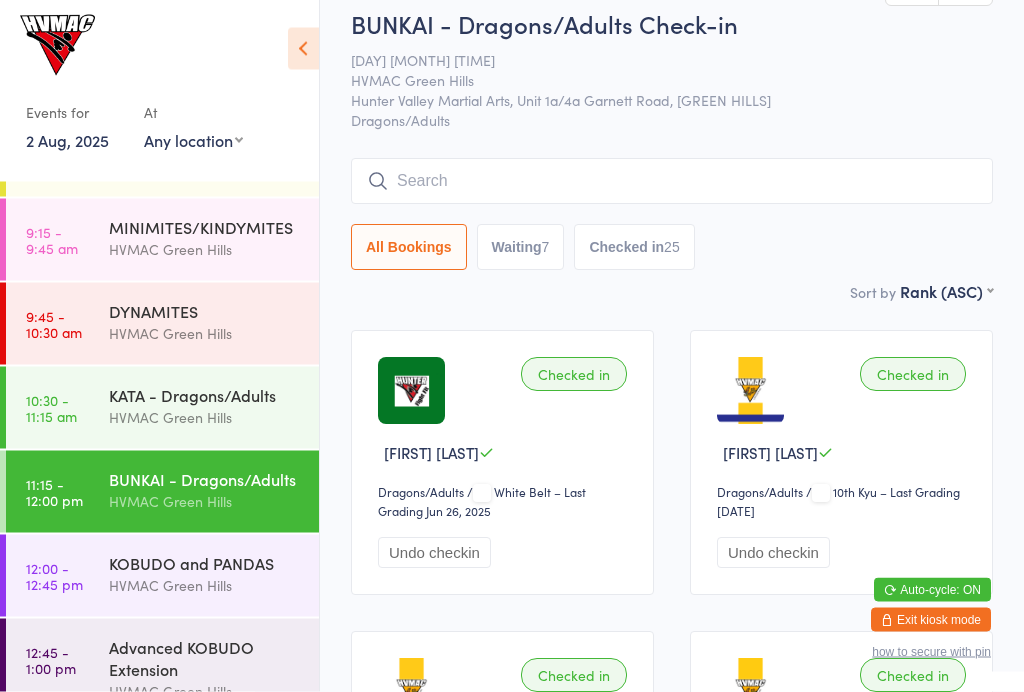 scroll, scrollTop: 0, scrollLeft: 0, axis: both 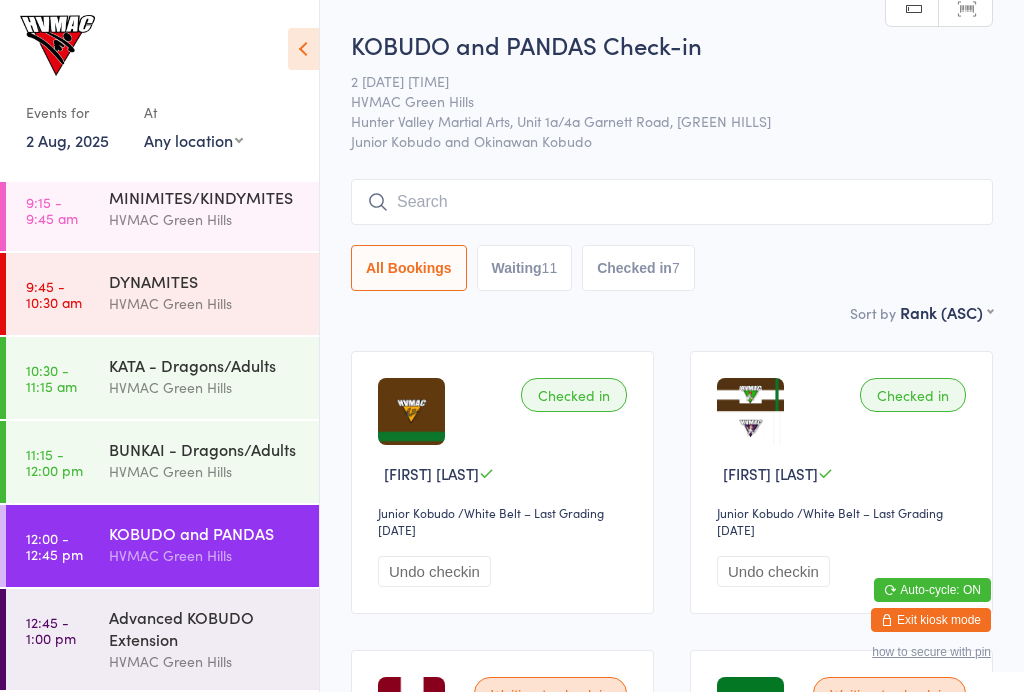 click on "Advanced KOBUDO Extension" at bounding box center (205, 628) 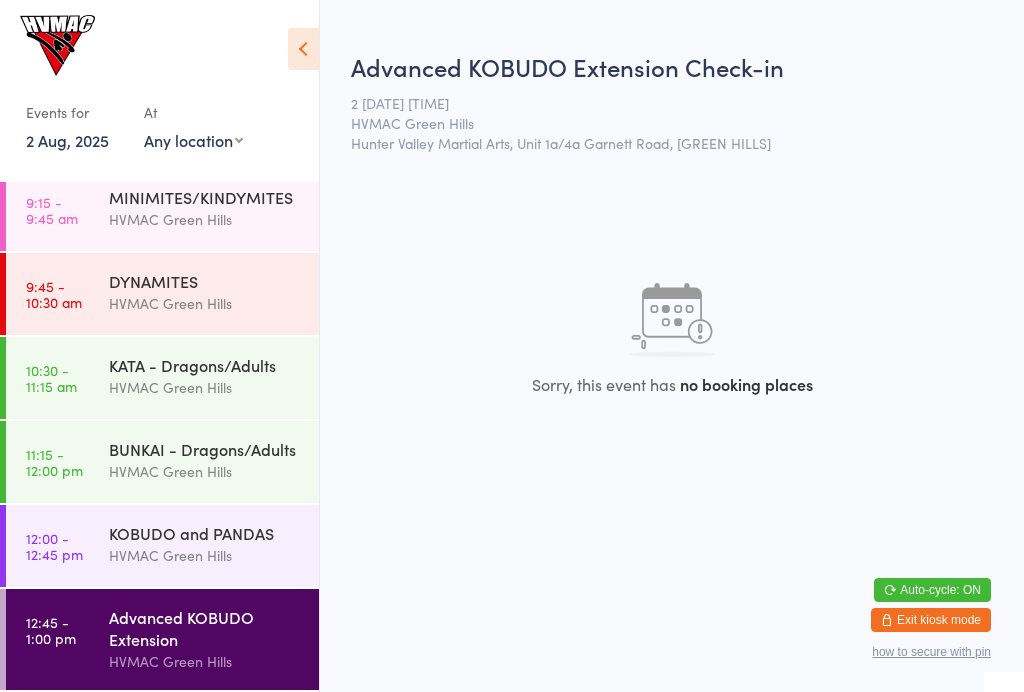 click on "HVMAC Green Hills" at bounding box center (205, 555) 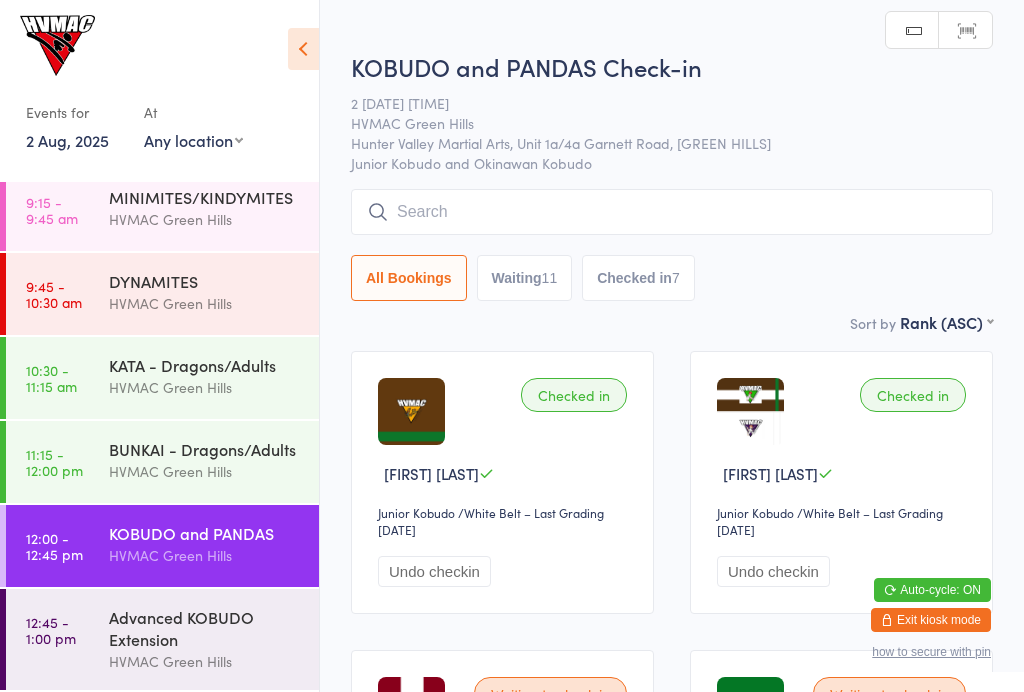 click on "Waiting  11" at bounding box center [525, 278] 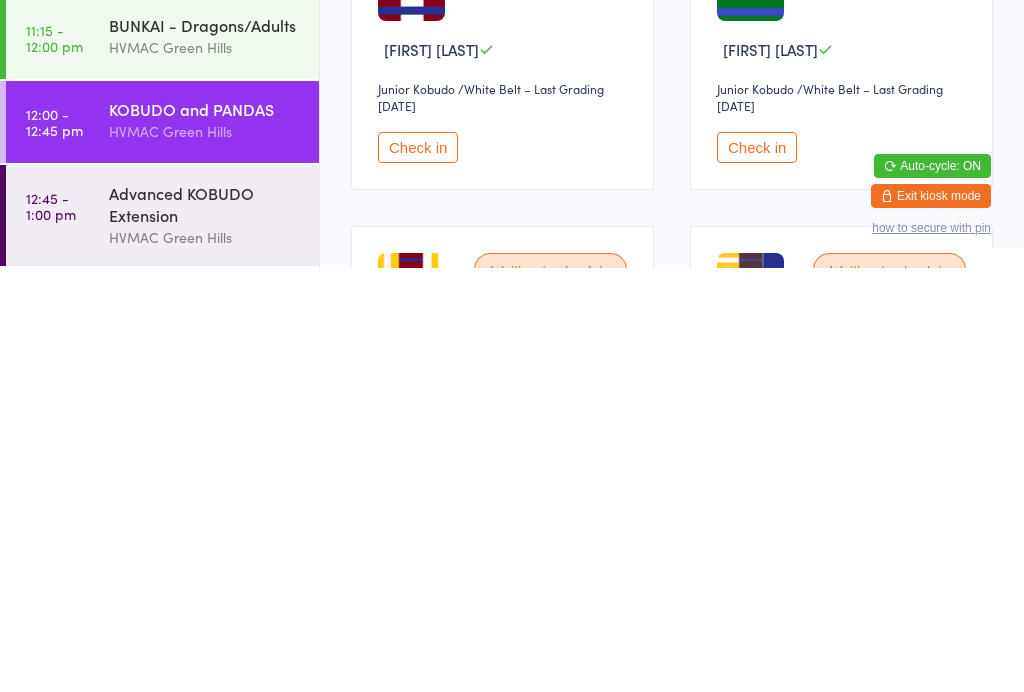 scroll, scrollTop: 547, scrollLeft: 0, axis: vertical 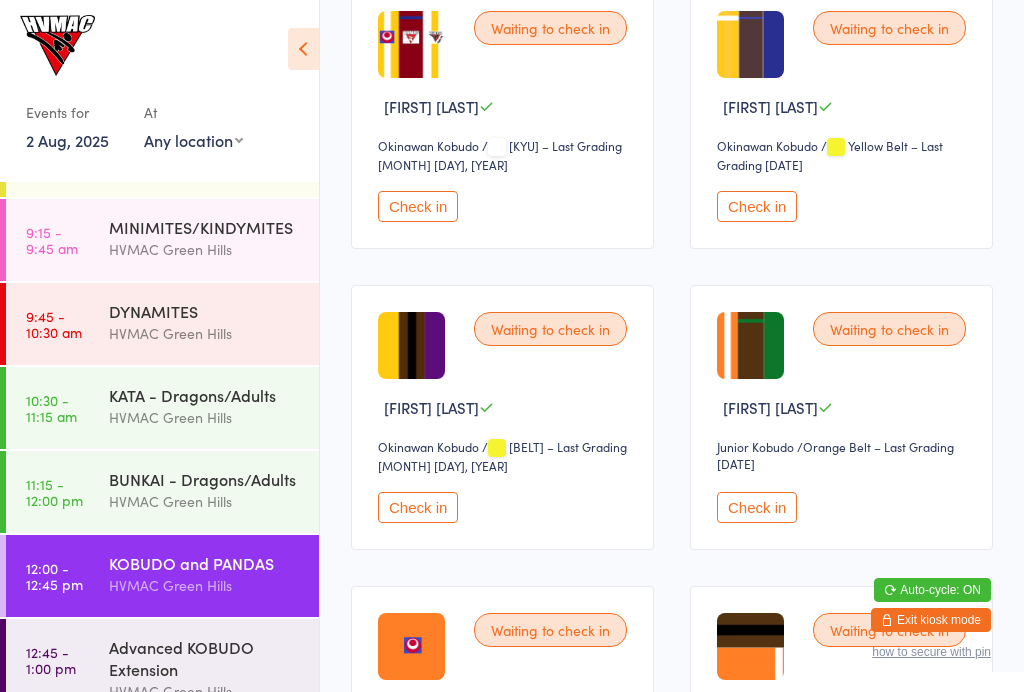 click at bounding box center [750, 646] 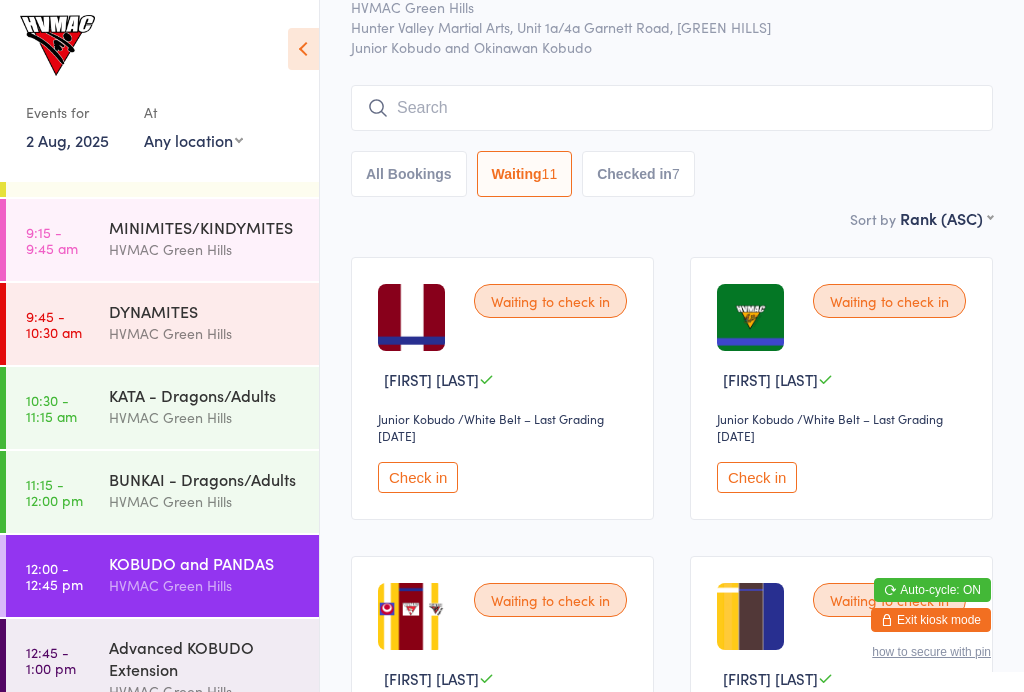 scroll, scrollTop: 0, scrollLeft: 0, axis: both 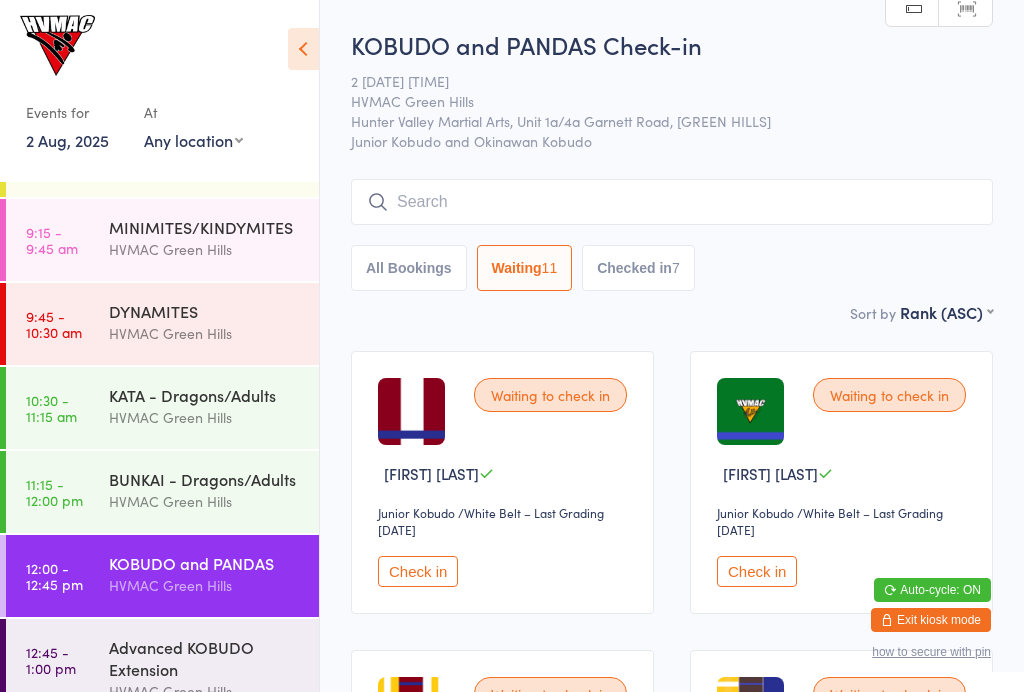 click on "Checked in  7" at bounding box center [638, 268] 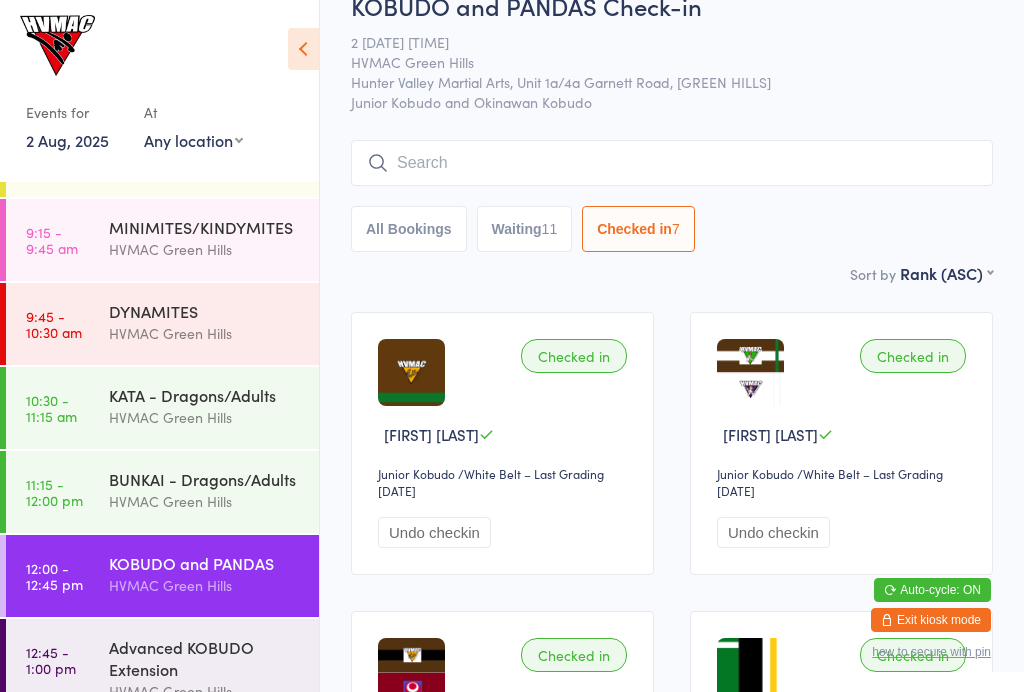 scroll, scrollTop: 0, scrollLeft: 0, axis: both 